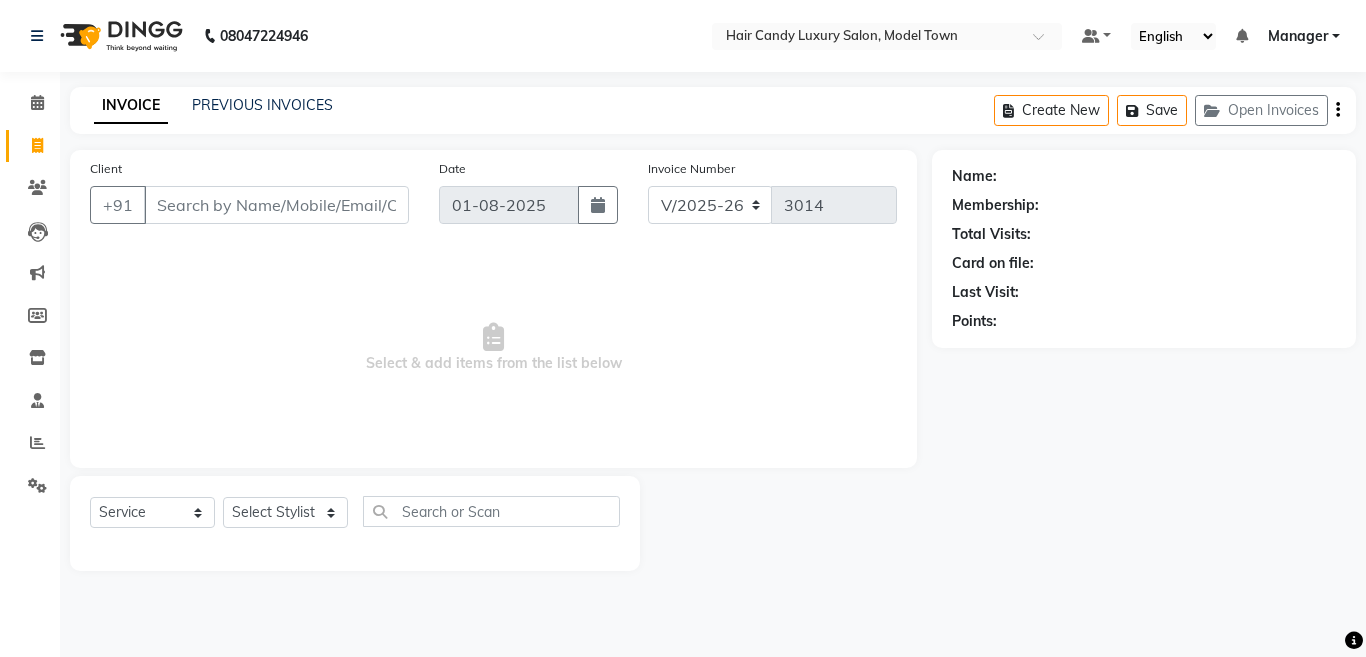 select on "4716" 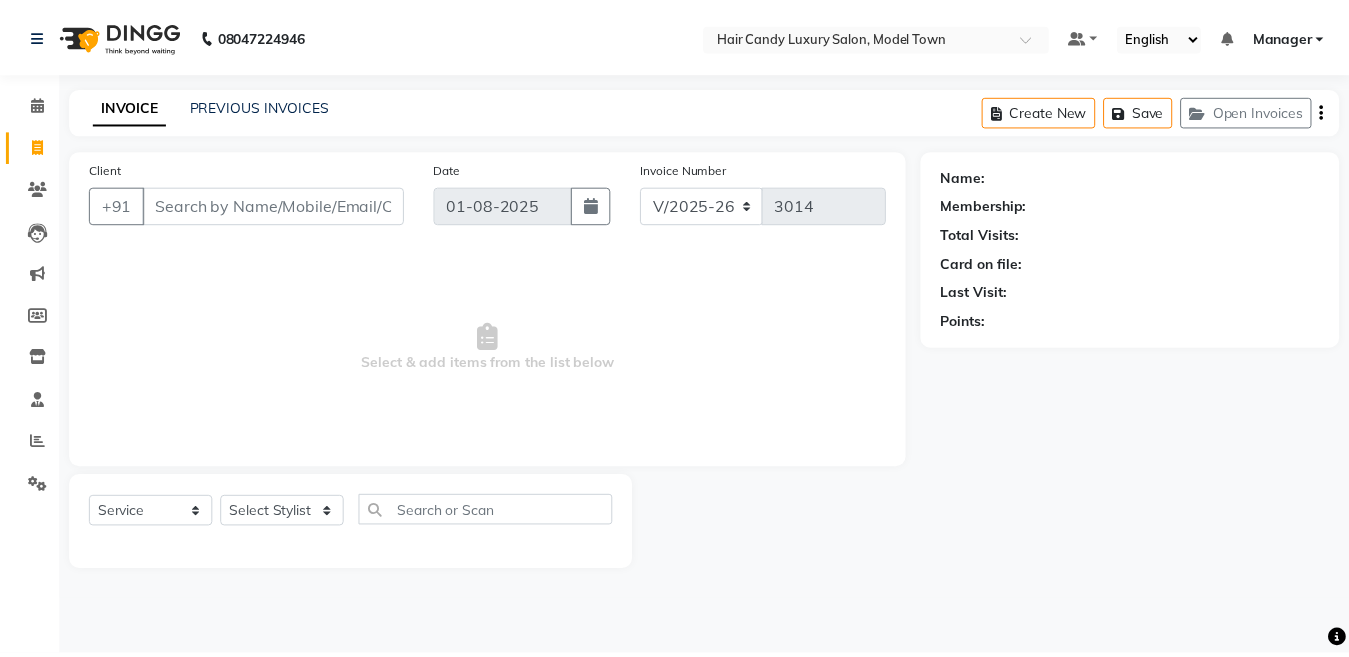 scroll, scrollTop: 0, scrollLeft: 0, axis: both 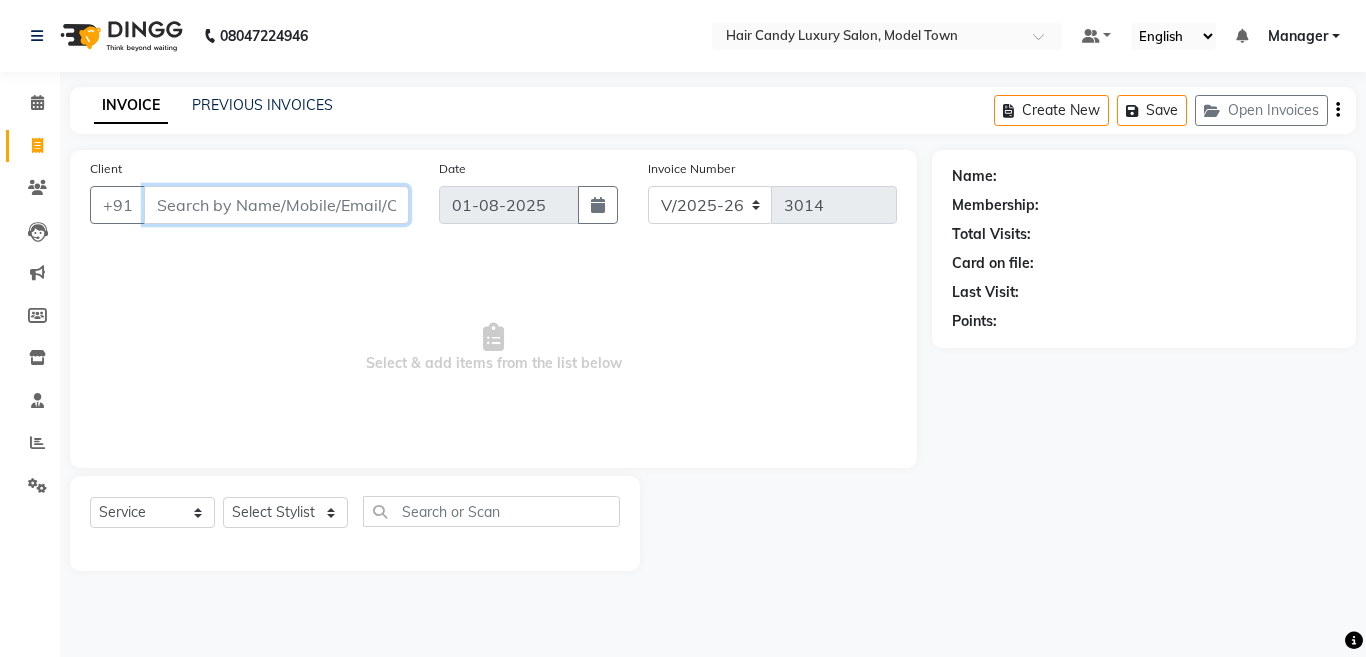 click on "Client" at bounding box center [276, 205] 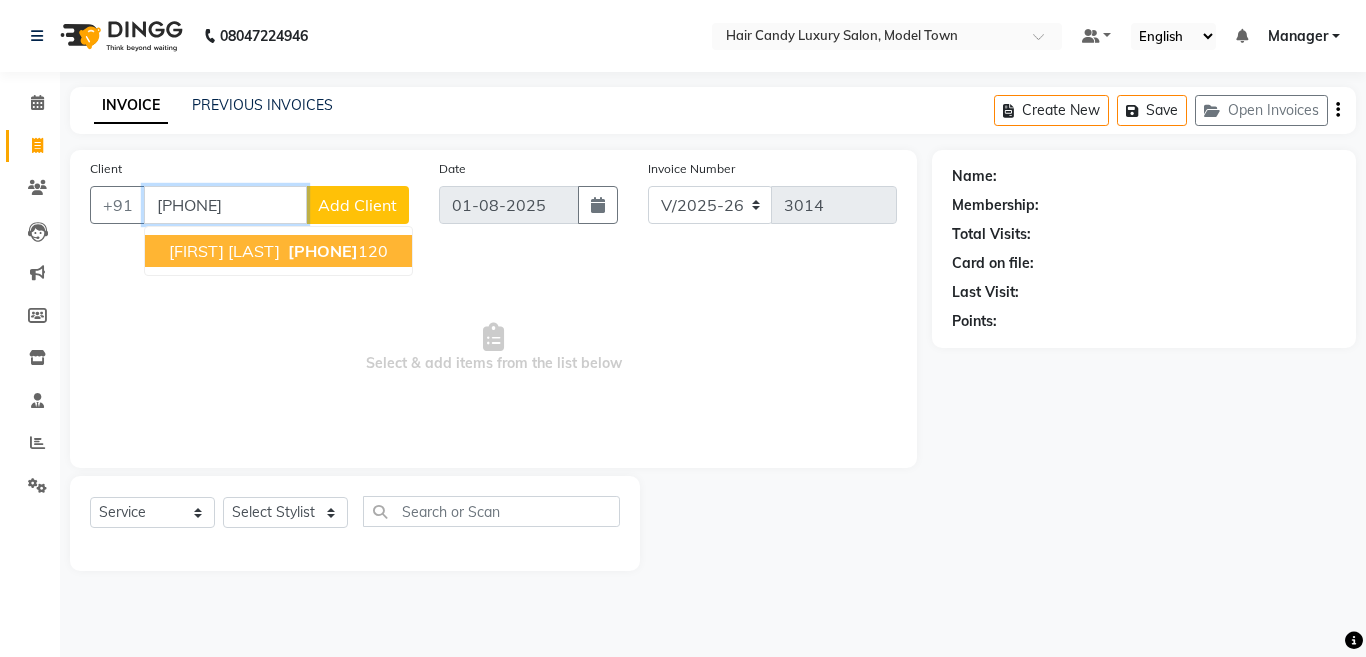 click on "Ayush Aggarwal   9899836 120" at bounding box center [278, 251] 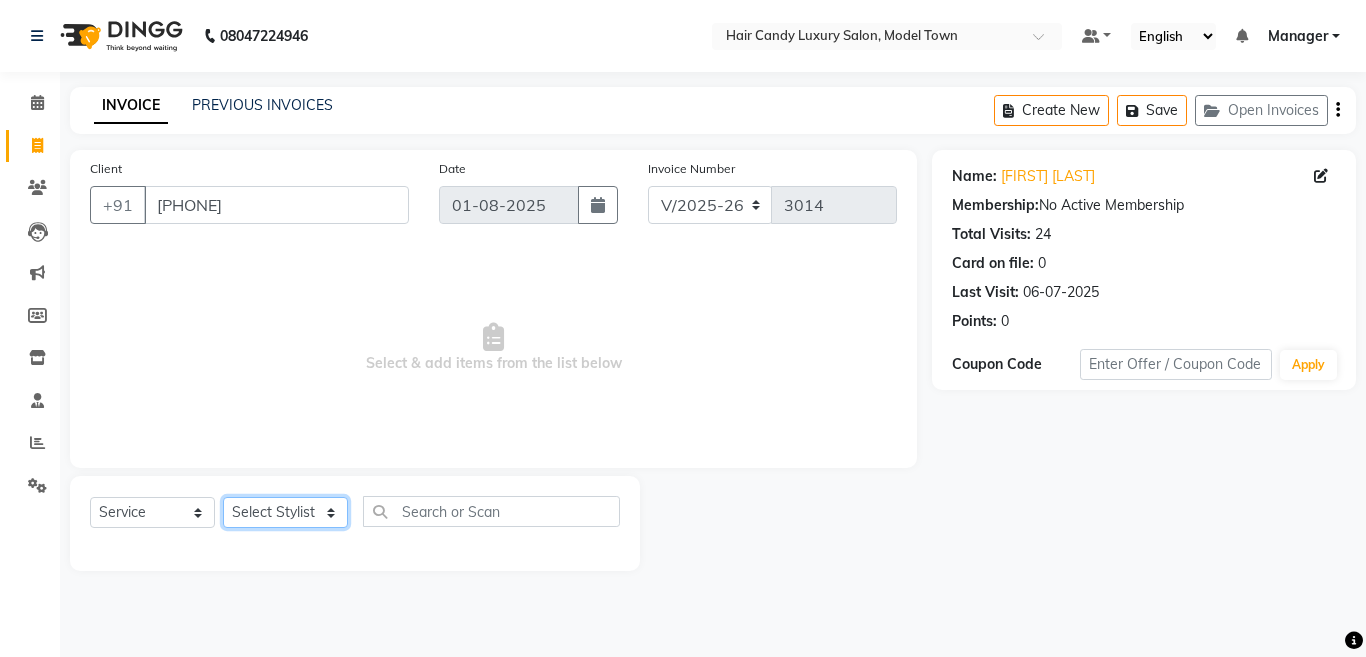 click on "Select Stylist Aakib Anas Anuradha Izhar Laiq (Rahul) Manager Neeraj parul Pawan Prakash Rajni Ranjay (Raju) RIYA Saleem sameer  stock manager surrender Vijay Gupta Vijay kumar" 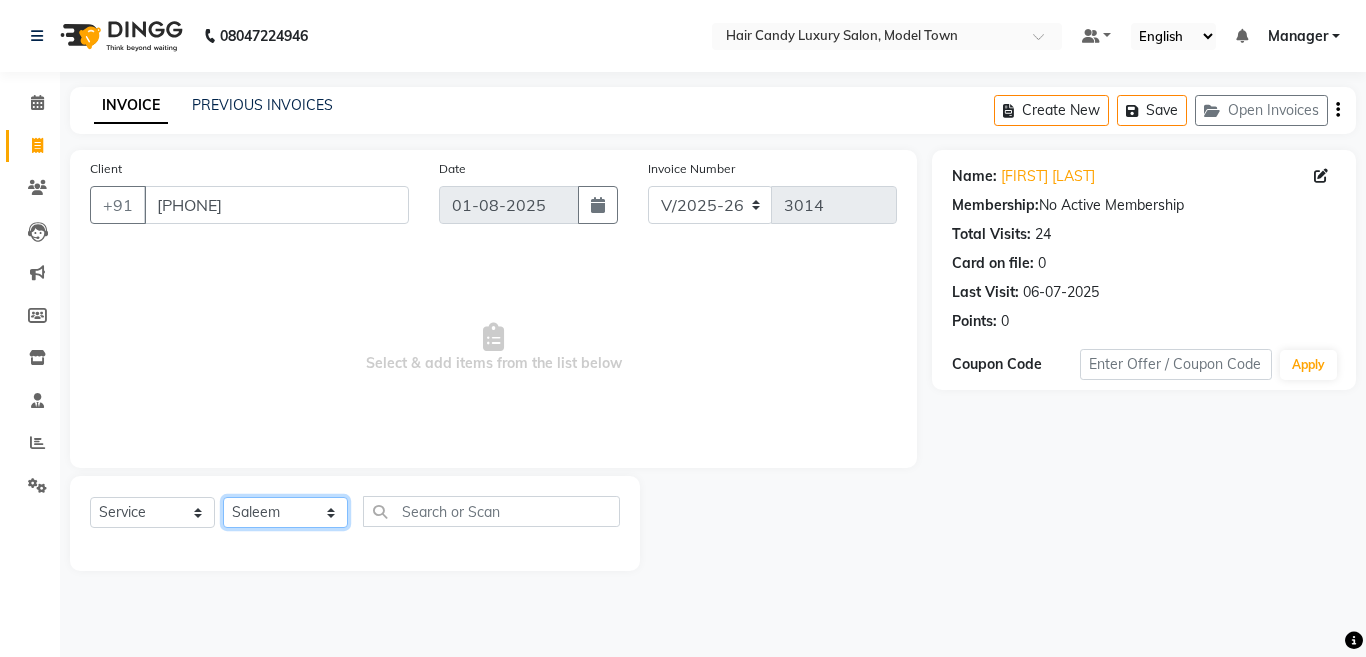 click on "Select Stylist Aakib Anas Anuradha Izhar Laiq (Rahul) Manager Neeraj parul Pawan Prakash Rajni Ranjay (Raju) RIYA Saleem sameer  stock manager surrender Vijay Gupta Vijay kumar" 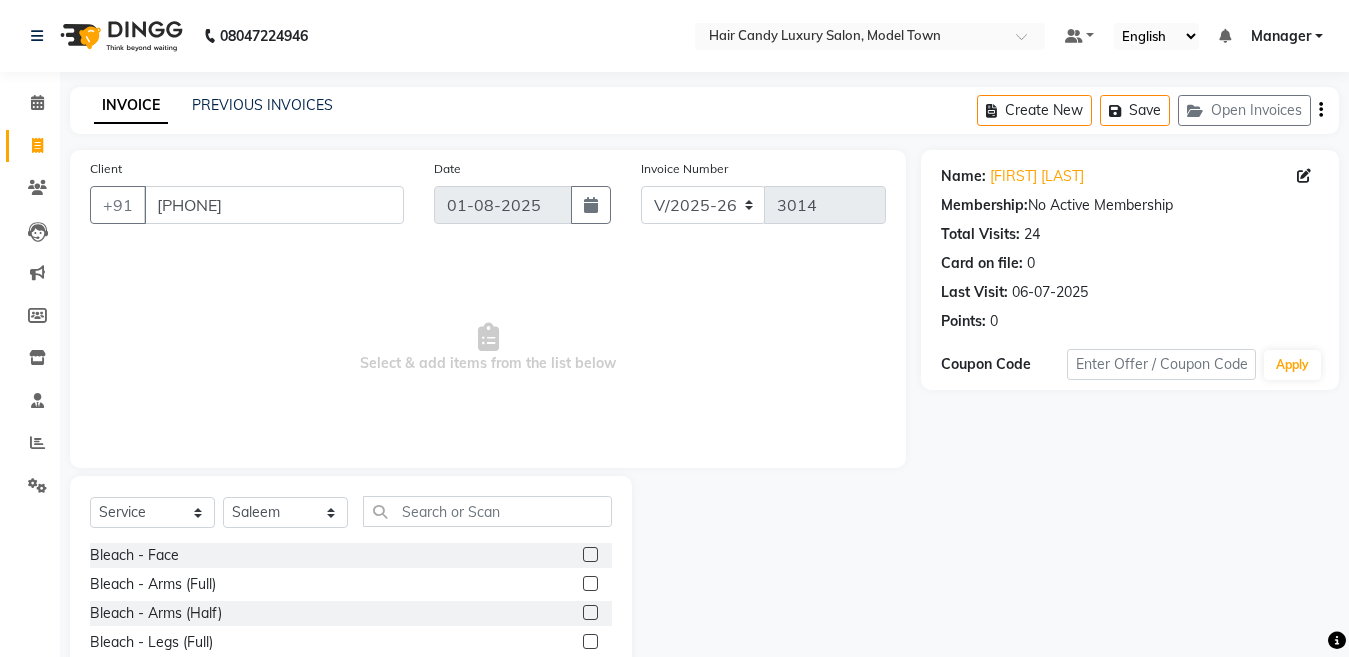 click on "Select  Service  Product  Membership  Package Voucher Prepaid Gift Card  Select Stylist Aakib Anas Anuradha Izhar Laiq (Rahul) Manager Neeraj parul Pawan Prakash Rajni Ranjay (Raju) RIYA Saleem sameer  stock manager surrender Vijay Gupta Vijay kumar Bleach - Face  Bleach - Arms (Full)  Bleach - Arms (Half)  Bleach - Legs (Full)  Bleach - Legs (Half)  Bleach - Back (Full)  Bleach - Back (Half)  Bleach - Front (Full)  Bleach - Front (Half)  Bleach - Full Body  Mango-Pedicure  Detan - Face  Detan - Arms (Full)  Detan - Arms (Half)  Detan - Legs (Full)  Detan - Legs (Half)  Detan - Back (Full)  Detan - Back (Half)  Detan - Front (Full)  Detan - Front (Half)  Detan - Full Body  Facial - Face Massage  Facial - Face Cleaning  Facial - Face D-Tan  Facial - Face Bleach  Facial - Casmara Facial  Facial - O3 Cleanup  Facial - O3 Facial  Facial - Skeyndor Cleanup  Facial - Skeyndor Facial  Facial - Face Mask  Facial - Dermalogica Facial  Facial - Dermalogica Clean up  Hands and Feet - Express Menicure  Hands and Feet -" 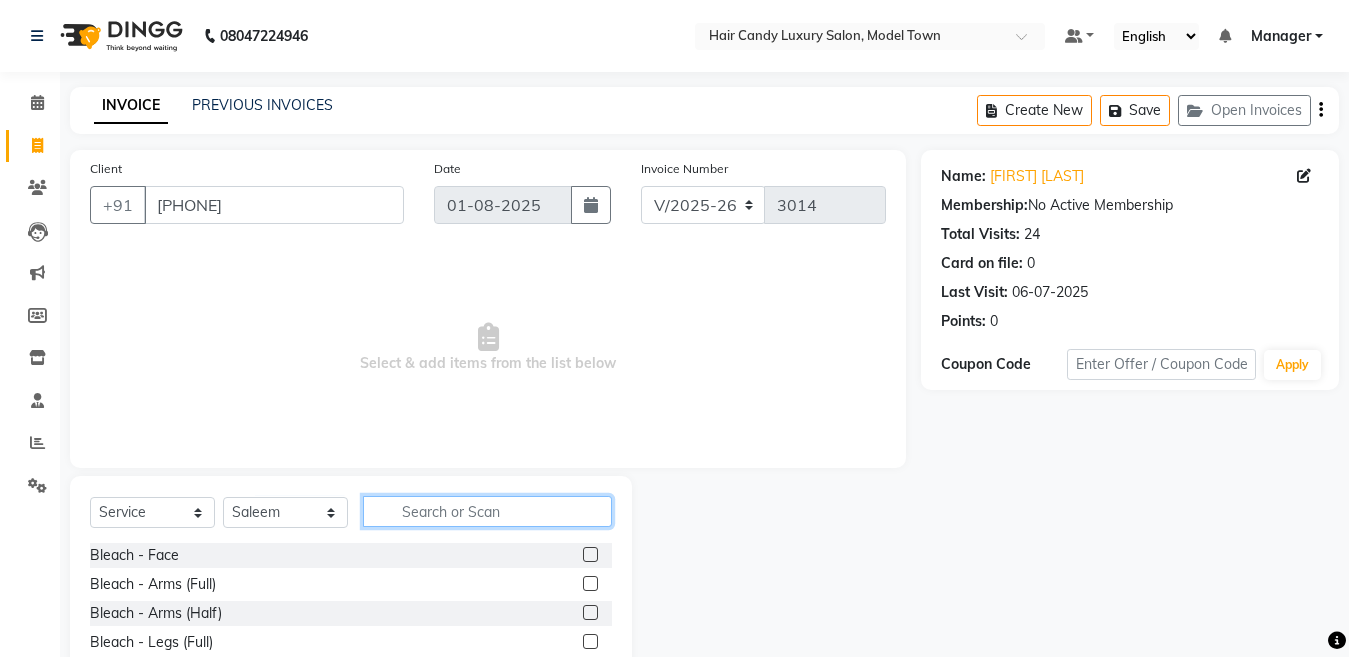 click 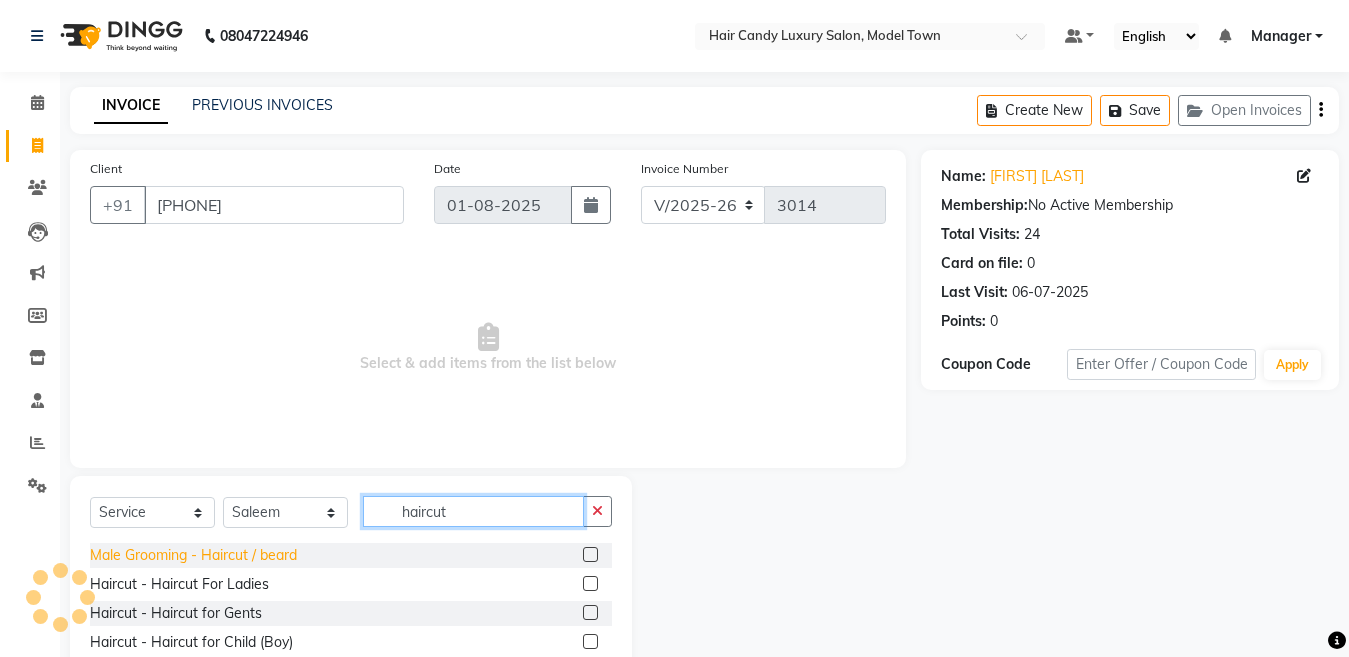 type on "haircut" 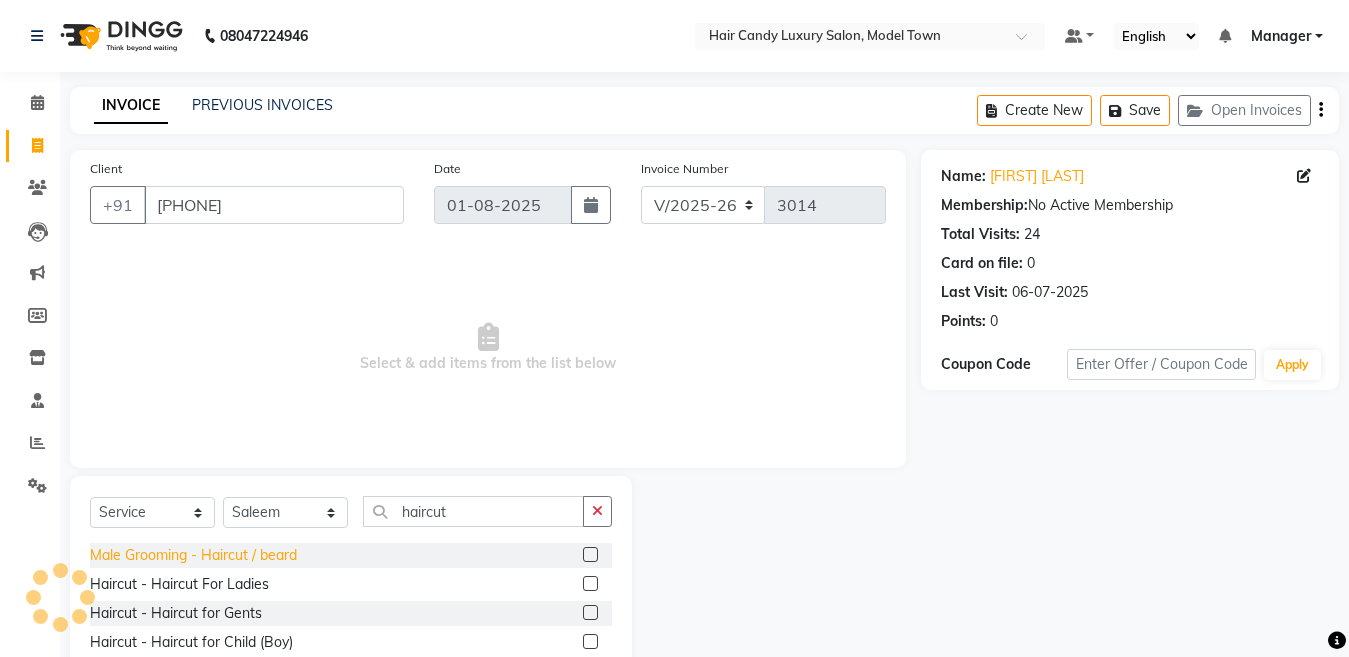 click on "Male Grooming - Haircut / beard" 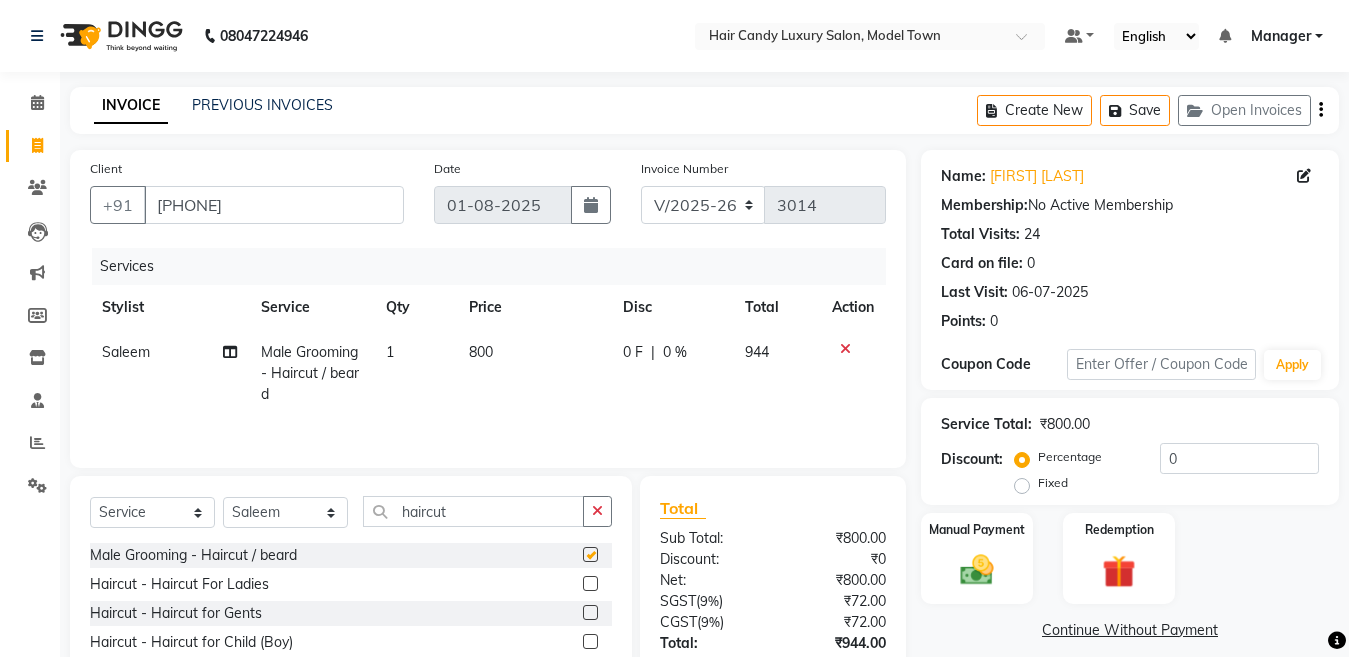 checkbox on "false" 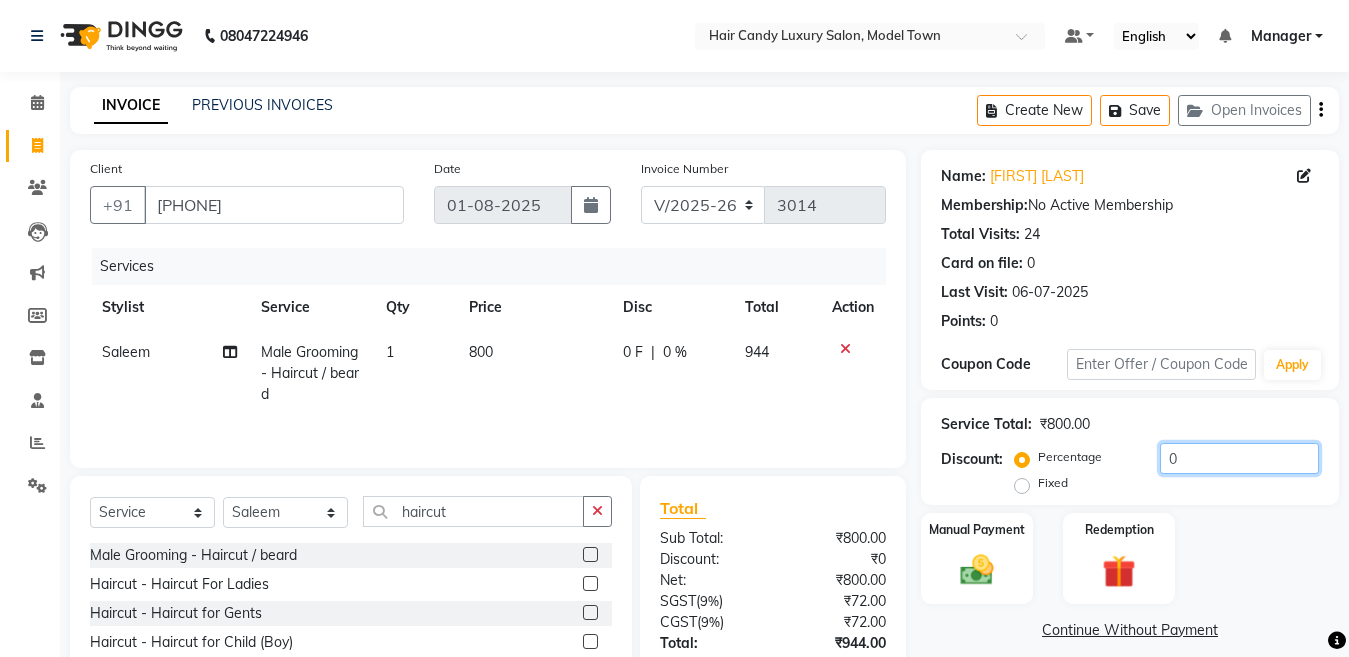 drag, startPoint x: 1244, startPoint y: 450, endPoint x: 856, endPoint y: 498, distance: 390.9578 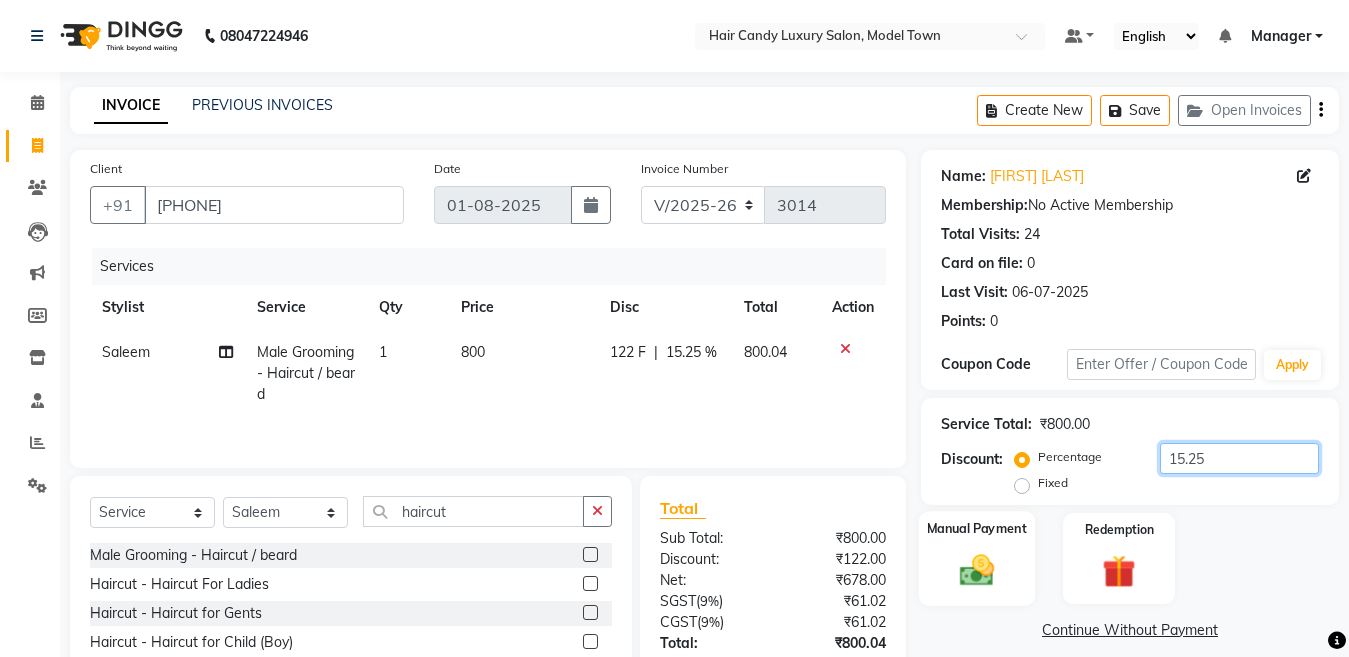 type on "15.25" 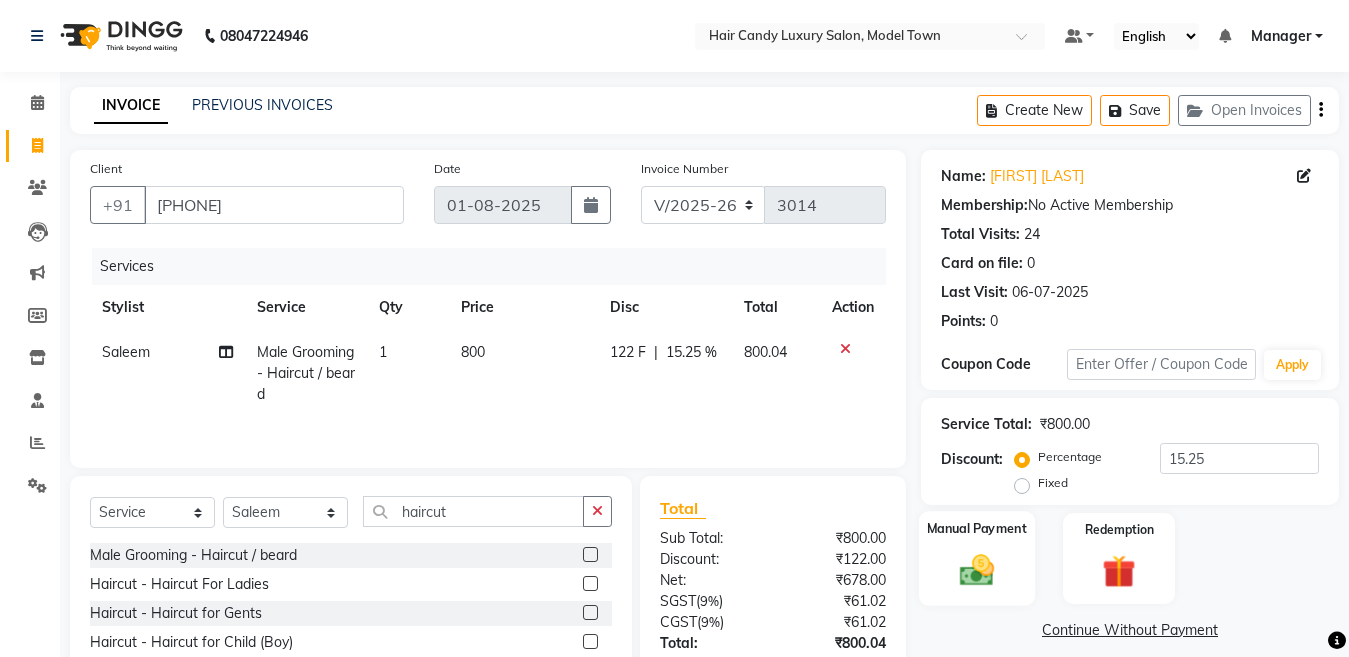 click 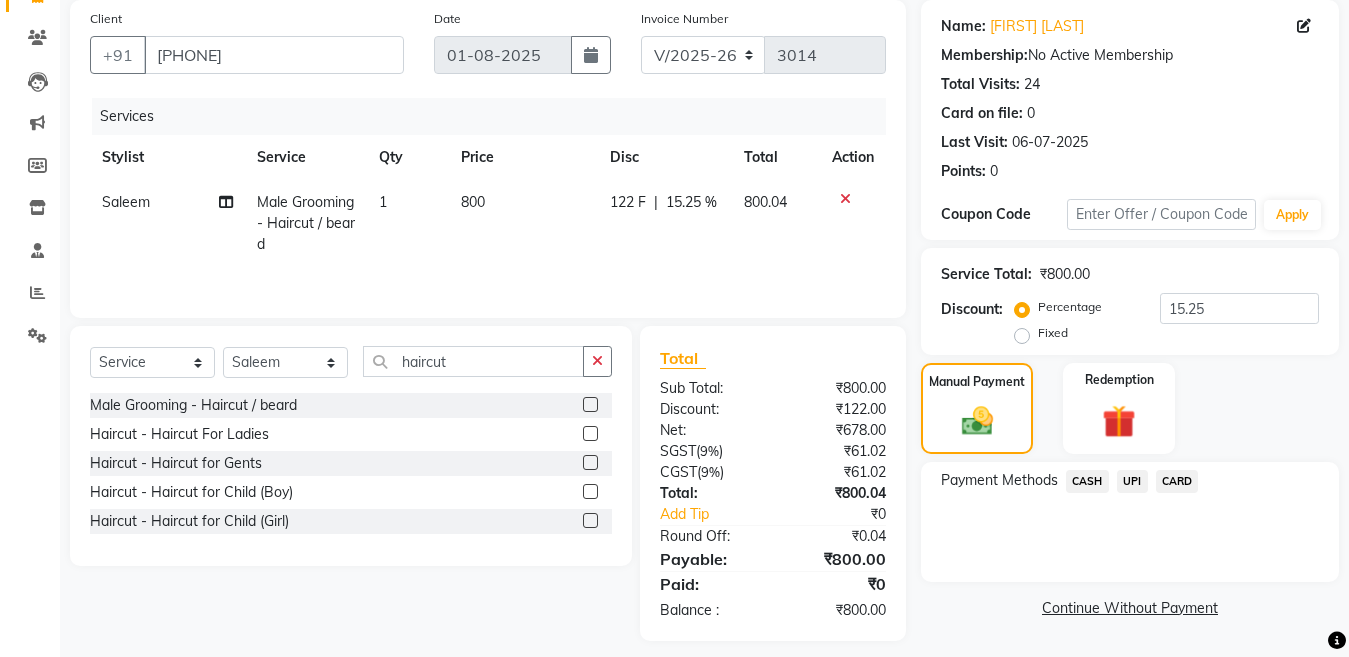 scroll, scrollTop: 166, scrollLeft: 0, axis: vertical 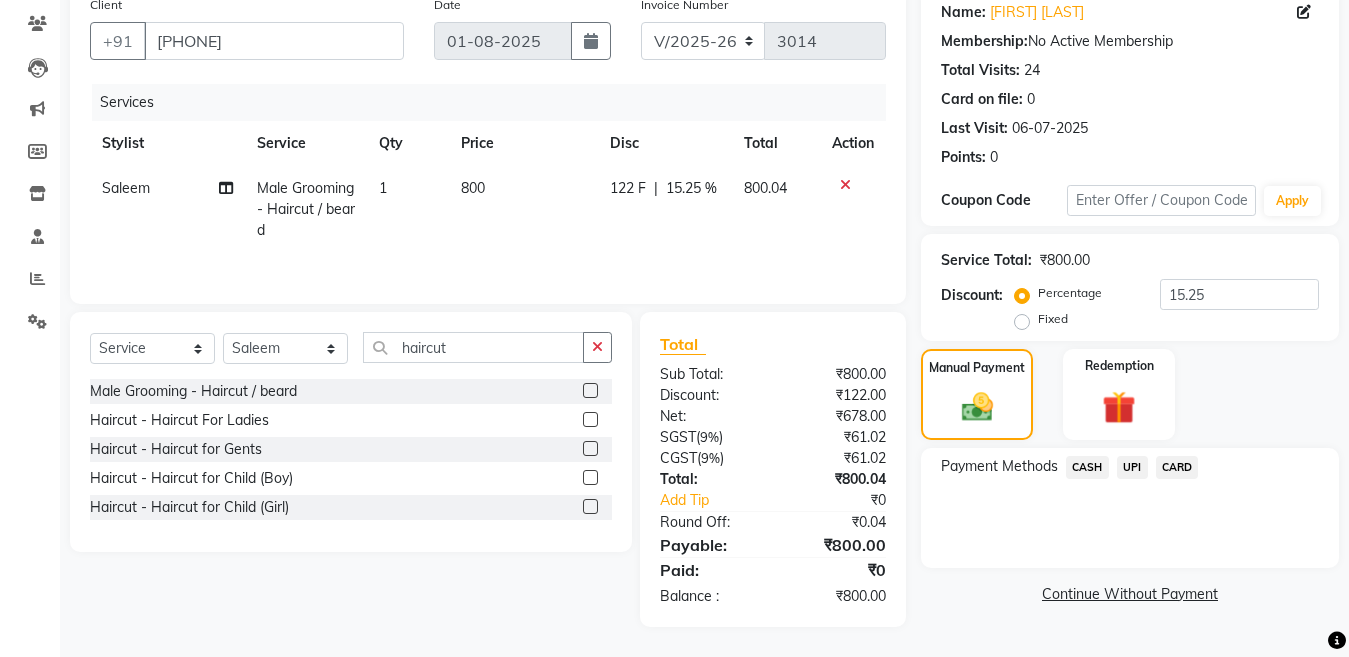 click on "CASH" 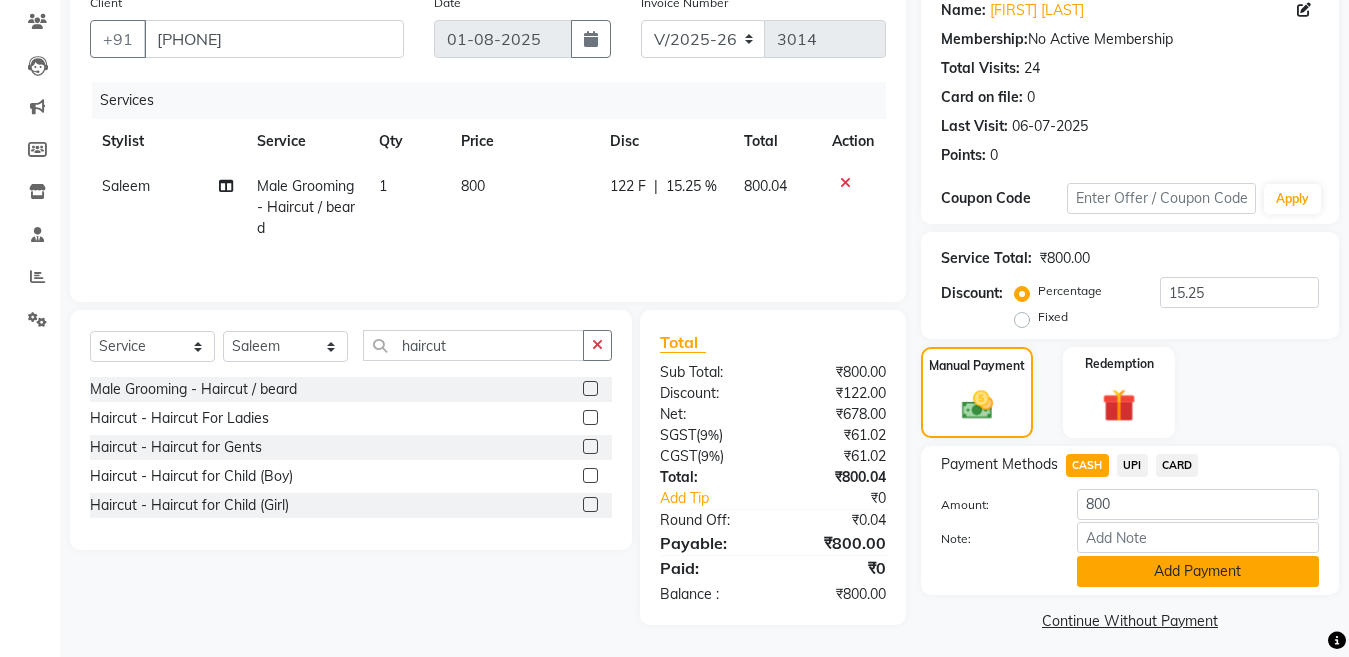 click on "Add Payment" 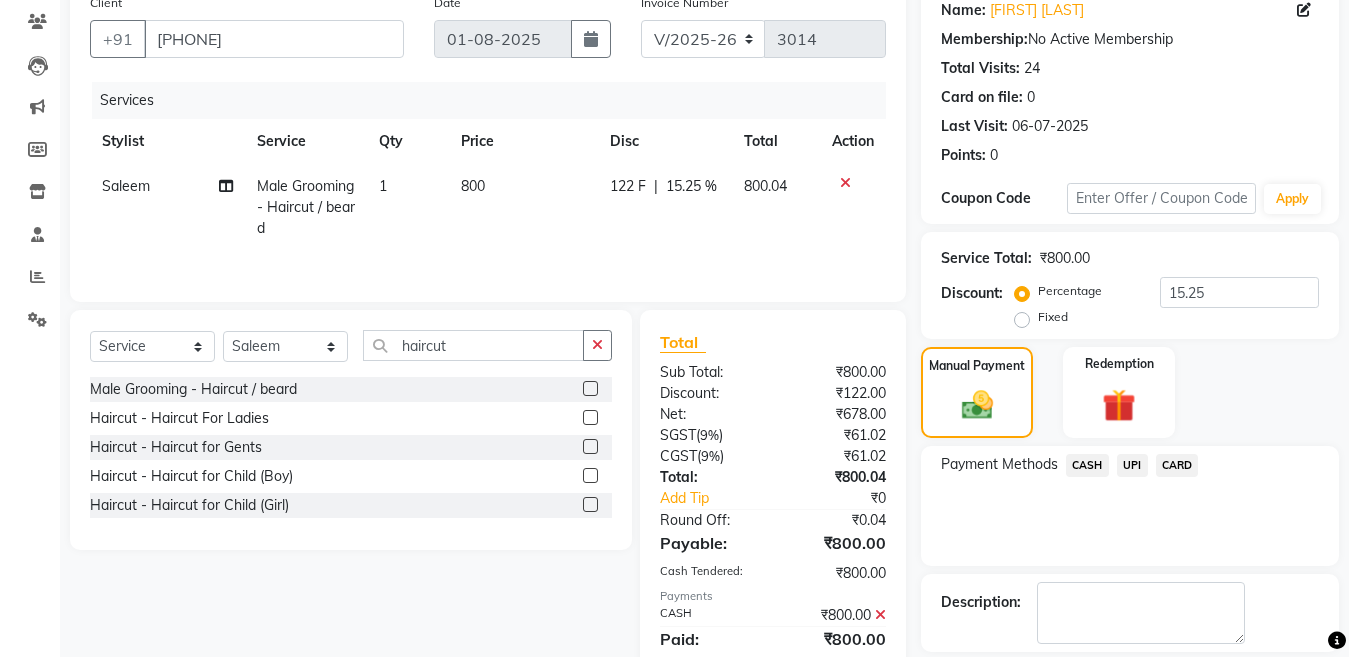 scroll, scrollTop: 259, scrollLeft: 0, axis: vertical 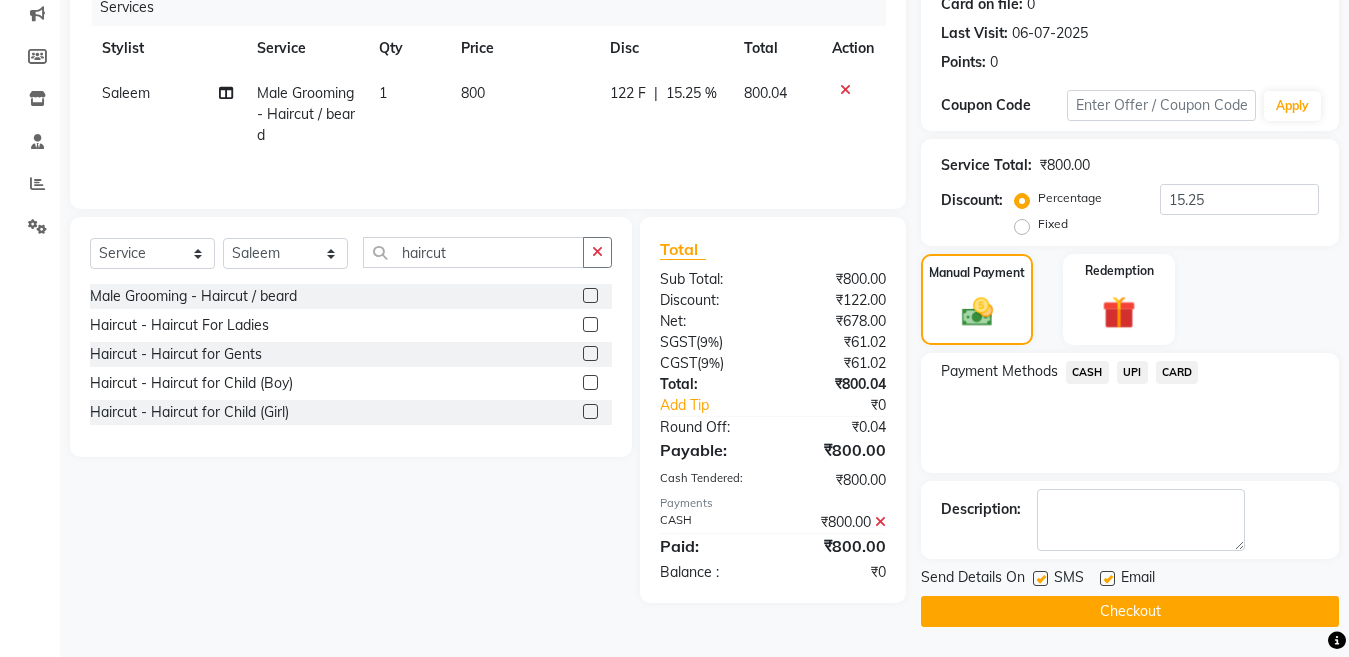 click on "Checkout" 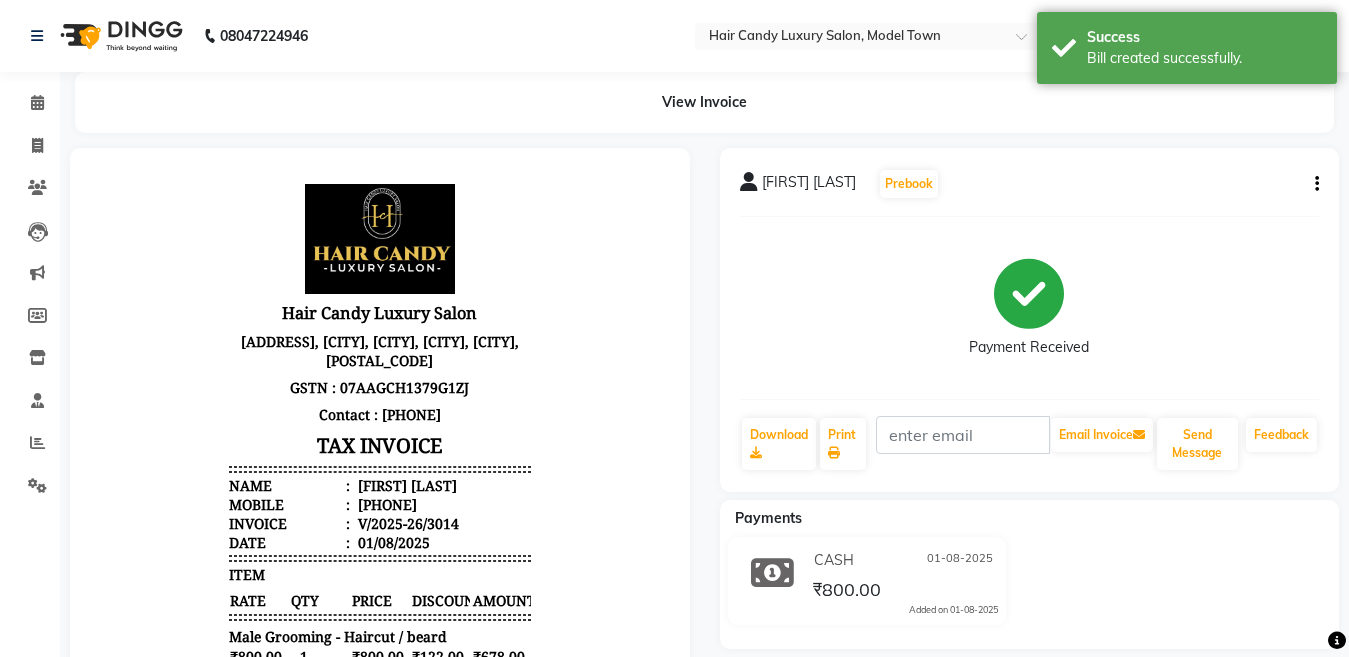 scroll, scrollTop: 0, scrollLeft: 0, axis: both 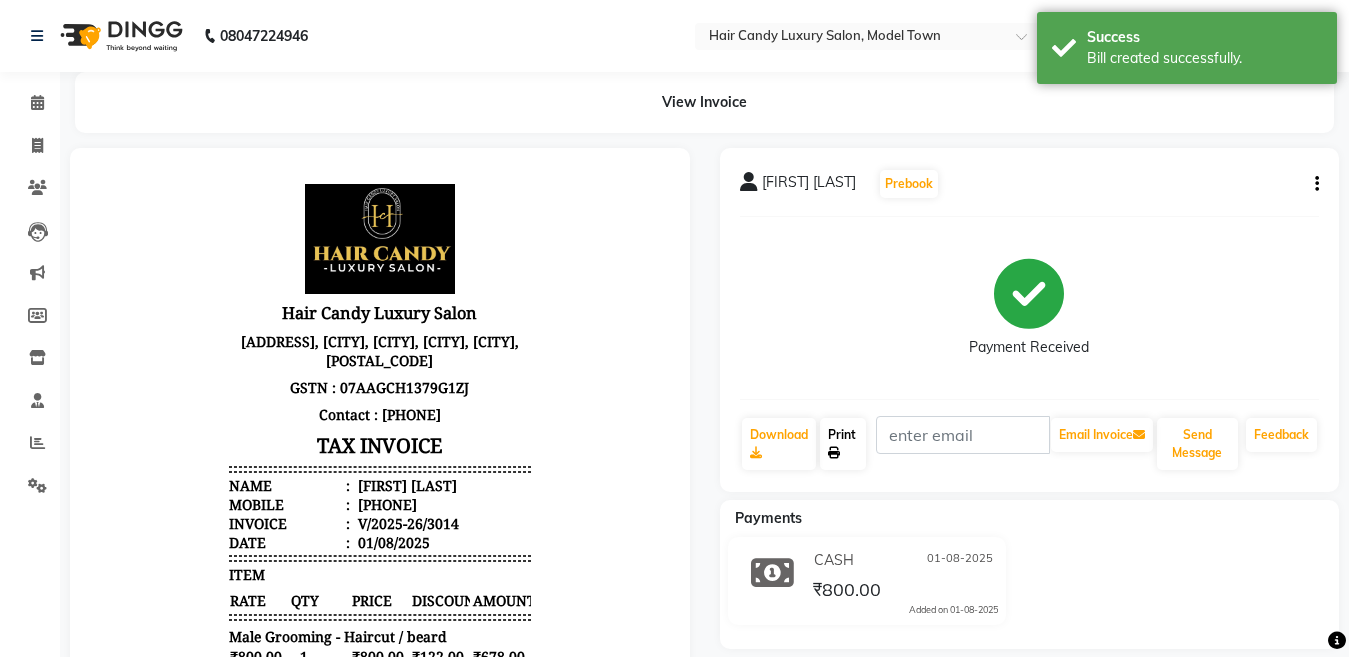 click on "Print" 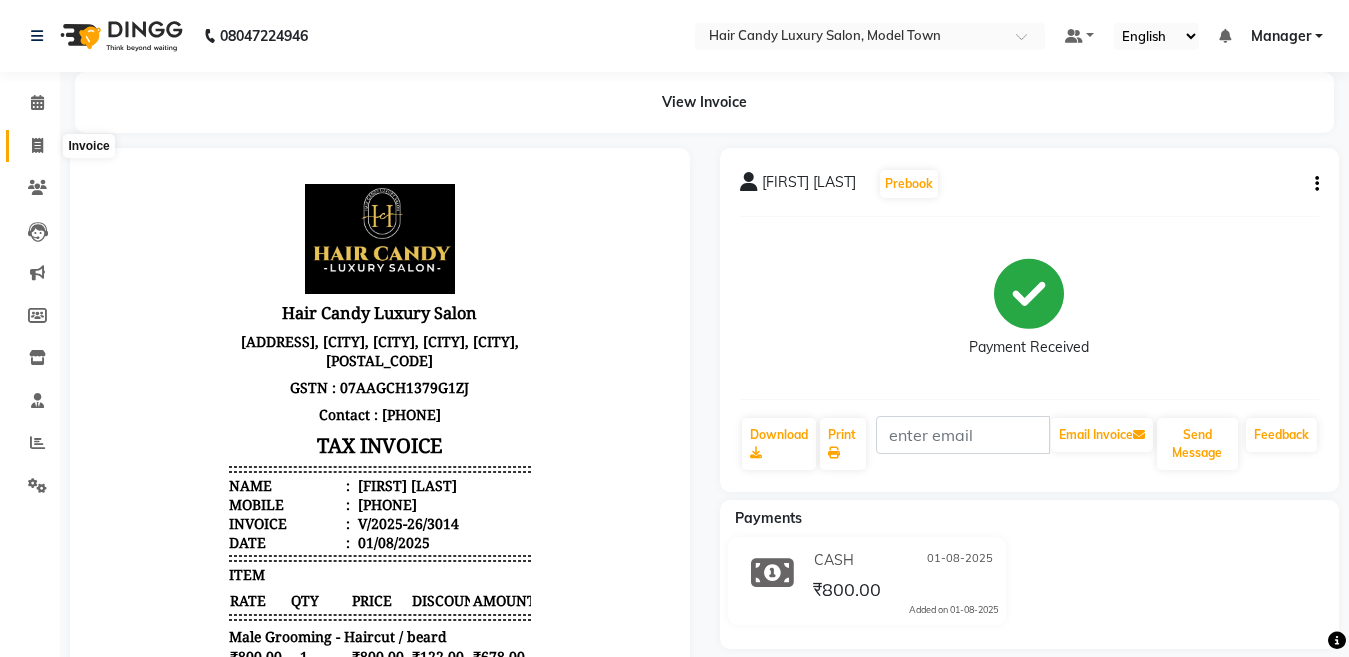 drag, startPoint x: 32, startPoint y: 143, endPoint x: 63, endPoint y: 13, distance: 133.64505 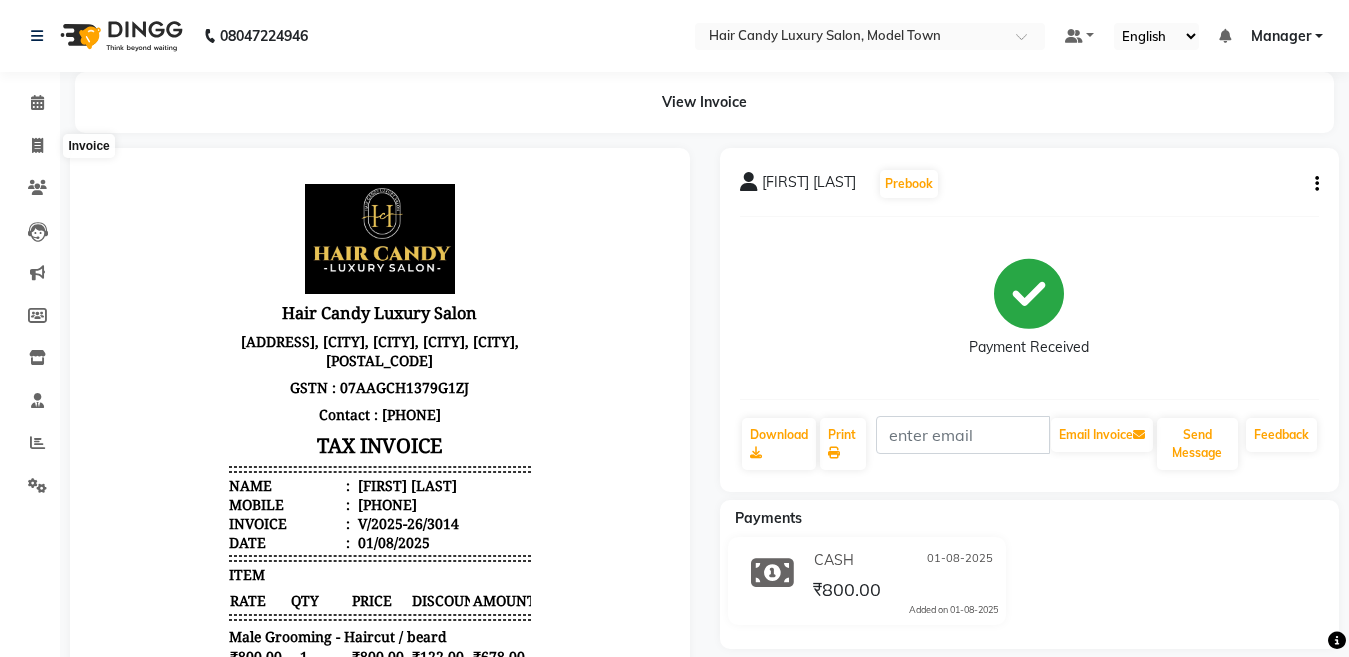 select on "service" 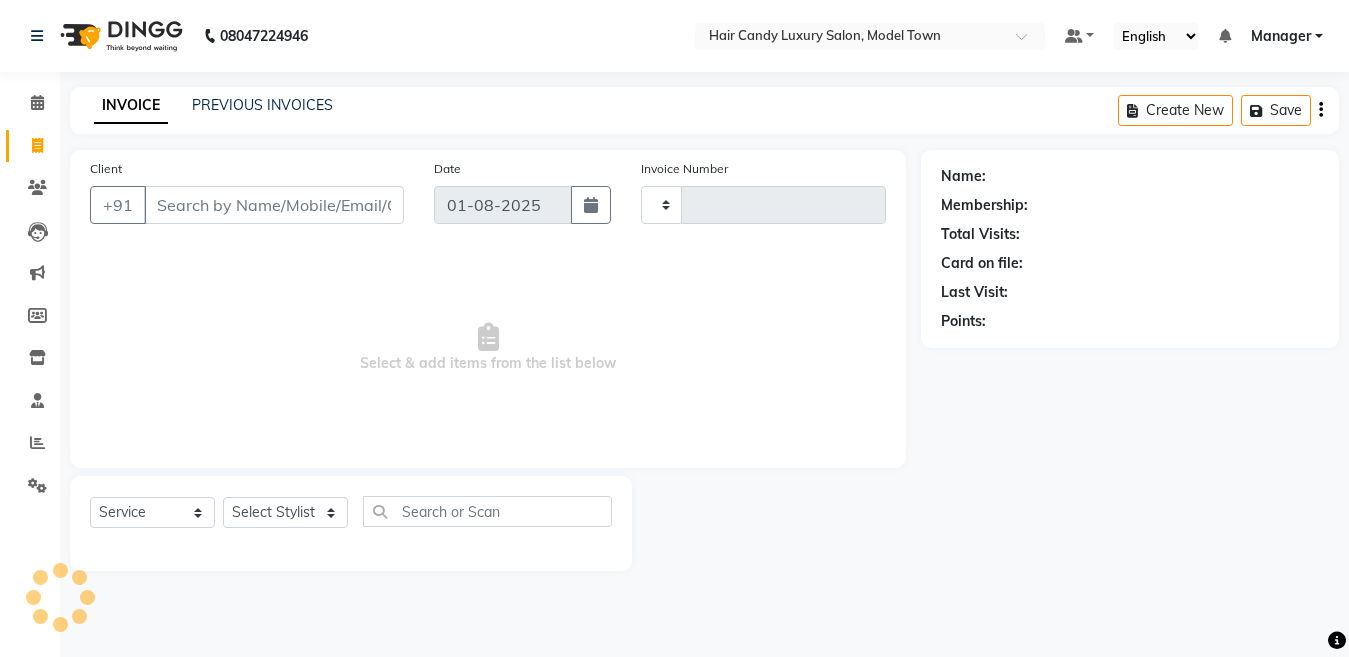 type on "3015" 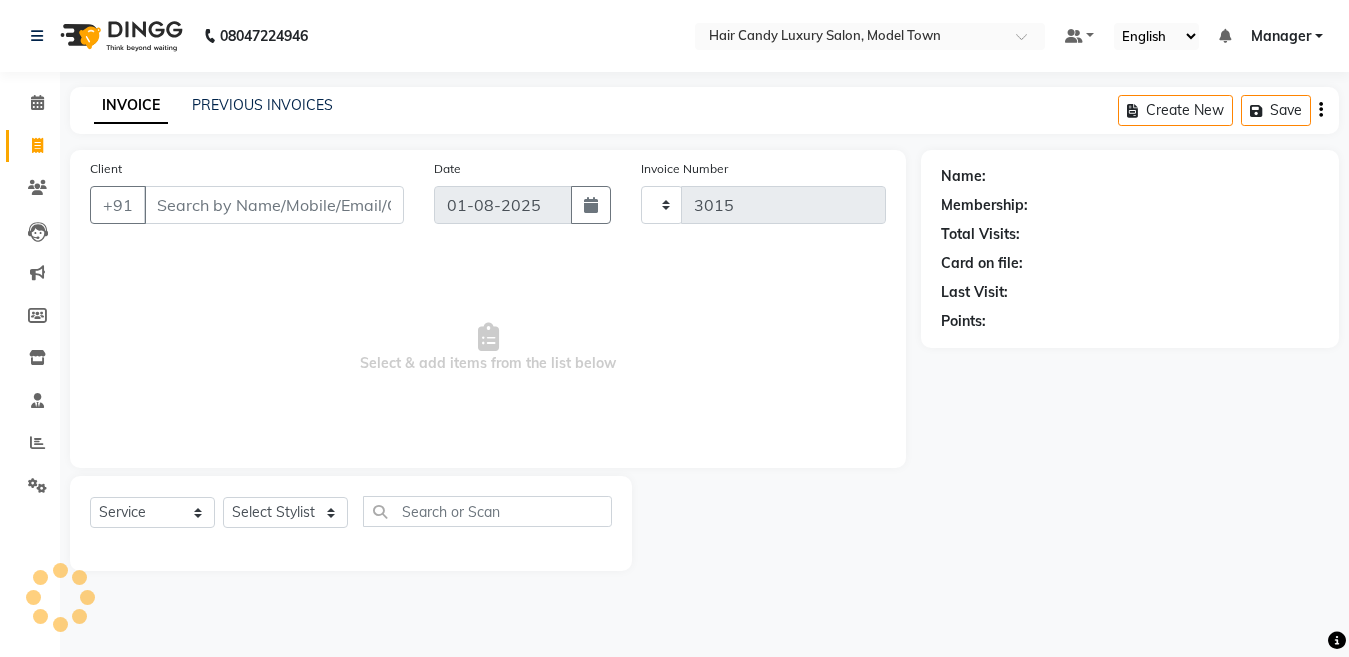 select on "4716" 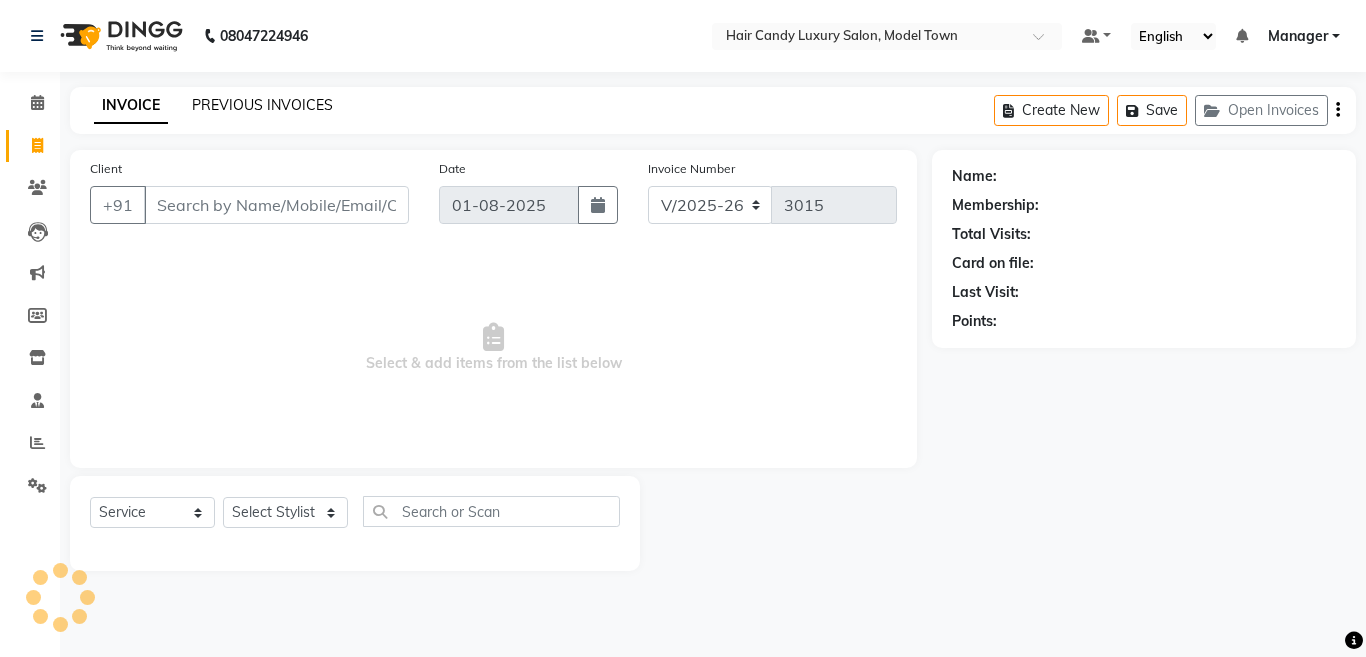 click on "PREVIOUS INVOICES" 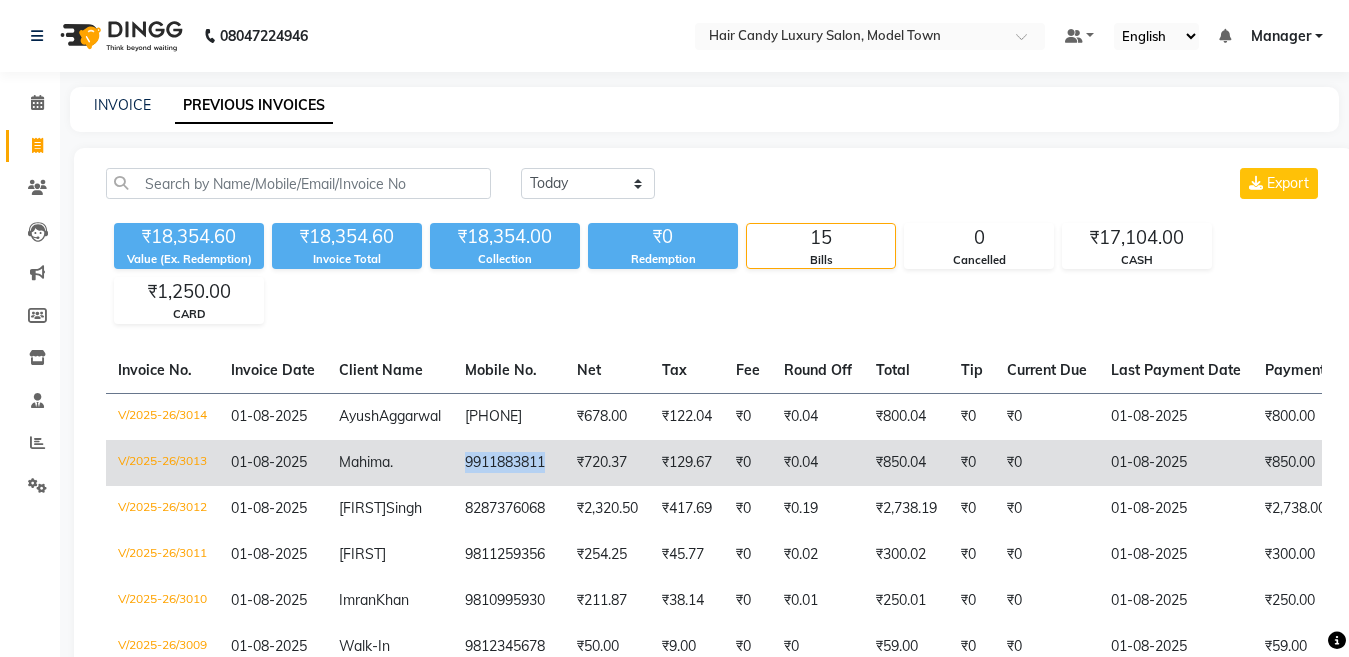 drag, startPoint x: 526, startPoint y: 485, endPoint x: 449, endPoint y: 489, distance: 77.10383 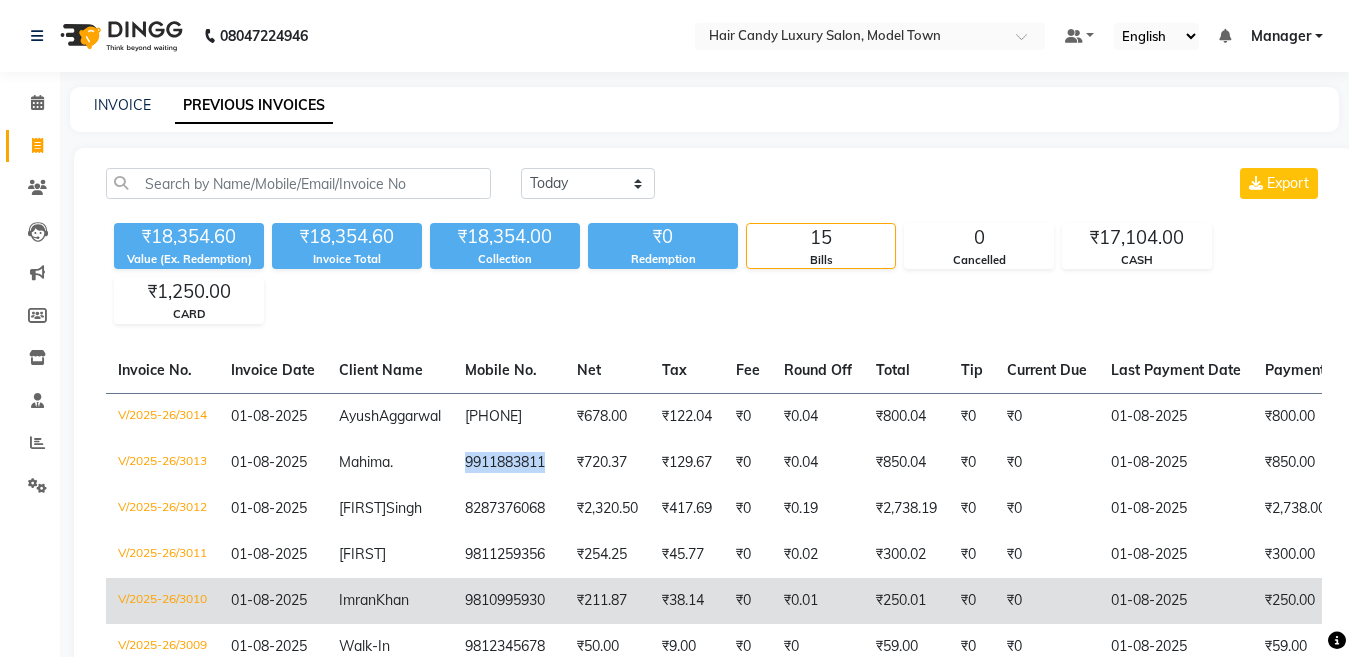 copy on "9911883811" 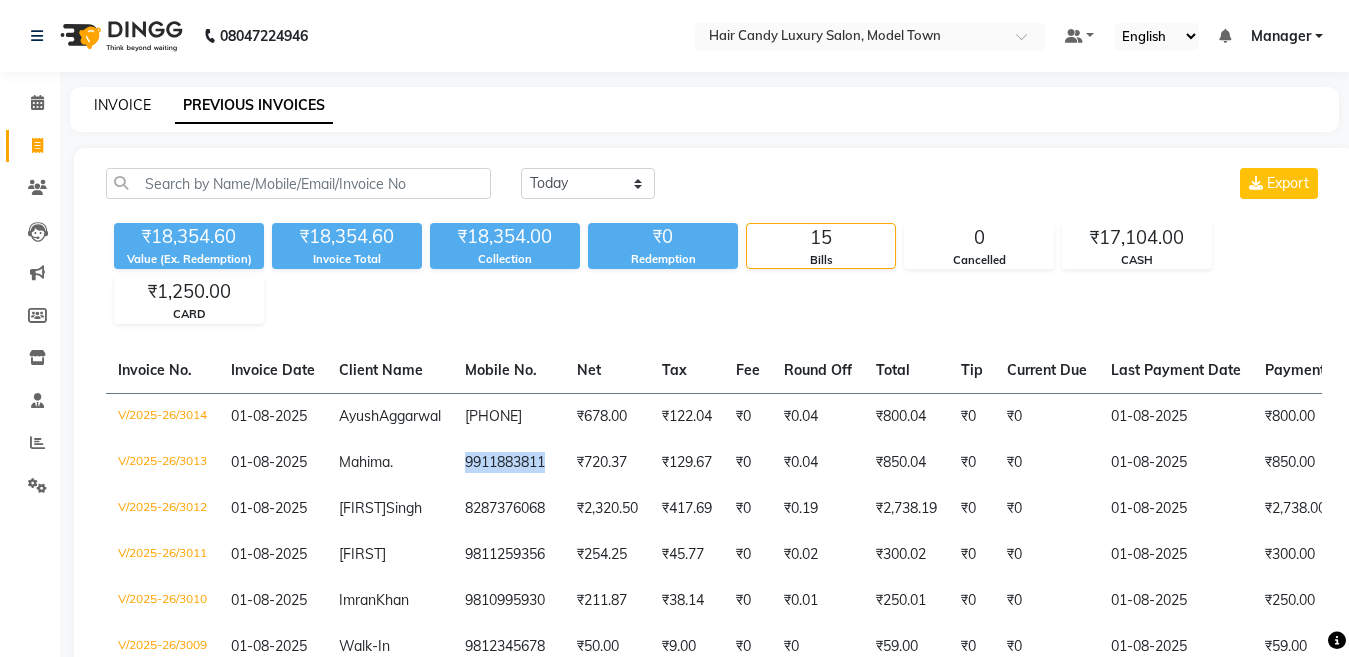 click on "INVOICE" 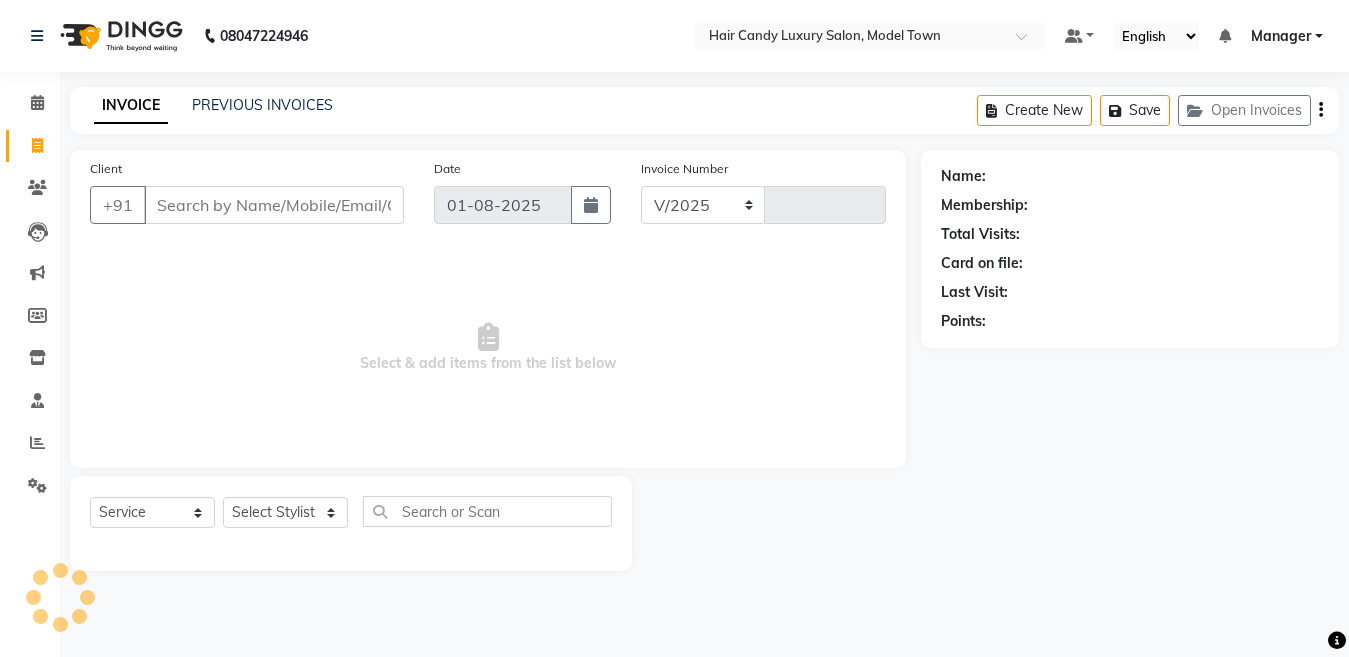 select on "4716" 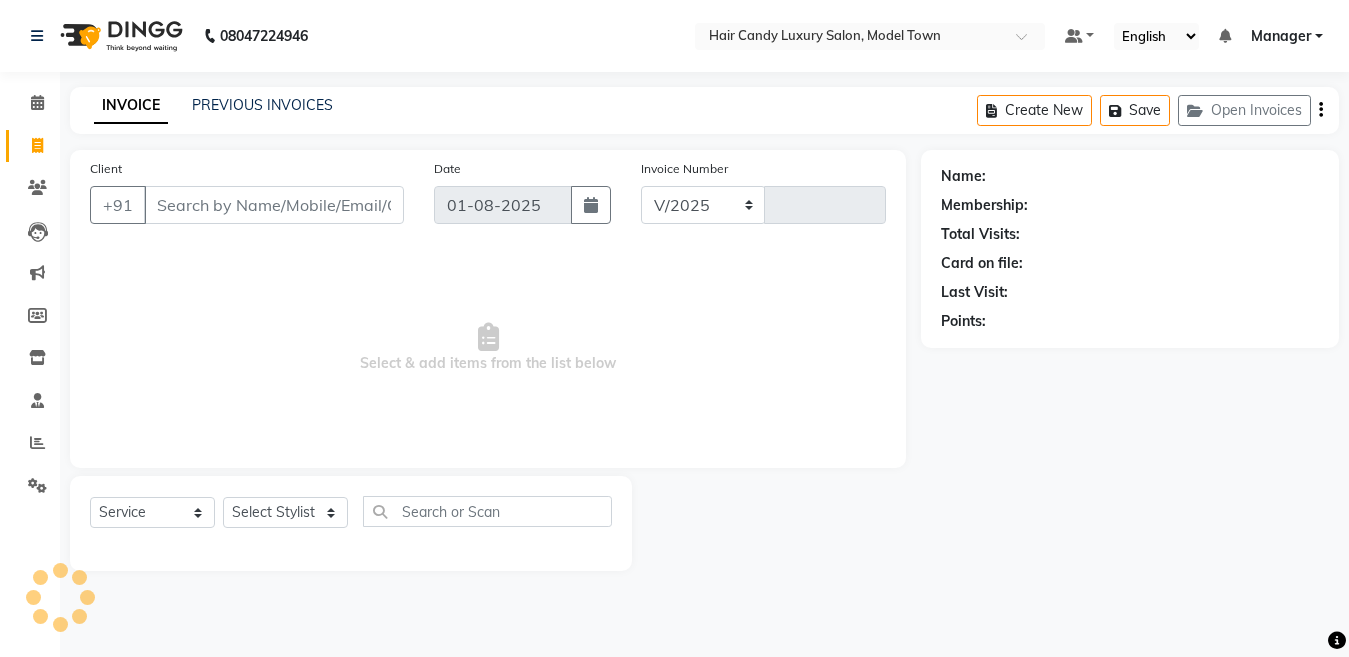 type on "3015" 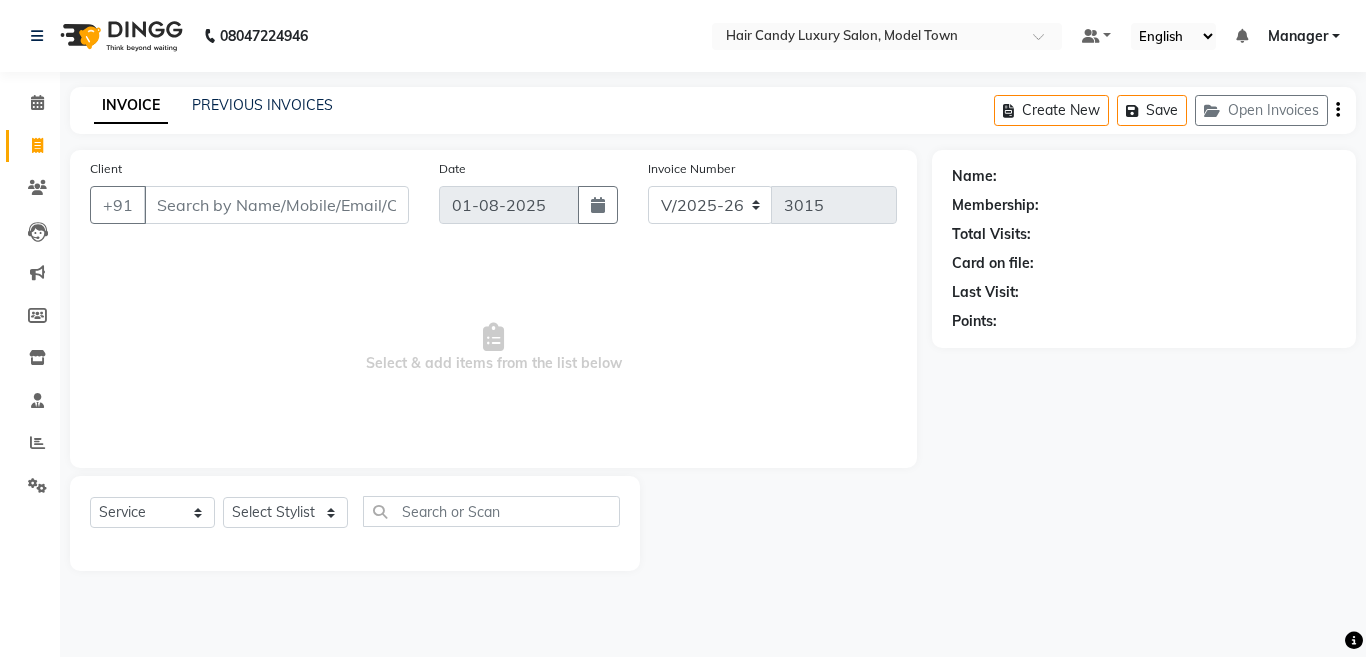 click on "Client" at bounding box center [276, 205] 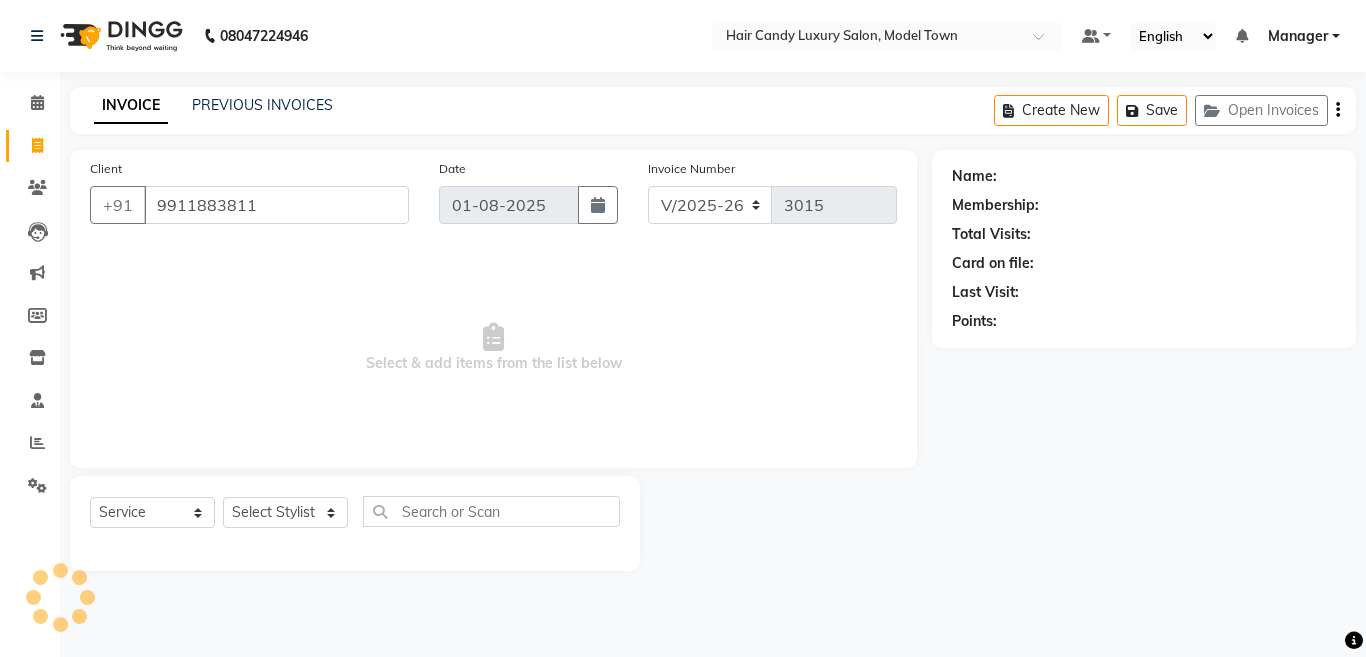 type on "9911883811" 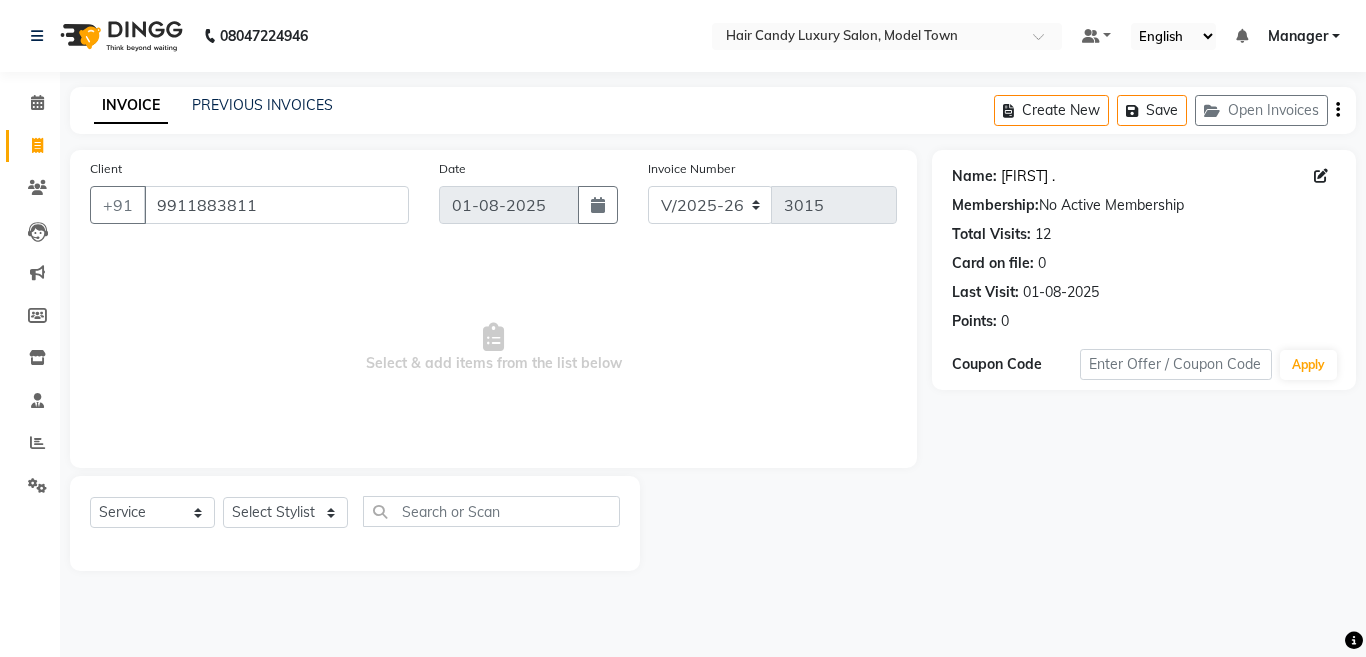 click on "Mahima ." 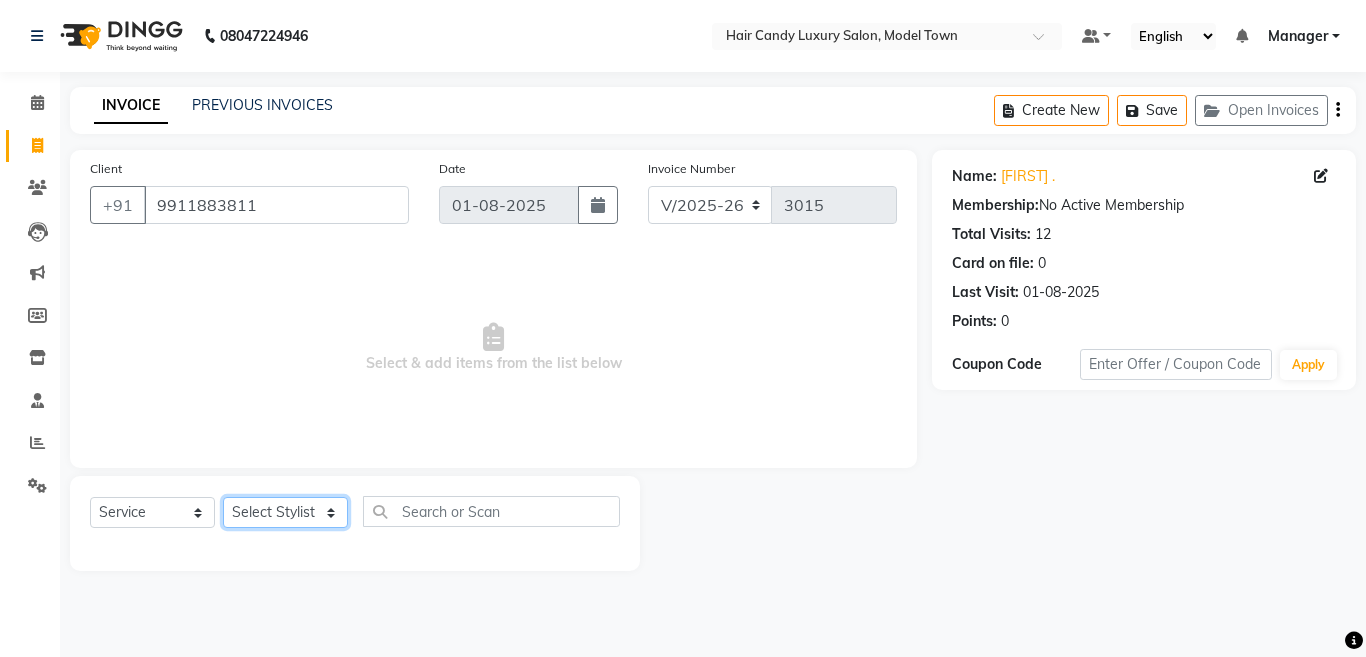 click on "Select Stylist [LAST] [LAST] [LAST] [LAST] [LAST] (Rahul) Manager [LAST] [LAST] [LAST] [LAST] [LAST] [LAST] [LAST] (Raju) RIYA [LAST] [LAST] stock manager surrender [LAST] [LAST] [LAST]" 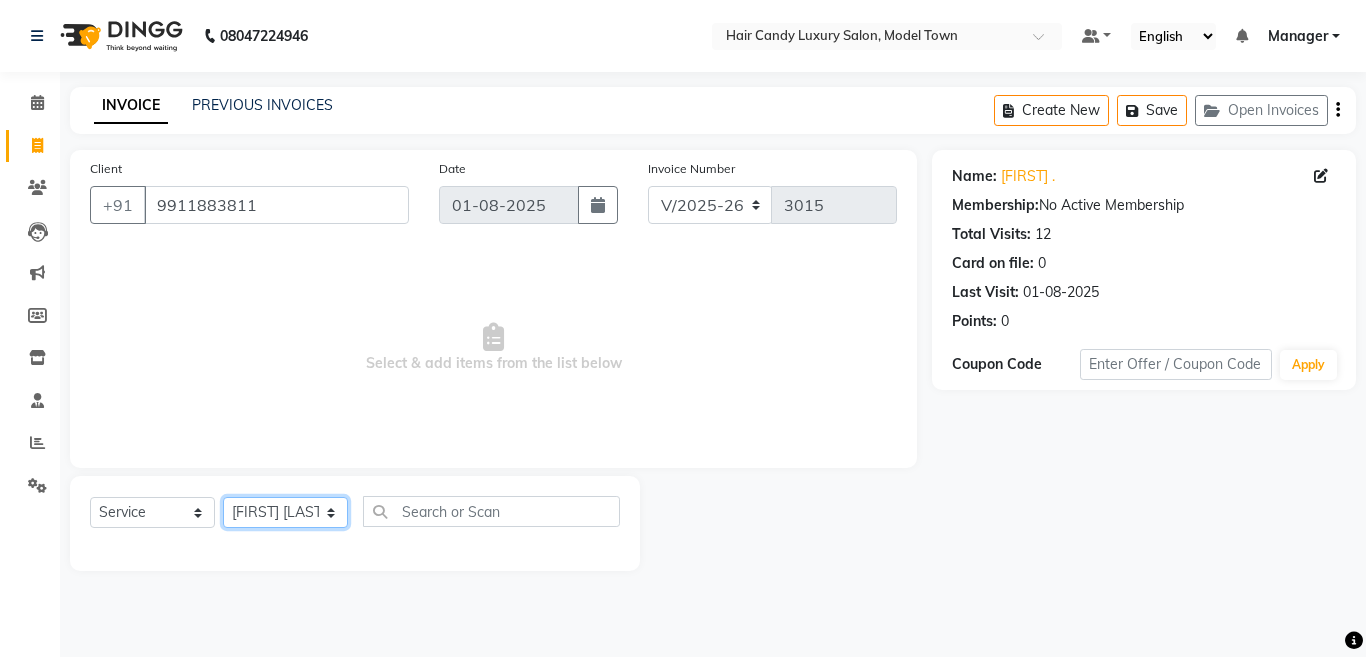 click on "Select Stylist [LAST] [LAST] [LAST] [LAST] [LAST] (Rahul) Manager [LAST] [LAST] [LAST] [LAST] [LAST] [LAST] [LAST] (Raju) RIYA [LAST] [LAST] stock manager surrender [LAST] [LAST] [LAST]" 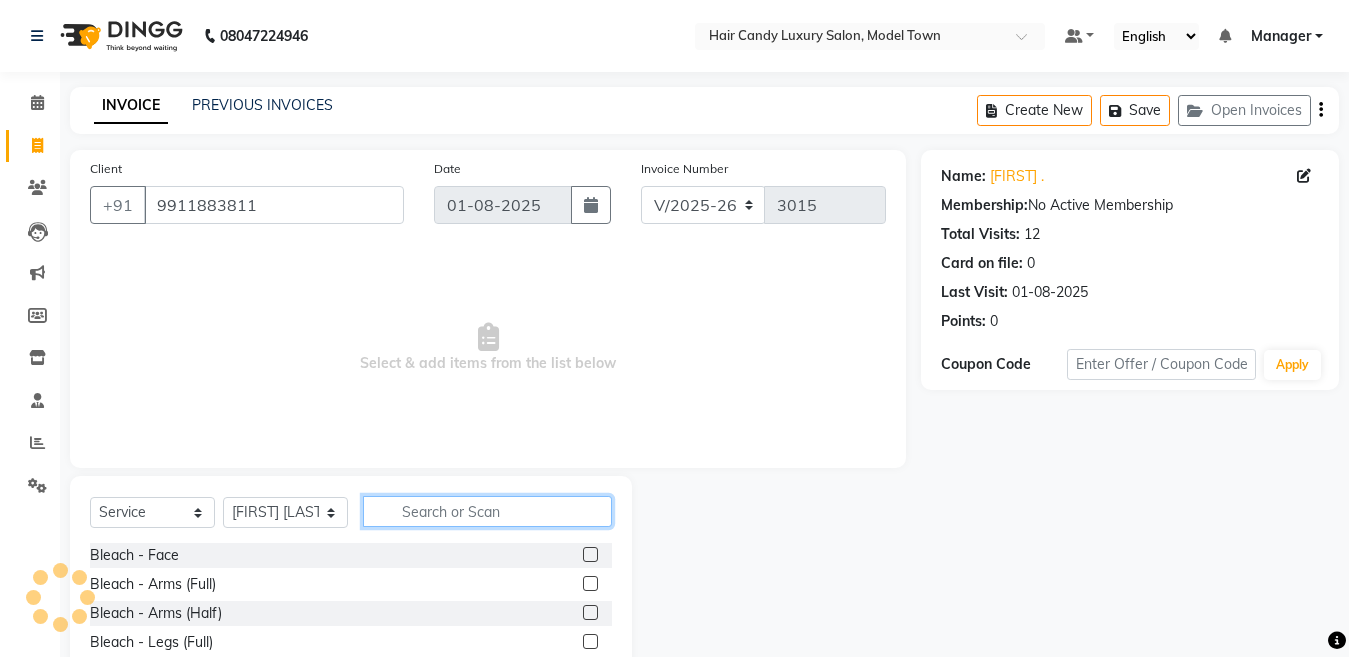 click 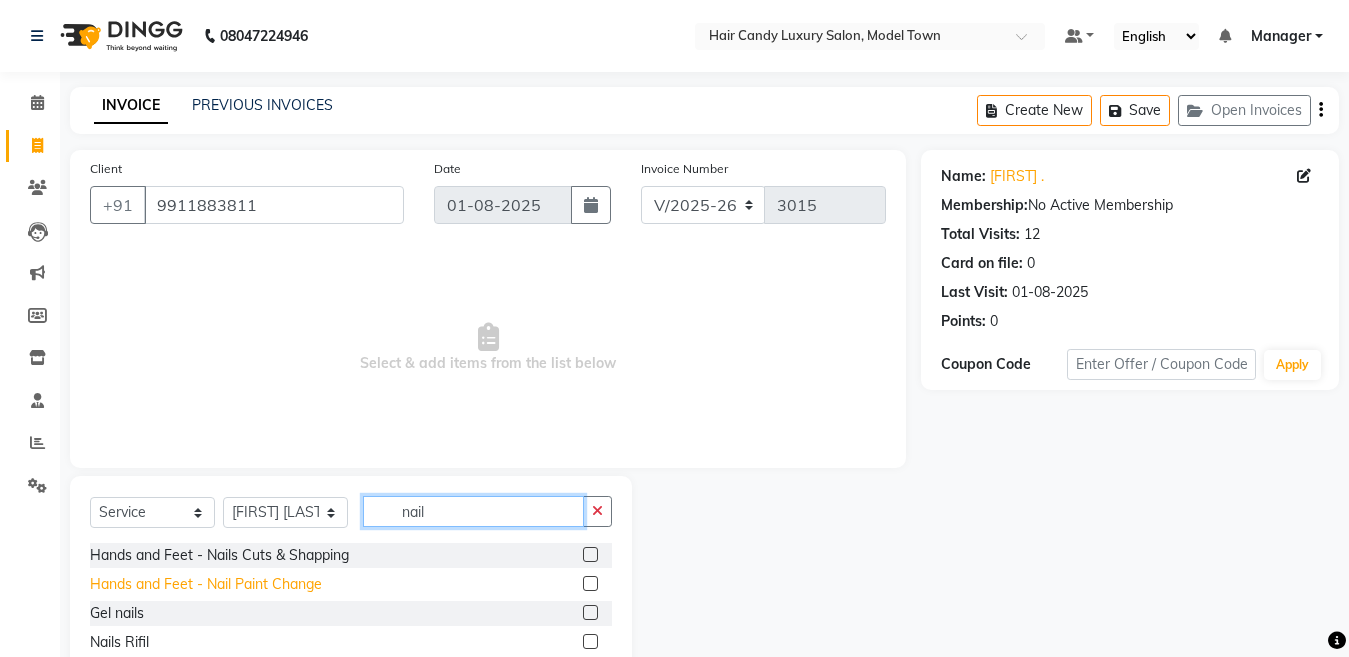 type on "nail" 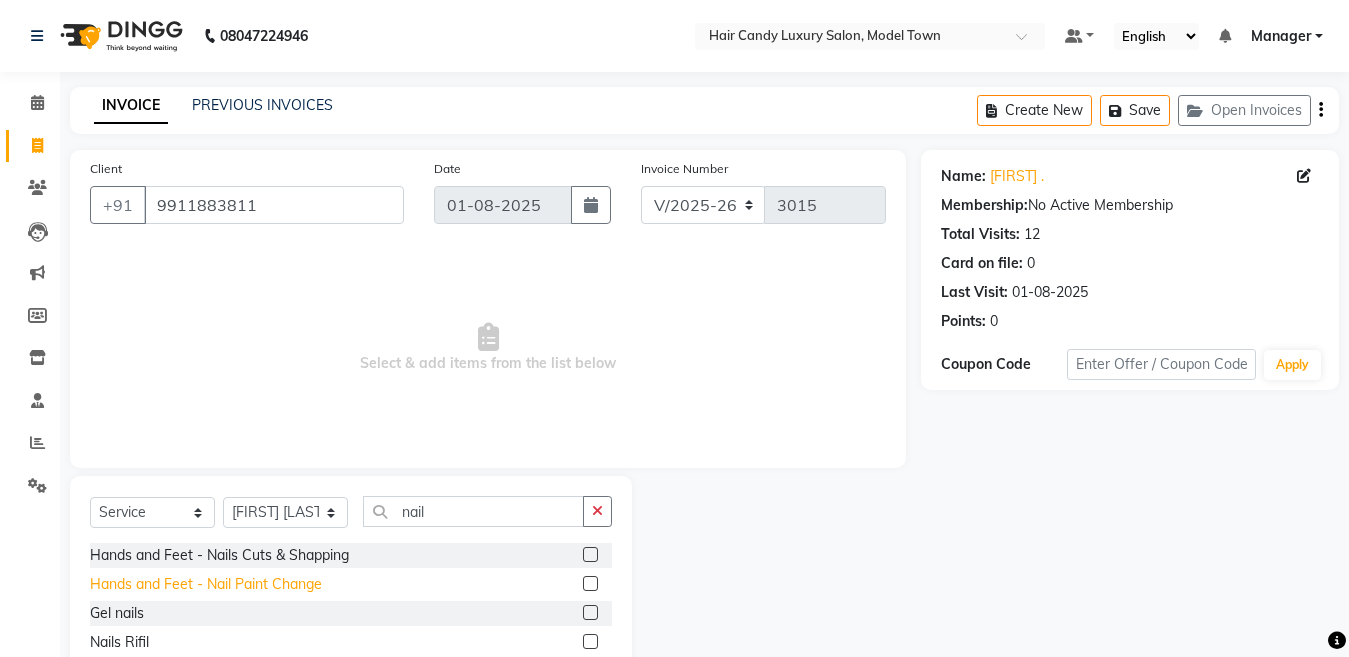 click on "Hands and Feet - Nail Paint Change" 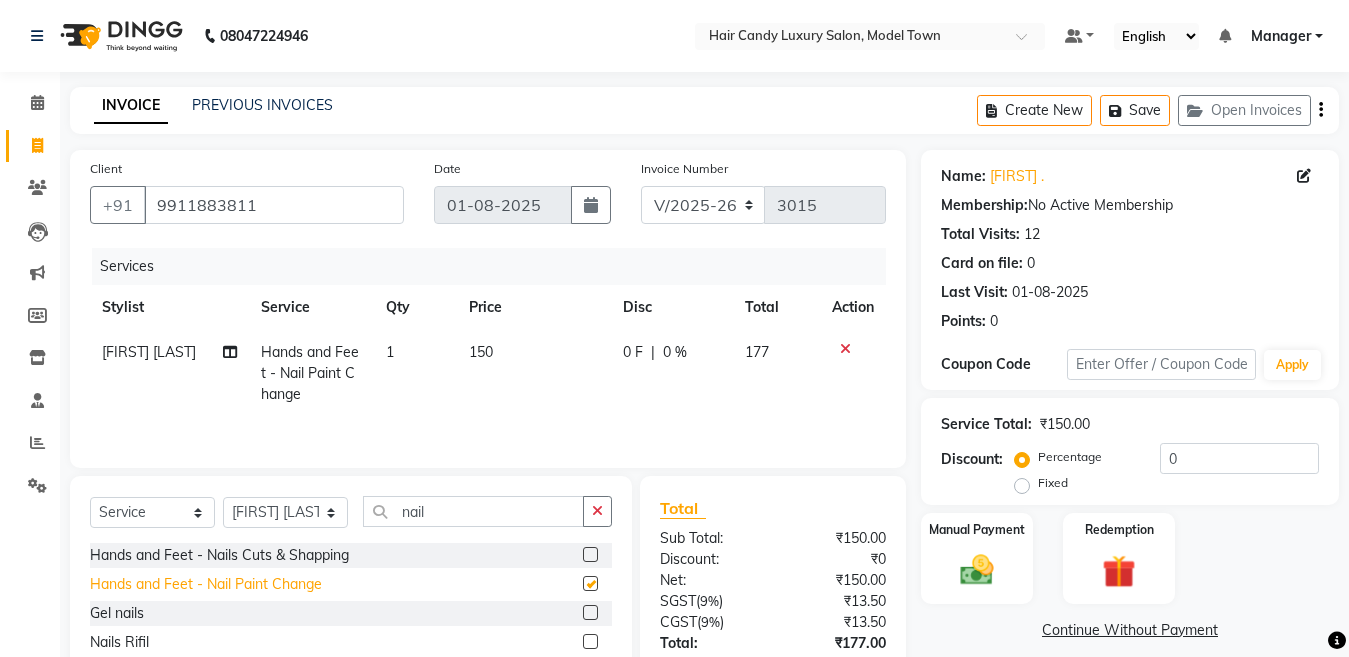 checkbox on "false" 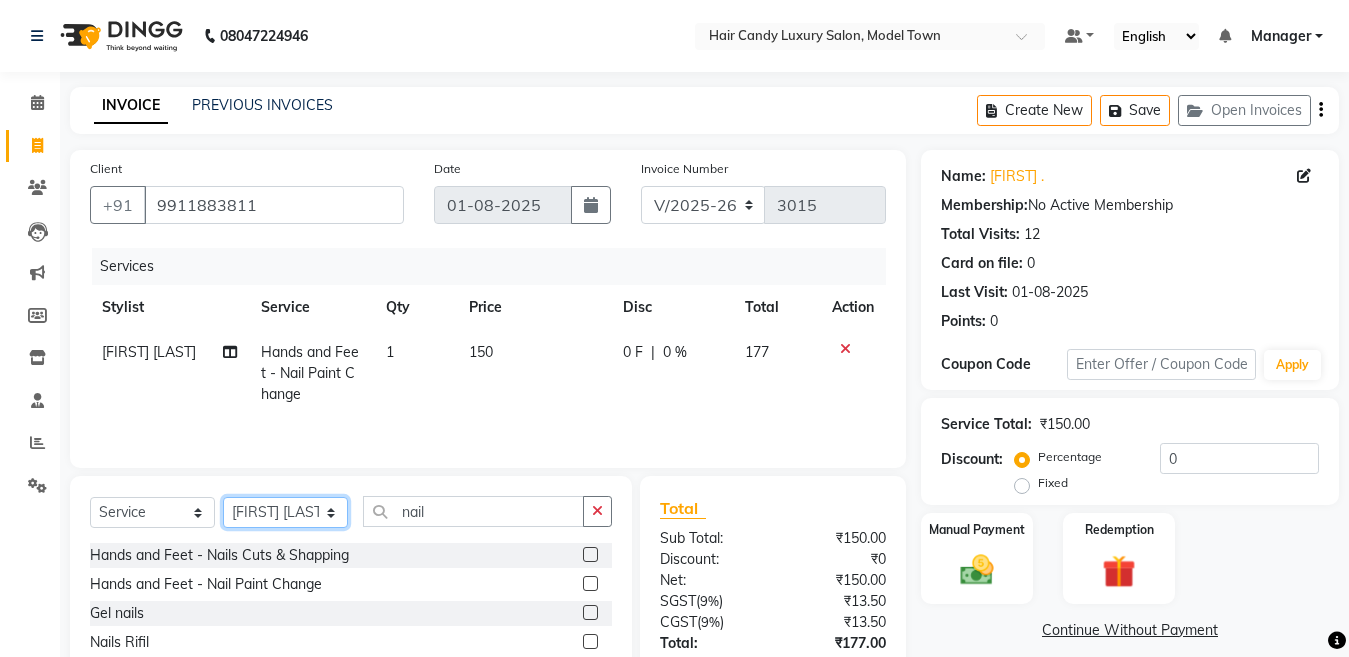 click on "Select Stylist [LAST] [LAST] [LAST] [LAST] [LAST] (Rahul) Manager [LAST] [LAST] [LAST] [LAST] [LAST] [LAST] [LAST] (Raju) RIYA [LAST] [LAST] stock manager surrender [LAST] [LAST] [LAST]" 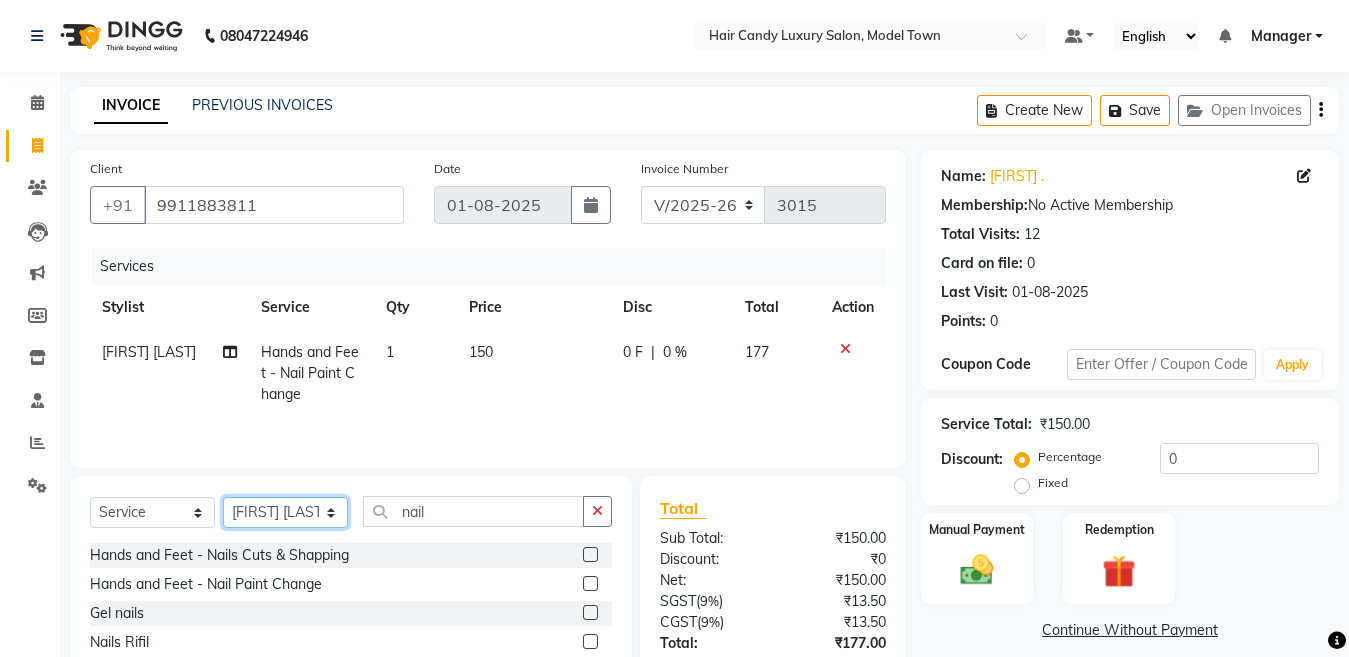 select on "28756" 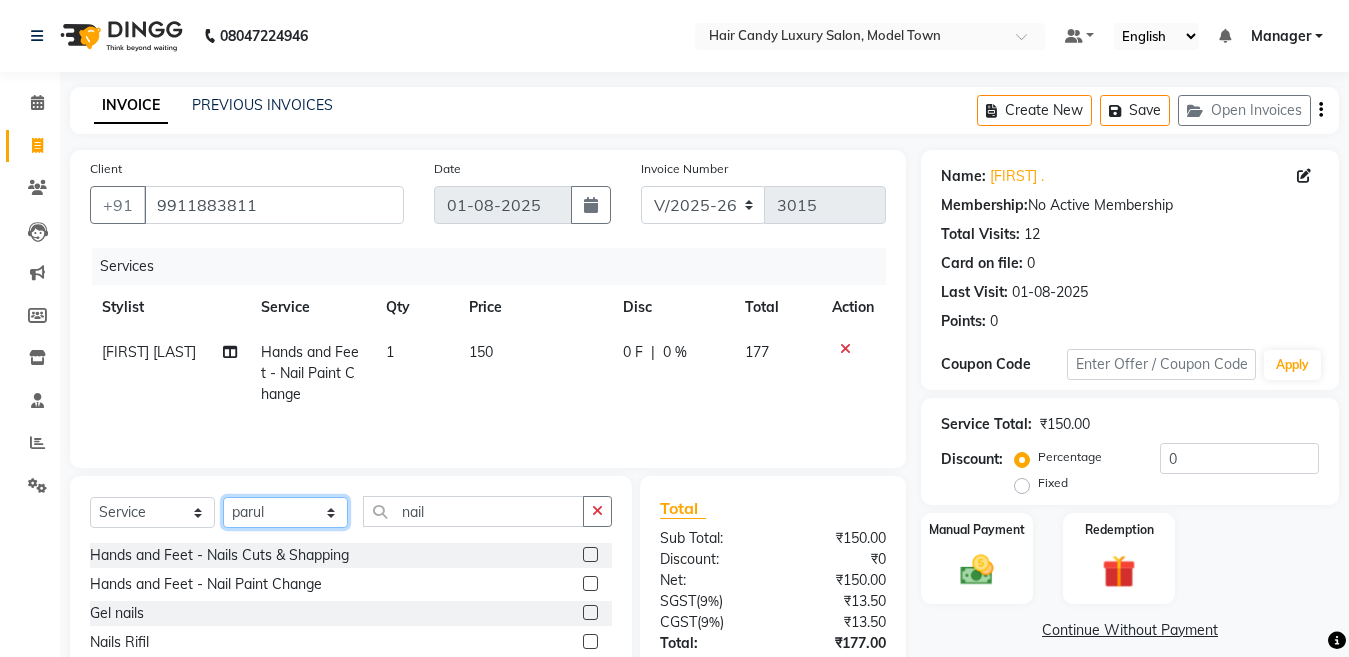 click on "Select Stylist [LAST] [LAST] [LAST] [LAST] [LAST] (Rahul) Manager [LAST] [LAST] [LAST] [LAST] [LAST] [LAST] [LAST] (Raju) RIYA [LAST] [LAST] stock manager surrender [LAST] [LAST] [LAST]" 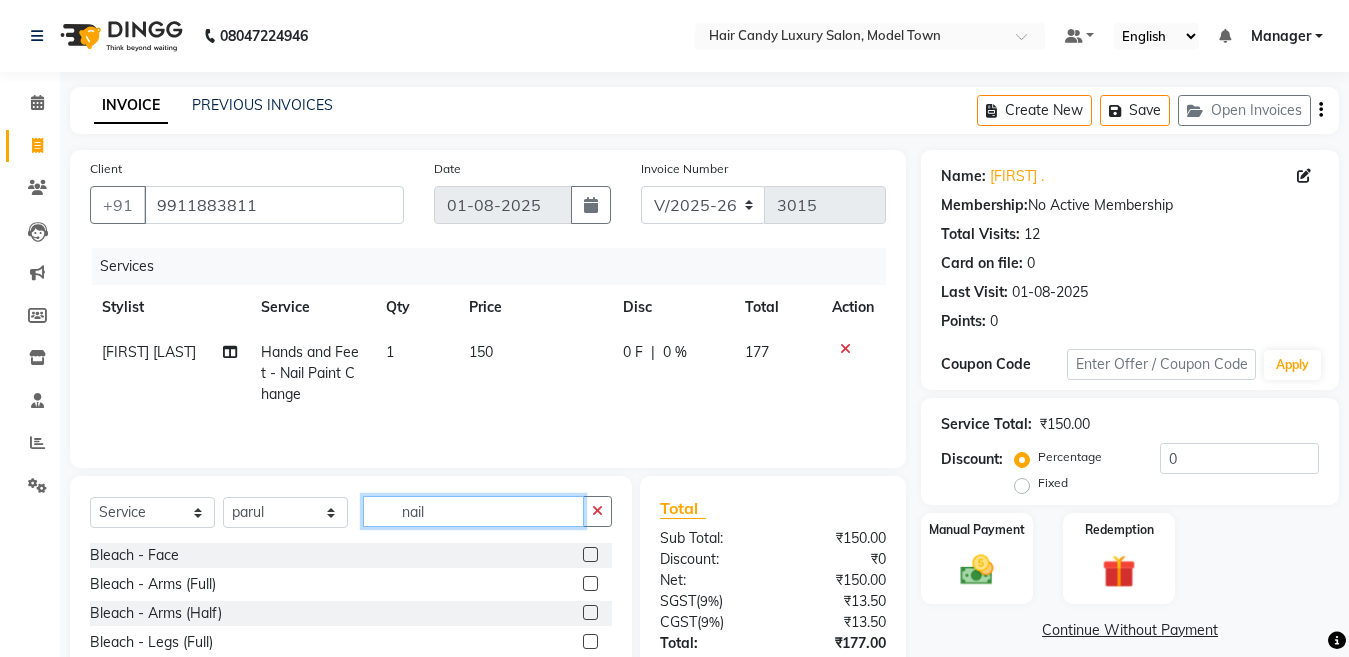 click on "nail" 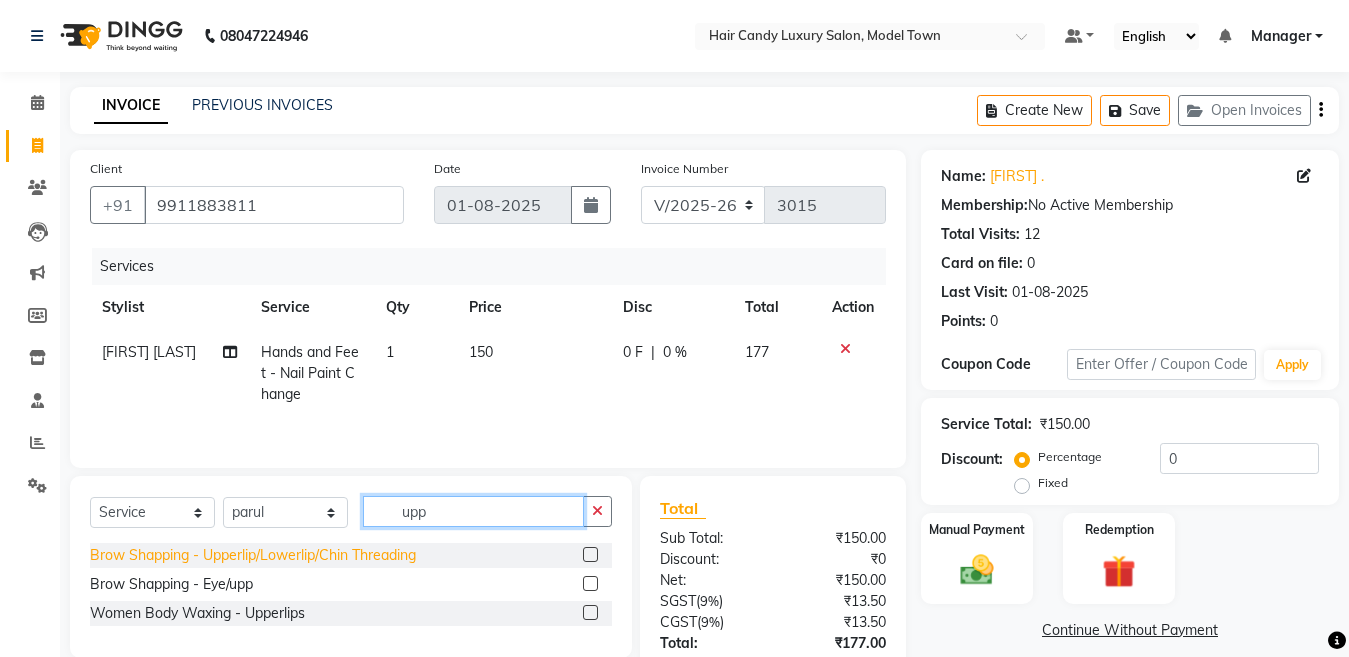 type on "upp" 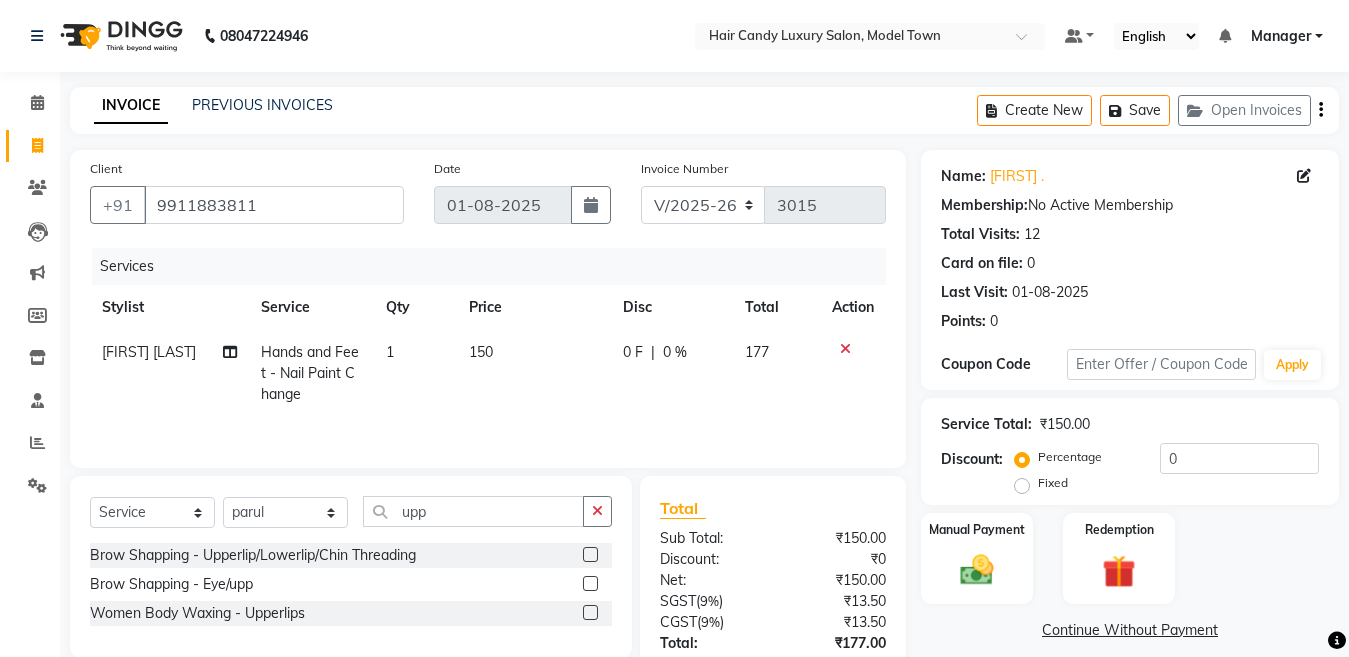 click on "Brow Shapping - Upperlip/Lowerlip/Chin Threading" 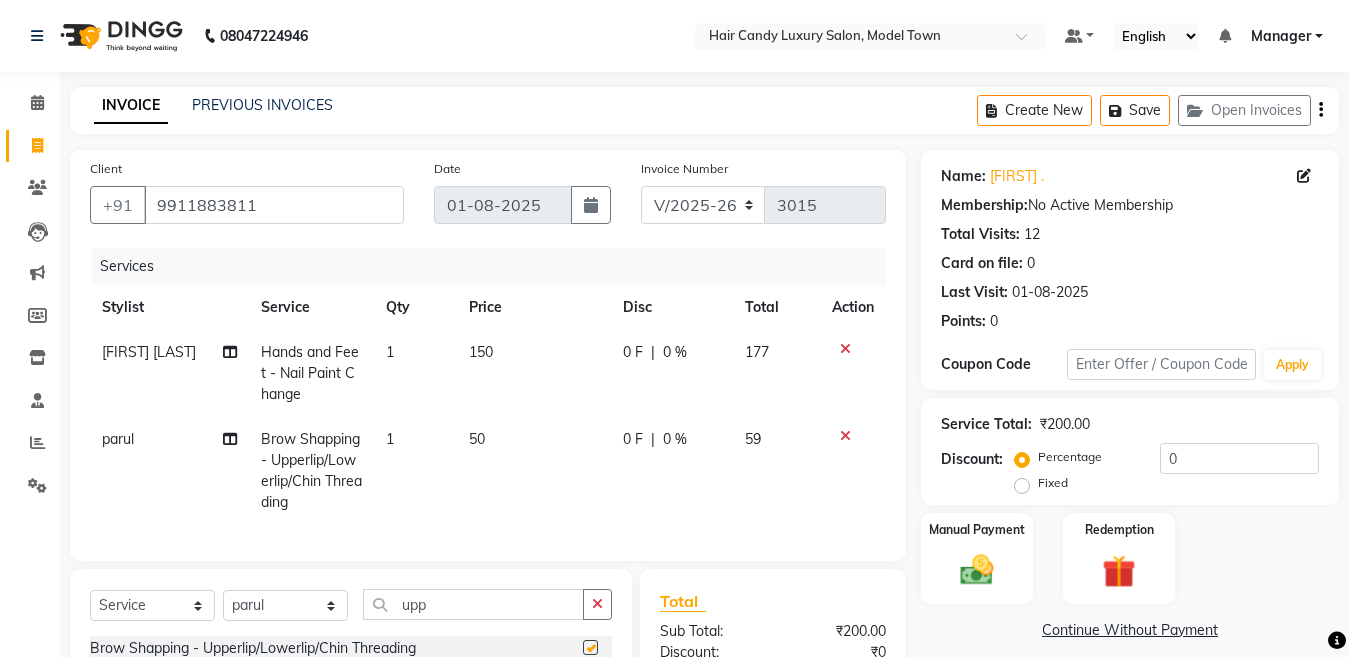 checkbox on "false" 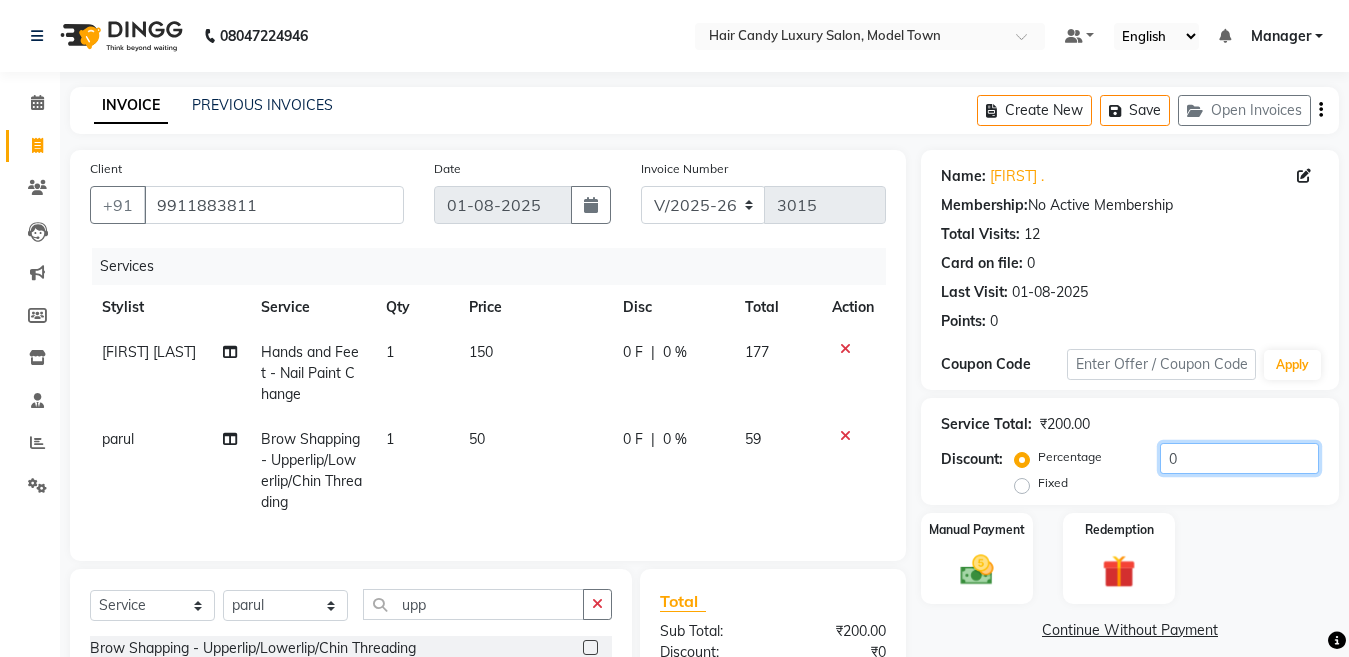 drag, startPoint x: 1243, startPoint y: 453, endPoint x: 1092, endPoint y: 465, distance: 151.47607 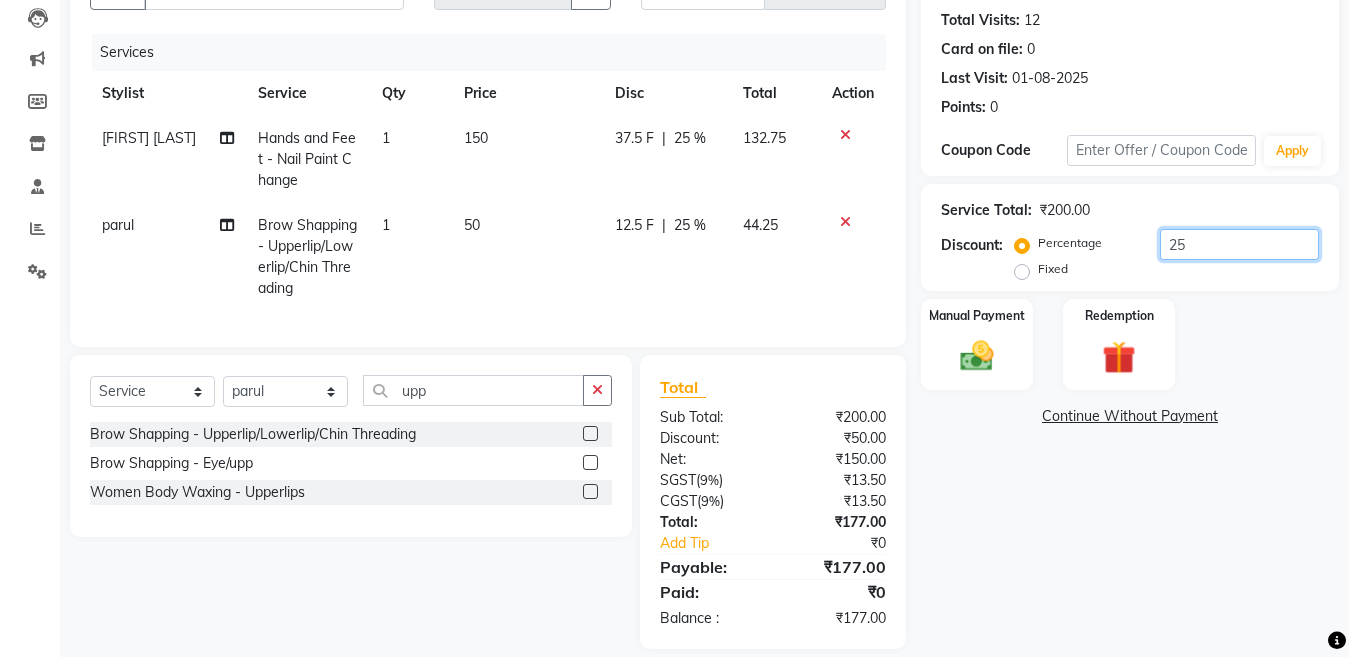 scroll, scrollTop: 238, scrollLeft: 0, axis: vertical 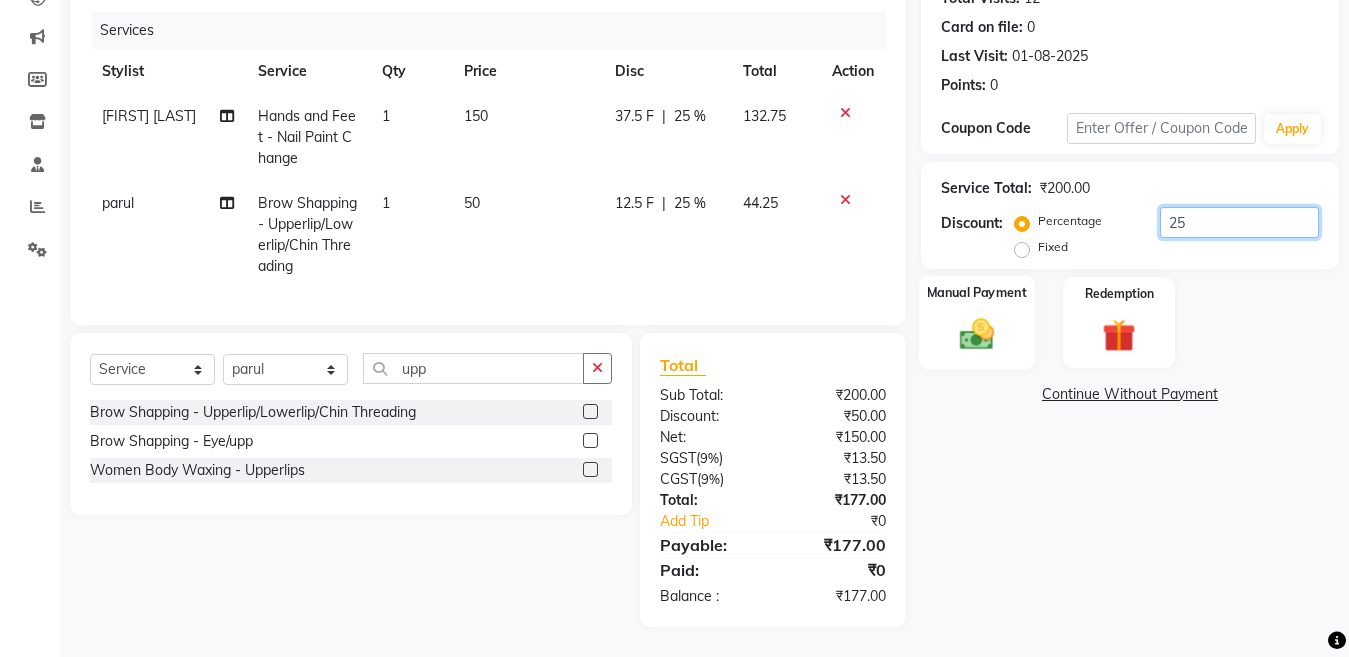 type on "25" 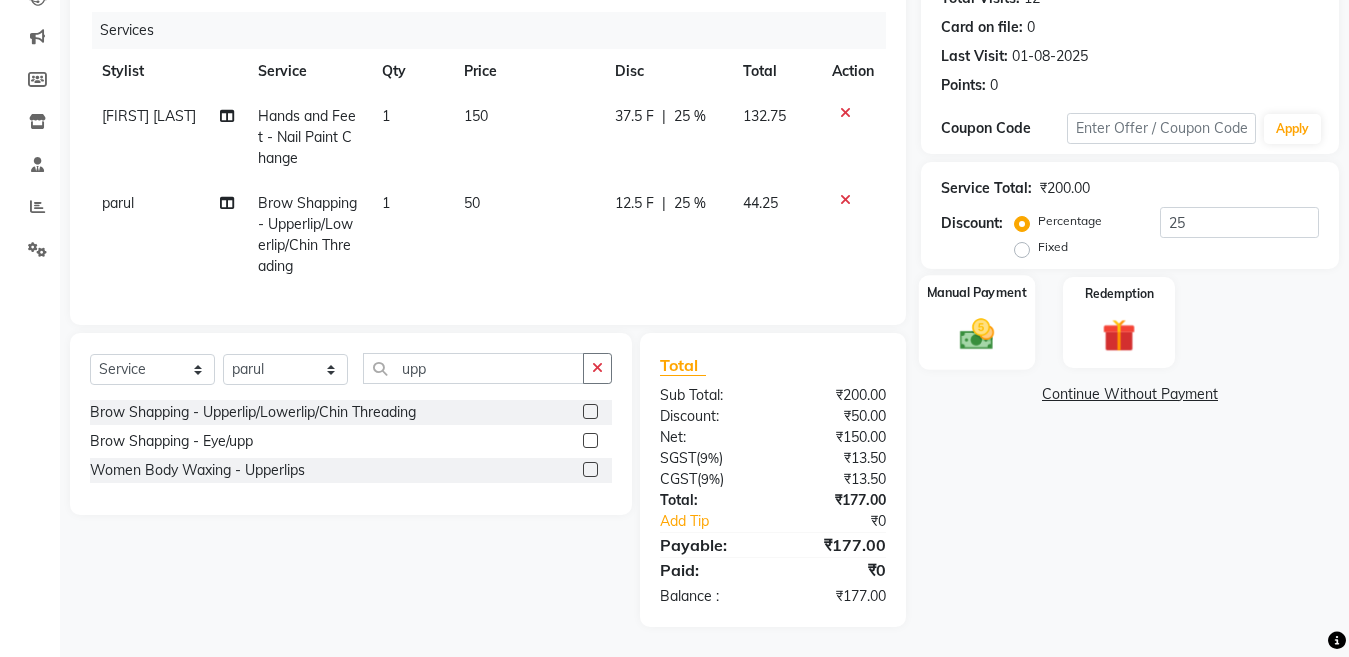 click on "Manual Payment" 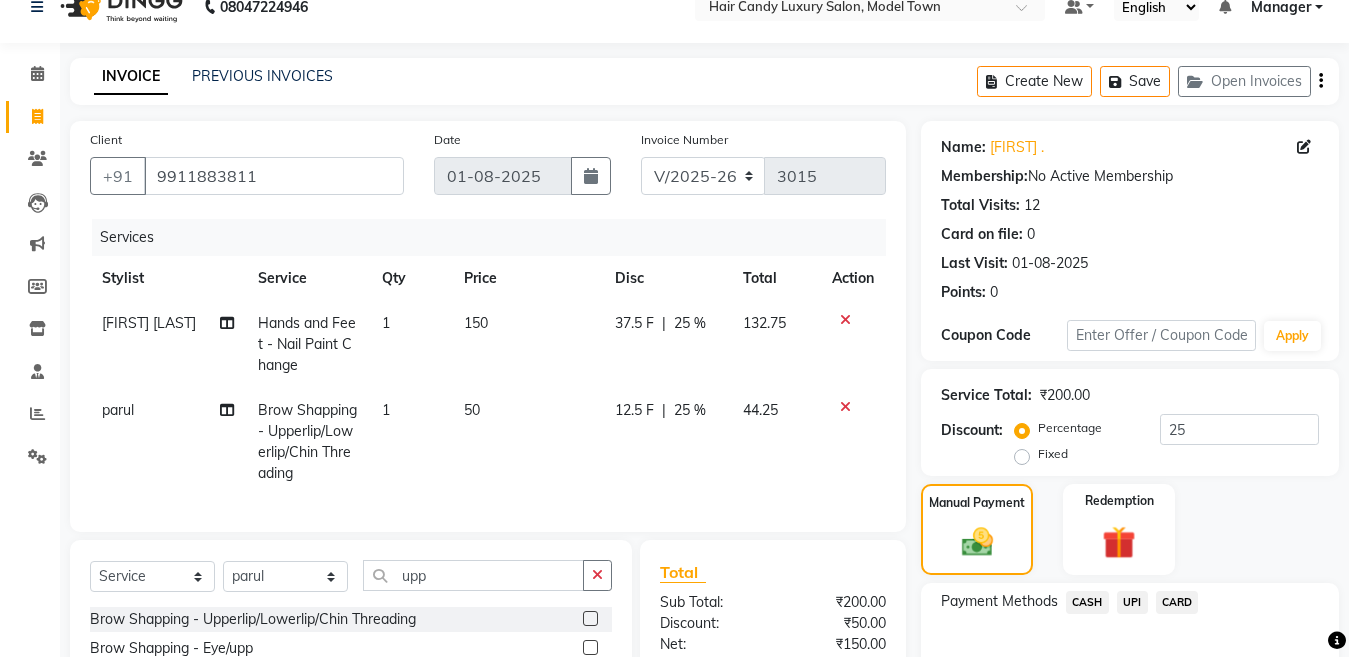 scroll, scrollTop: 253, scrollLeft: 0, axis: vertical 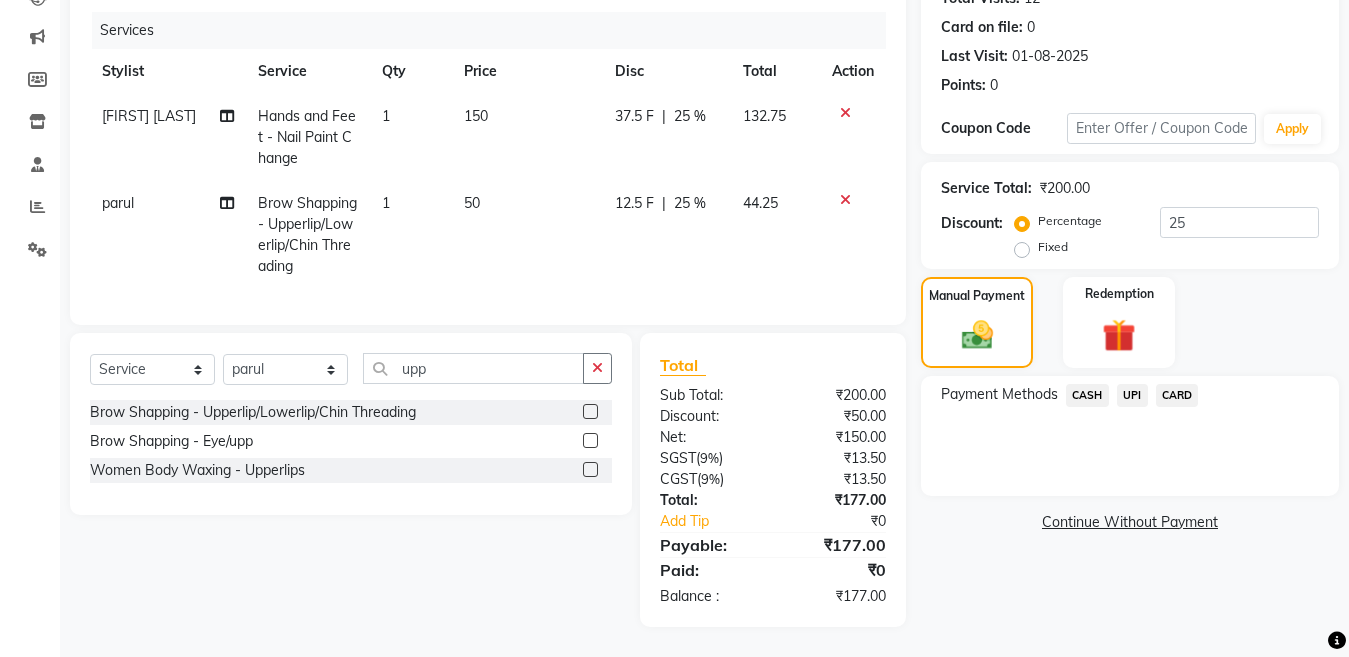 click on "CASH" 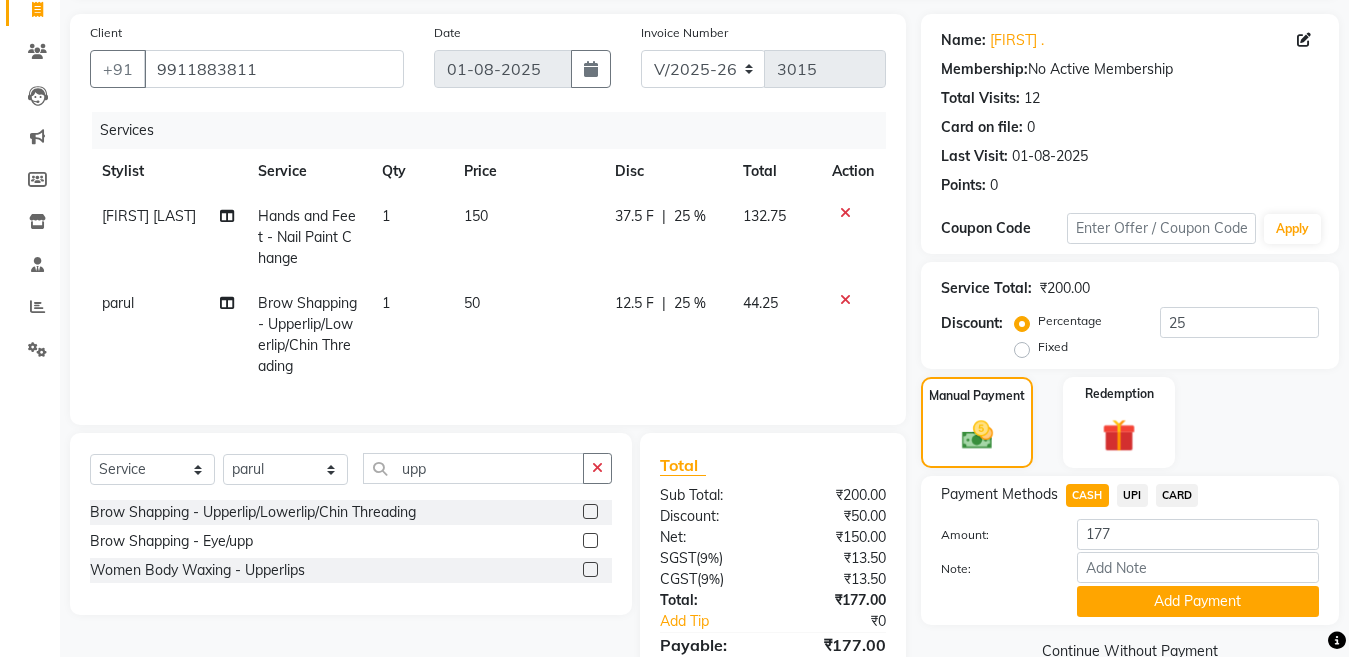scroll, scrollTop: 0, scrollLeft: 0, axis: both 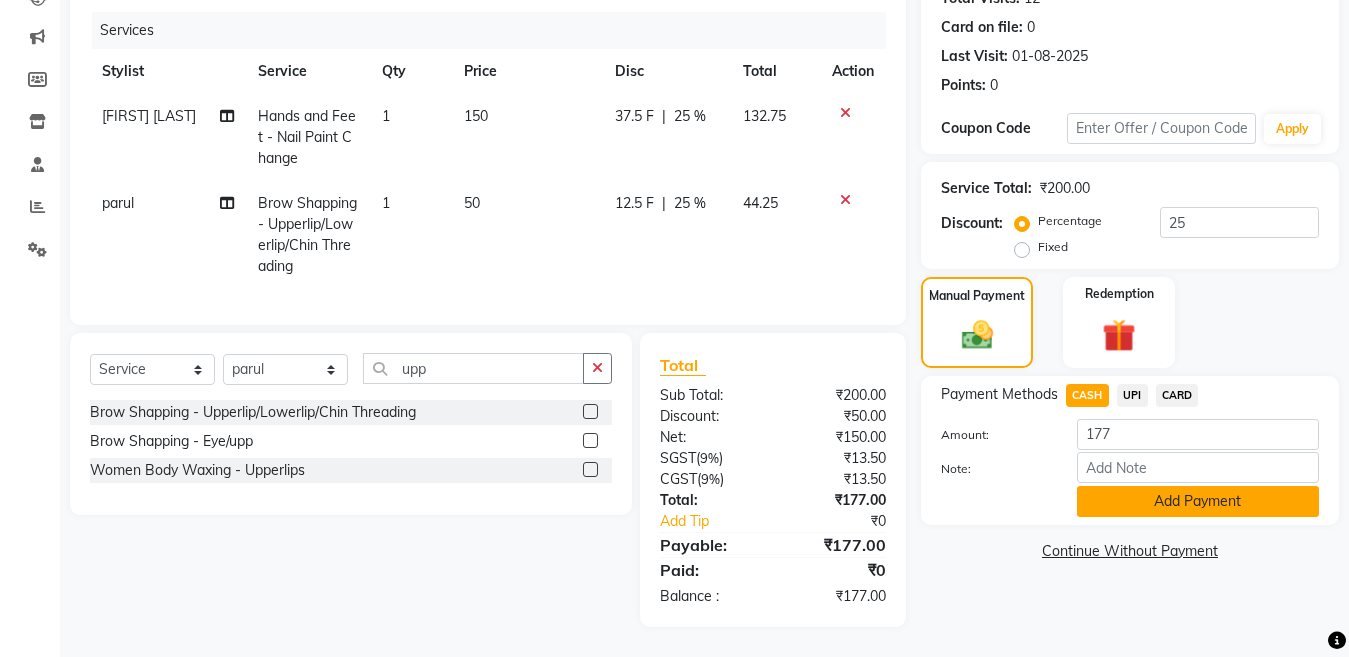 click on "Add Payment" 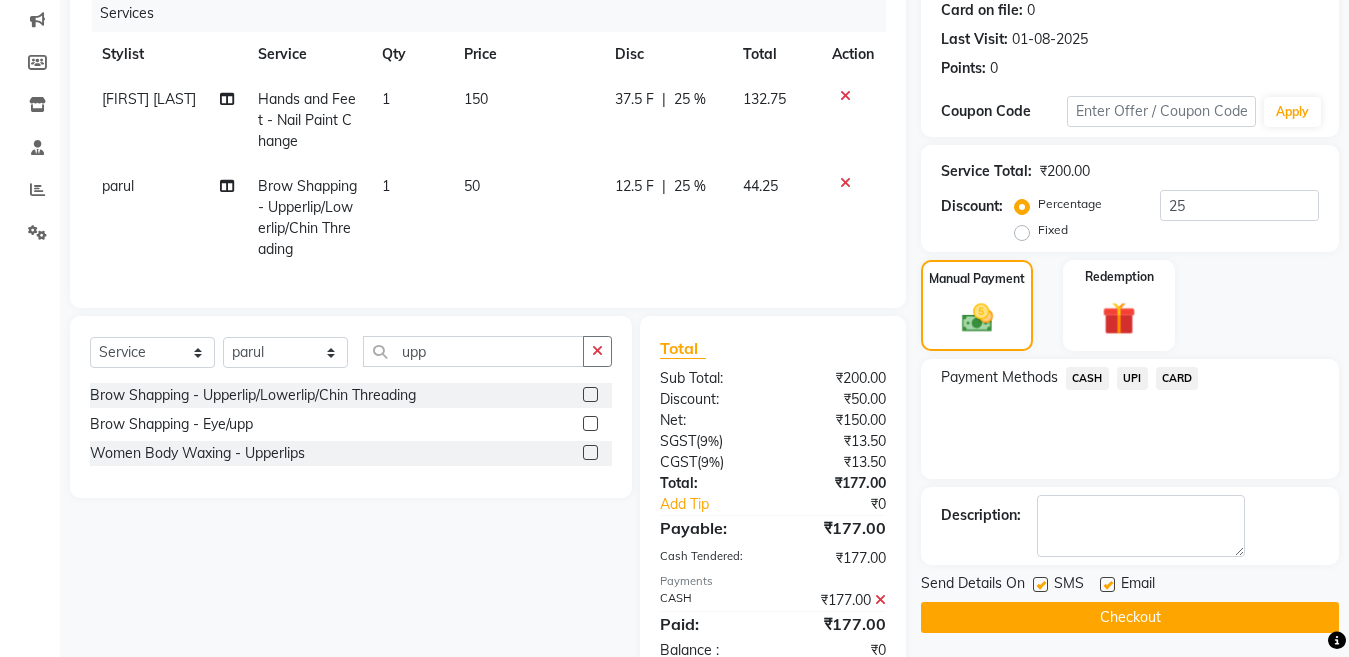 scroll, scrollTop: 324, scrollLeft: 0, axis: vertical 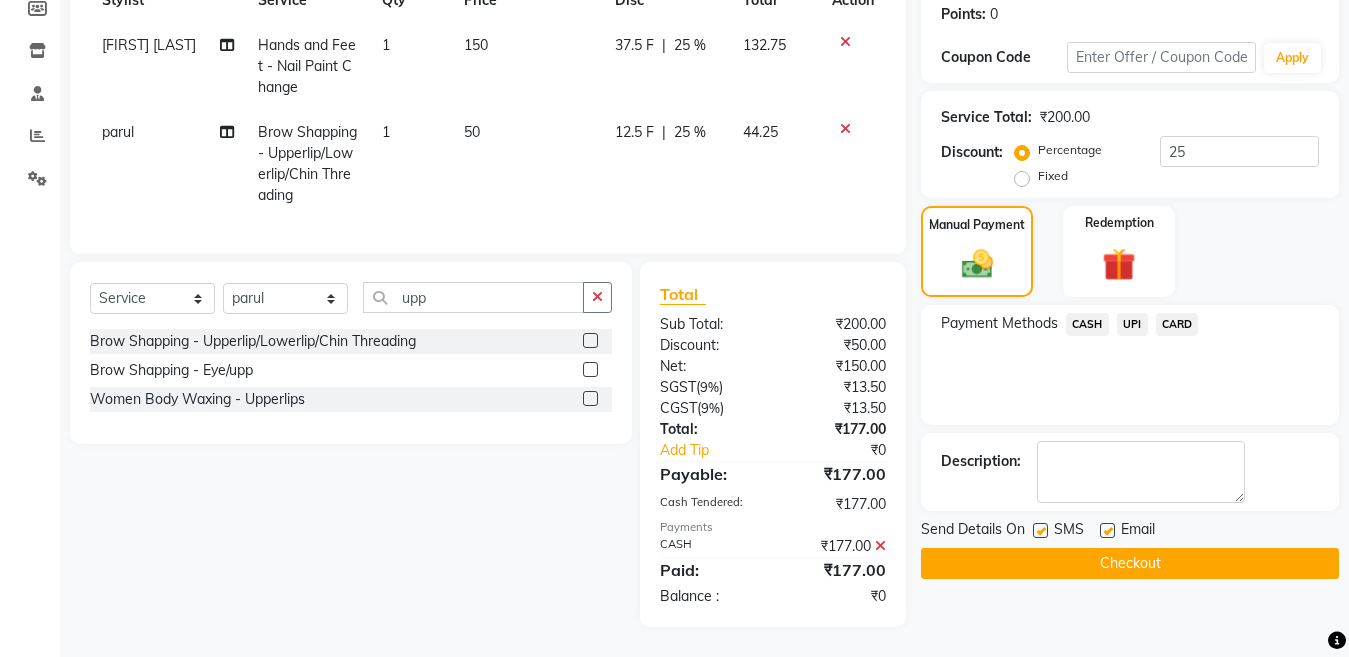 click on "Checkout" 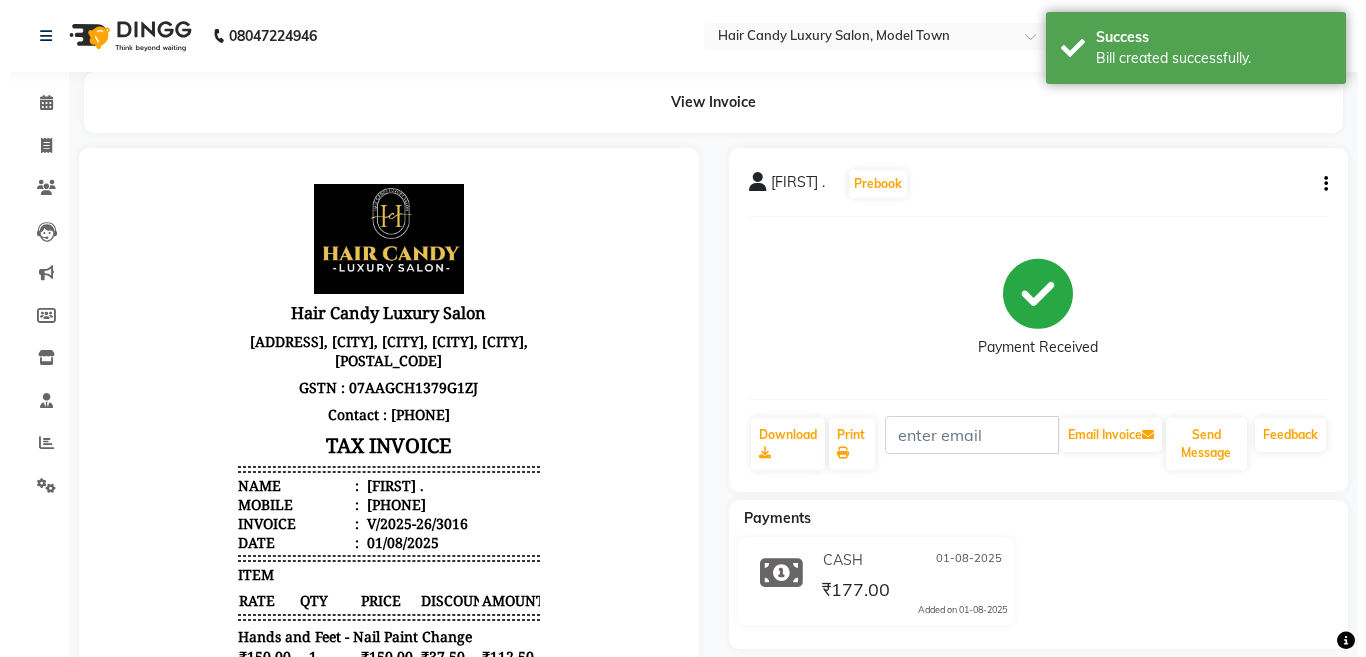 scroll, scrollTop: 0, scrollLeft: 0, axis: both 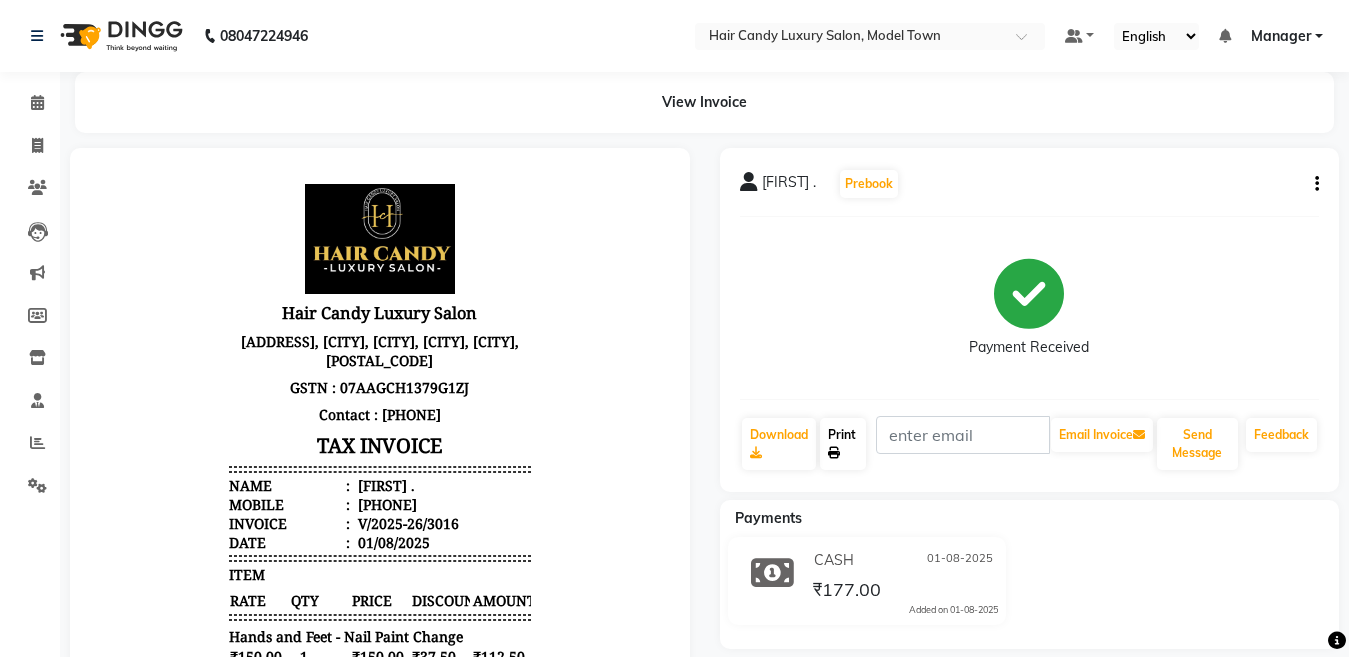click on "Print" 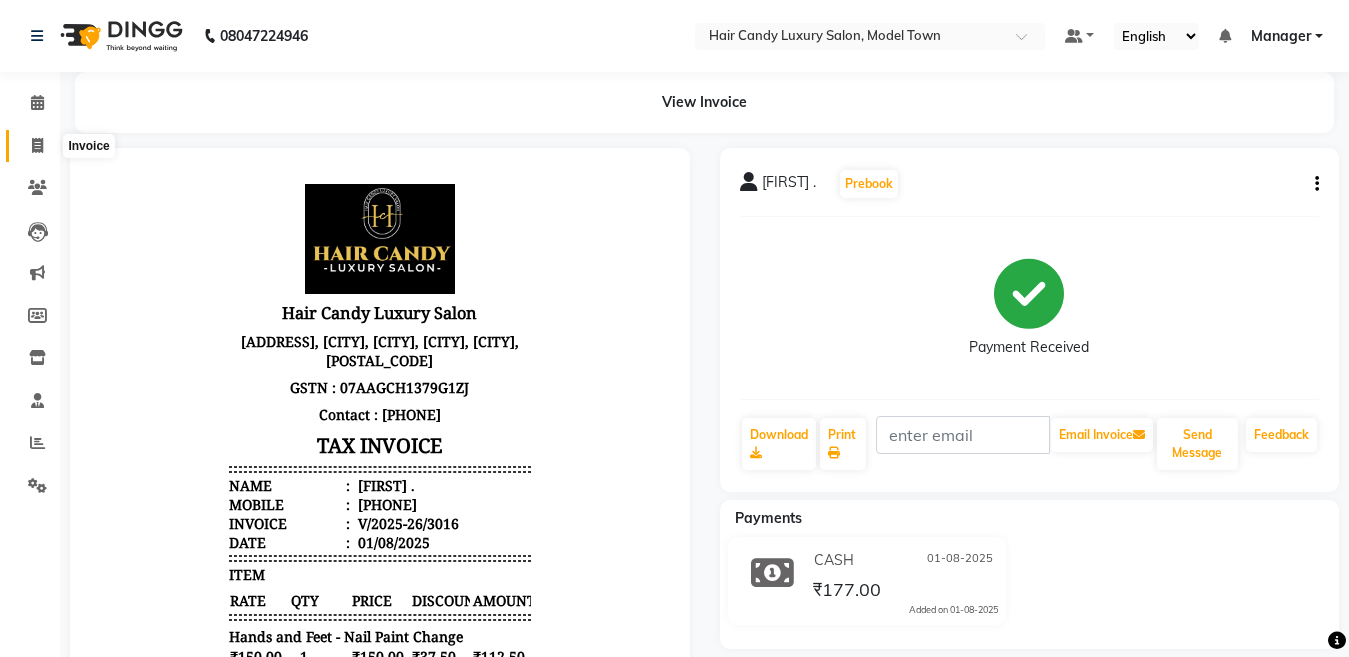 click 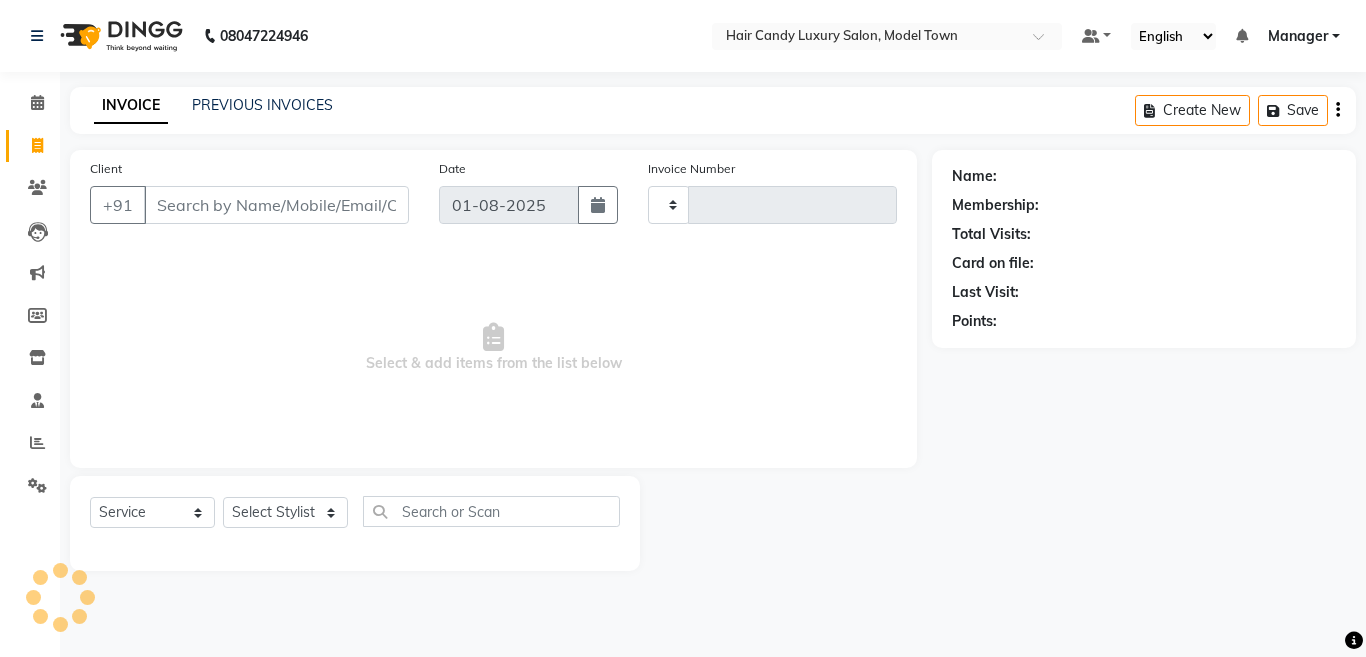 type on "3017" 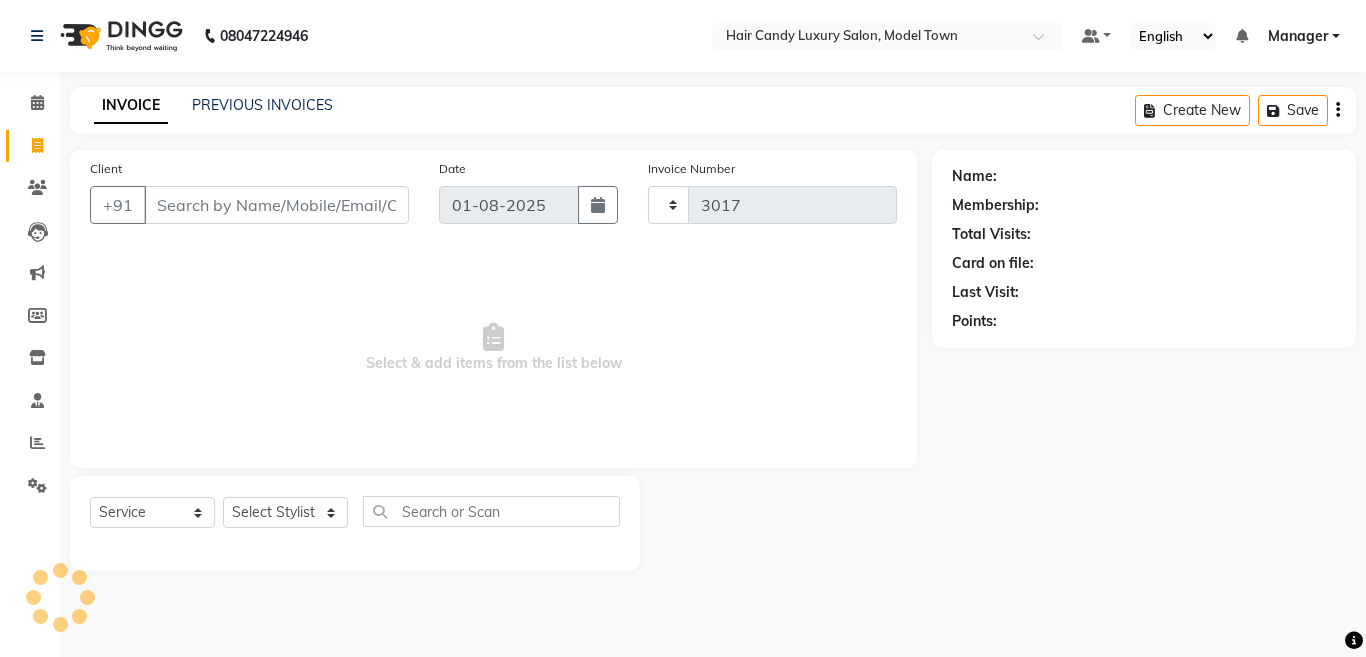 select on "4716" 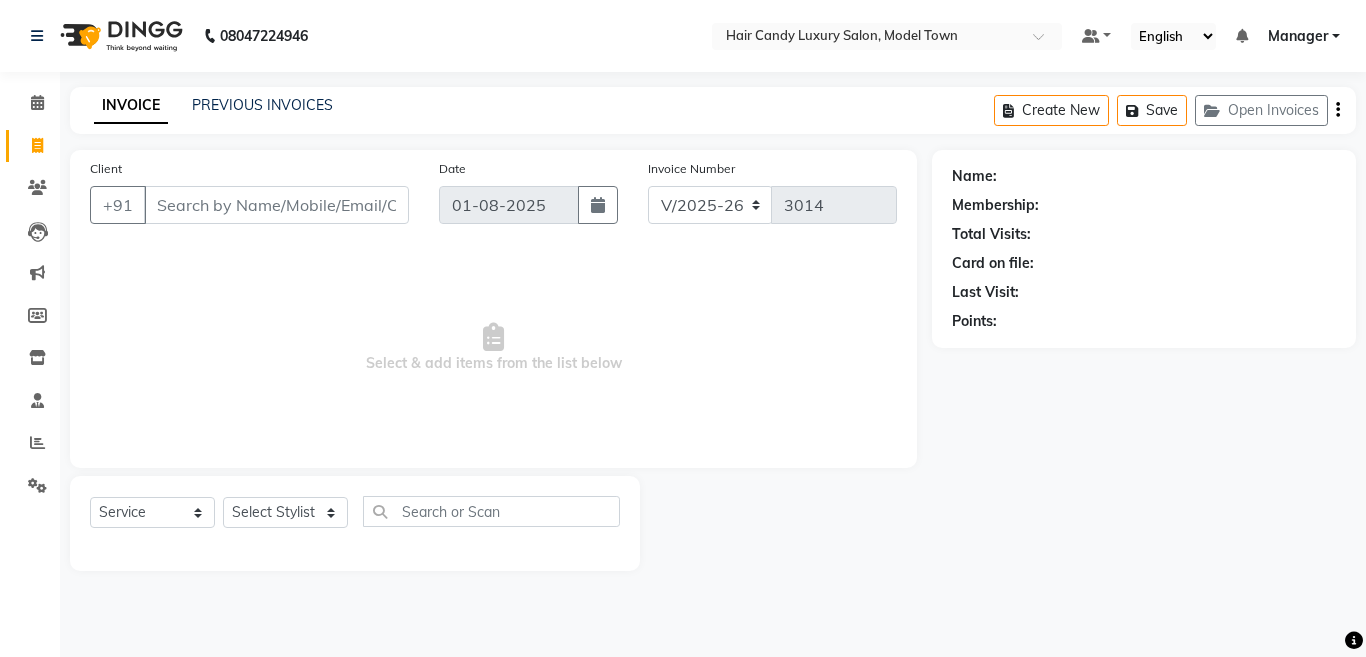 select on "4716" 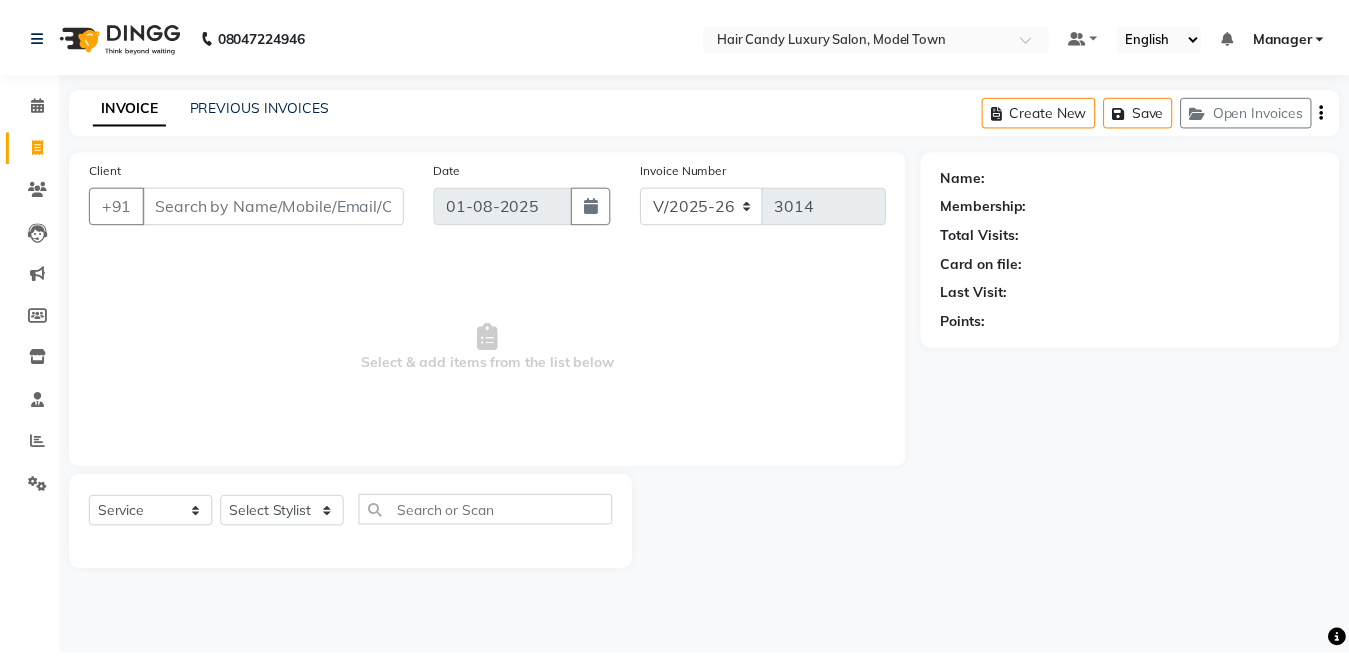 scroll, scrollTop: 0, scrollLeft: 0, axis: both 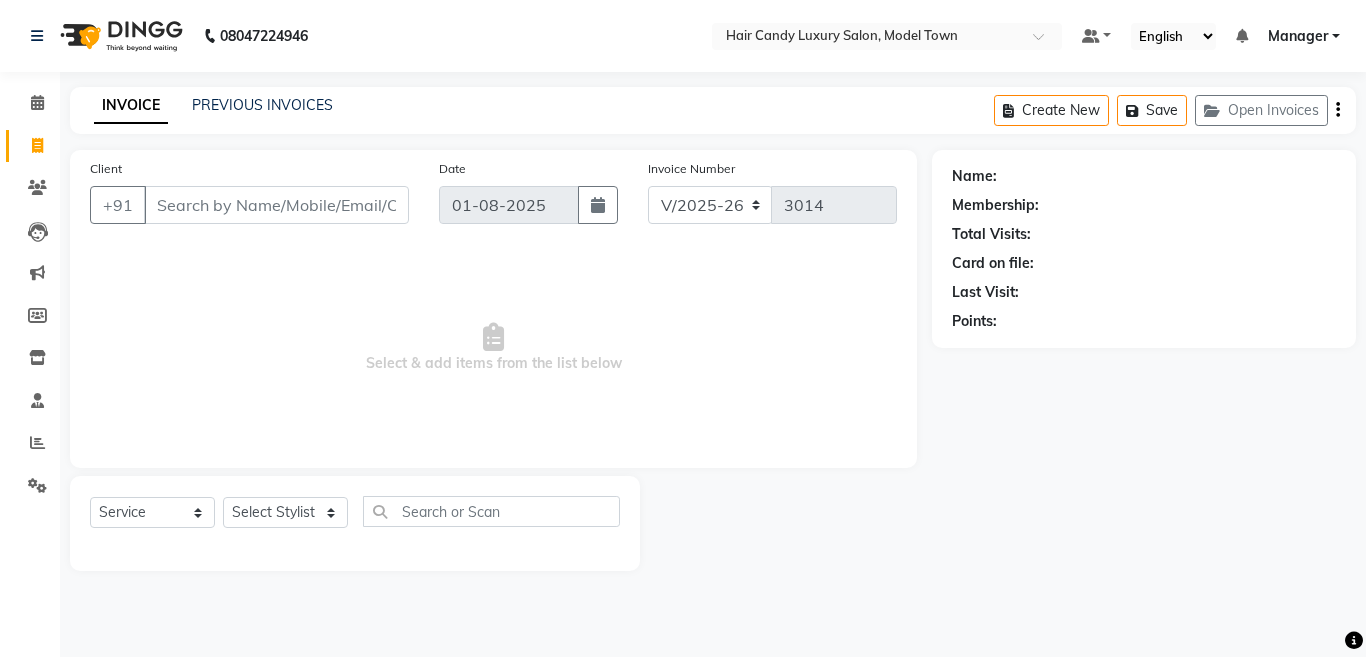 select on "27999" 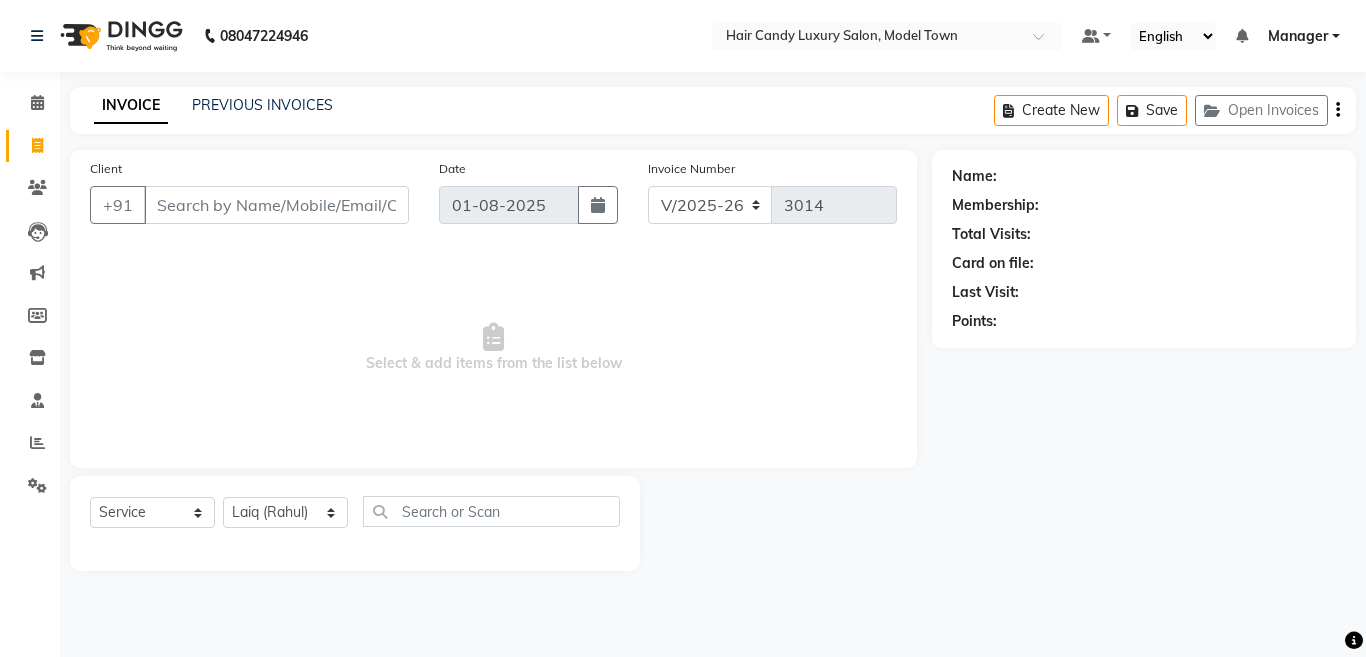 click on "Select Stylist Aakib Anas Anuradha Izhar Laiq (Rahul) Manager Neeraj parul Pawan Prakash Rajni Ranjay (Raju) RIYA Saleem sameer  stock manager surrender Vijay Gupta Vijay kumar" 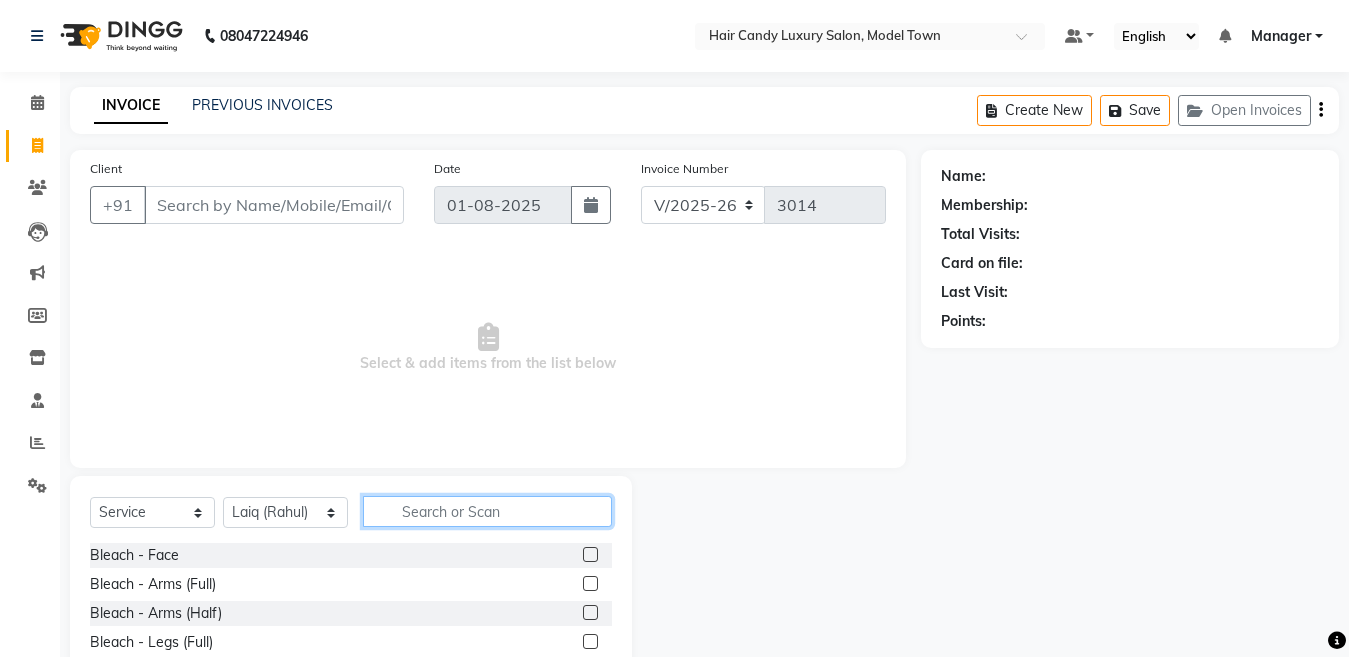 click 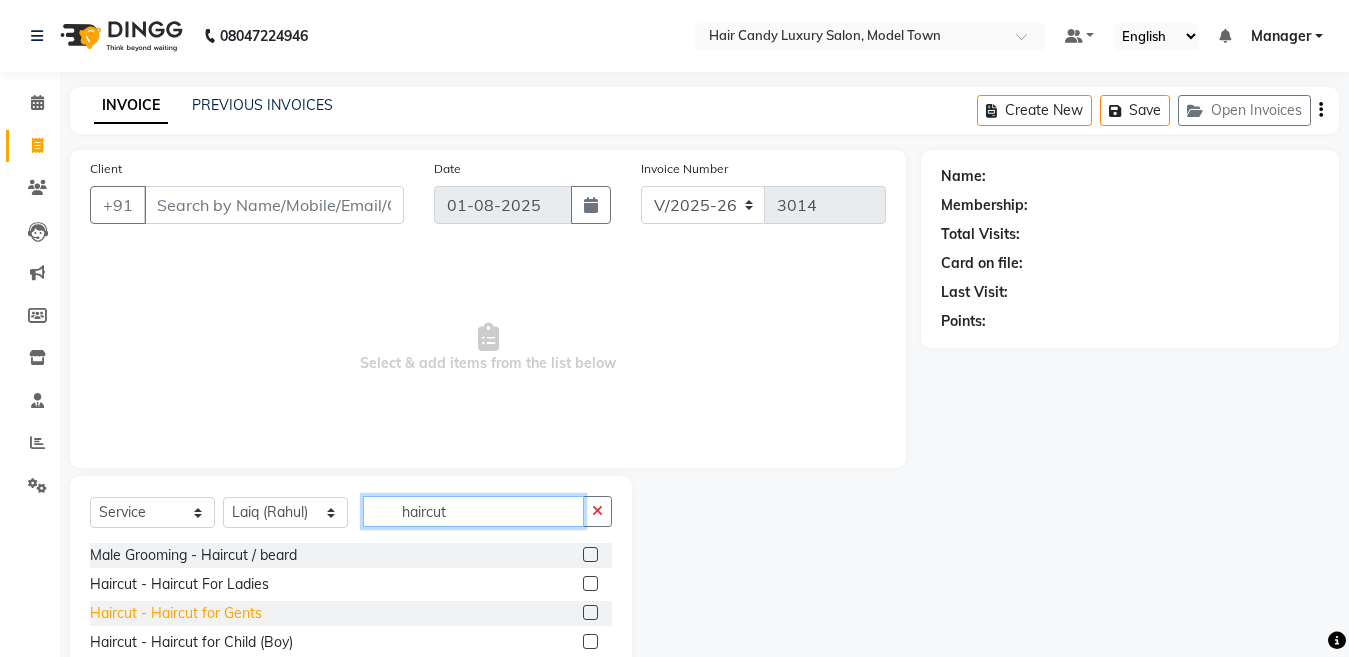 type on "haircut" 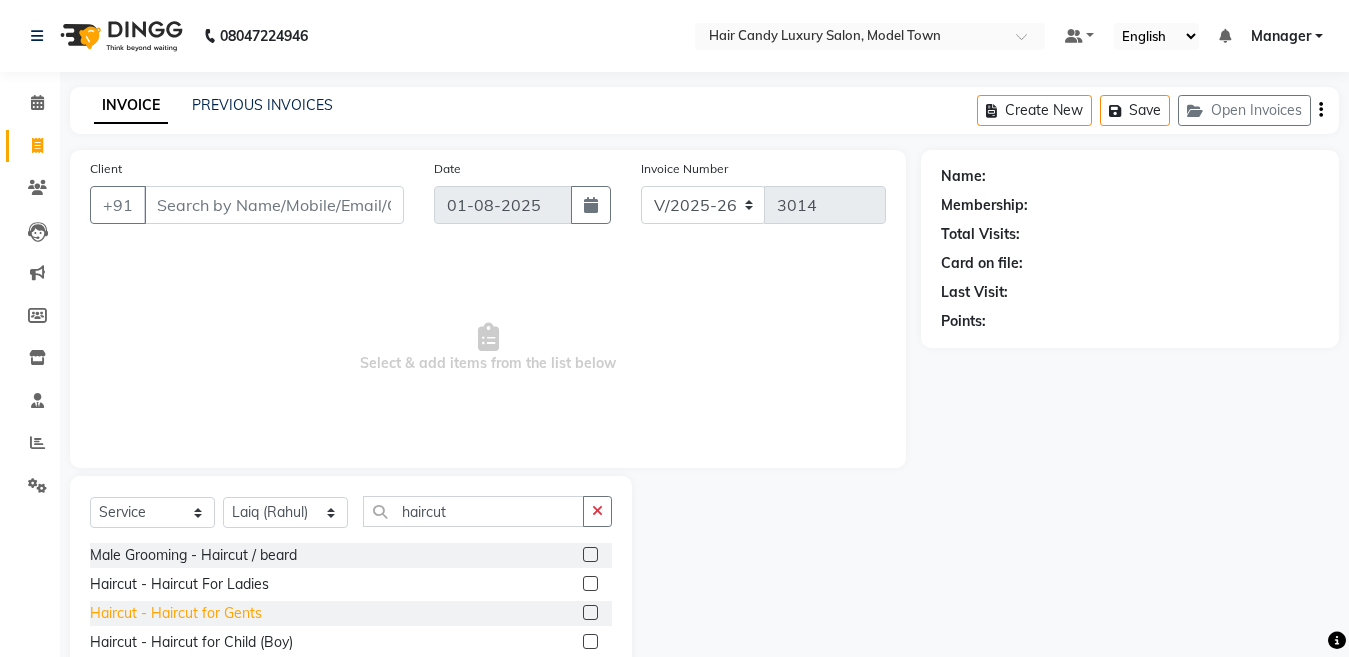 click on "Haircut - Haircut for Gents" 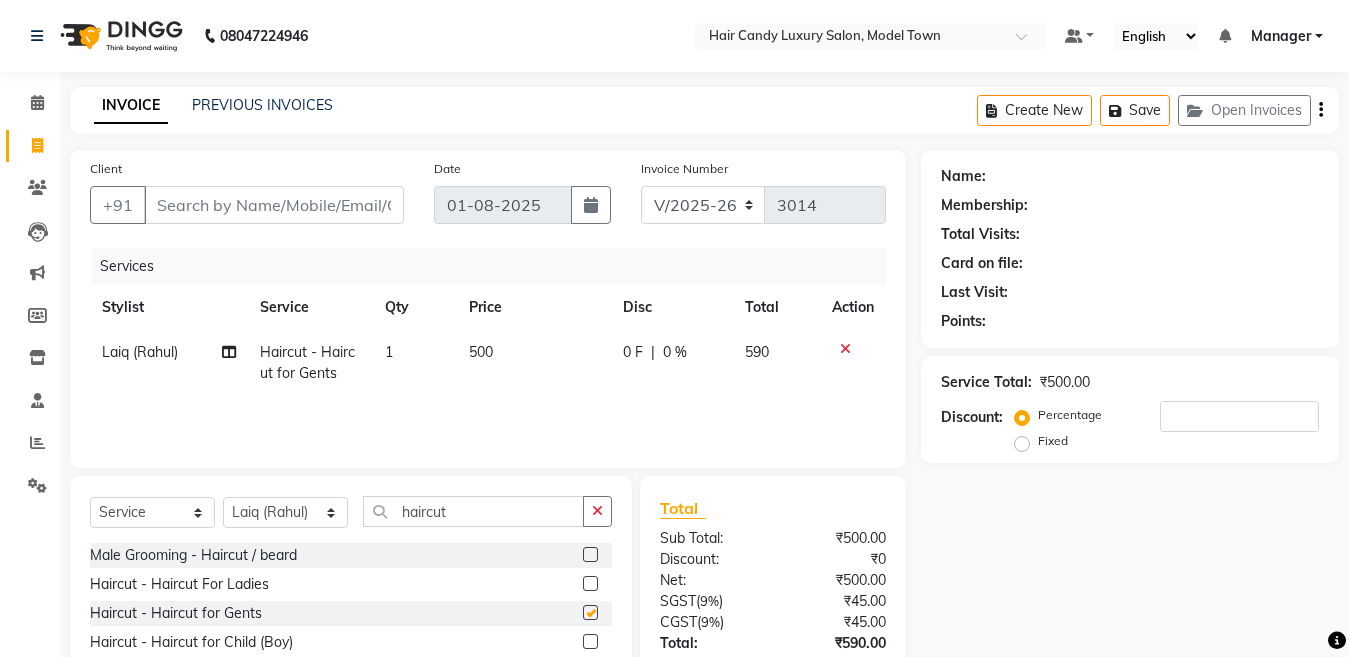 checkbox on "false" 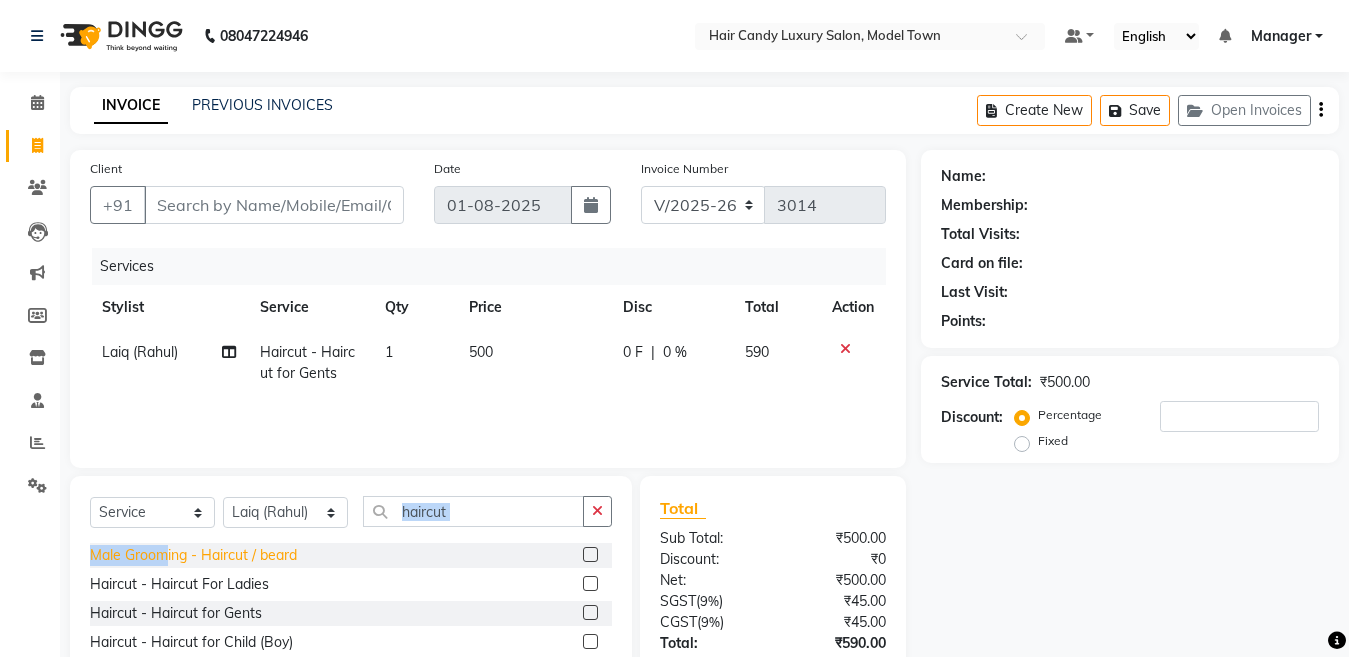 drag, startPoint x: 549, startPoint y: 492, endPoint x: 162, endPoint y: 546, distance: 390.74927 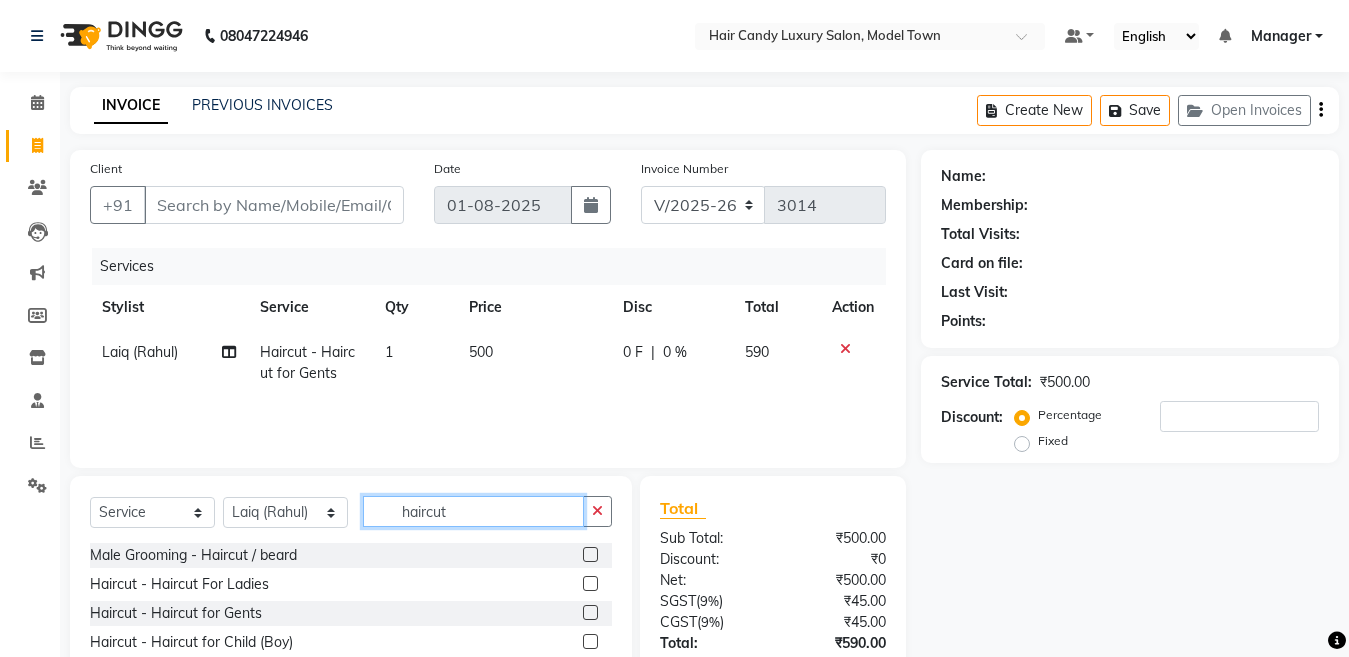 drag, startPoint x: 545, startPoint y: 511, endPoint x: 185, endPoint y: 540, distance: 361.16617 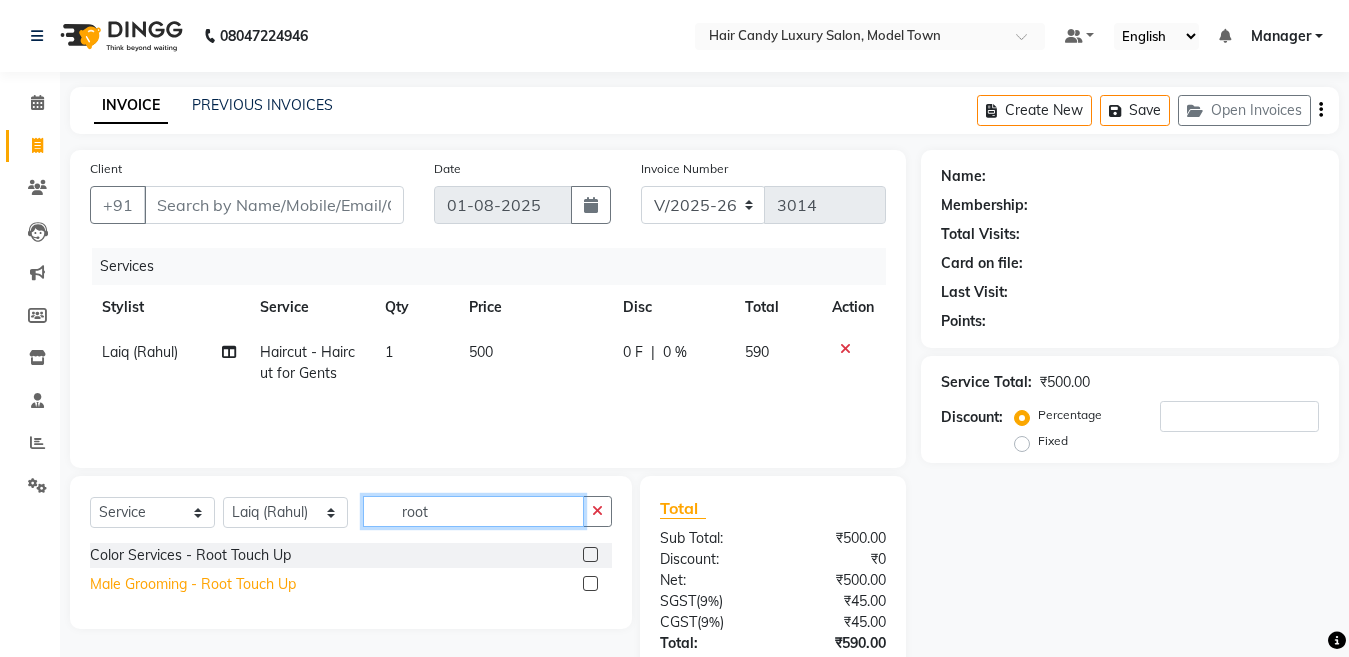 type on "root" 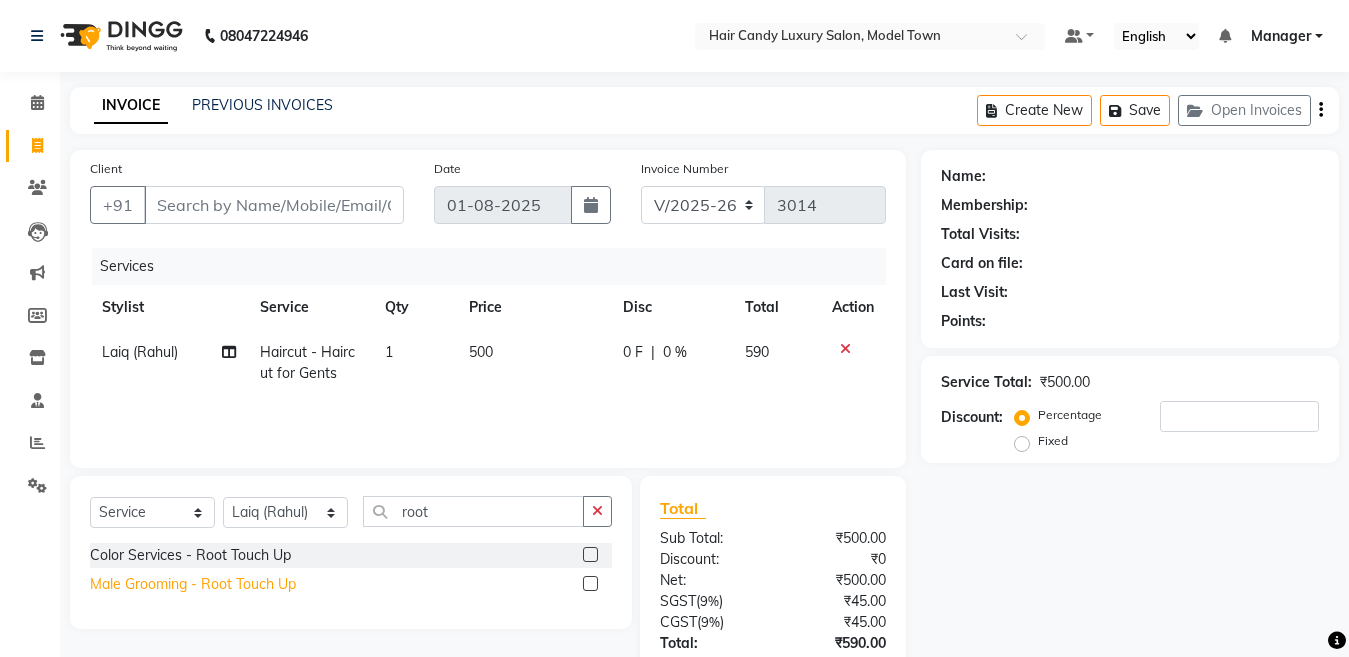 click on "Male Grooming - Root Touch Up" 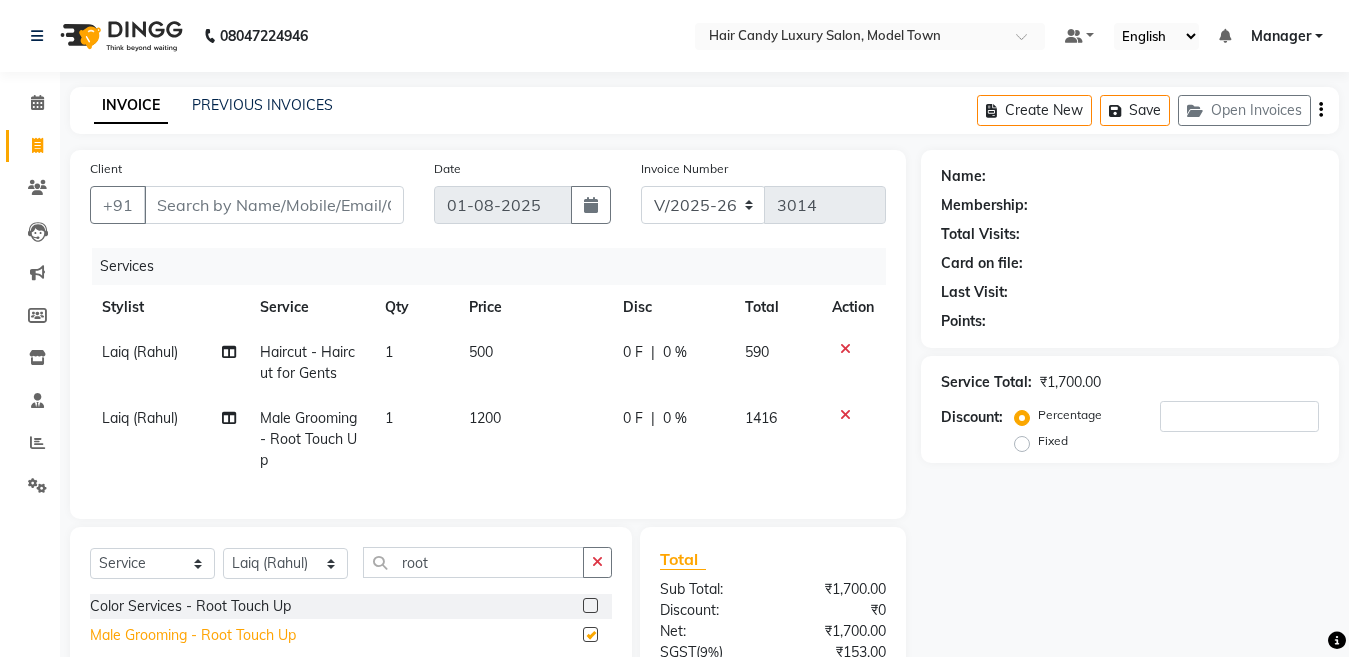 checkbox on "false" 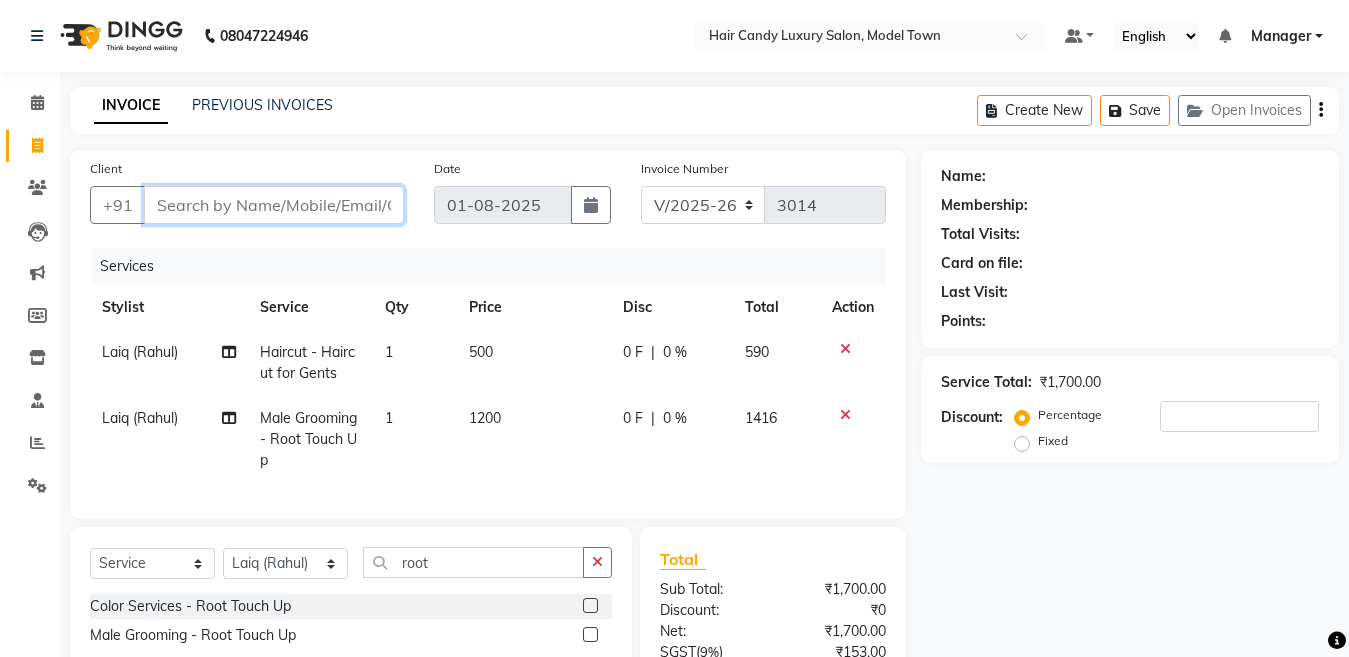 click on "Client" at bounding box center [274, 205] 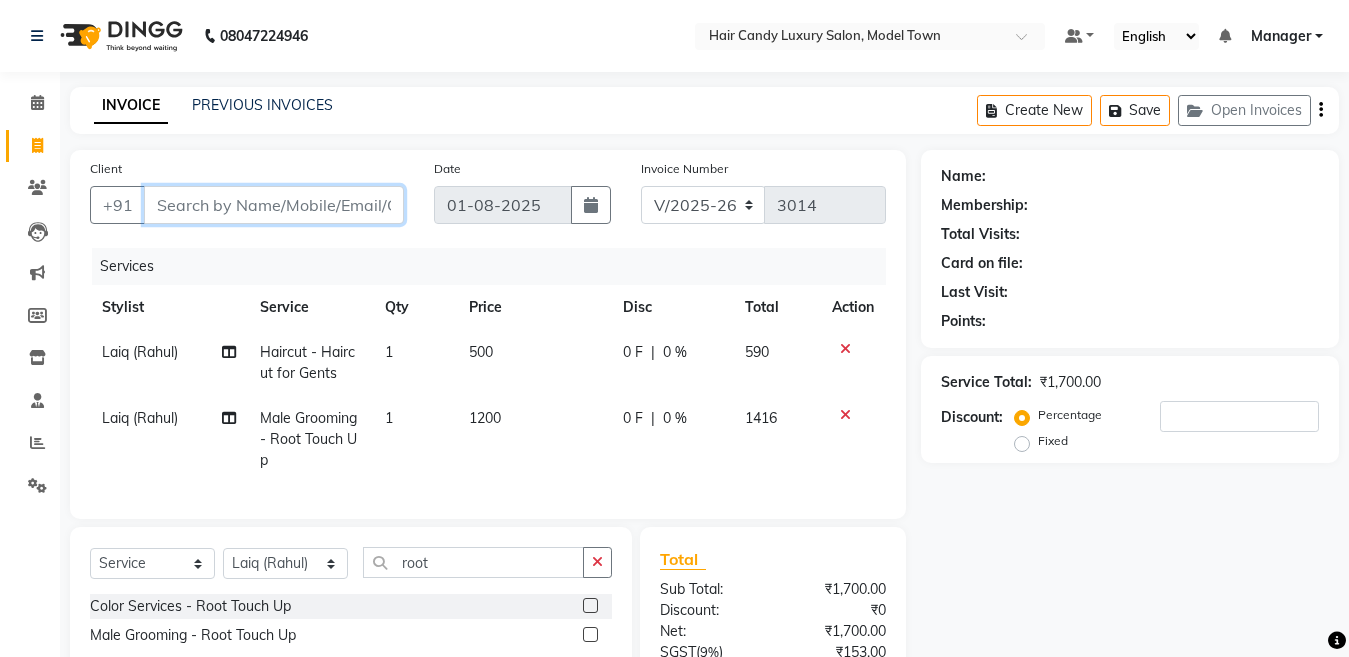 click on "Client" at bounding box center (274, 205) 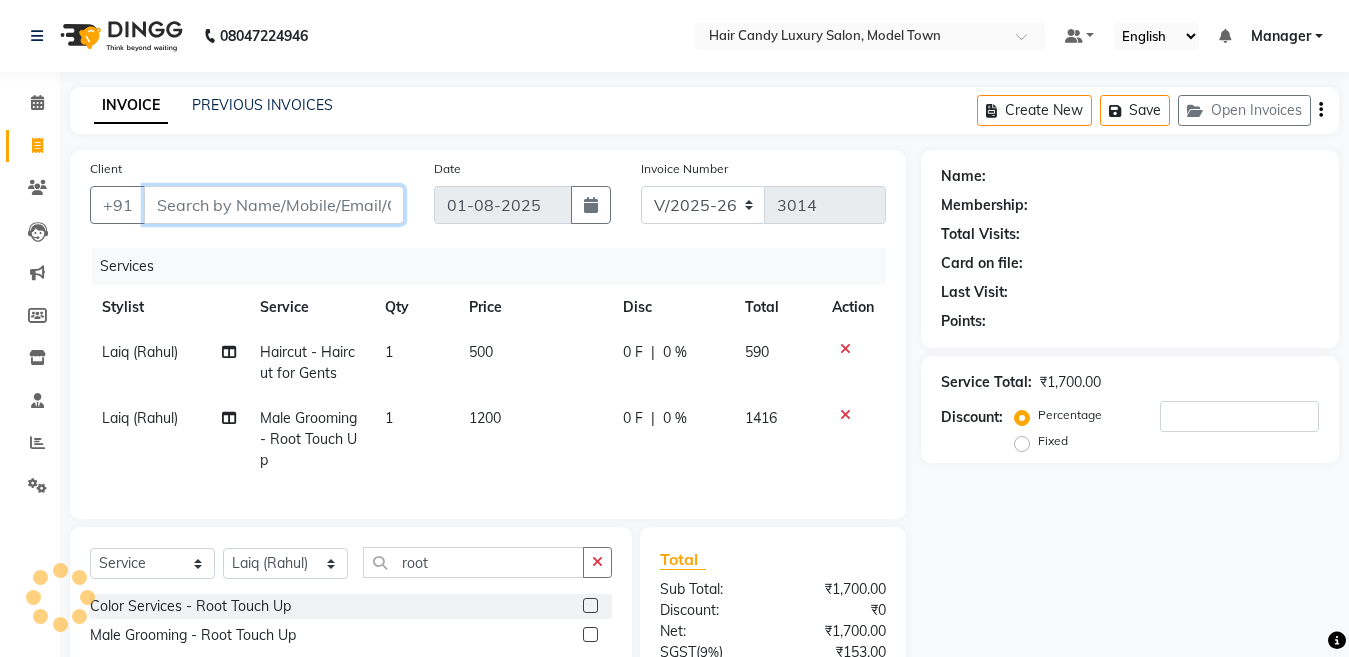 click on "Client" at bounding box center (274, 205) 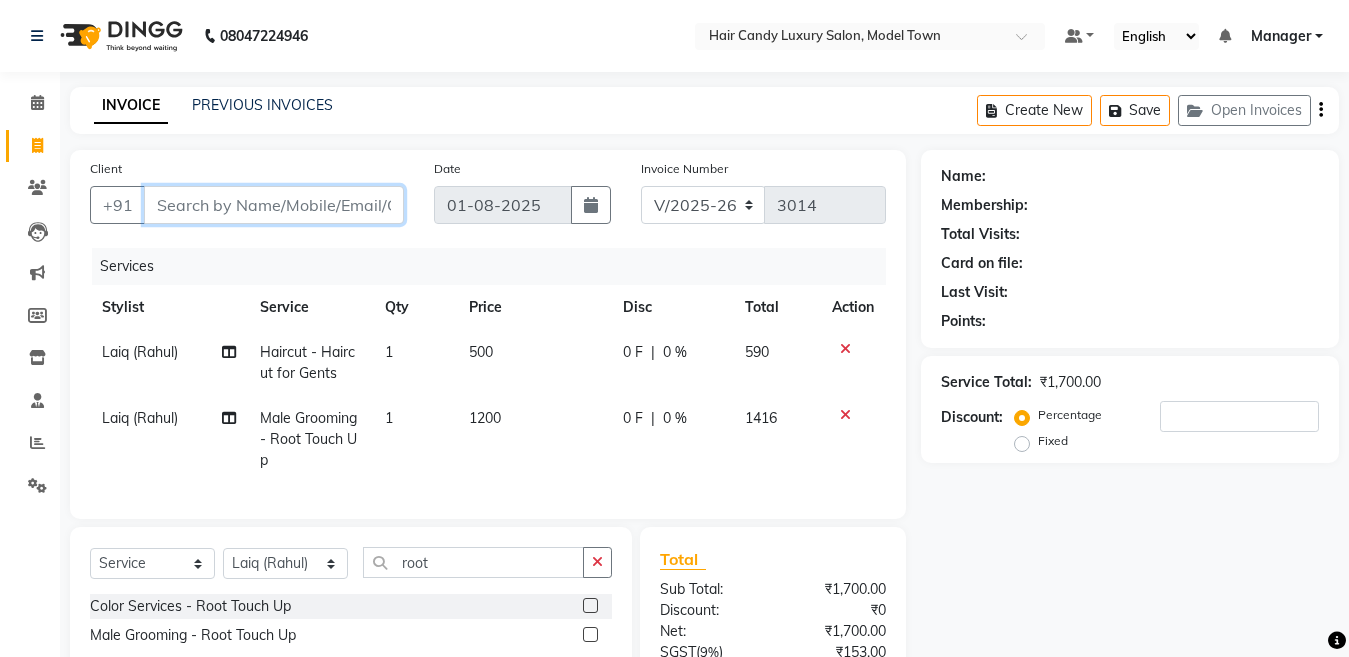 type on "g" 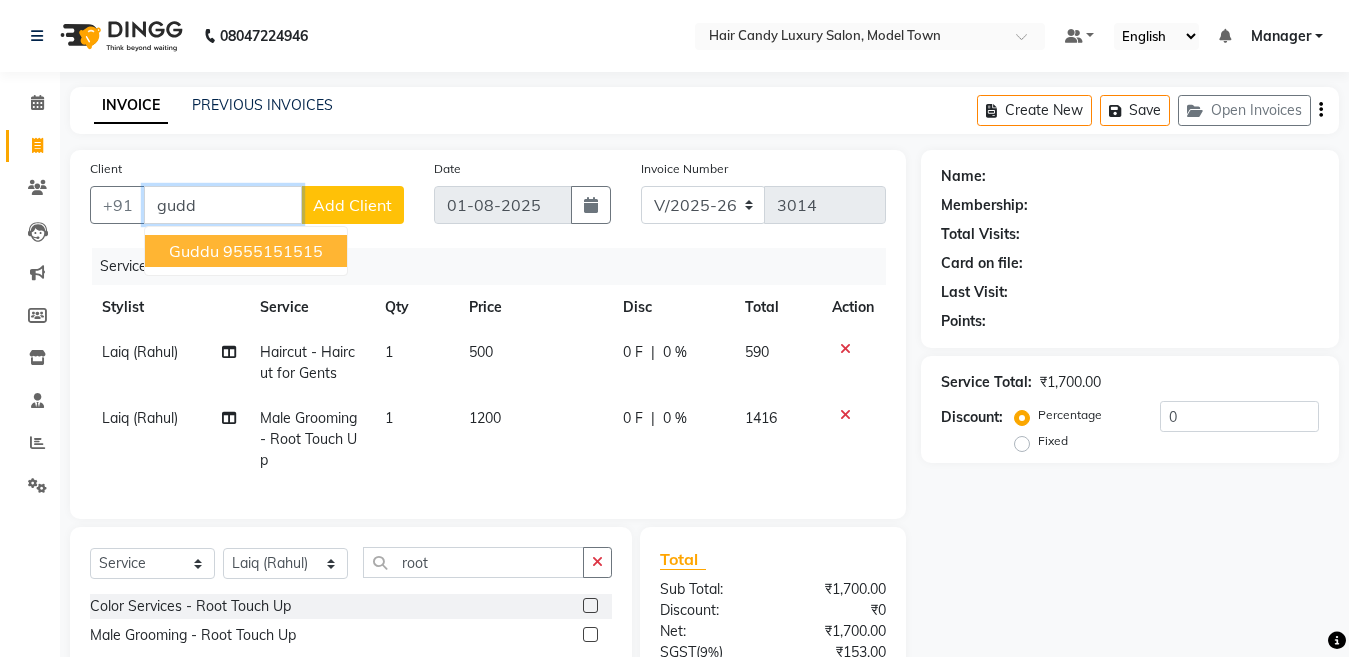 click on "Guddu  9555151515" at bounding box center [246, 251] 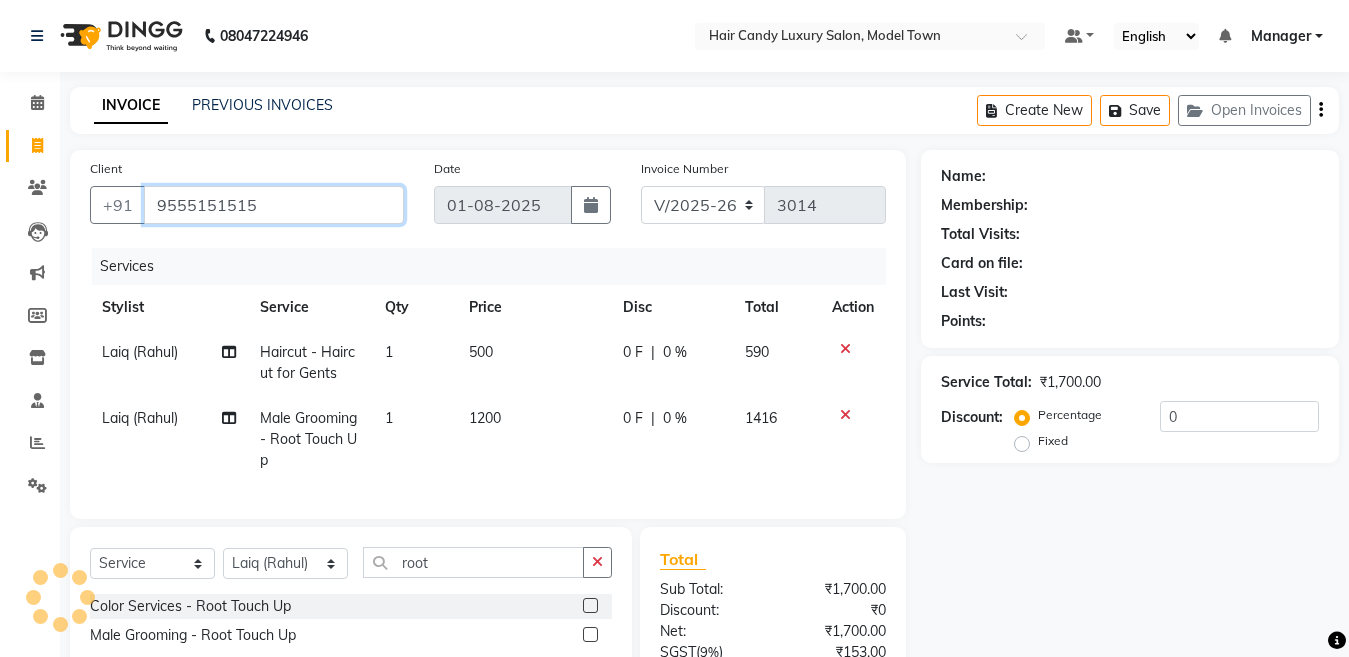 type on "9555151515" 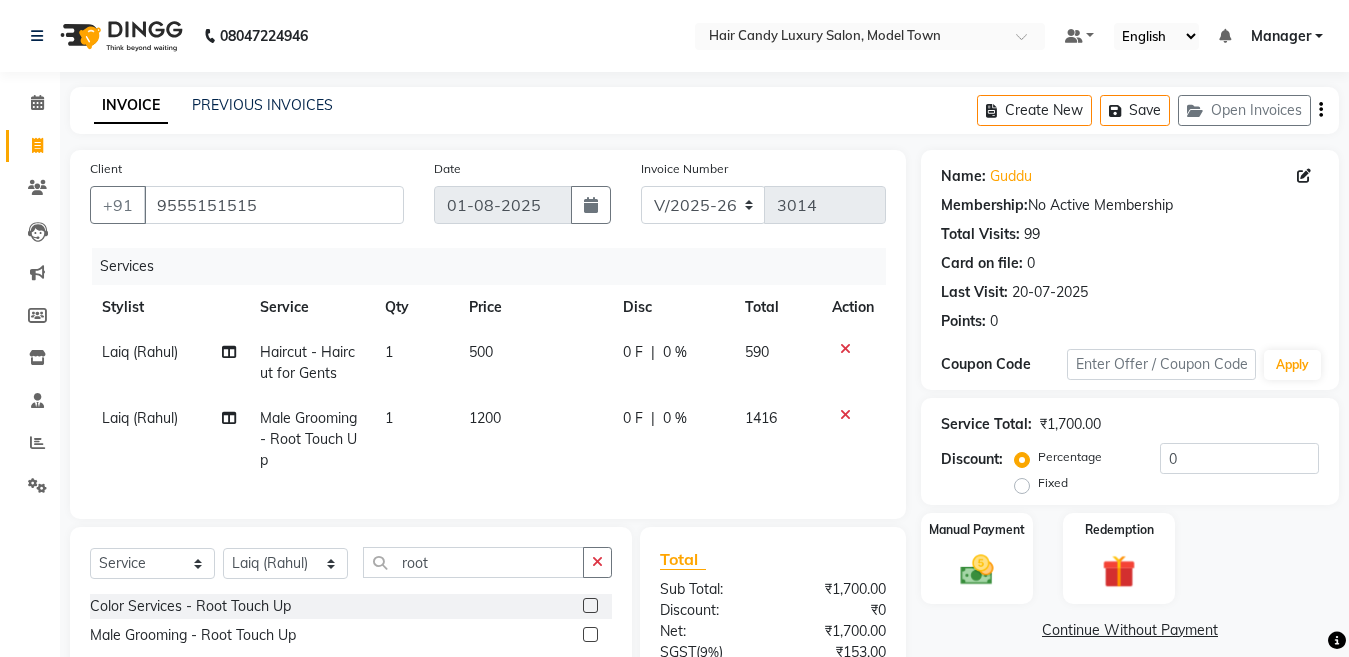 drag, startPoint x: 1216, startPoint y: 474, endPoint x: 1035, endPoint y: 474, distance: 181 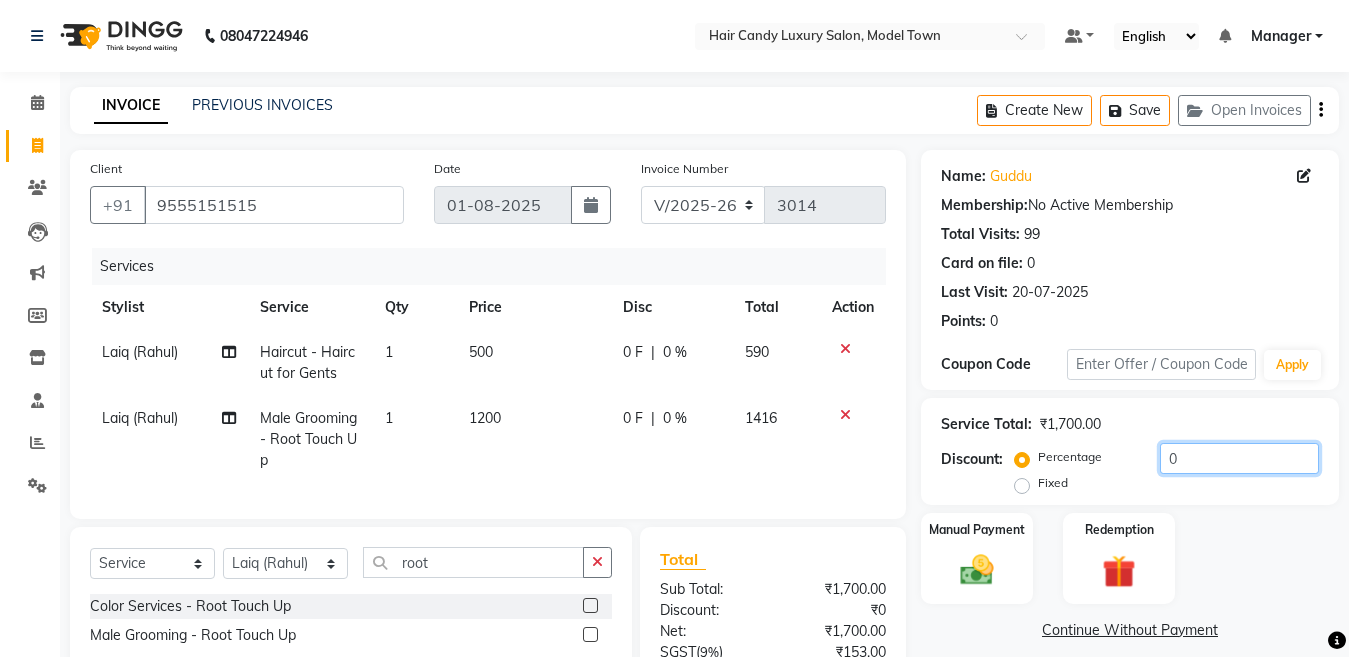 click on "0" 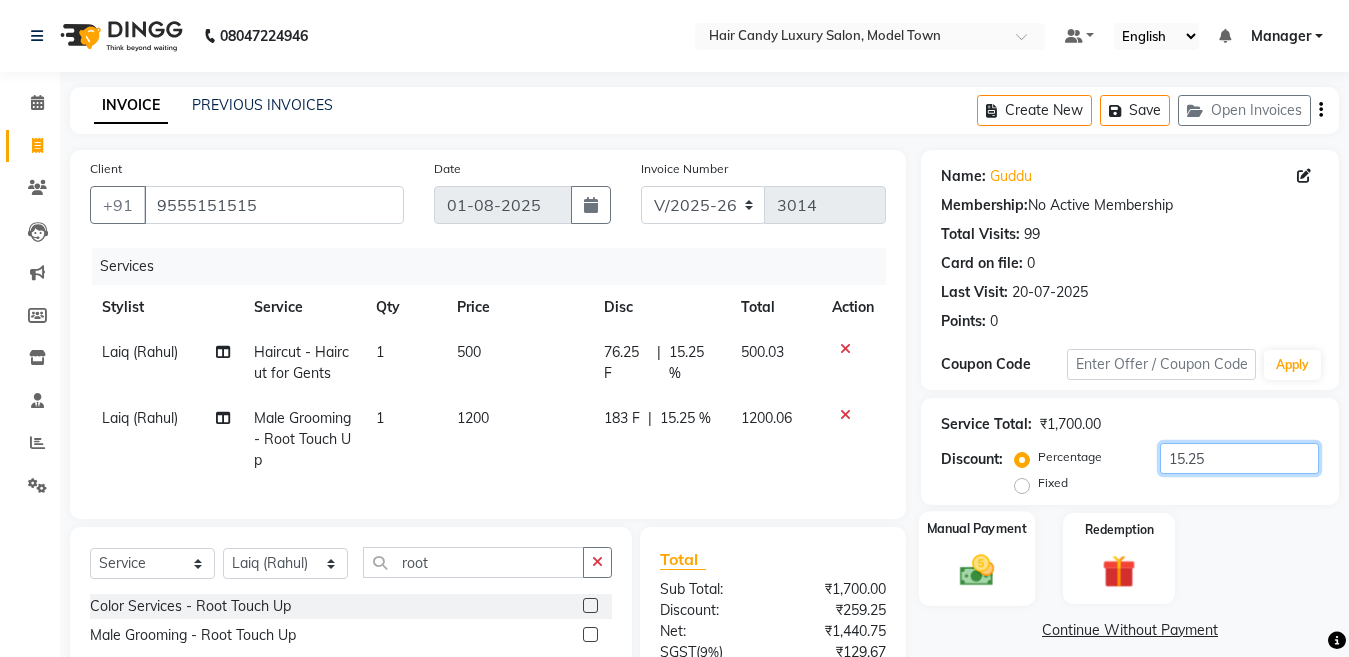 type on "15.25" 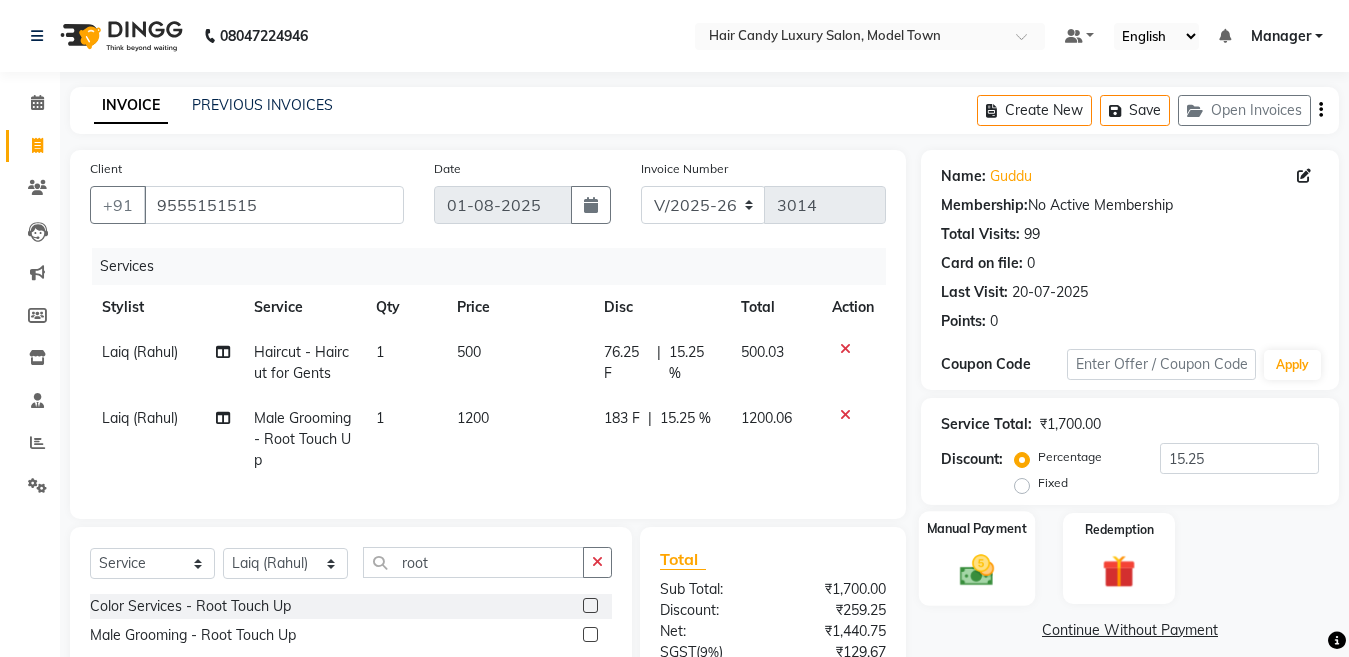 click on "Manual Payment" 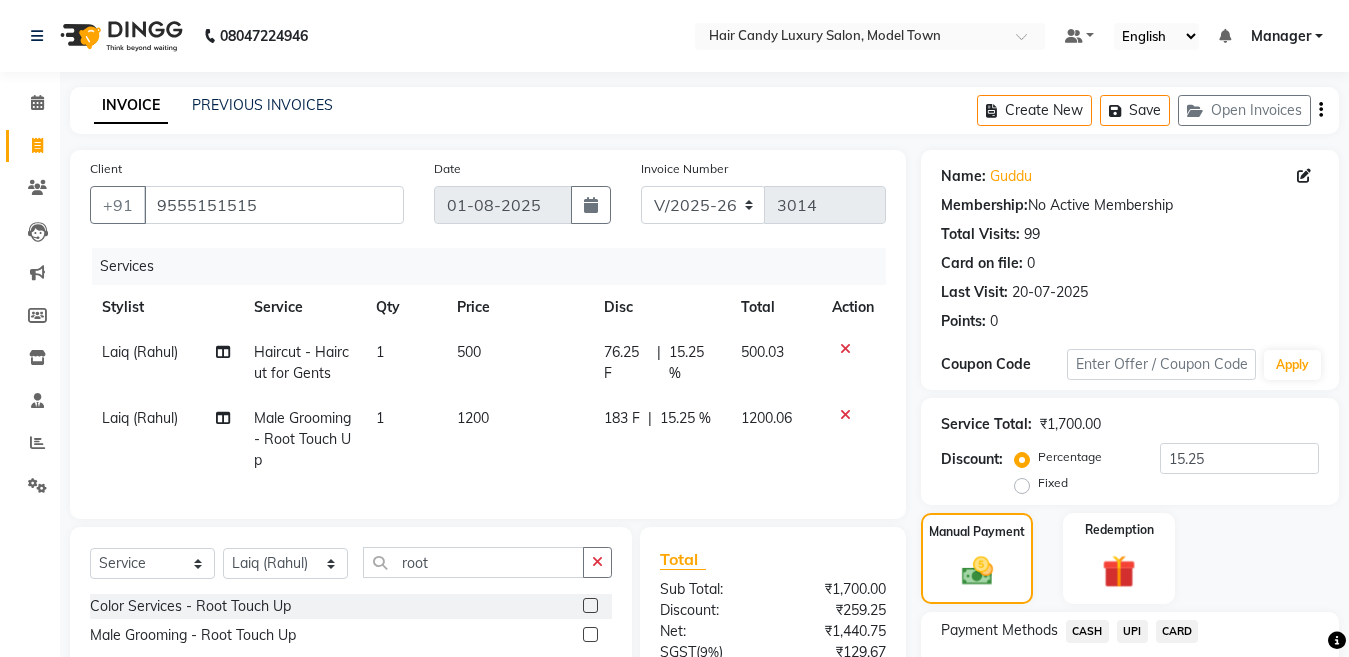 scroll, scrollTop: 232, scrollLeft: 0, axis: vertical 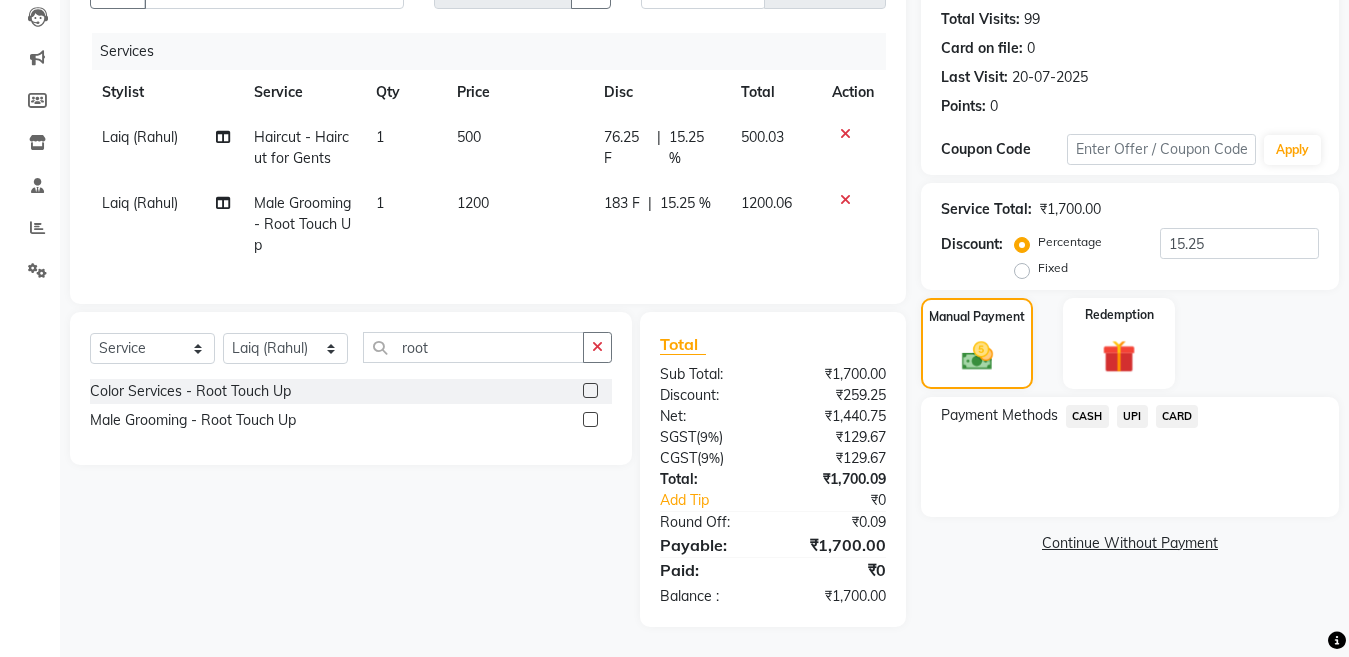 click on "UPI" 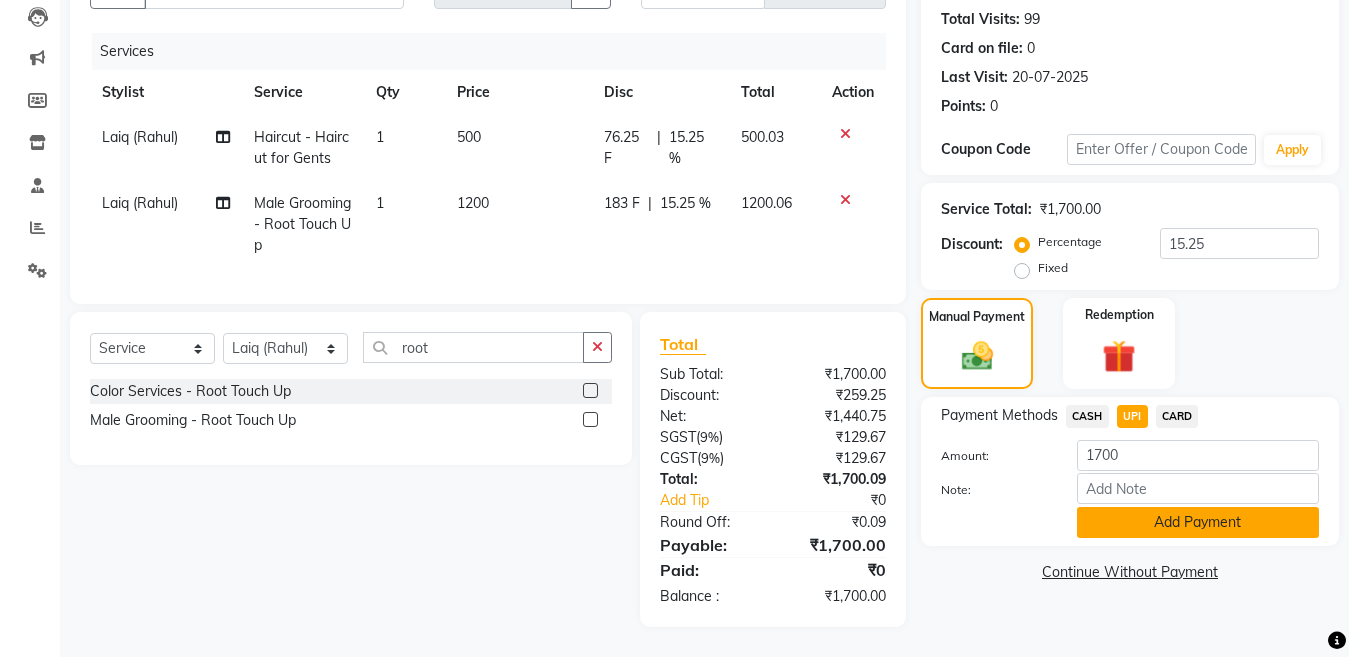 click on "Add Payment" 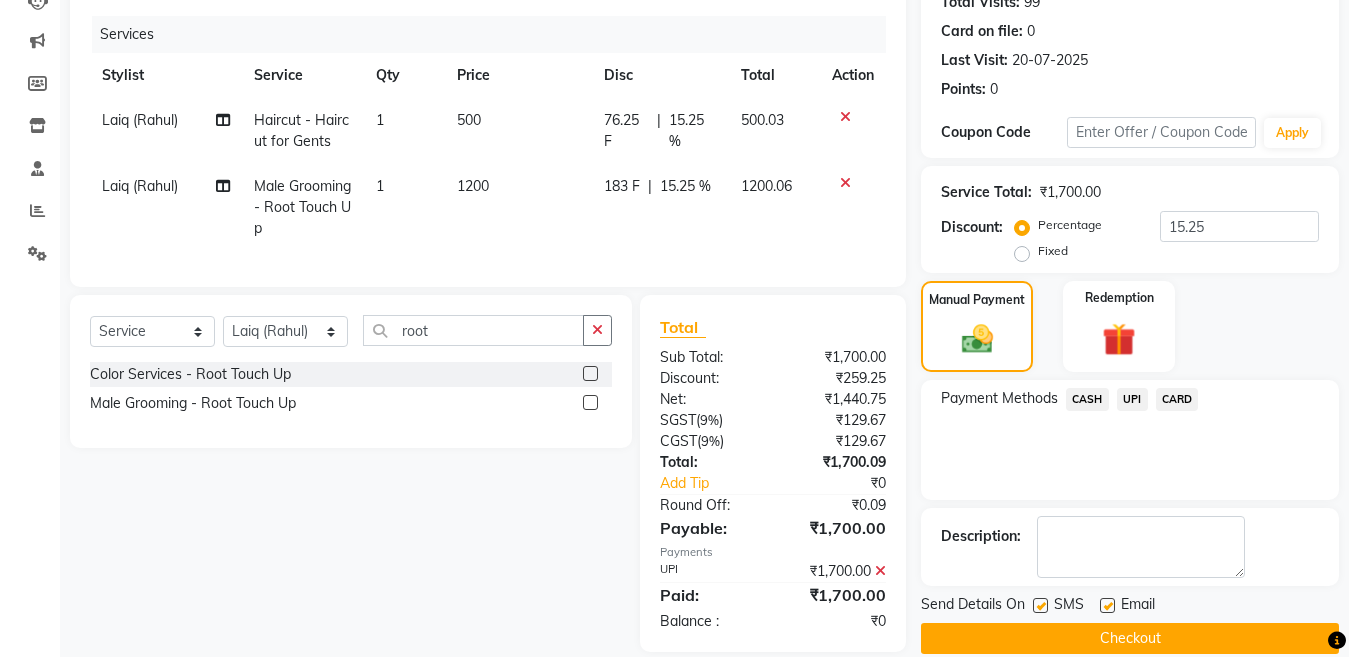 scroll, scrollTop: 274, scrollLeft: 0, axis: vertical 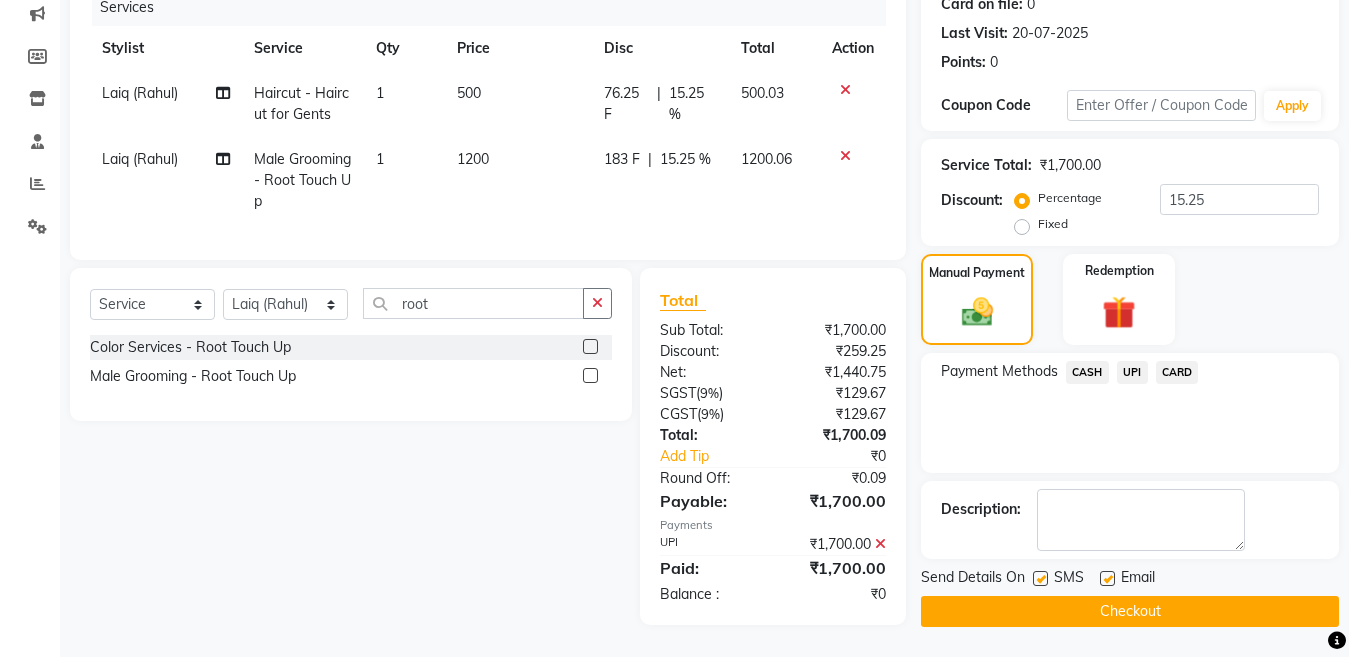 click 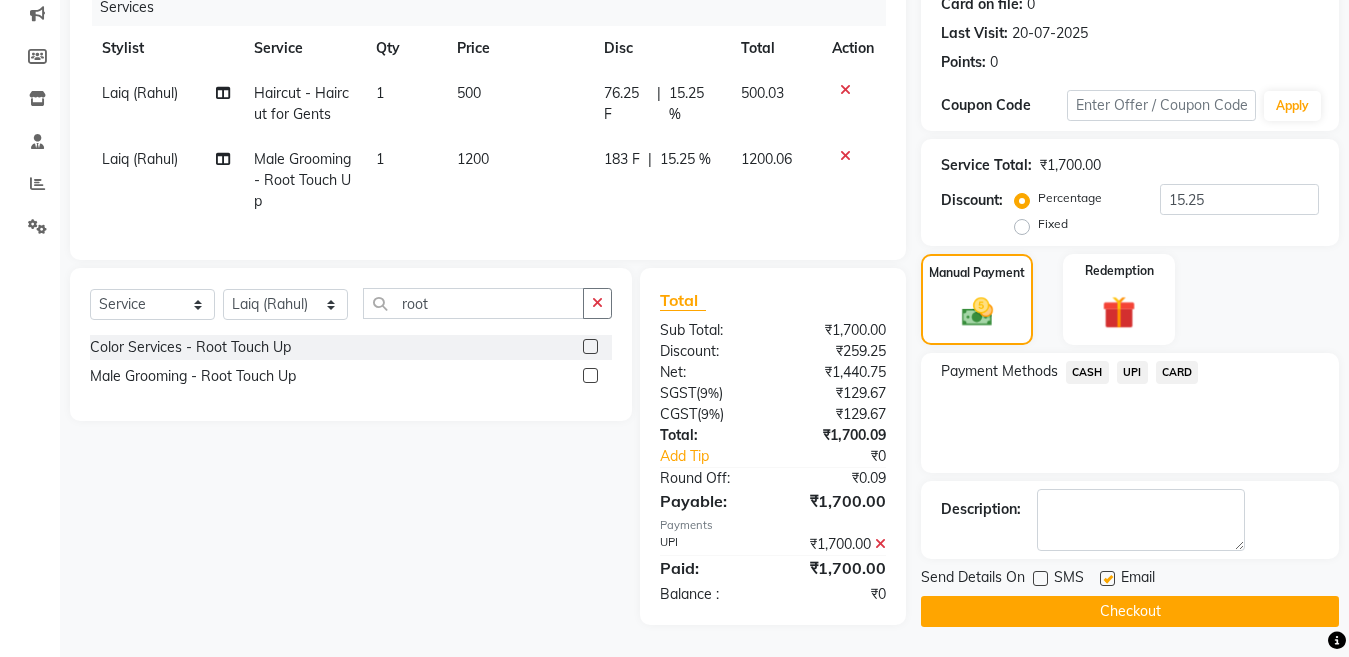 click on "Checkout" 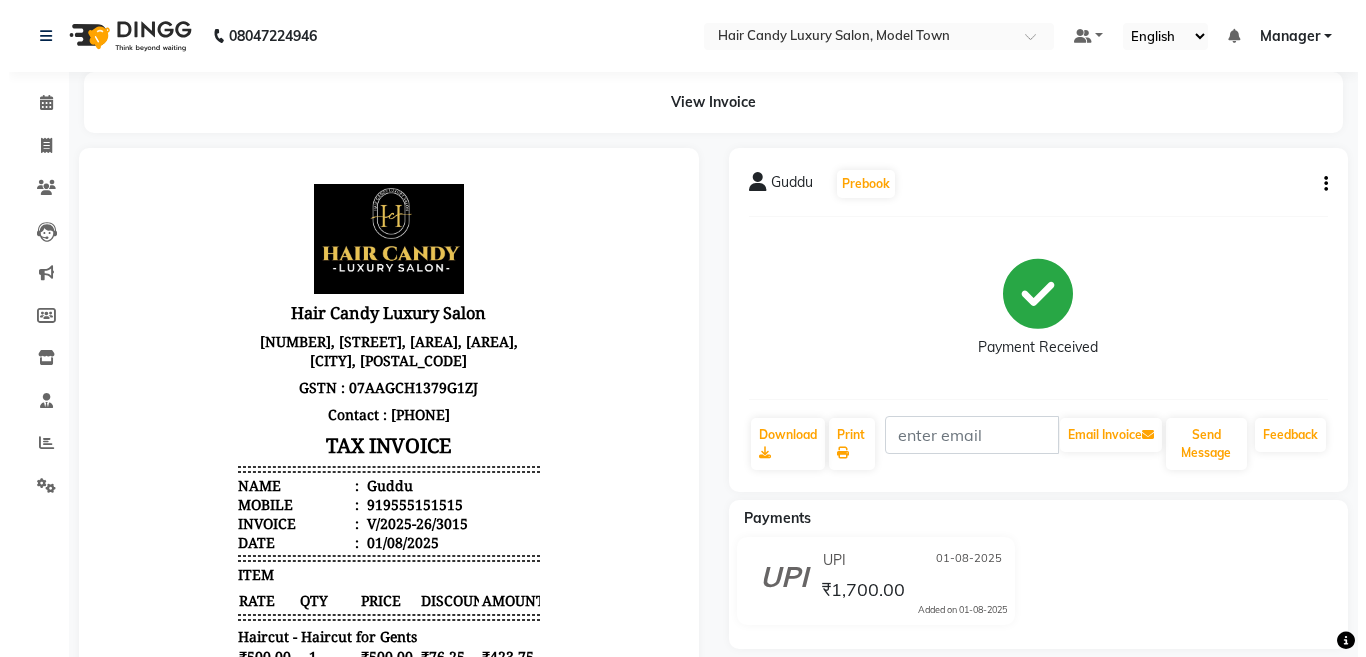 scroll, scrollTop: 0, scrollLeft: 0, axis: both 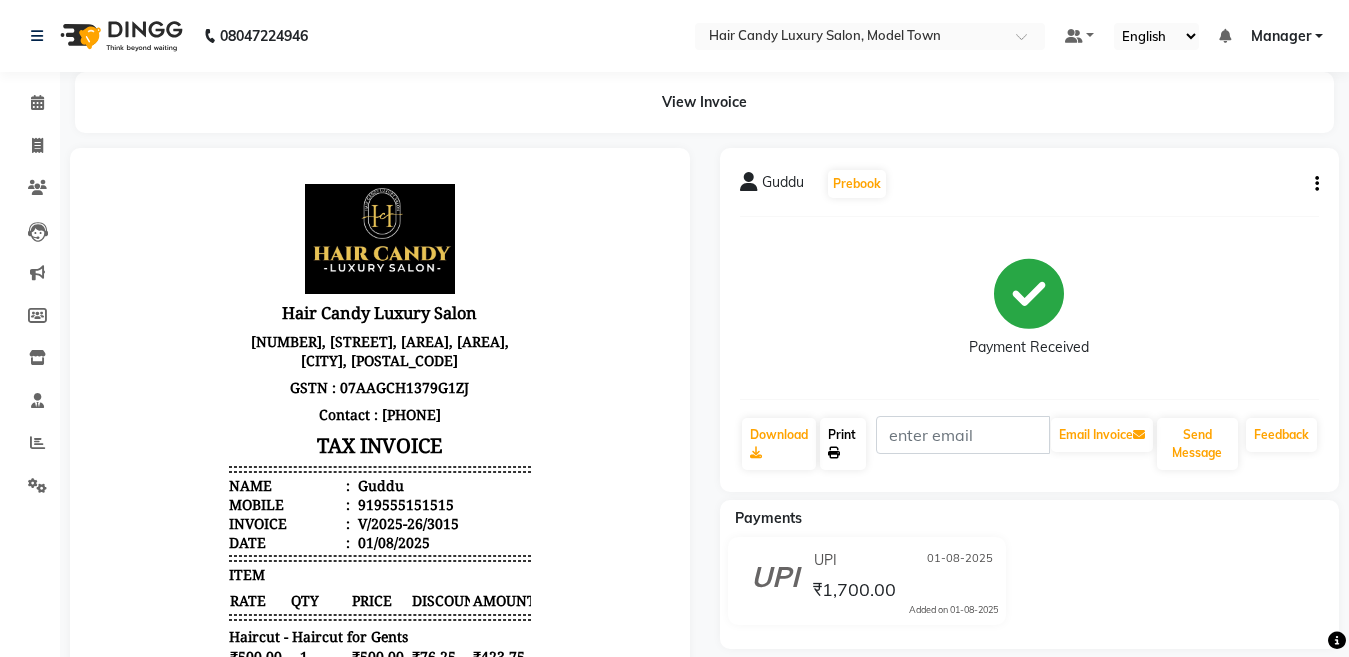 click on "Print" 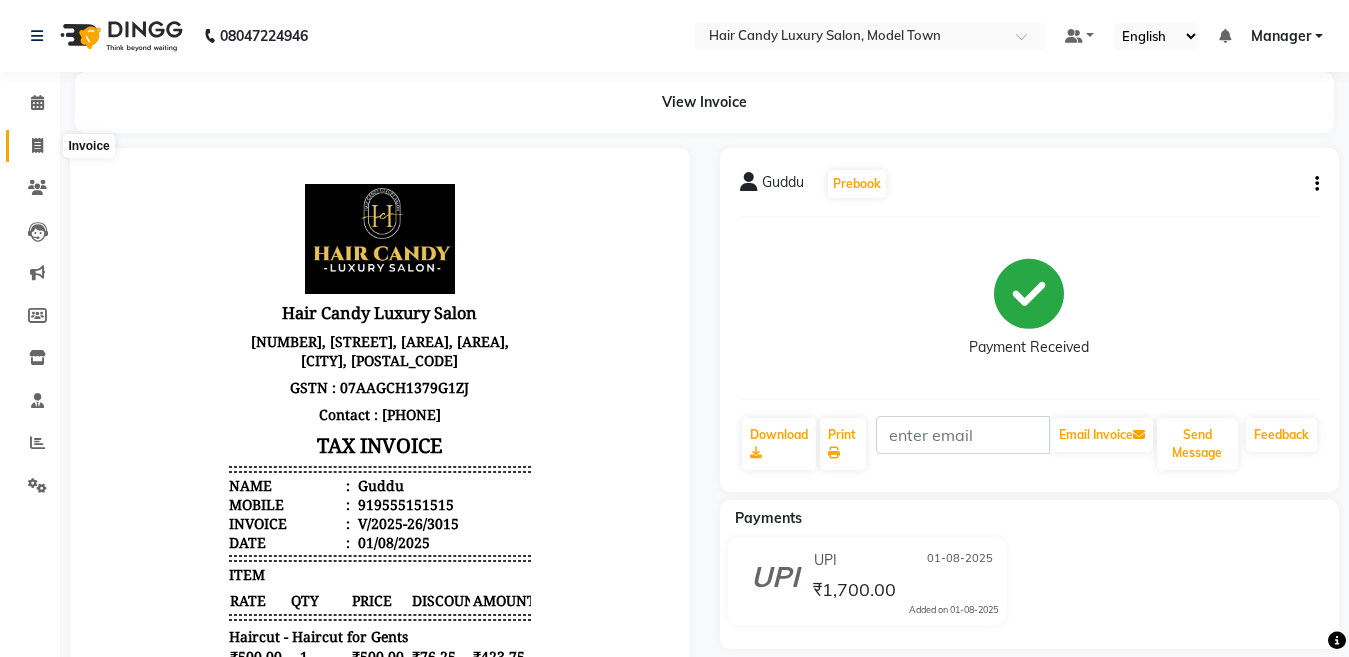 click 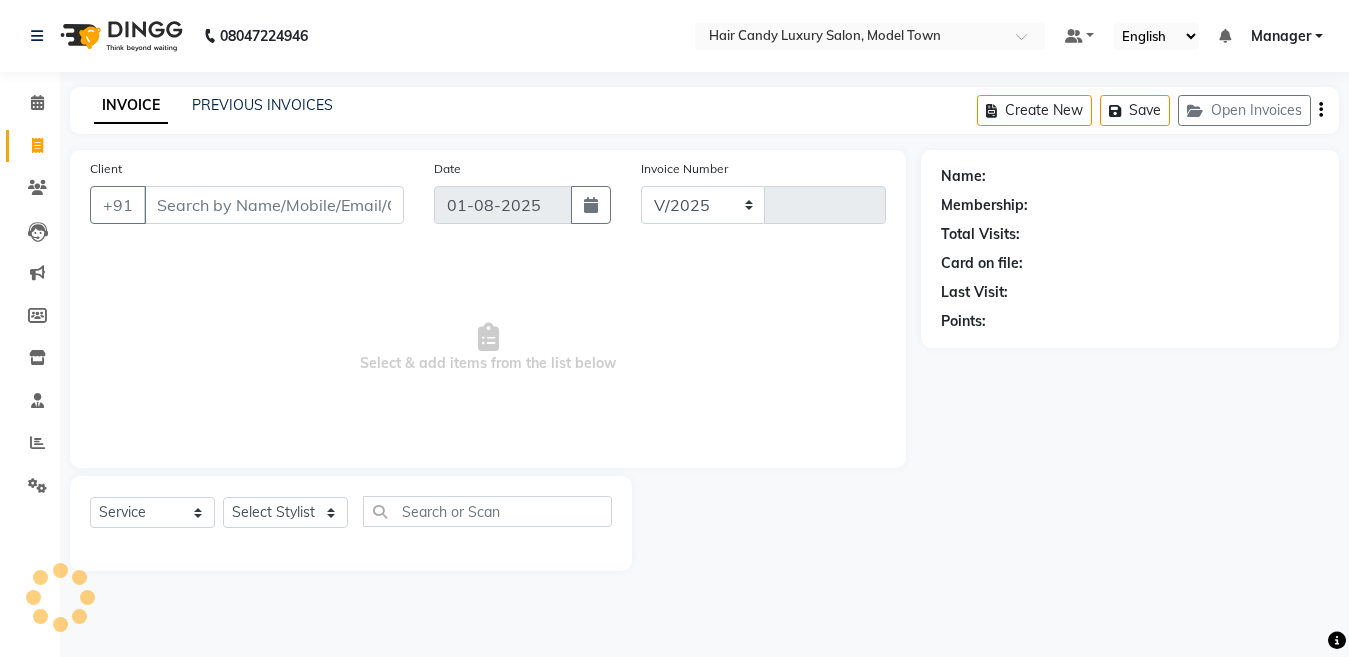 select on "4716" 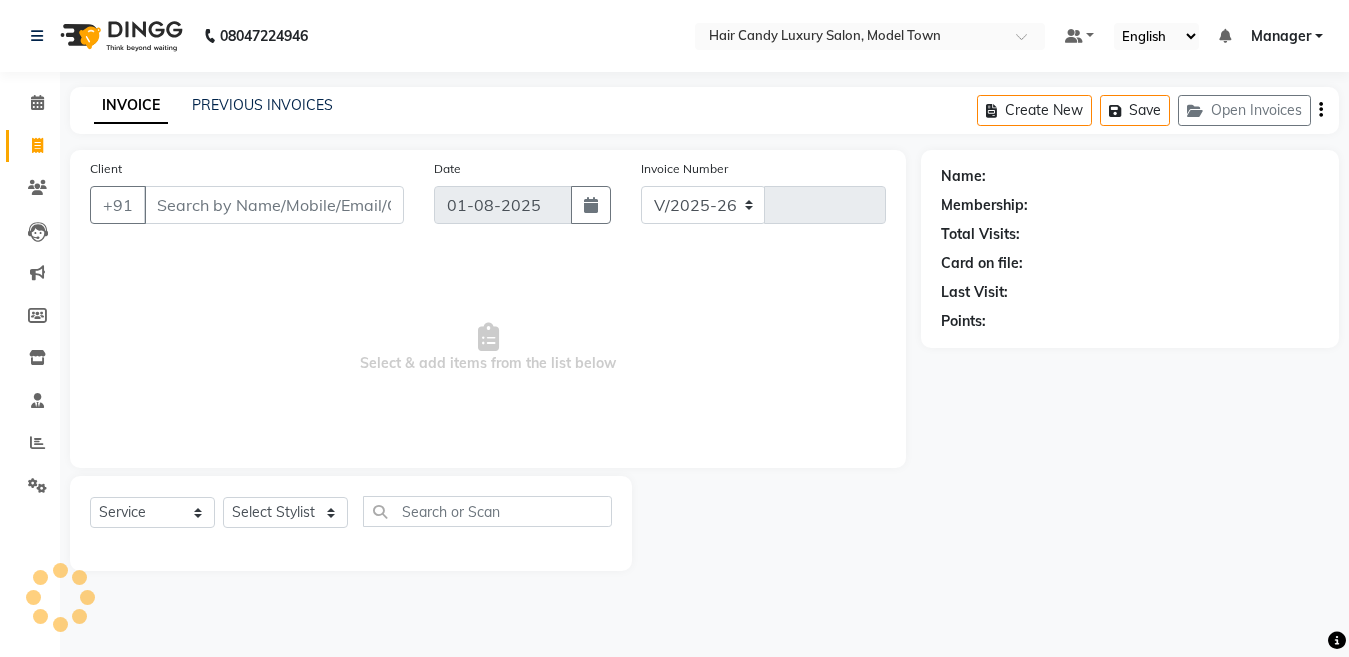 type on "3017" 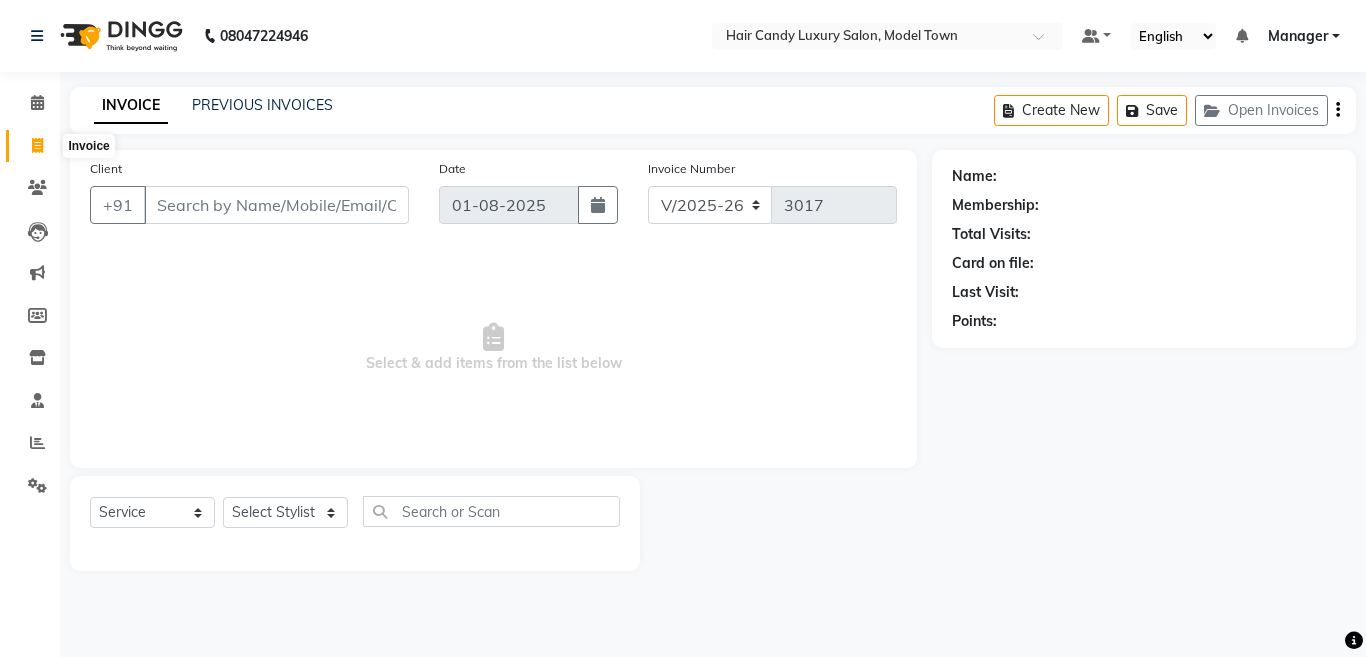 click 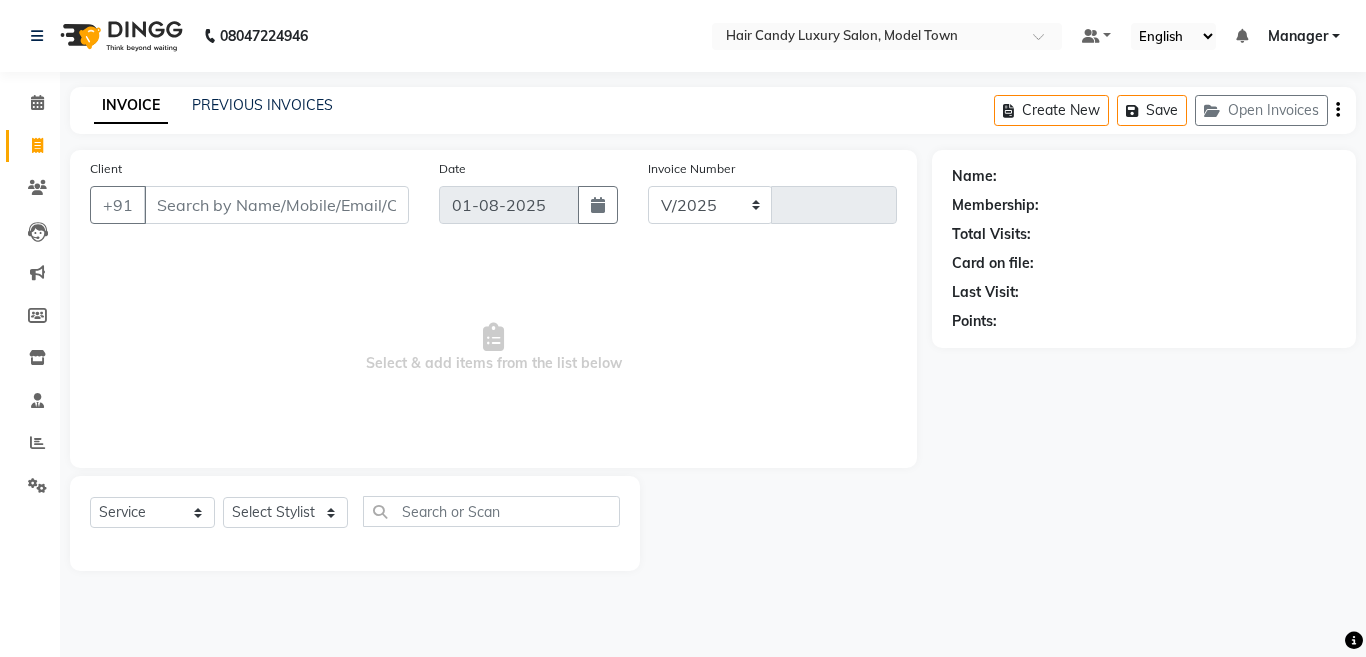 select on "4716" 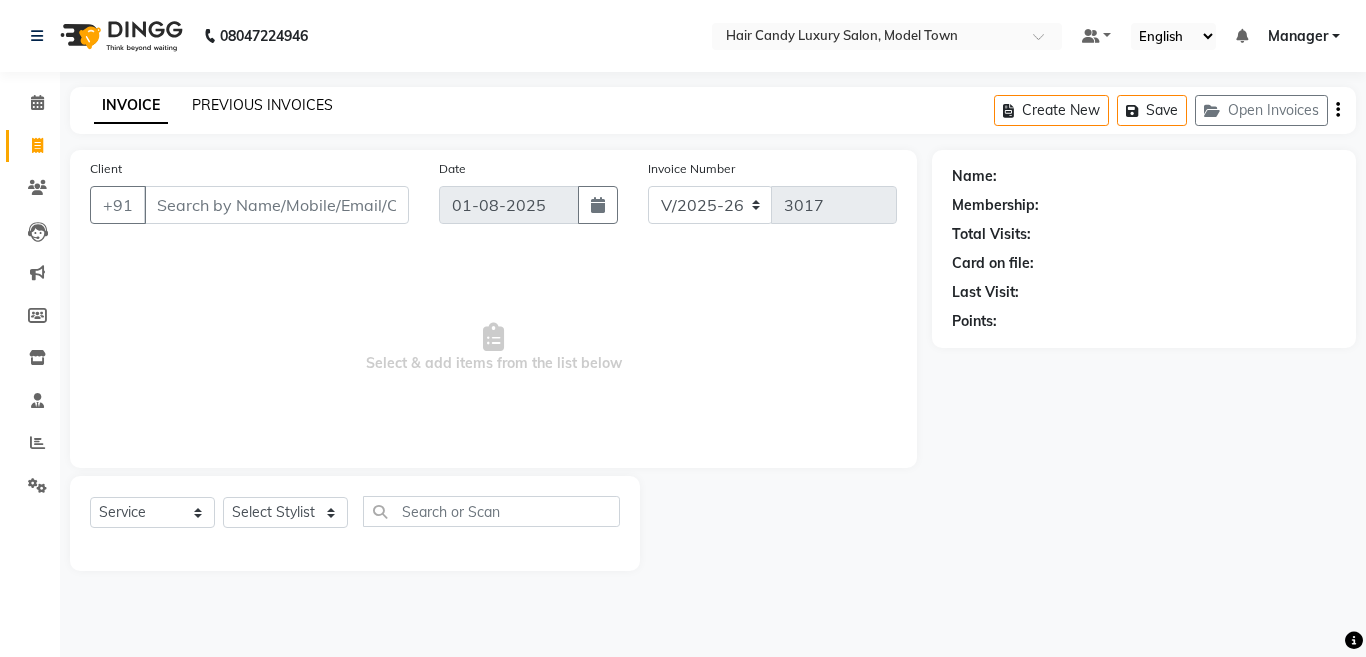 click on "PREVIOUS INVOICES" 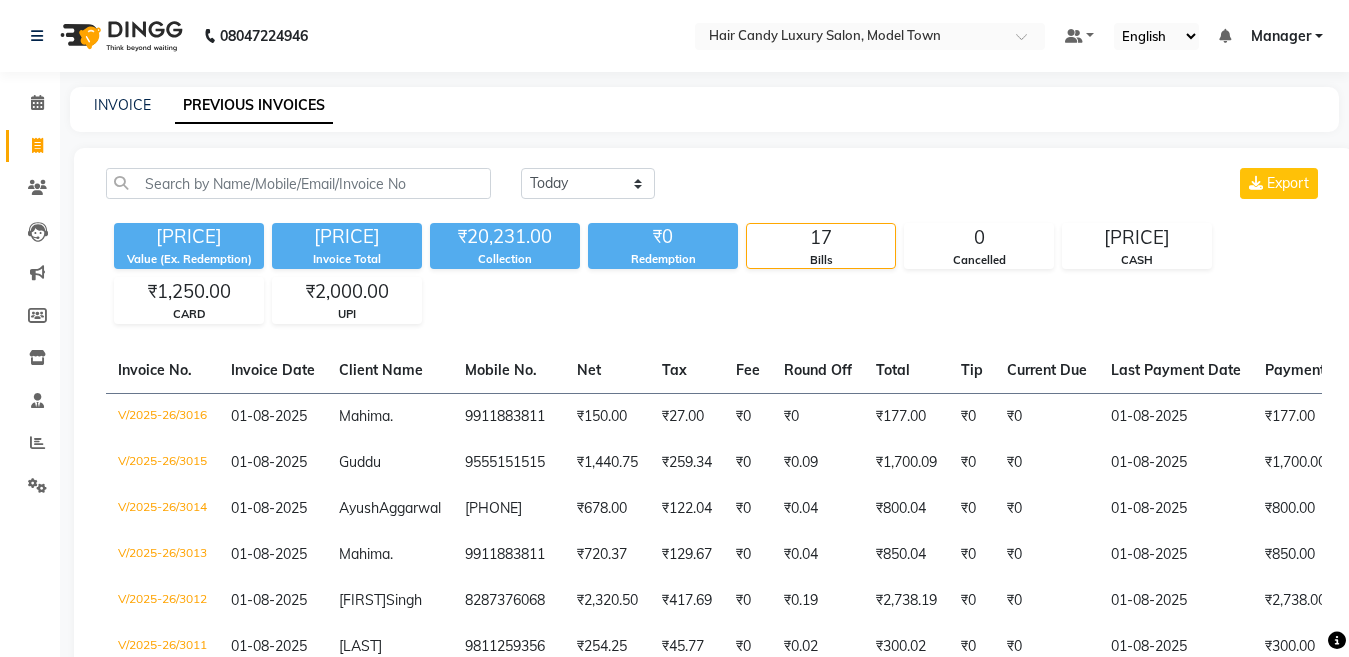 click 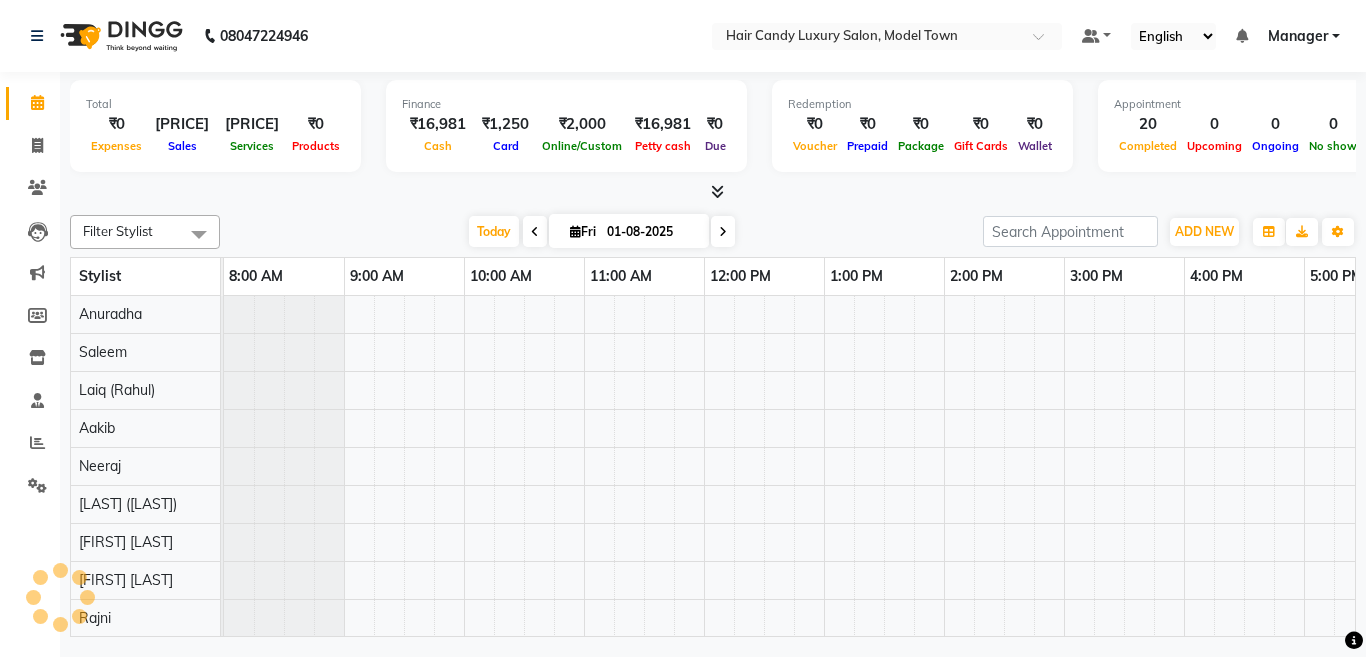 scroll, scrollTop: 0, scrollLeft: 0, axis: both 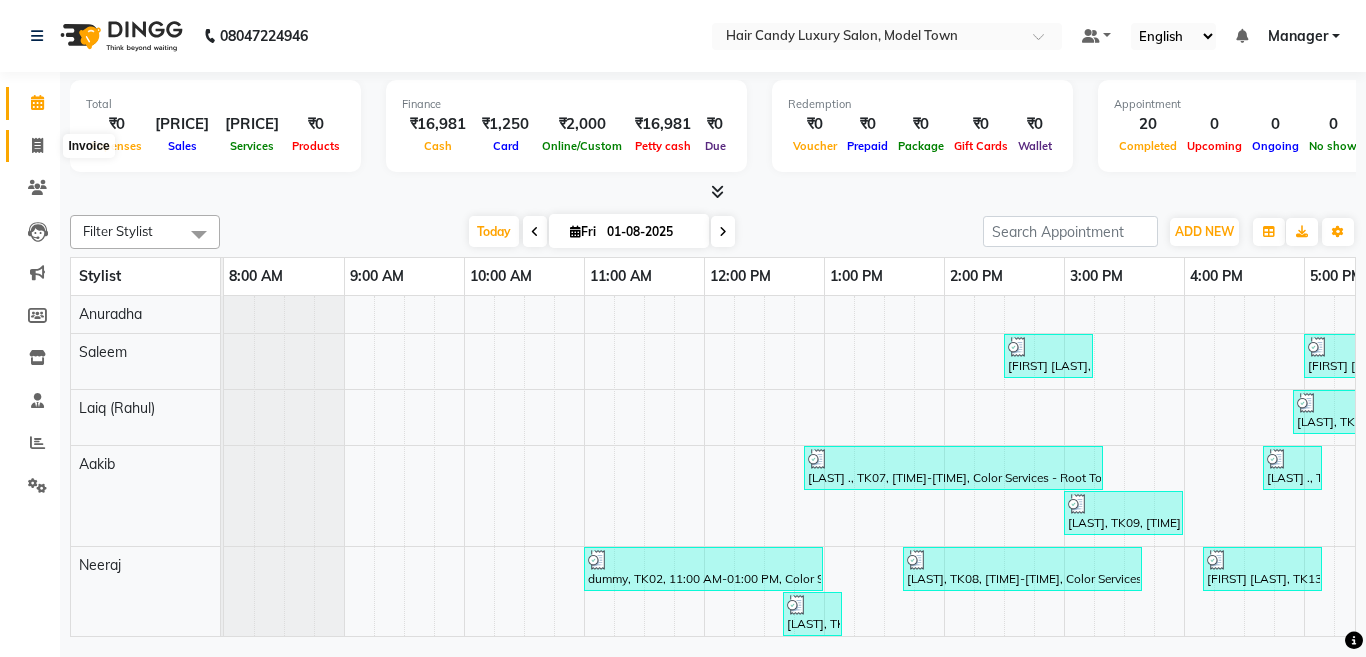 click 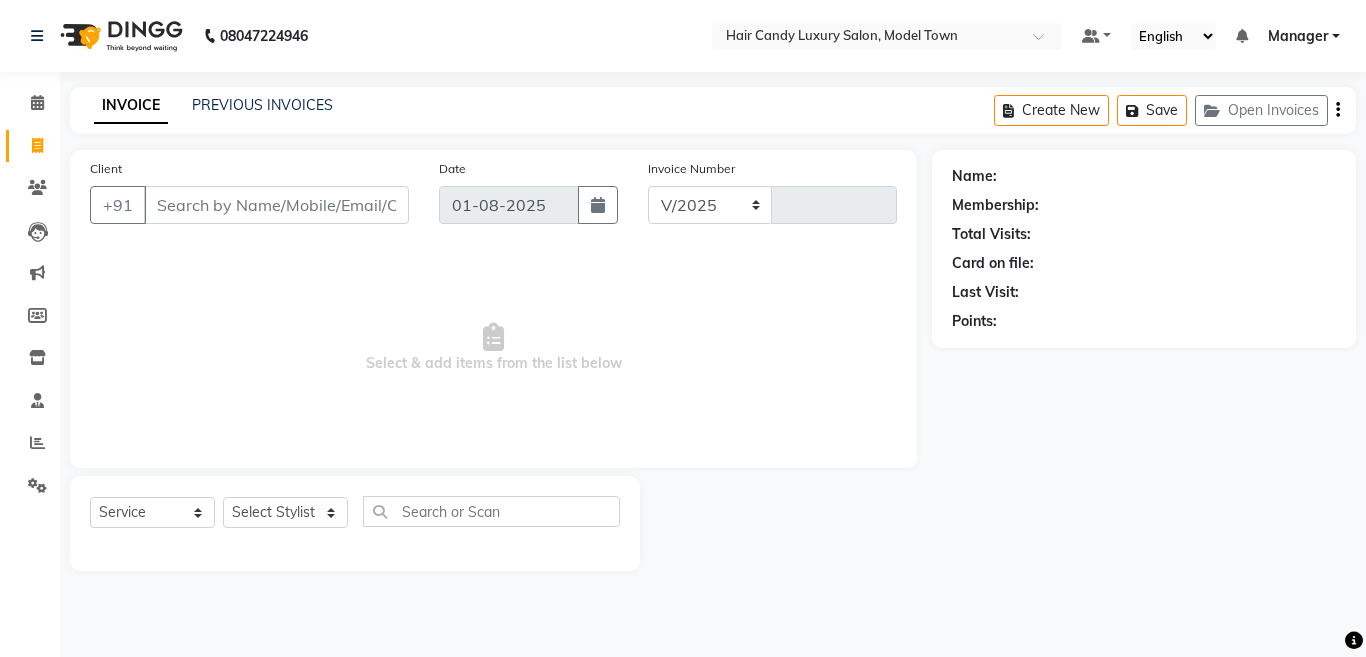 select on "4716" 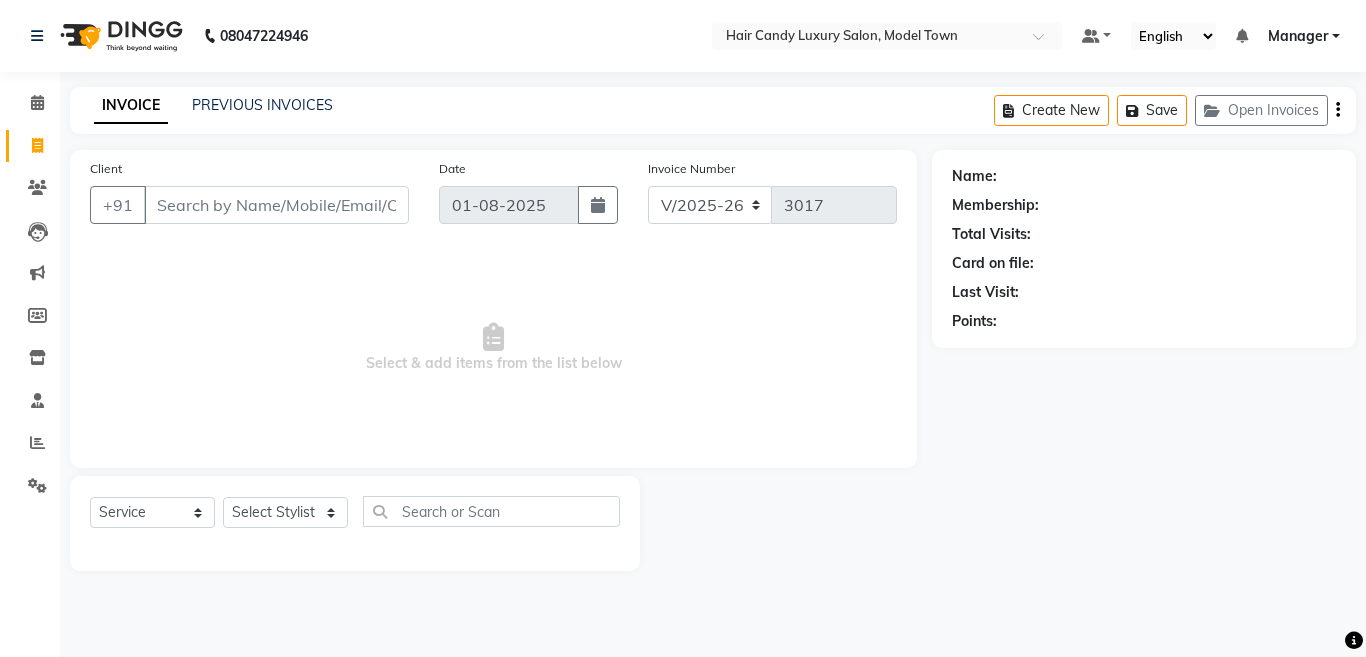 click on "Client" at bounding box center (276, 205) 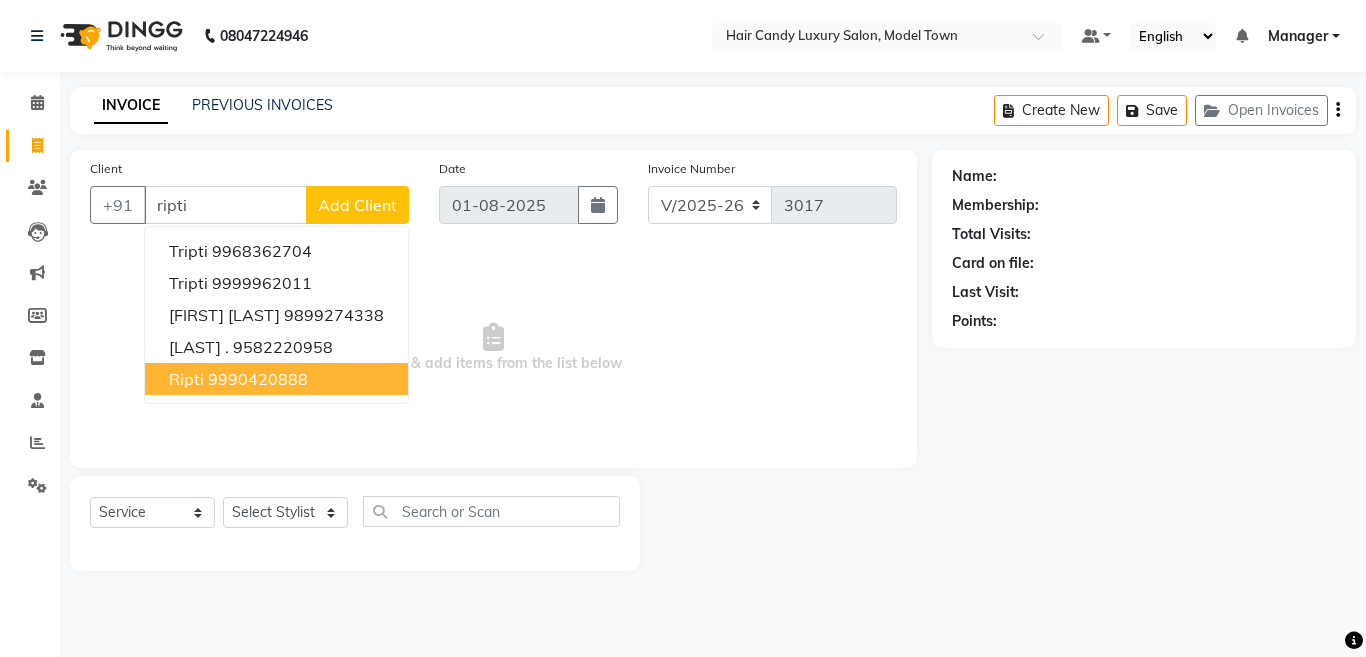 click on "9990420888" at bounding box center [258, 379] 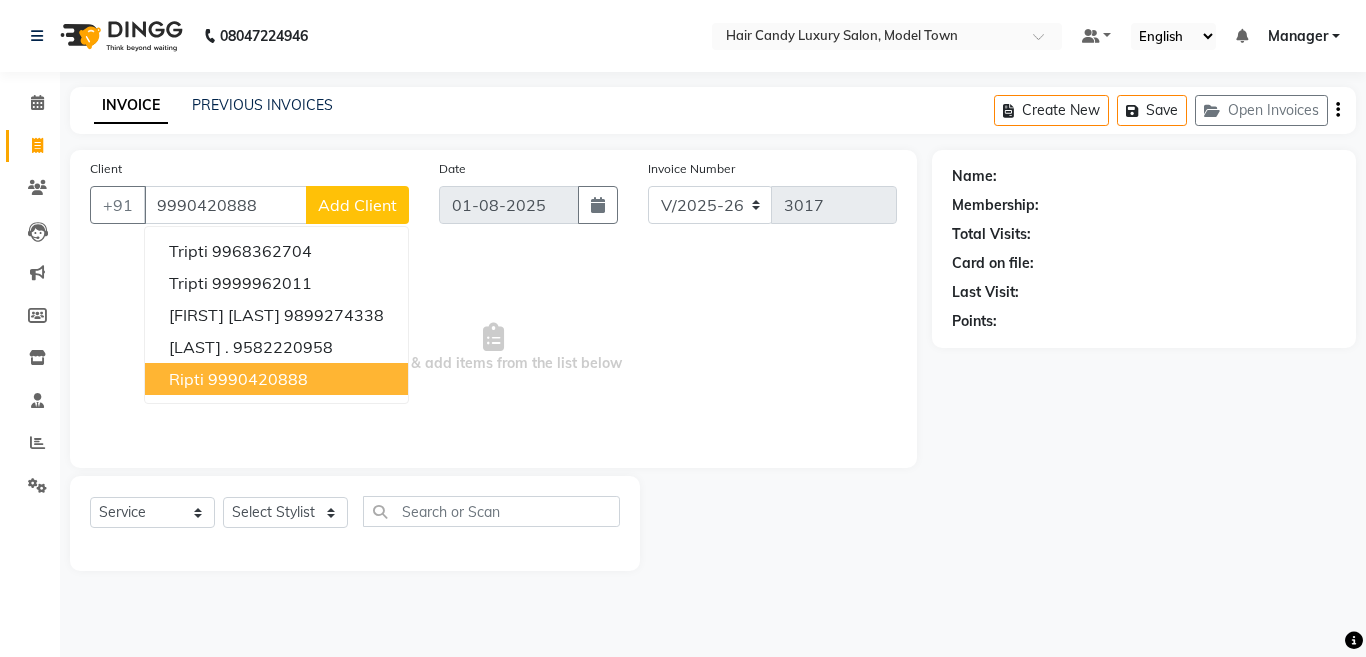 type on "9990420888" 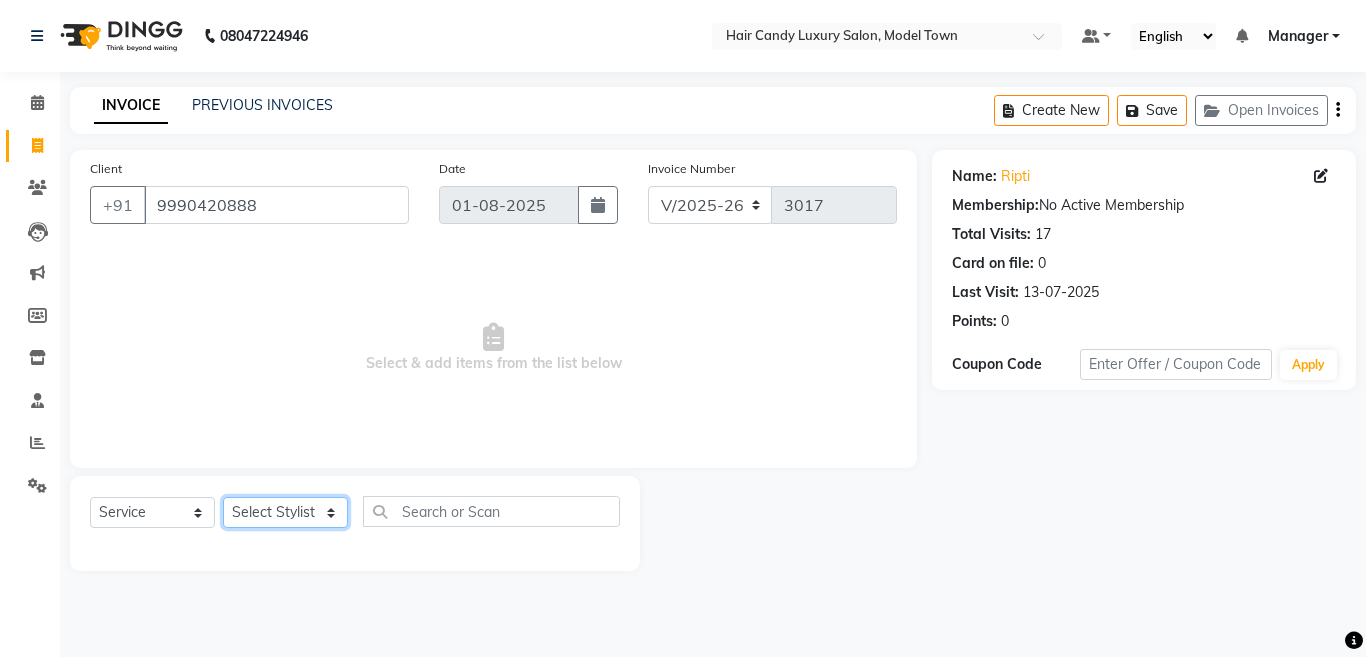 click on "Select Stylist Aakib Anas Anuradha Izhar Laiq (Rahul) Manager Neeraj parul Pawan Prakash Rajni Ranjay (Raju) RIYA Saleem sameer stock manager surrender Vijay Gupta Vijay kumar" 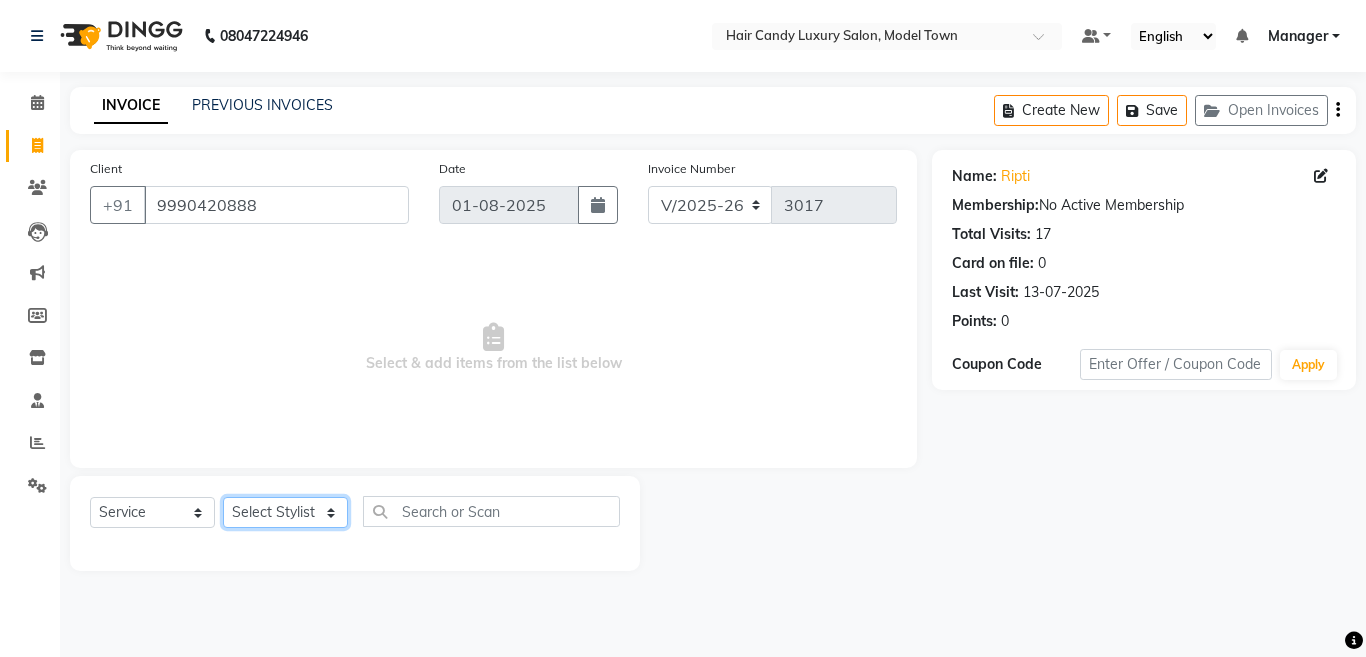 select on "60442" 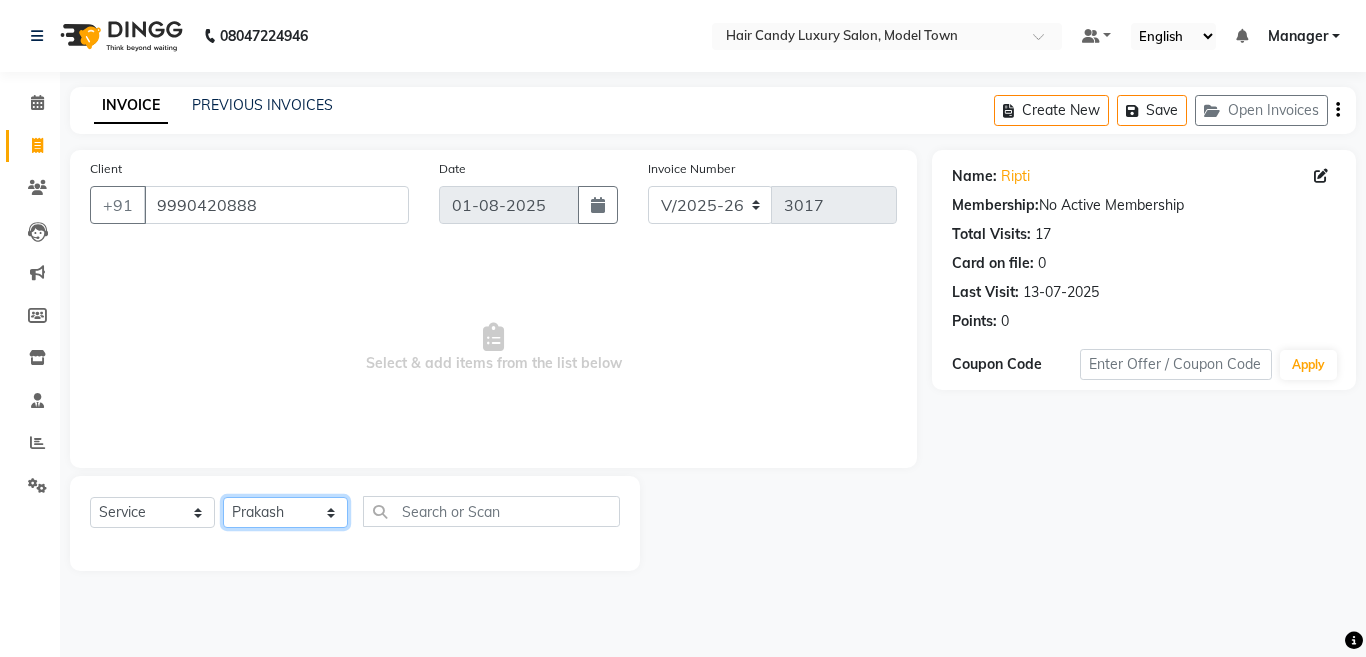 click on "Select Stylist Aakib Anas Anuradha Izhar Laiq (Rahul) Manager Neeraj parul Pawan Prakash Rajni Ranjay (Raju) RIYA Saleem sameer stock manager surrender Vijay Gupta Vijay kumar" 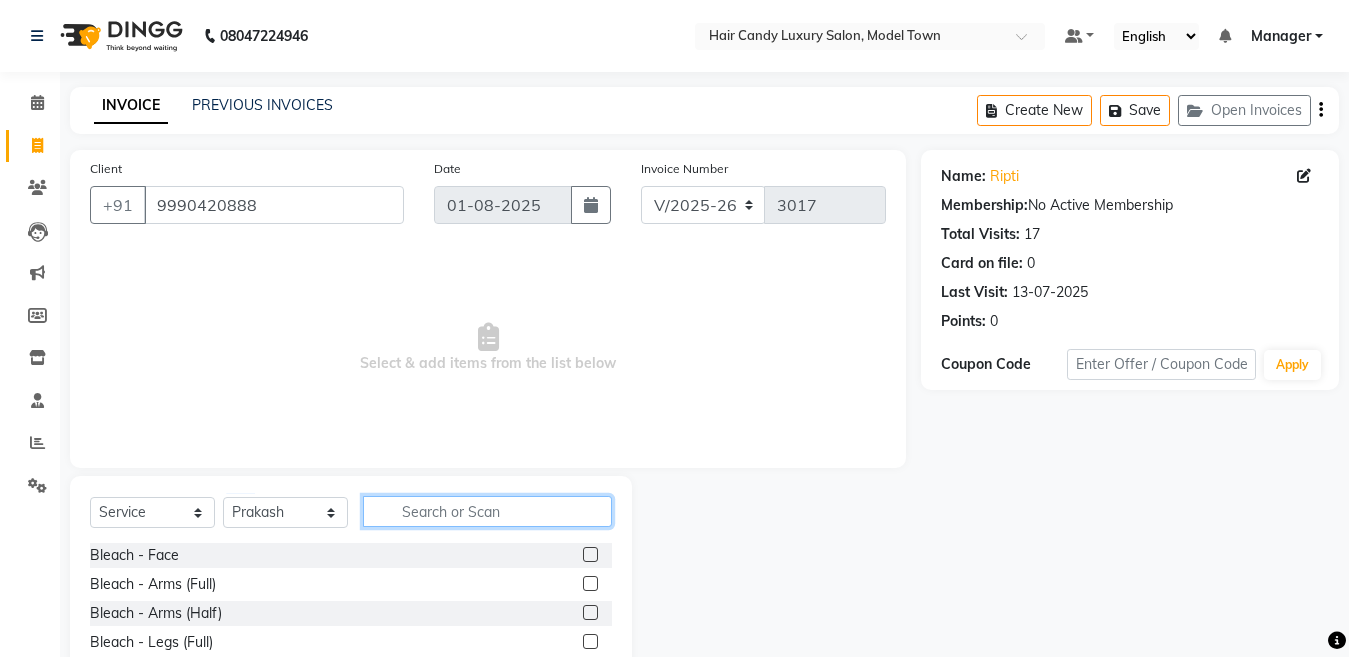 click 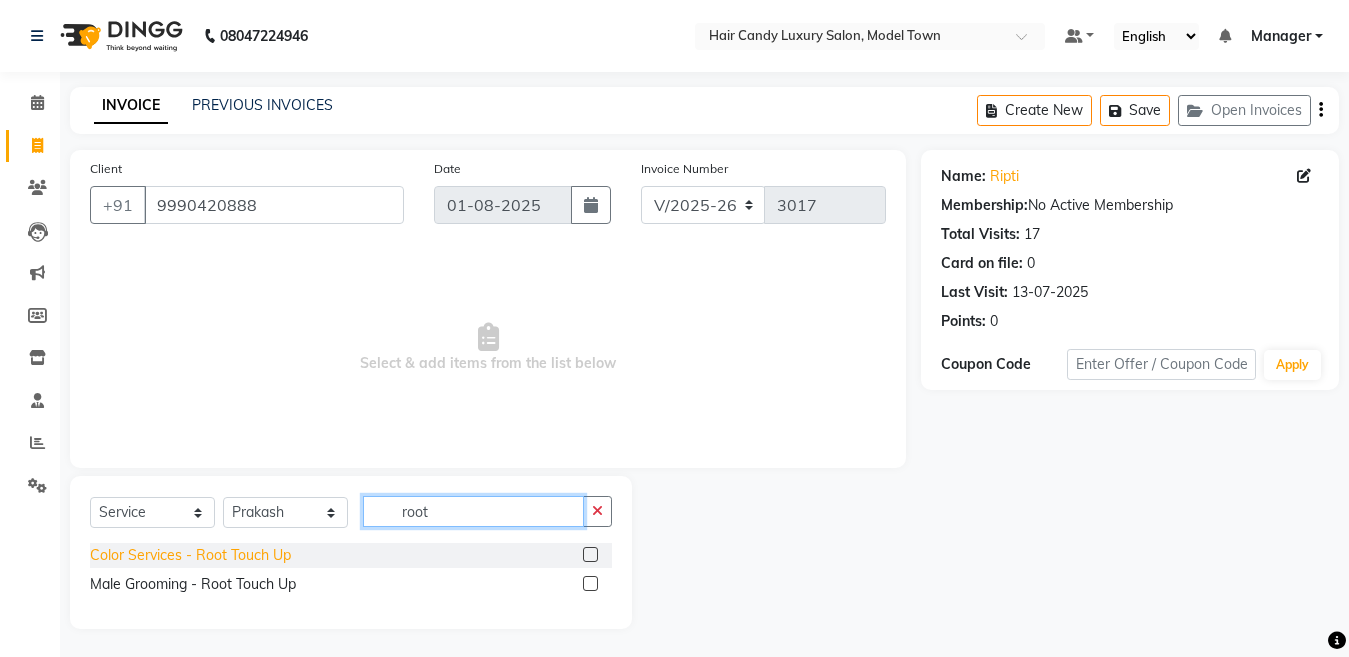 type on "root" 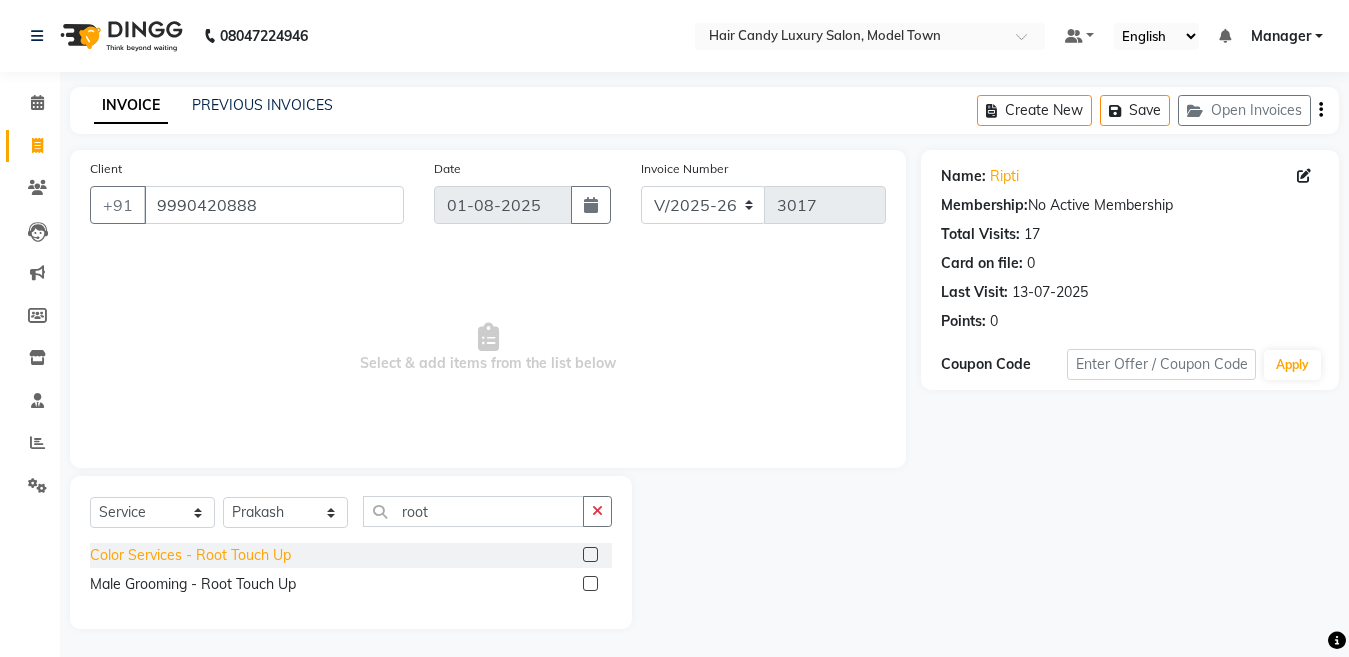 click on "Color Services - Root Touch Up" 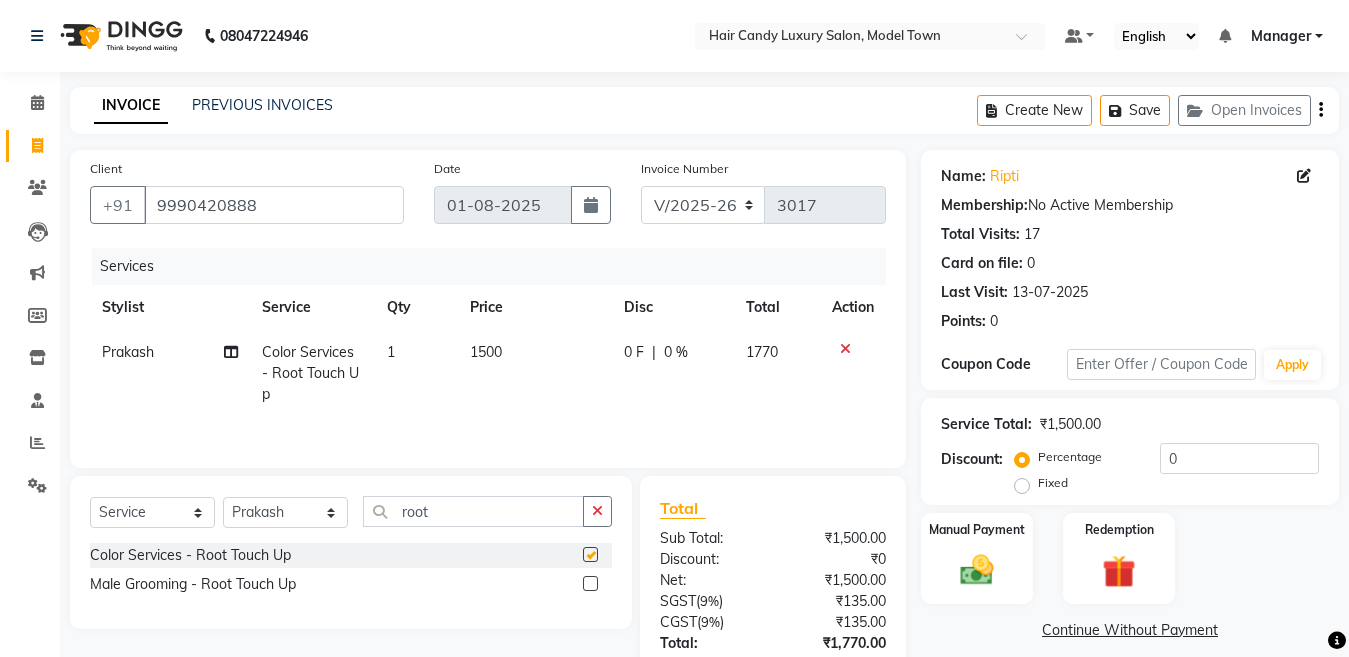checkbox on "false" 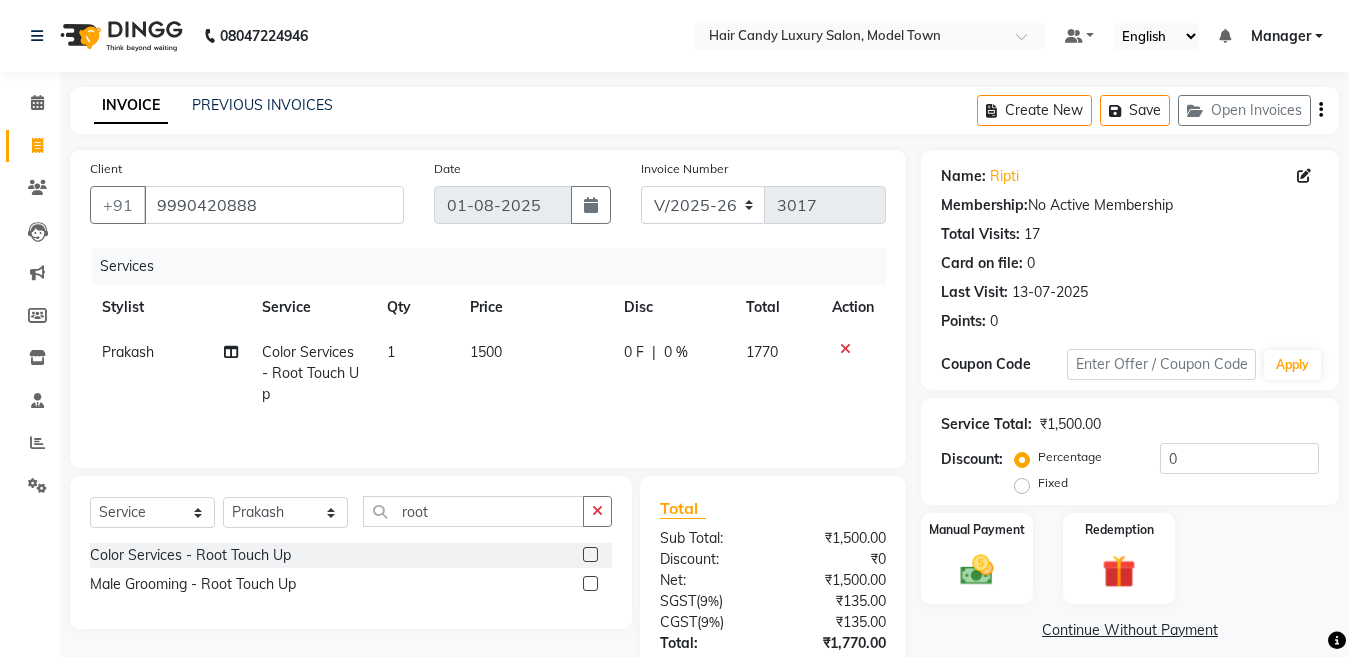 click 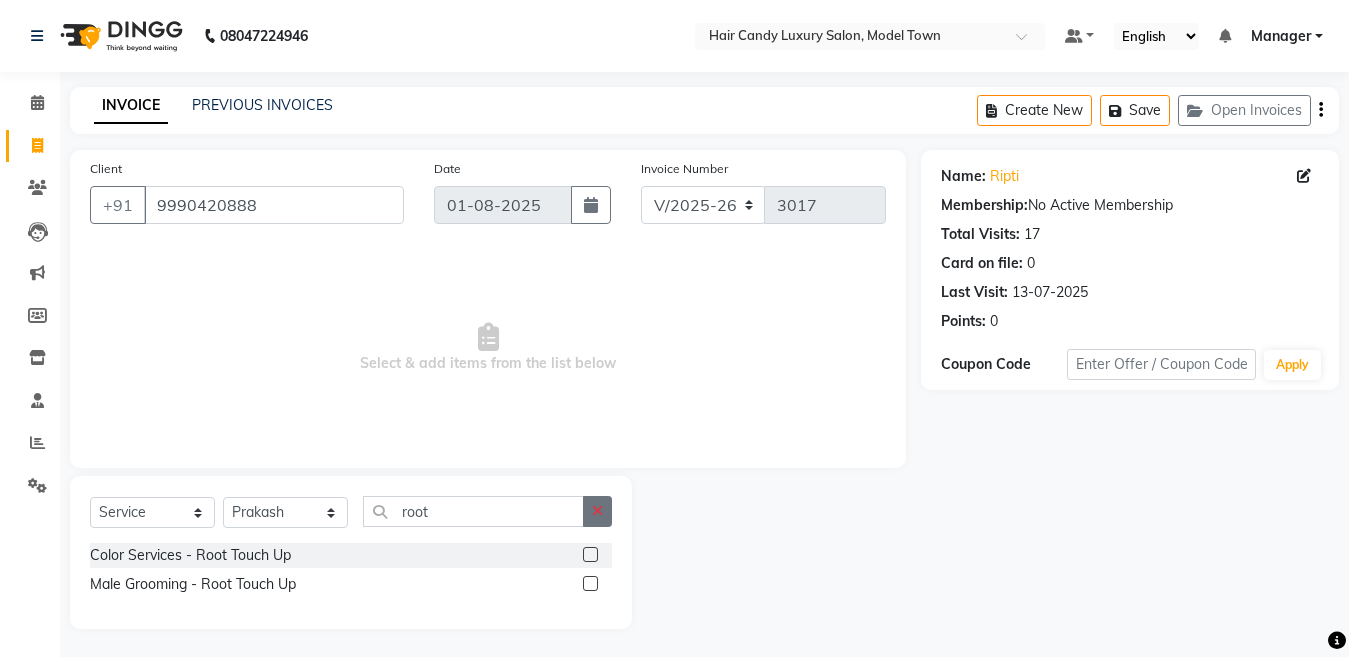click 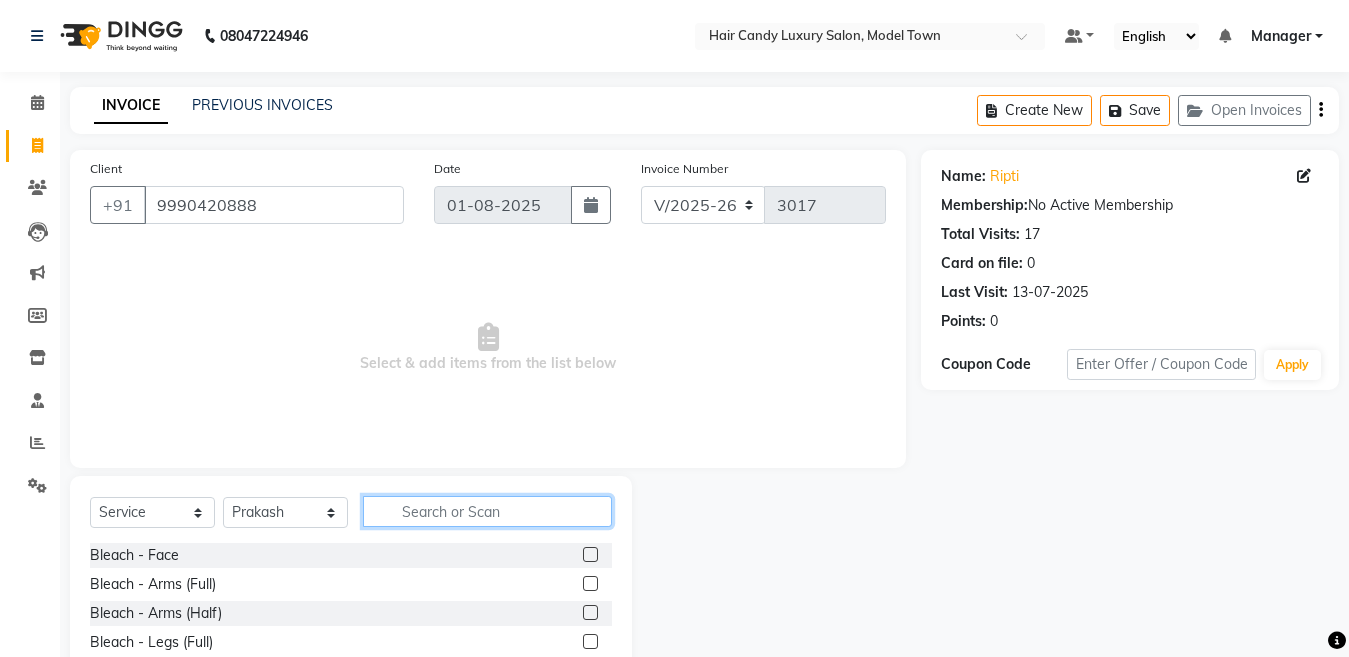 click 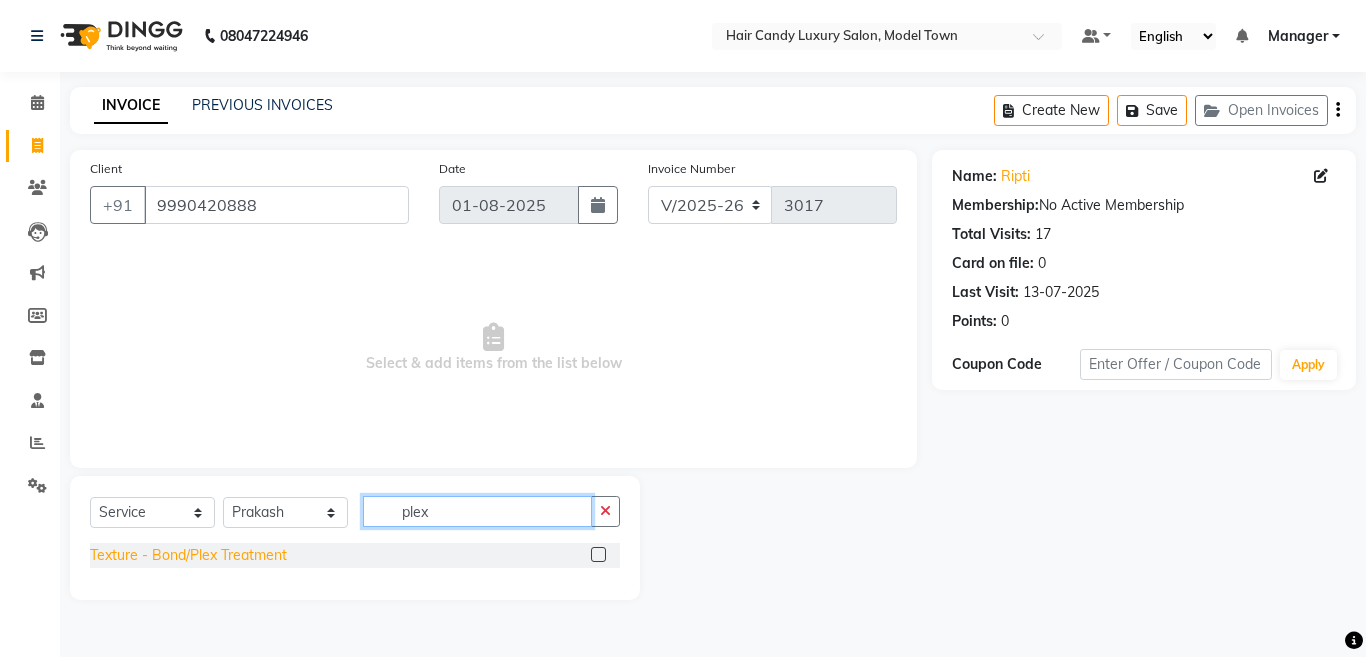 type on "plex" 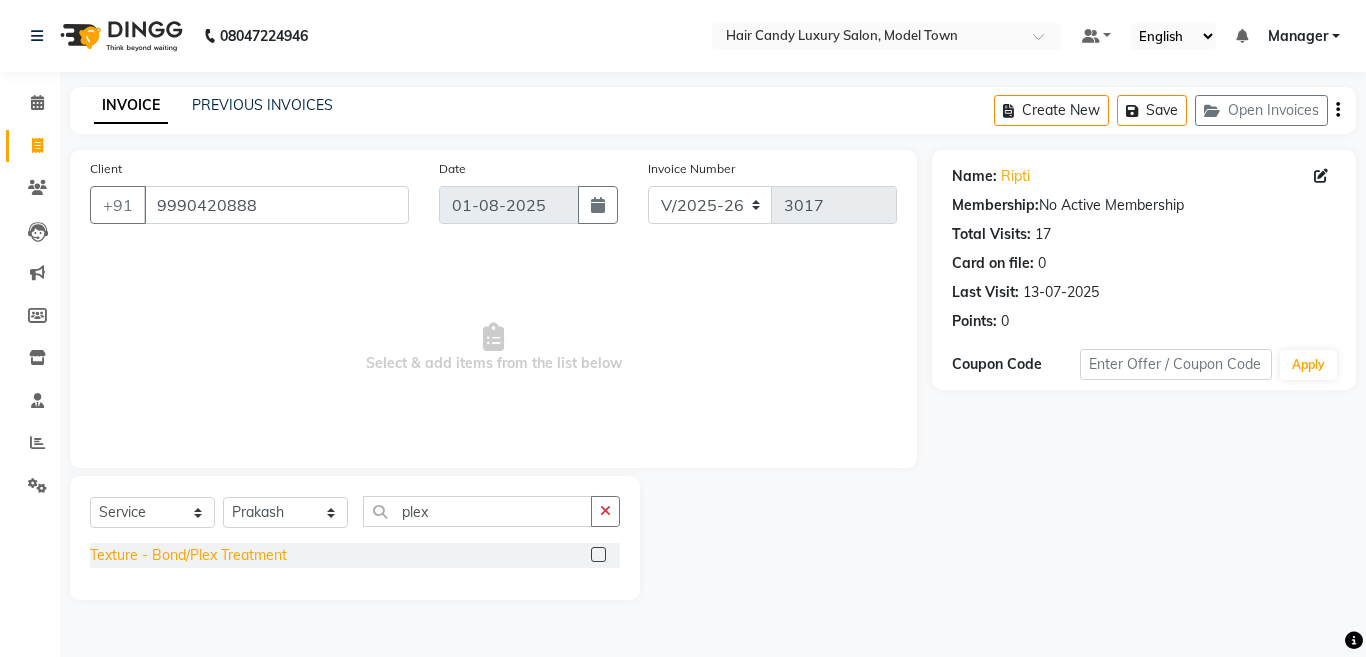 click on "Texture - Bond/Plex Treatment" 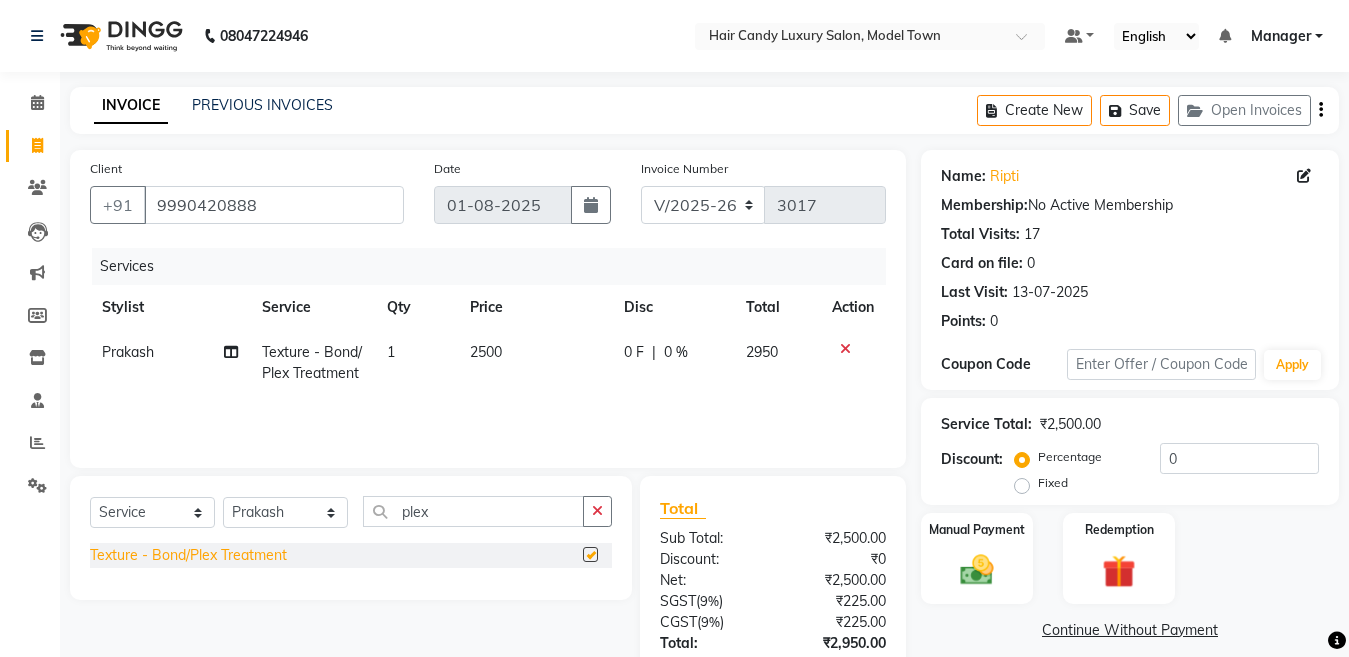 checkbox on "false" 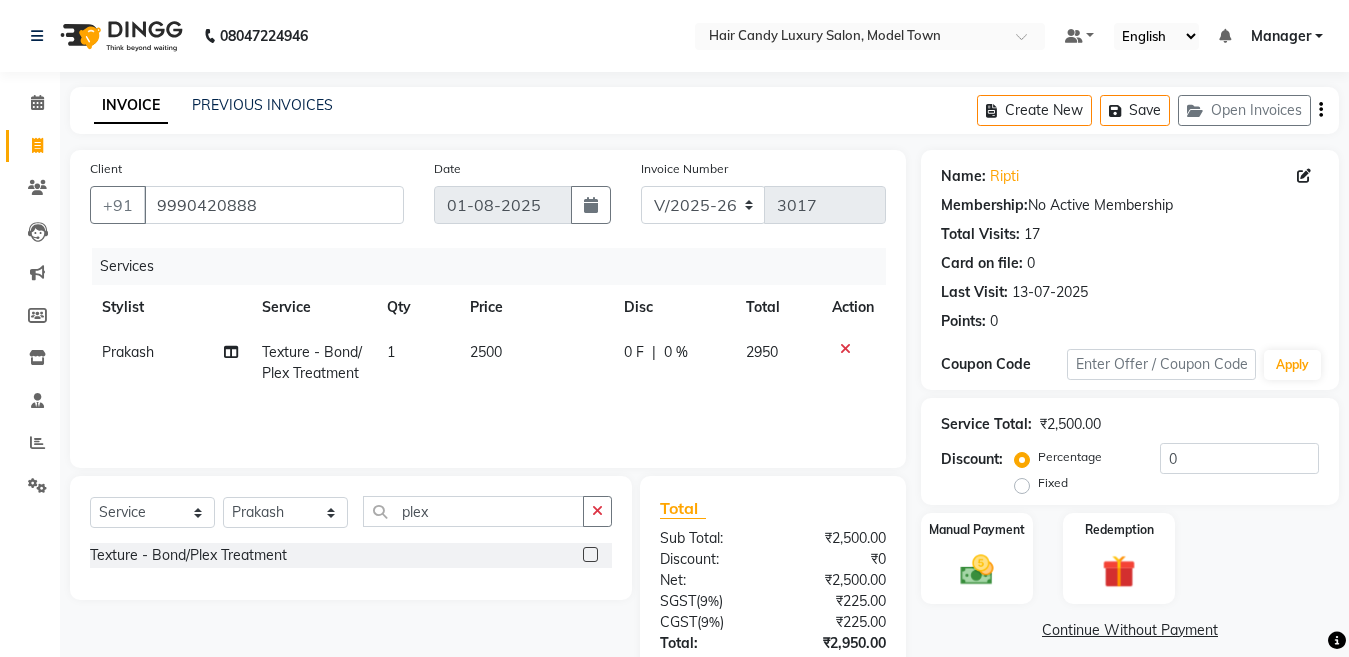 scroll, scrollTop: 143, scrollLeft: 0, axis: vertical 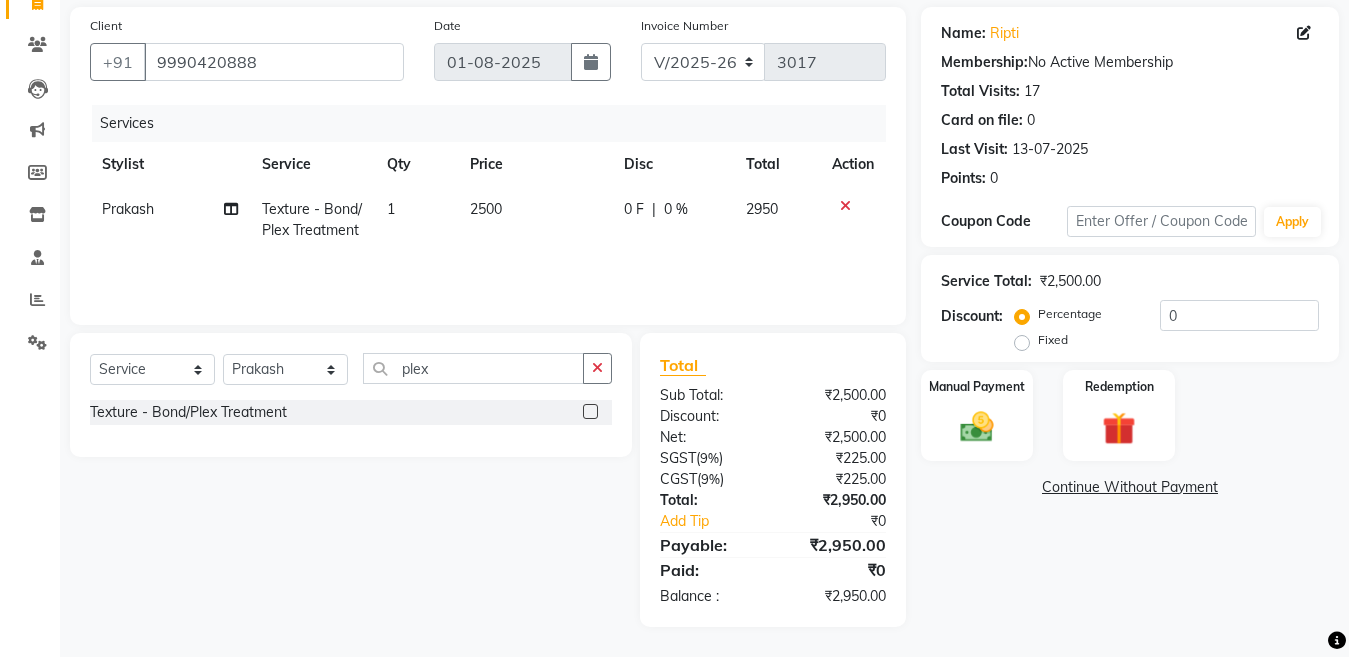 click on "2500" 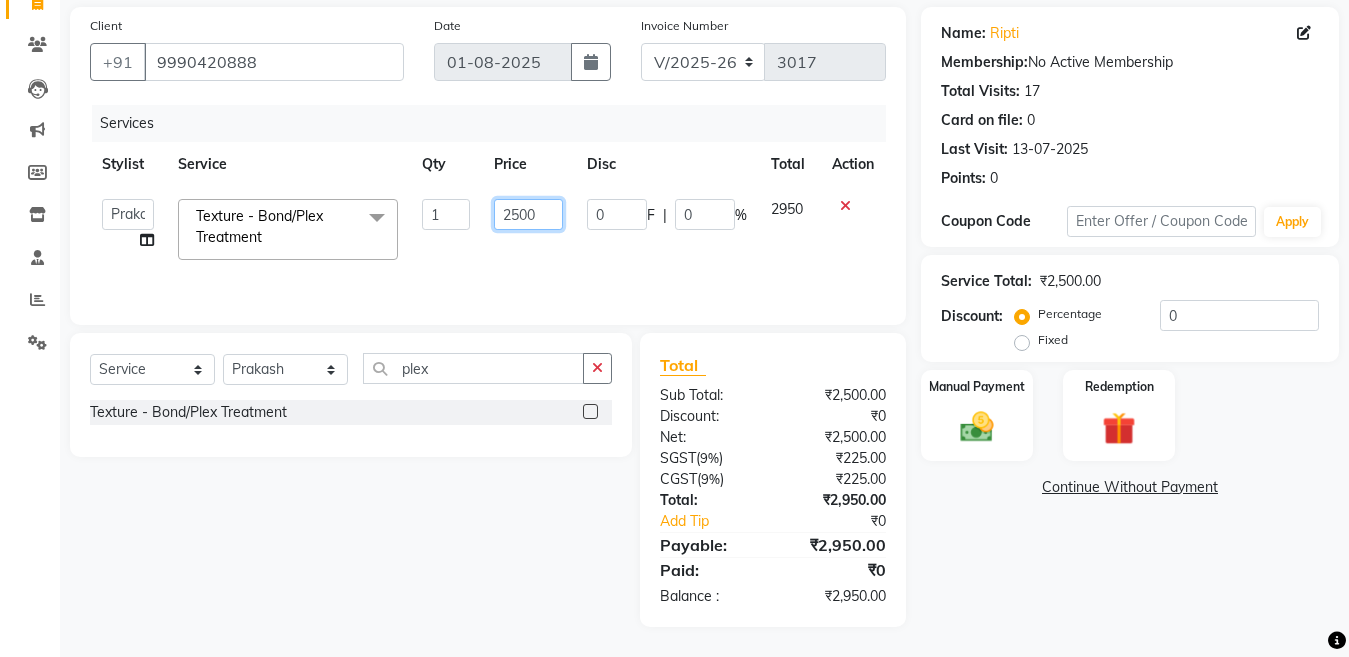 drag, startPoint x: 549, startPoint y: 213, endPoint x: 441, endPoint y: 252, distance: 114.82596 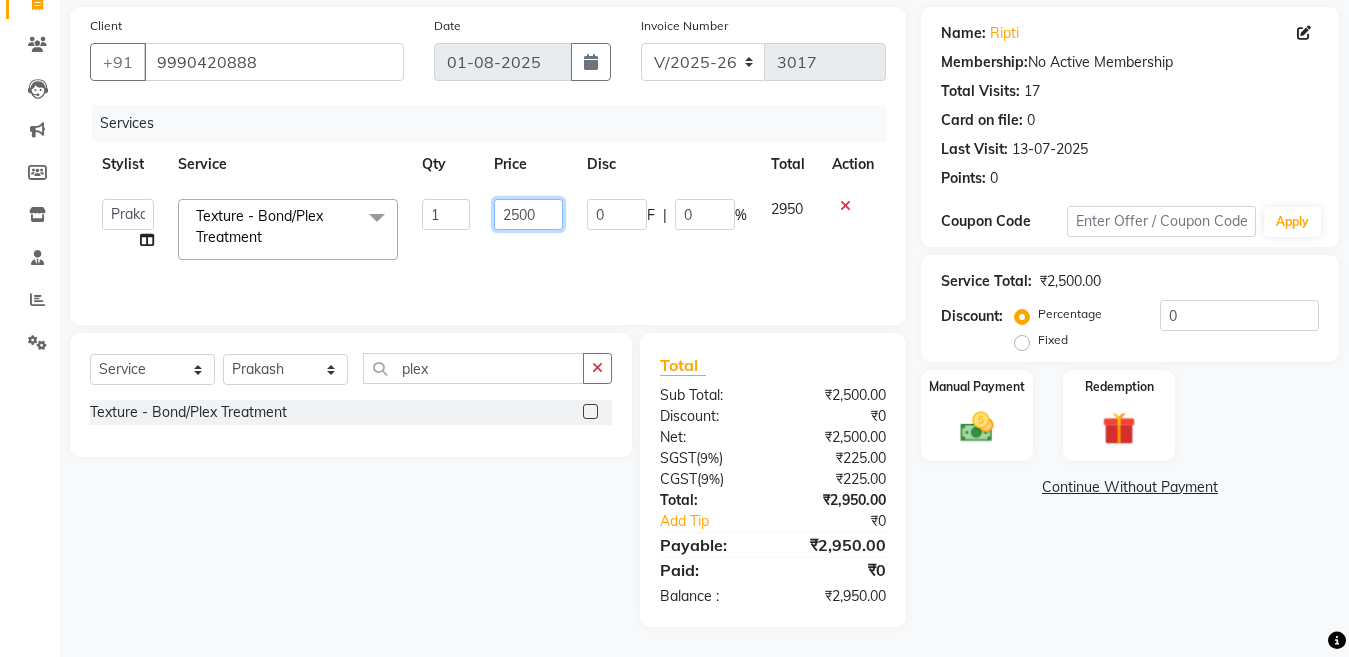 click on "Aakib   Anas   Anuradha   Izhar   Laiq (Rahul)   Manager   Neeraj   parul   Pawan   Prakash   Rajni   Ranjay (Raju)   RIYA   Saleem   sameer    stock manager   surrender   Vijay Gupta   Vijay kumar  Texture - Bond/Plex Treatment  x Bleach - Face Bleach - Arms (Full) Bleach - Arms (Half) Bleach - Legs (Full) Bleach - Legs (Half) Bleach - Back (Full) Bleach - Back (Half) Bleach - Front (Full) Bleach - Front (Half) Bleach - Full Body Mango-Pedicure Detan - Face Detan - Arms (Full) Detan - Arms (Half) Detan - Legs (Full) Detan - Legs (Half) Detan - Back (Full) Detan - Back (Half) Detan - Front (Full) Detan - Front (Half) Detan - Full Body Facial - Face Massage Facial - Face Cleaning Facial - Face D-Tan Facial - Face Bleach Facial - Casmara Facial Facial - O3 Cleanup Facial - O3 Facial Facial - Skeyndor Cleanup Facial - Skeyndor Facial Facial - Face Mask Facial - Dermalogica Facial Facial - Dermalogica Clean up Hands and Feet - Express Menicure Hands and Feet - Express Pedicure Hands and Feet - Spa Menicure 1 0" 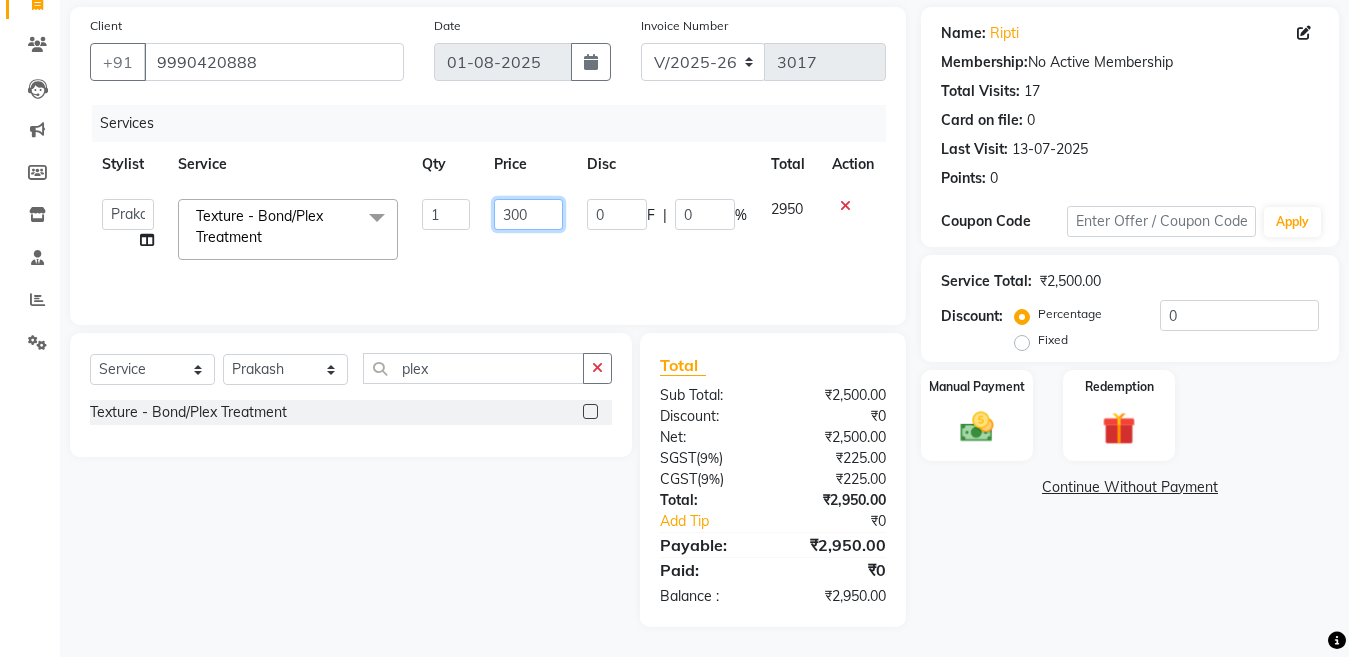 type on "3000" 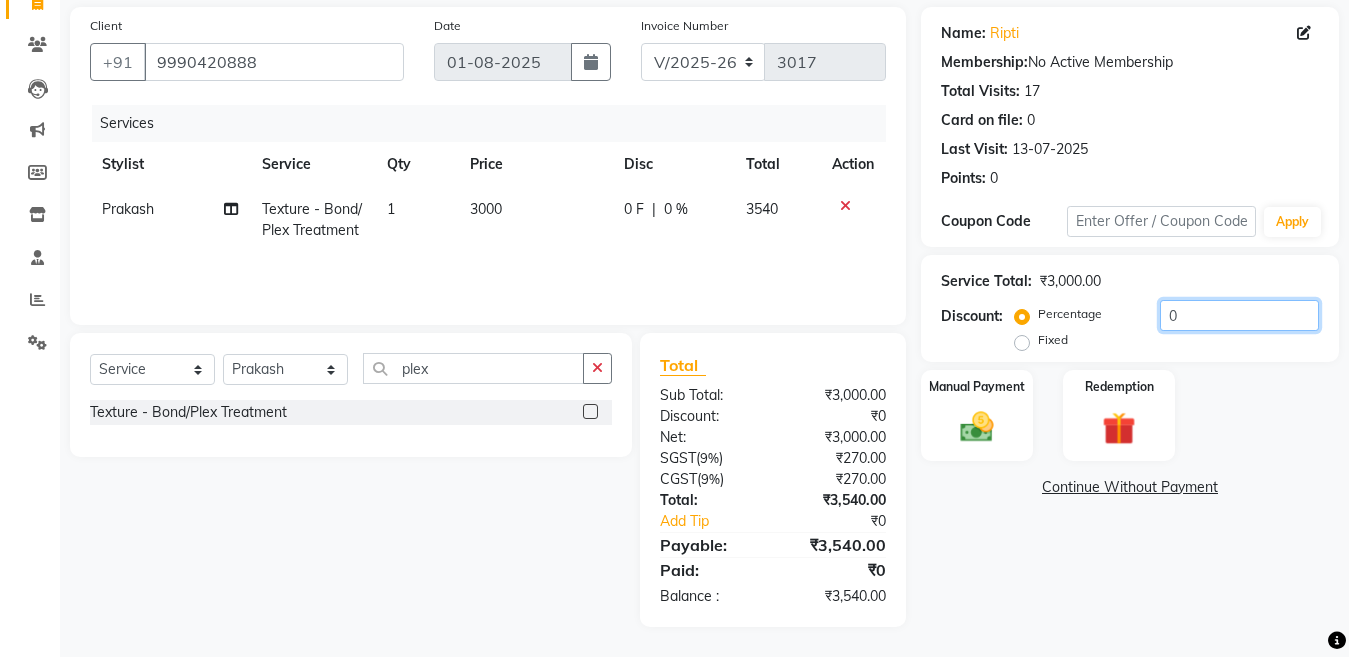 click on "0" 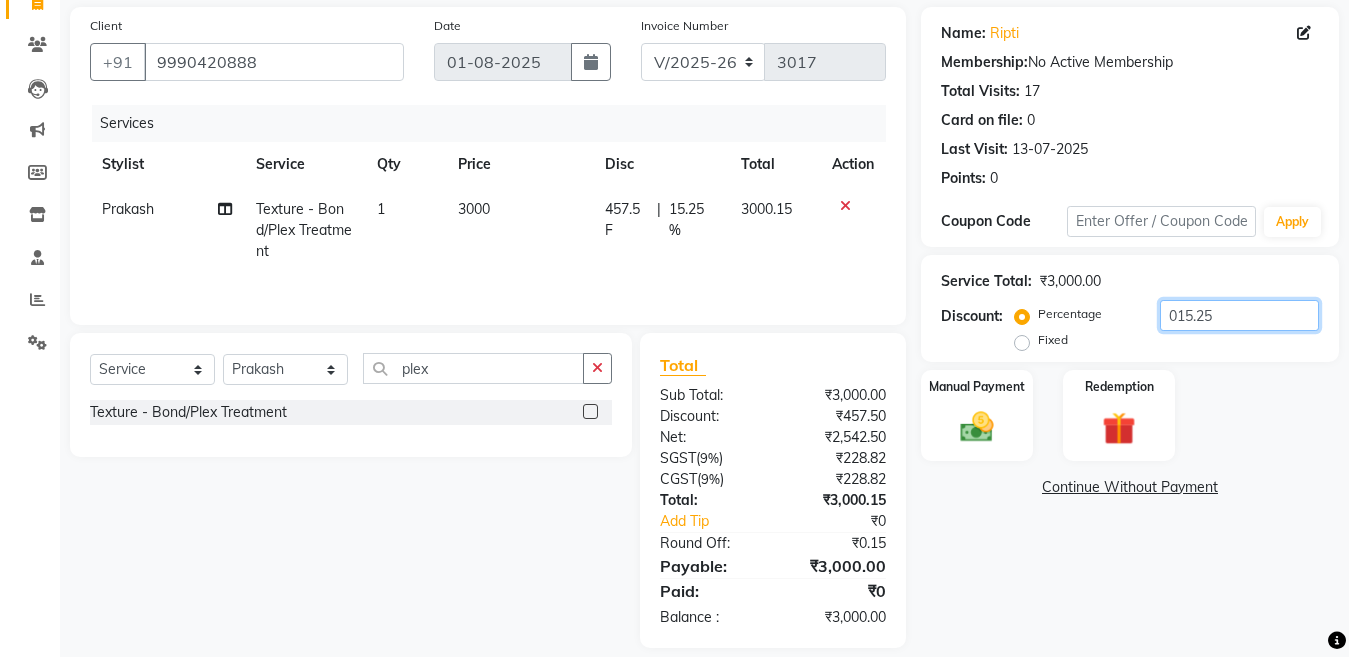 type on "015.25" 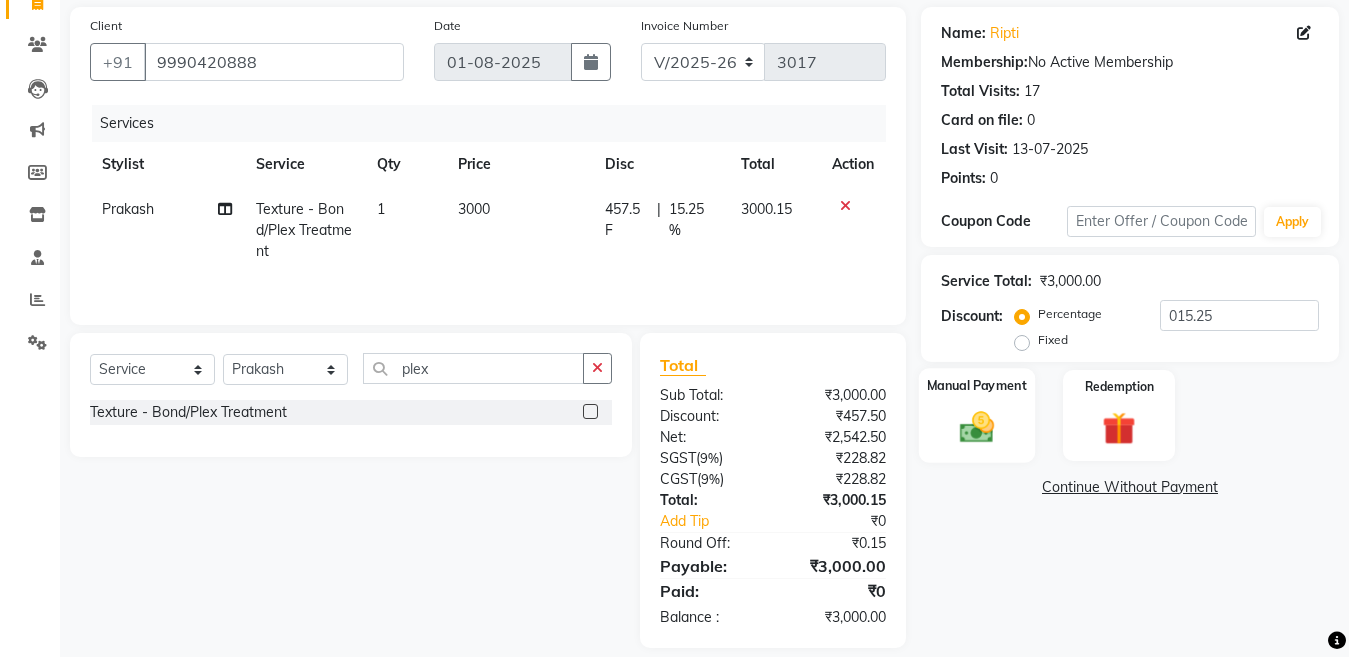 drag, startPoint x: 1231, startPoint y: 323, endPoint x: 952, endPoint y: 417, distance: 294.40958 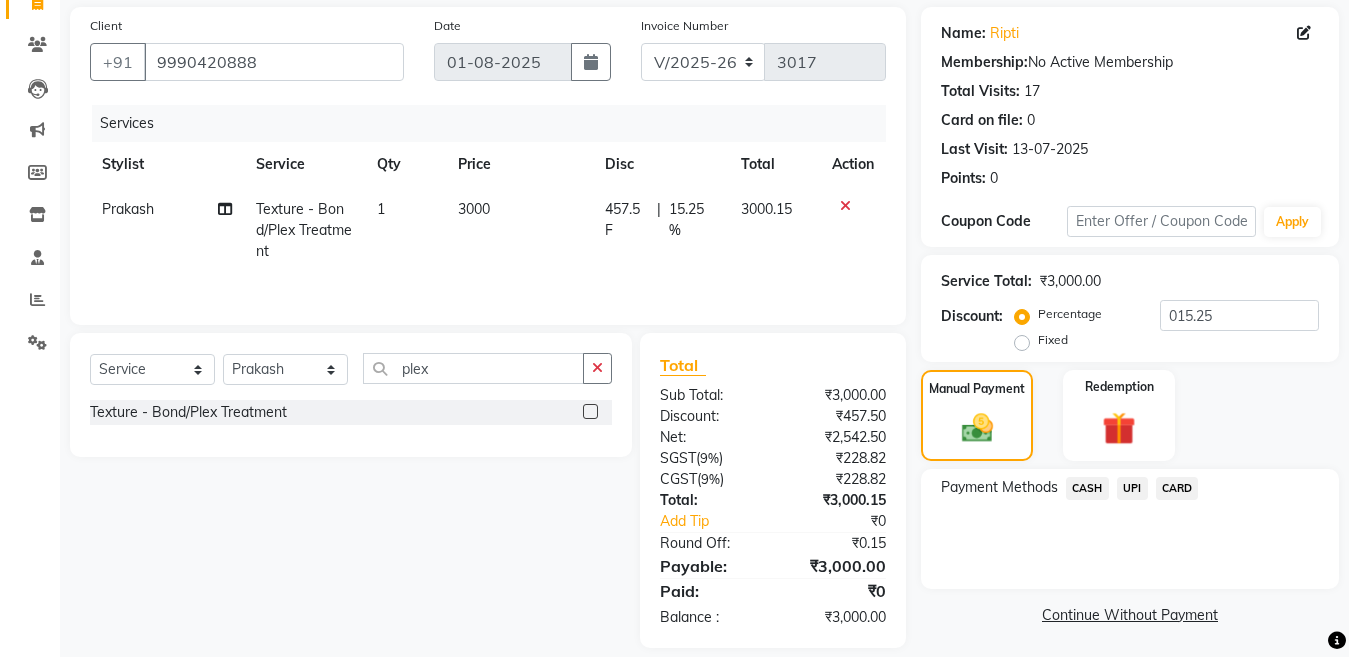 scroll, scrollTop: 166, scrollLeft: 0, axis: vertical 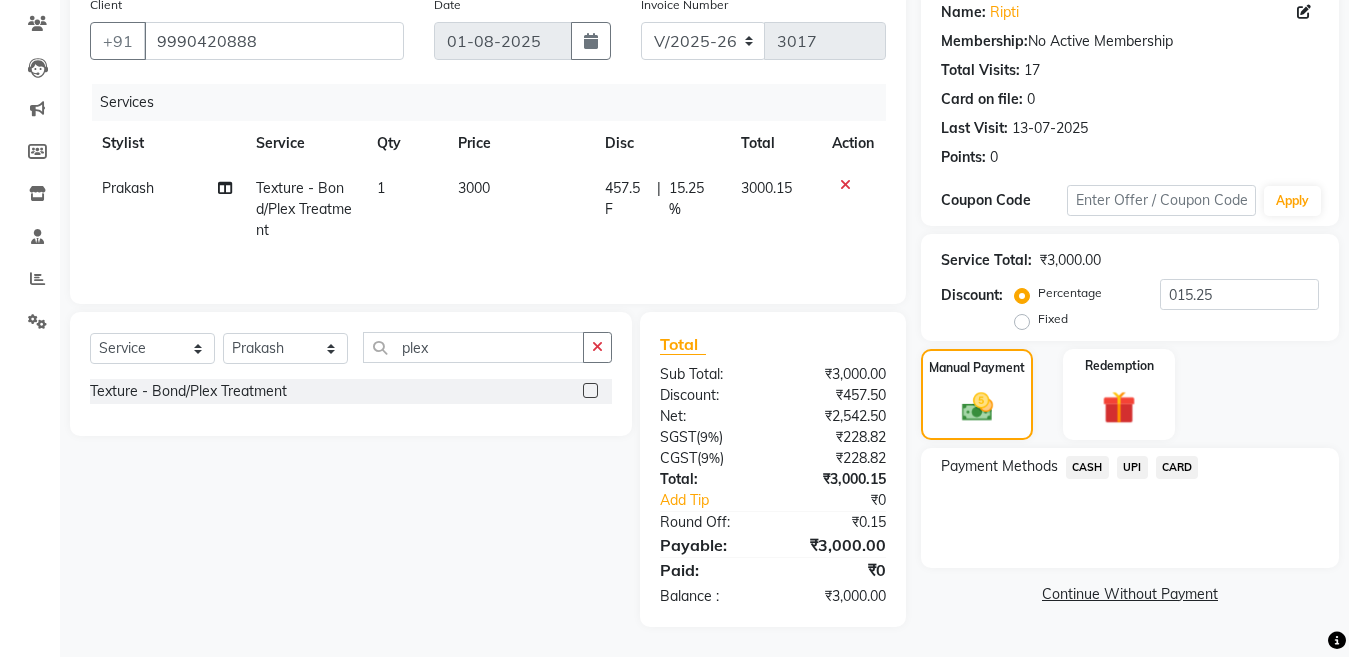click on "UPI" 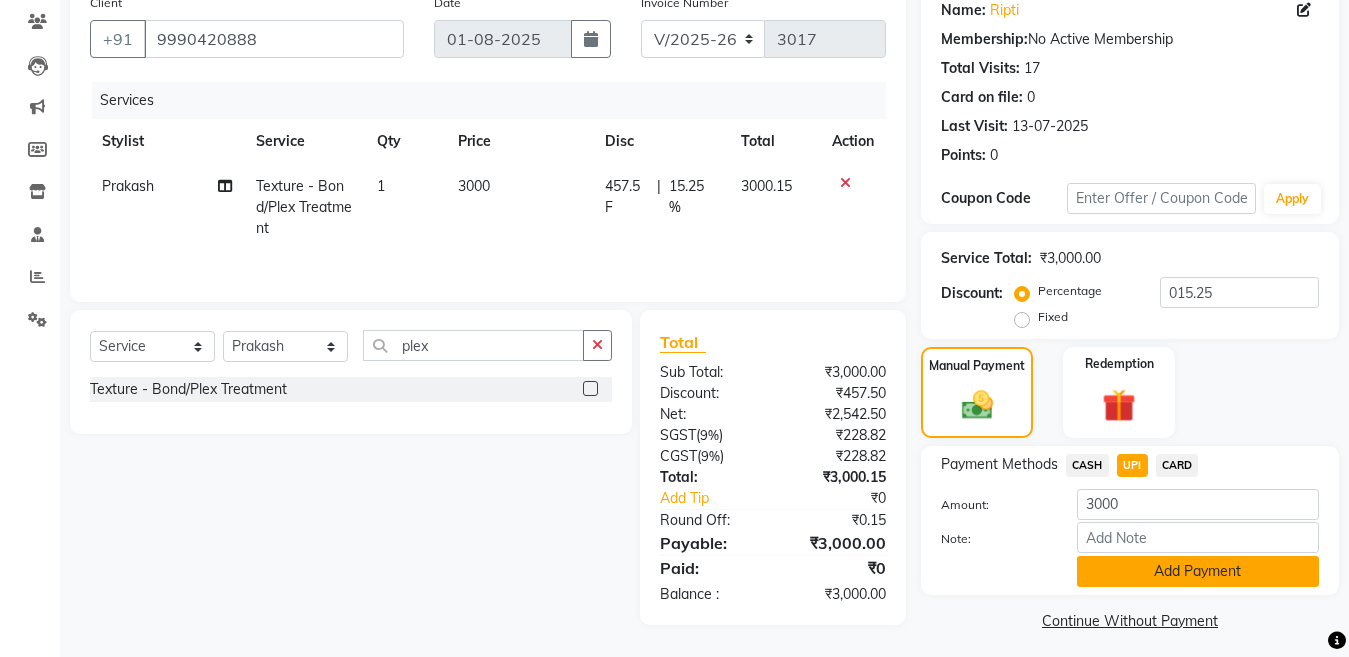click on "Add Payment" 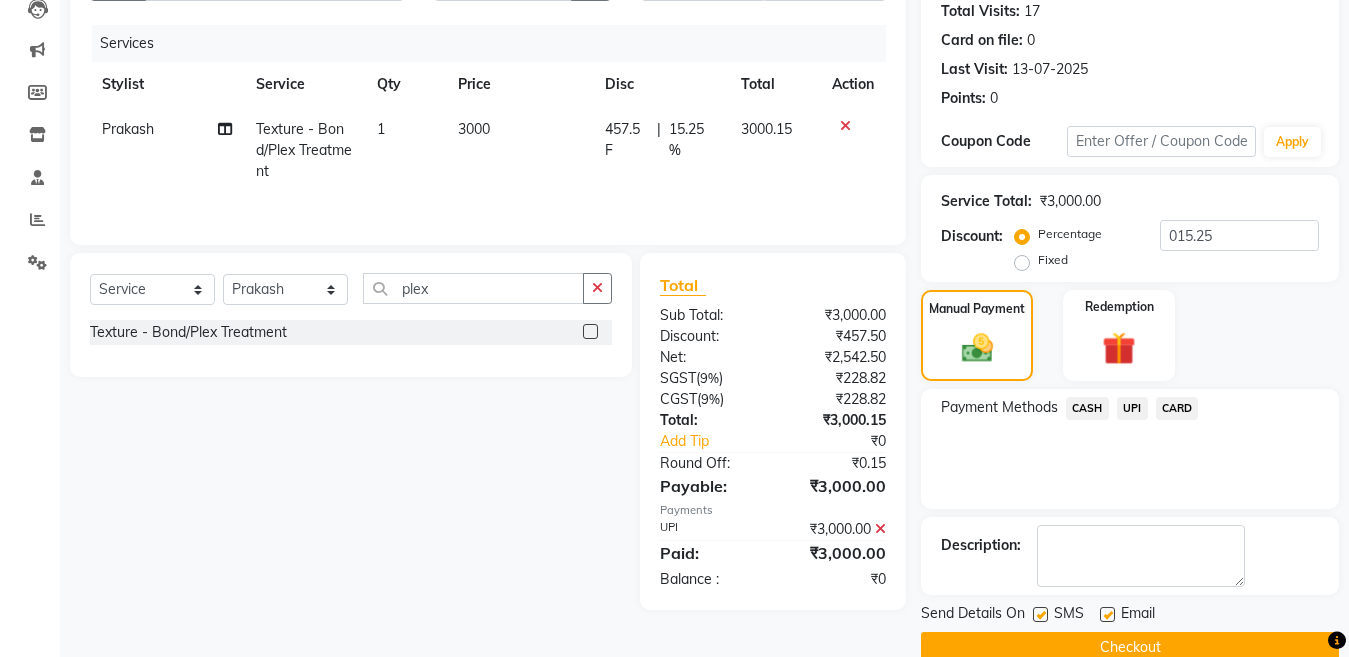 scroll, scrollTop: 259, scrollLeft: 0, axis: vertical 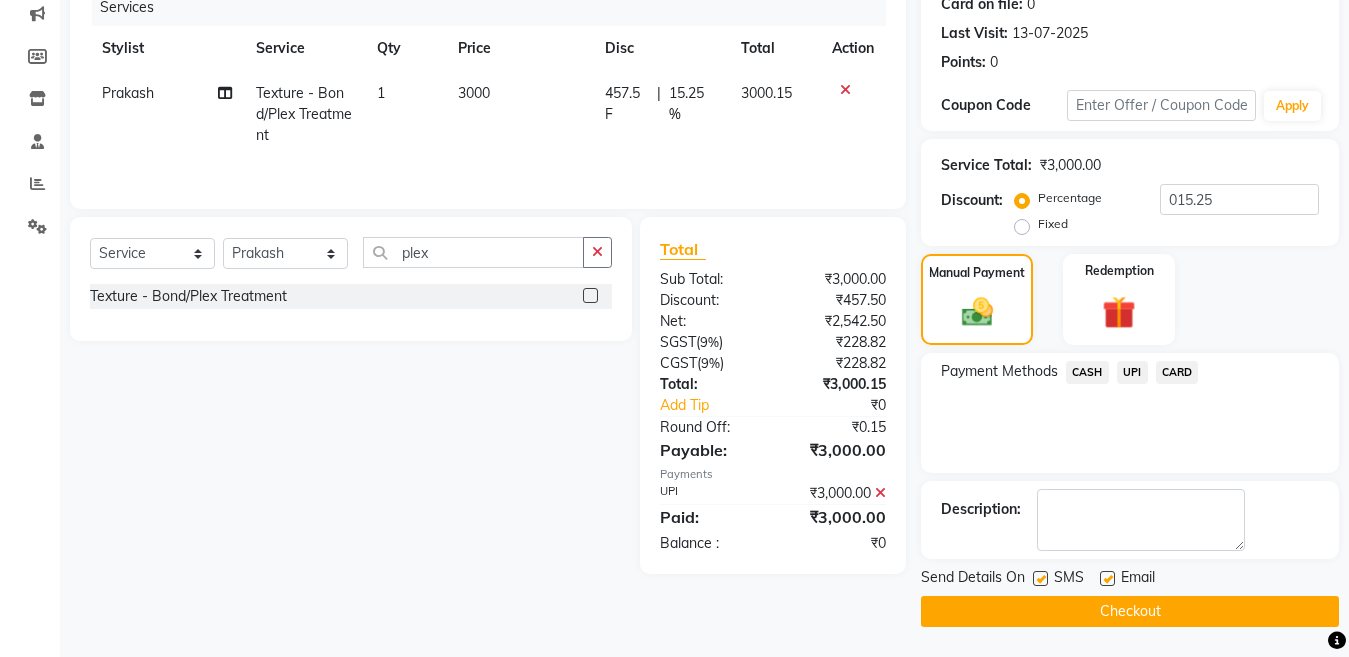 click 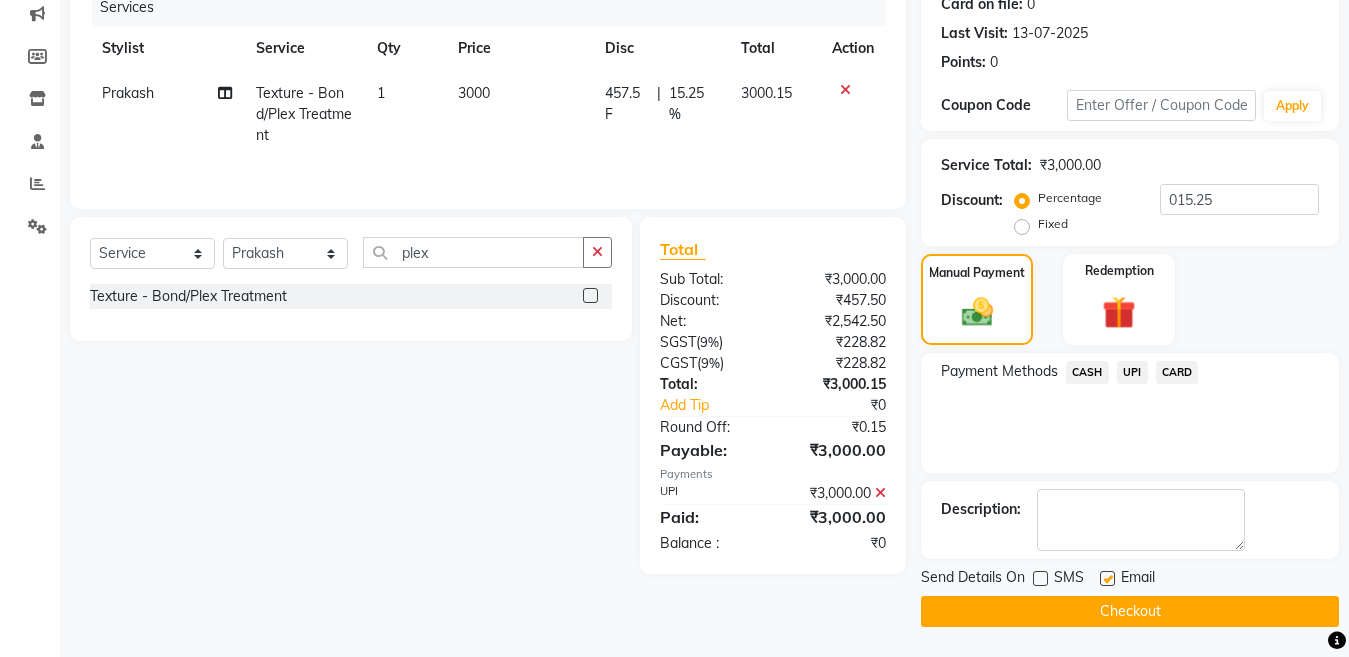 click on "Checkout" 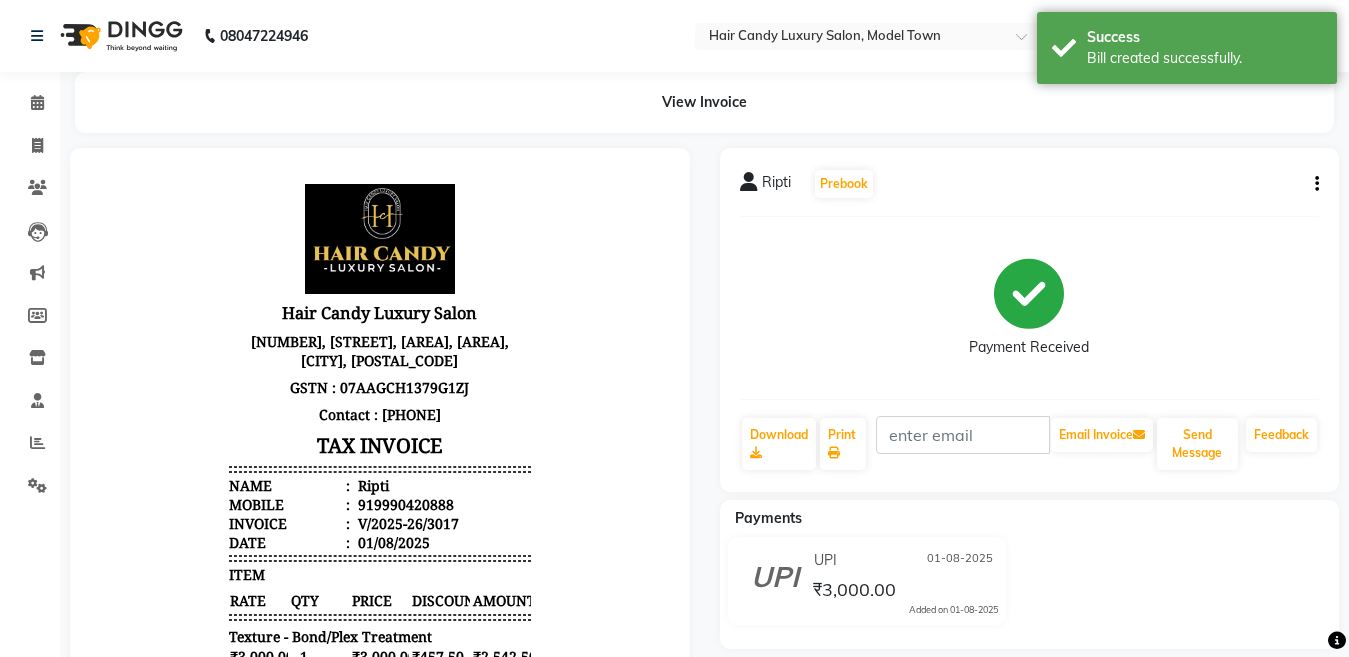 scroll, scrollTop: 0, scrollLeft: 0, axis: both 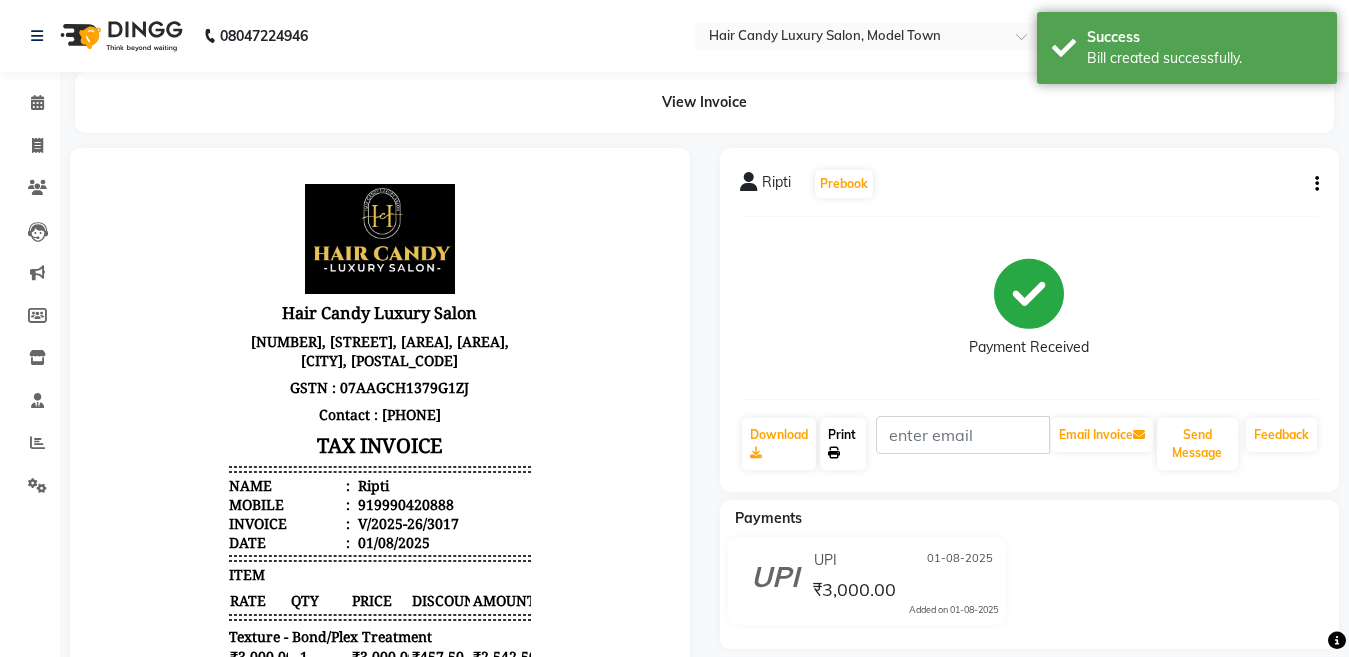 click on "Print" 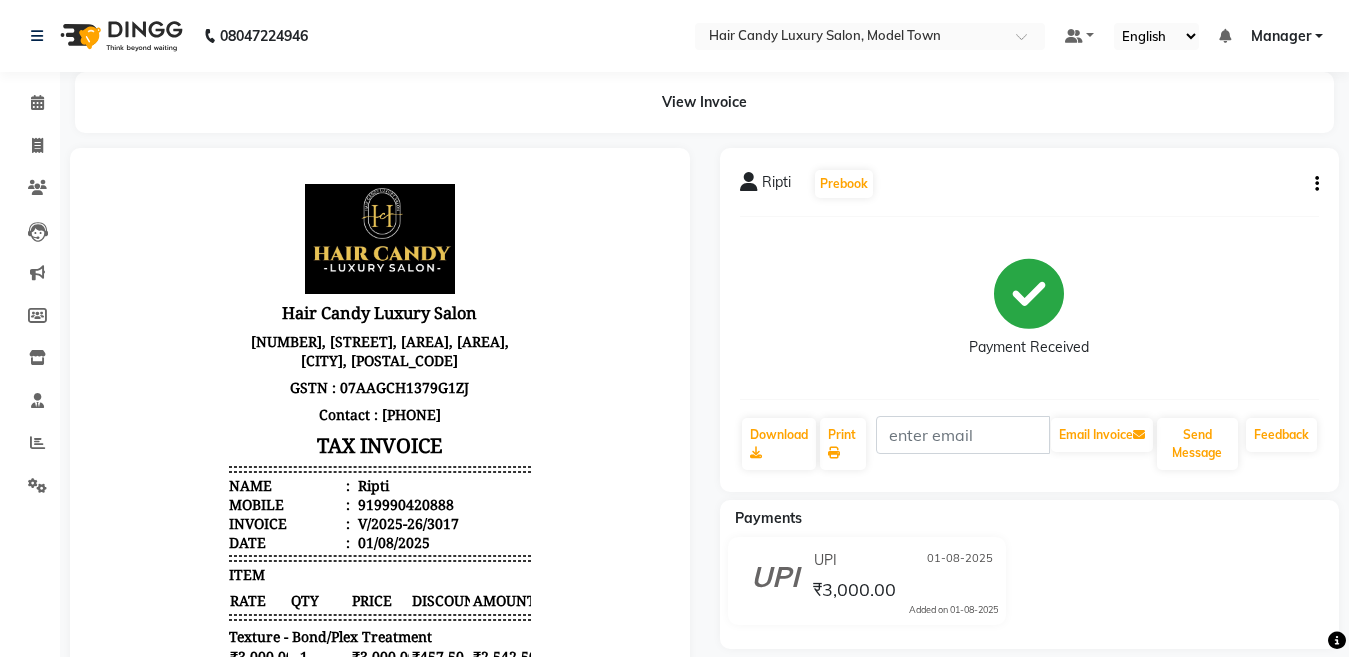 click on "Ripti   Prebook" 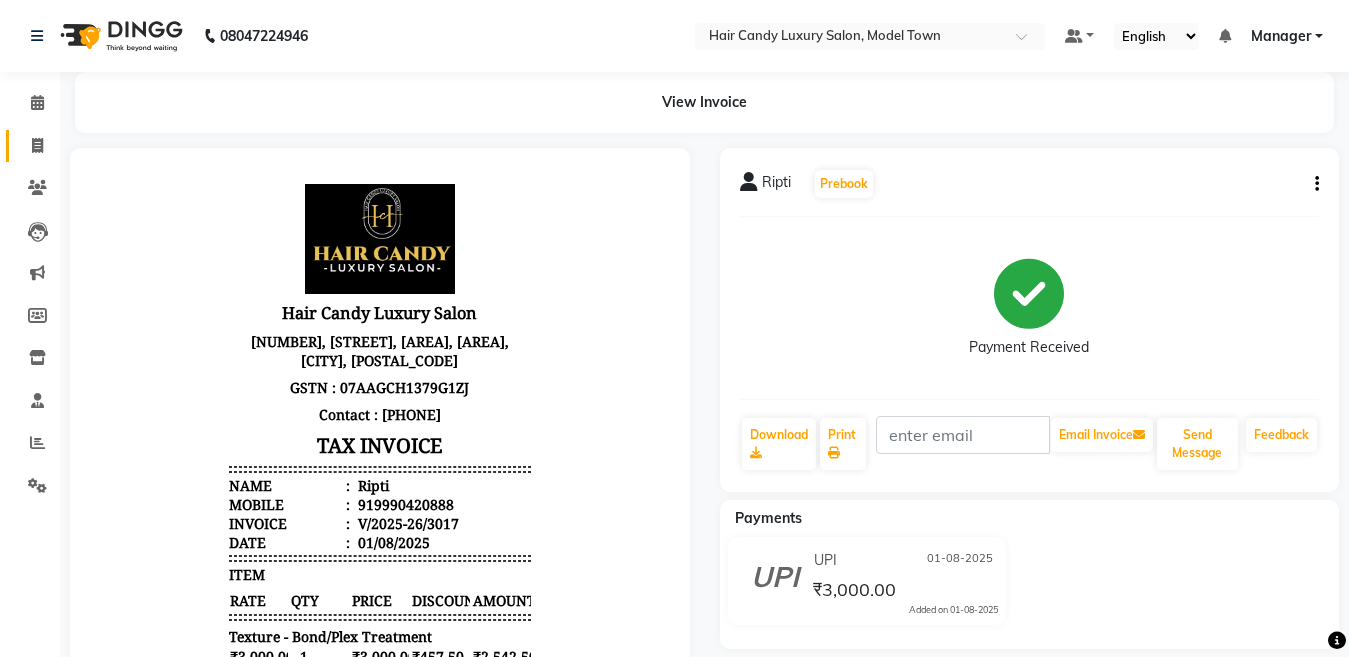 click on "Invoice" 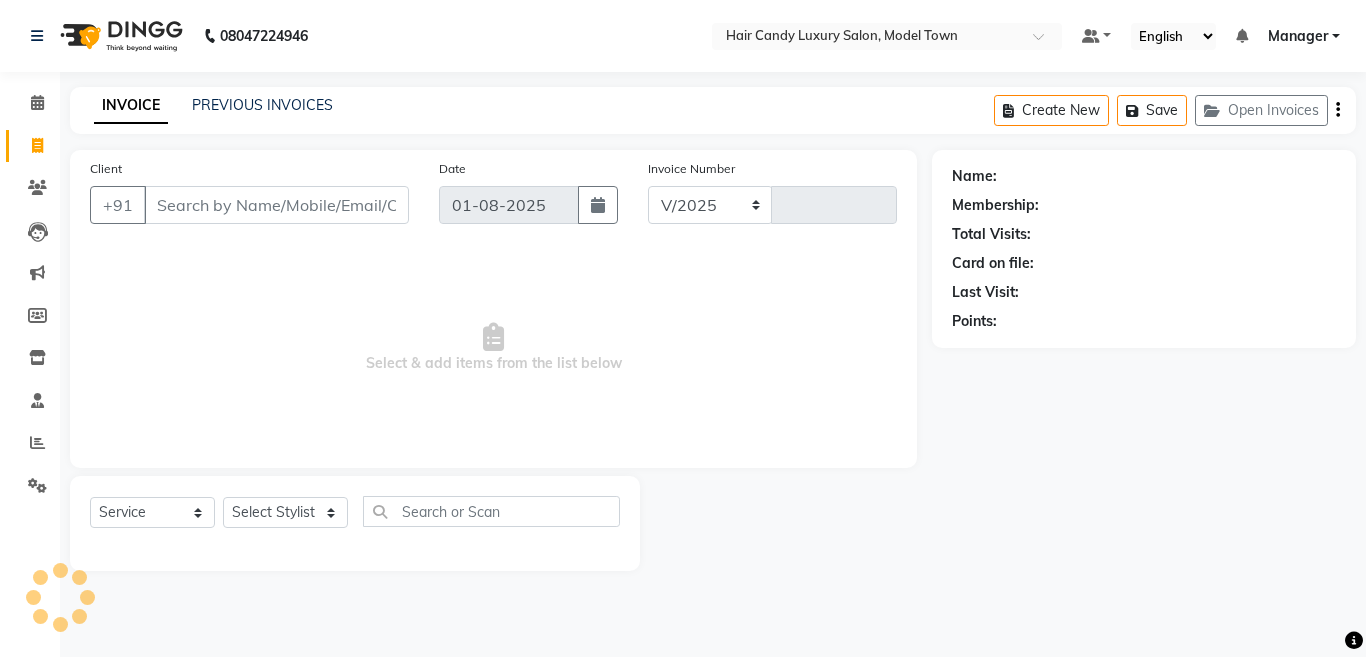 select on "4716" 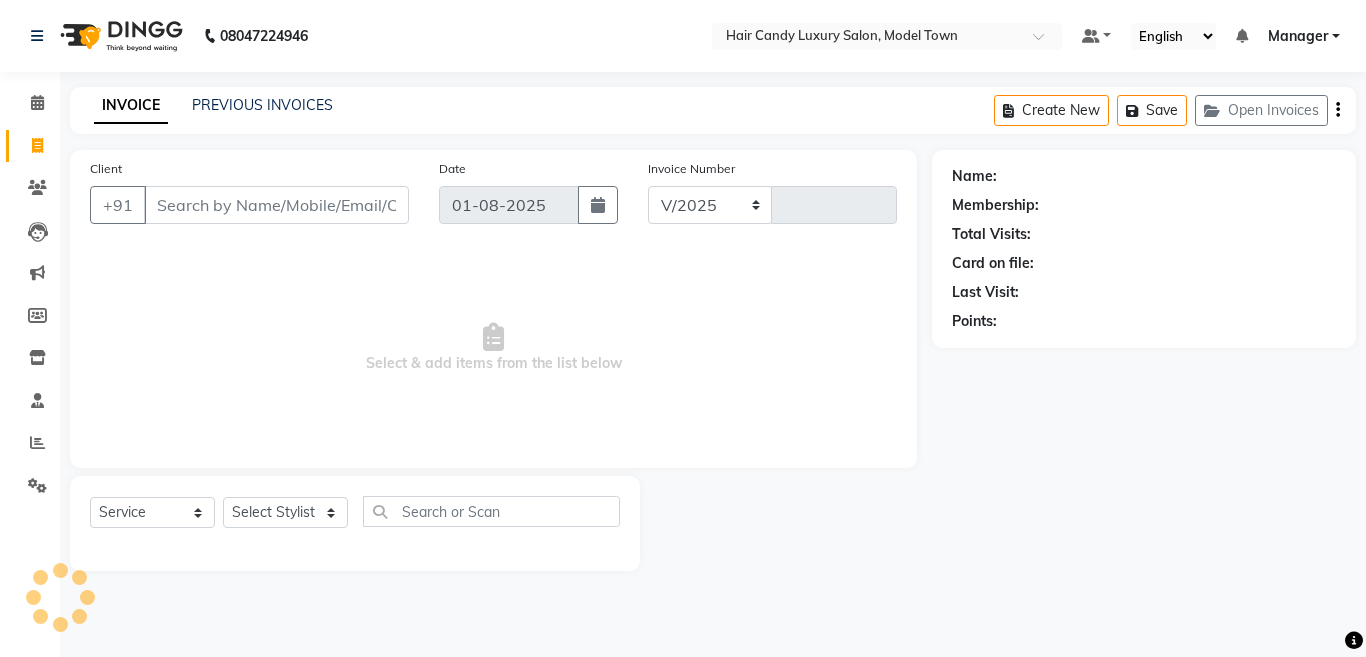 type on "3018" 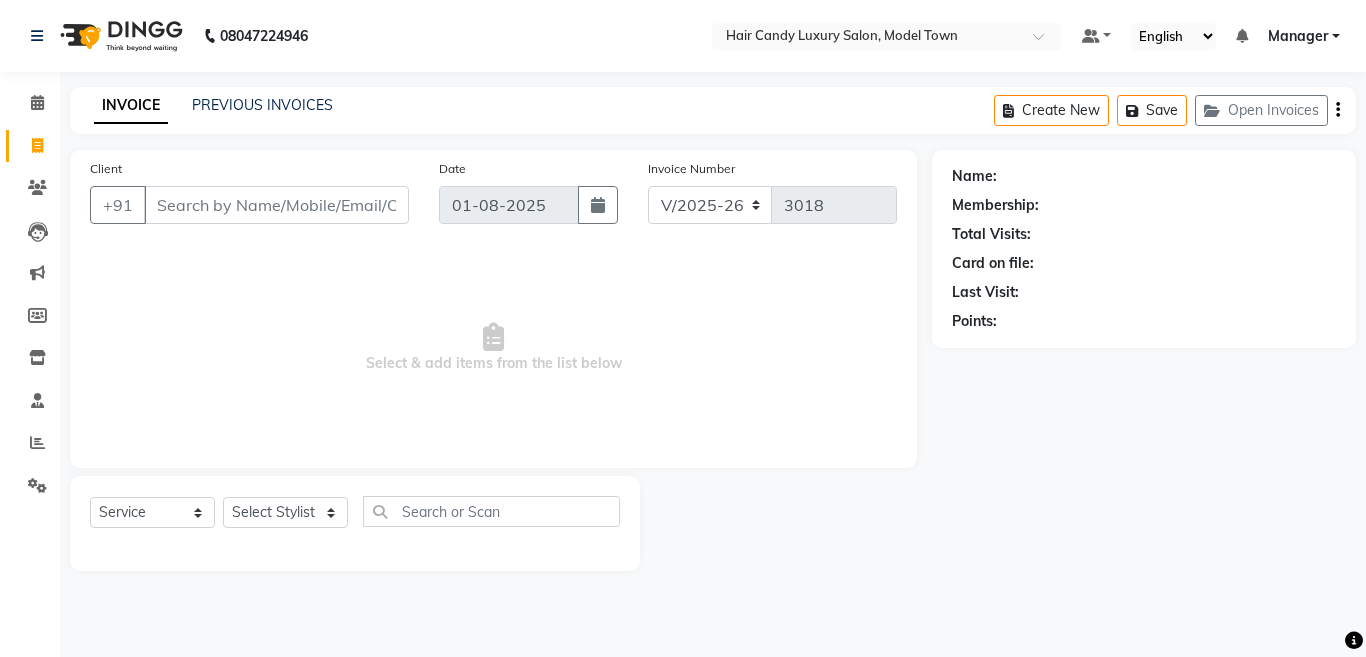 click on "Client +91" 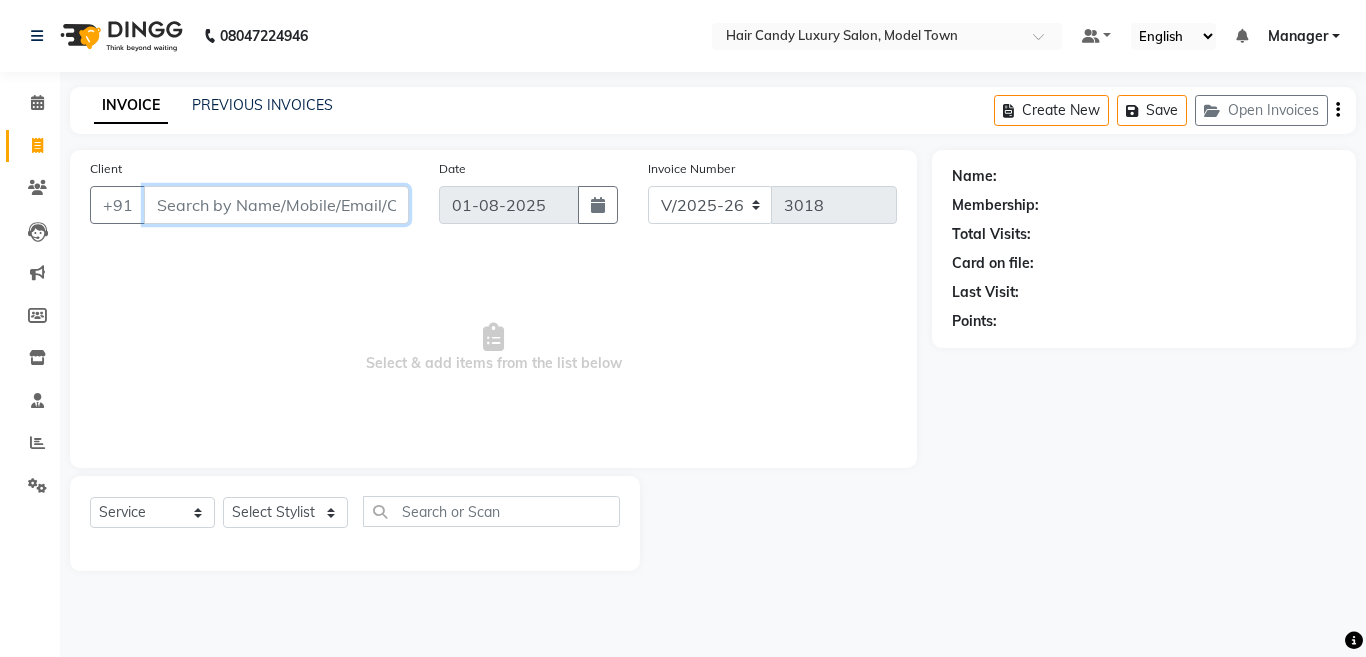 drag, startPoint x: 261, startPoint y: 193, endPoint x: 266, endPoint y: 205, distance: 13 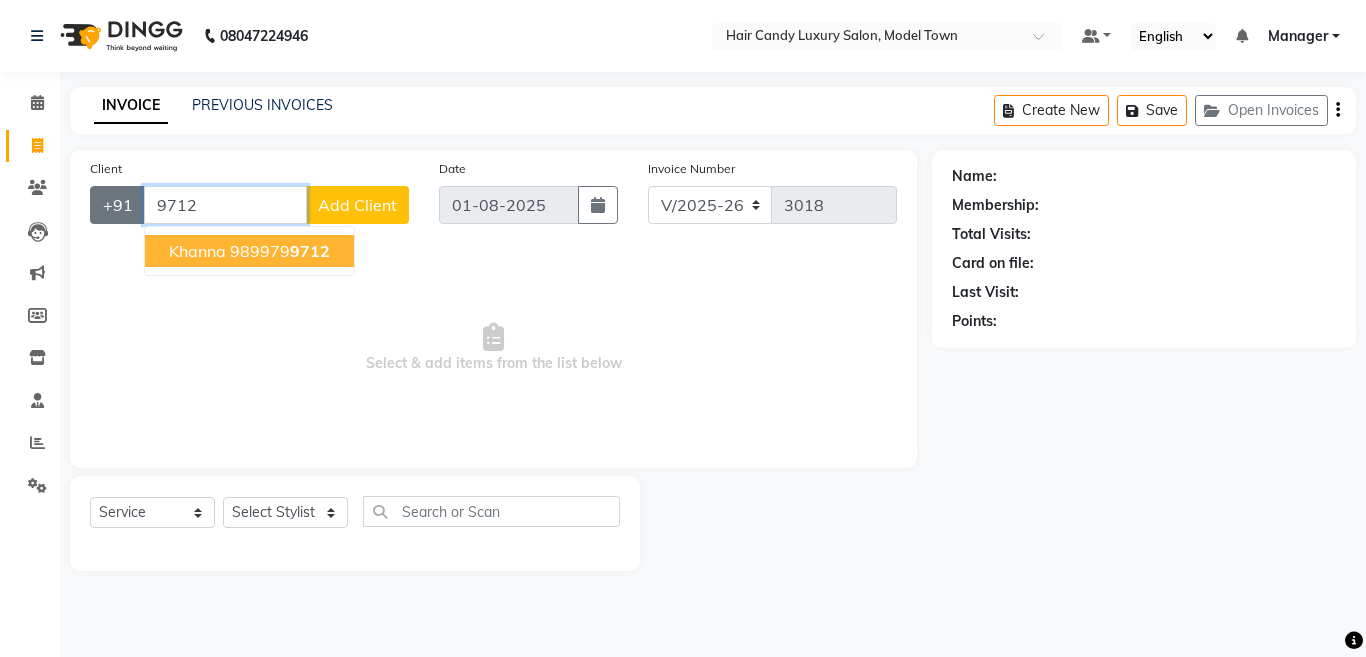 drag, startPoint x: 211, startPoint y: 206, endPoint x: 108, endPoint y: 218, distance: 103.69667 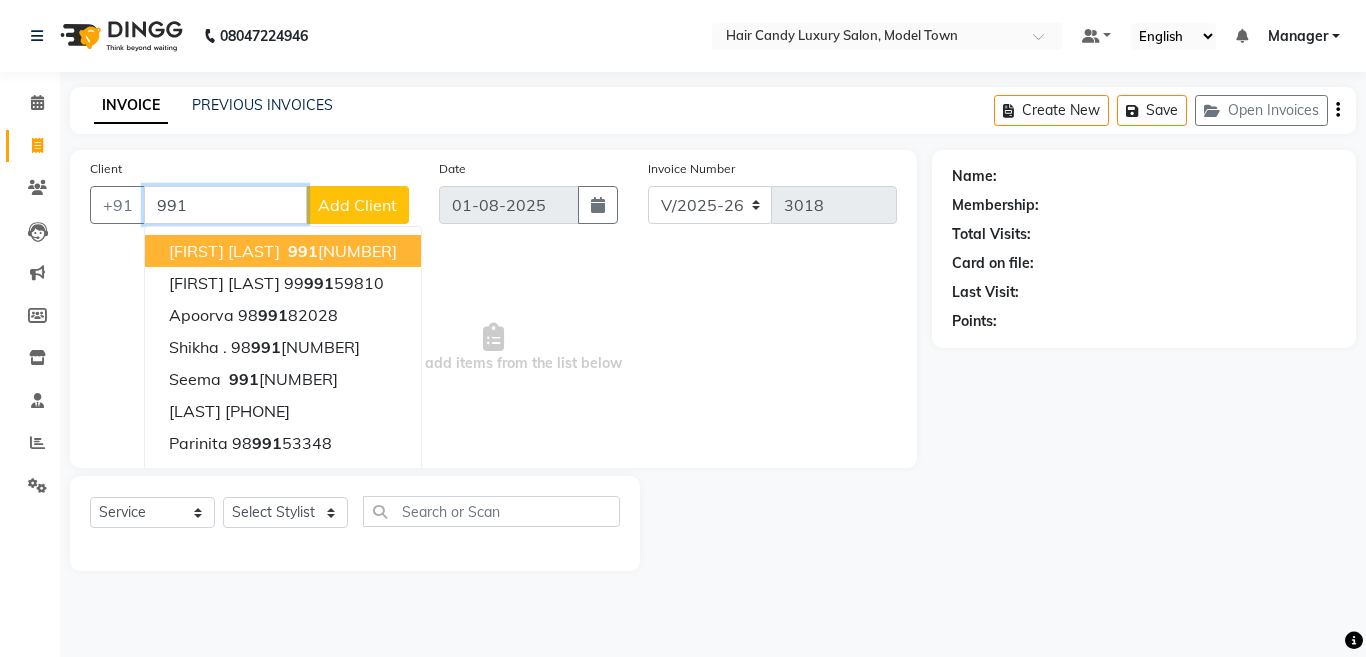 click on "991" at bounding box center (225, 205) 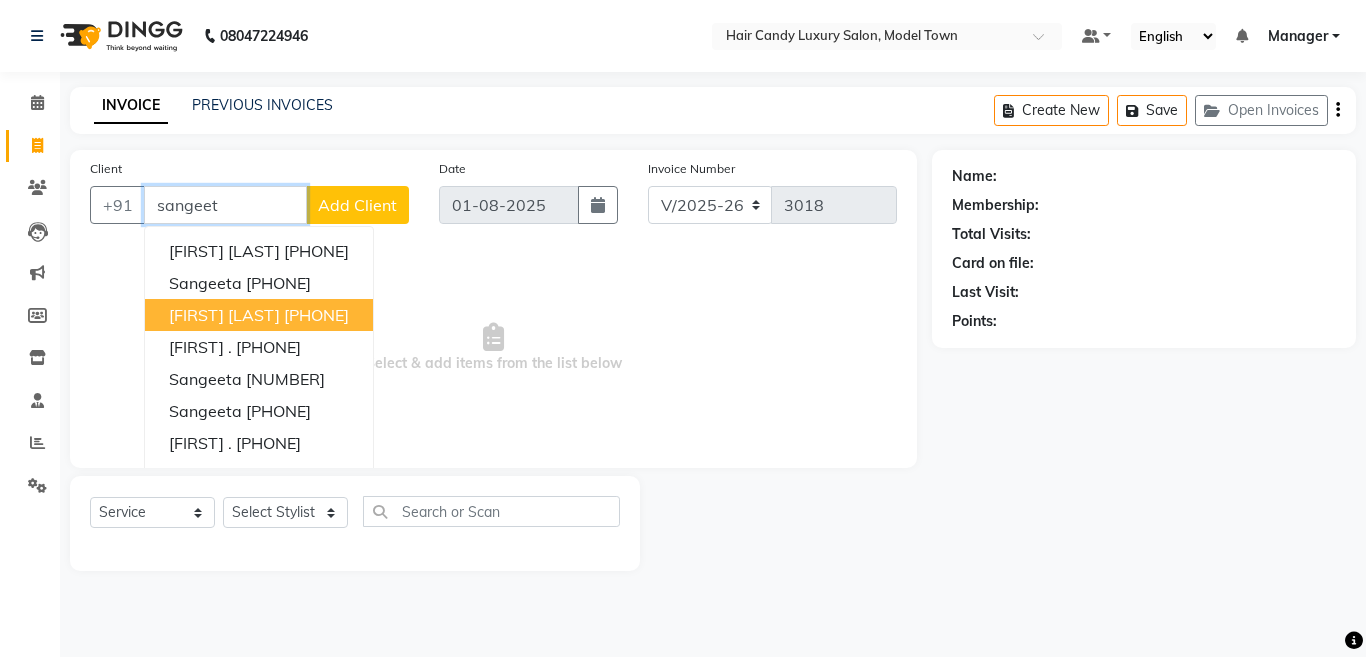 click on "9711299671" at bounding box center (316, 315) 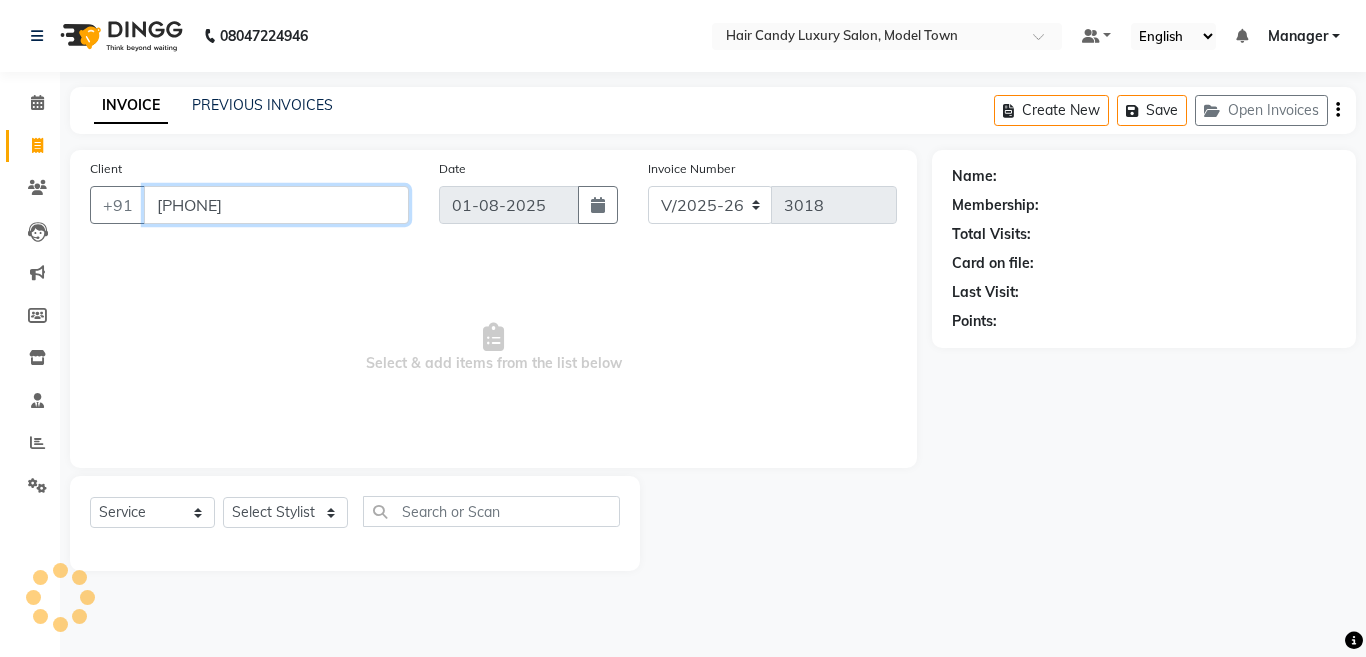 type on "9711299671" 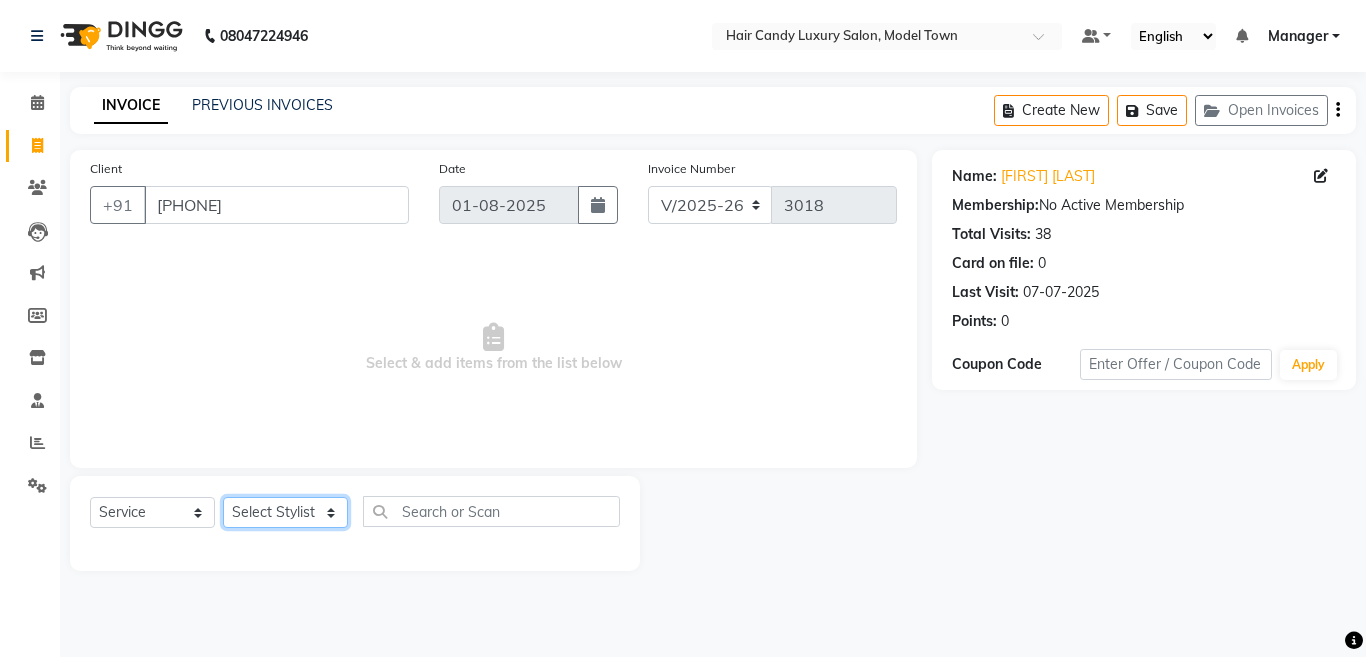 click on "Select Stylist [LAST] [LAST] [LAST] [LAST] [LAST] (Rahul) Manager [LAST] [LAST] [LAST] [LAST] [LAST] [LAST] [LAST] (Raju) RIYA [LAST] [LAST] stock manager surrender [LAST] [LAST] [LAST]" 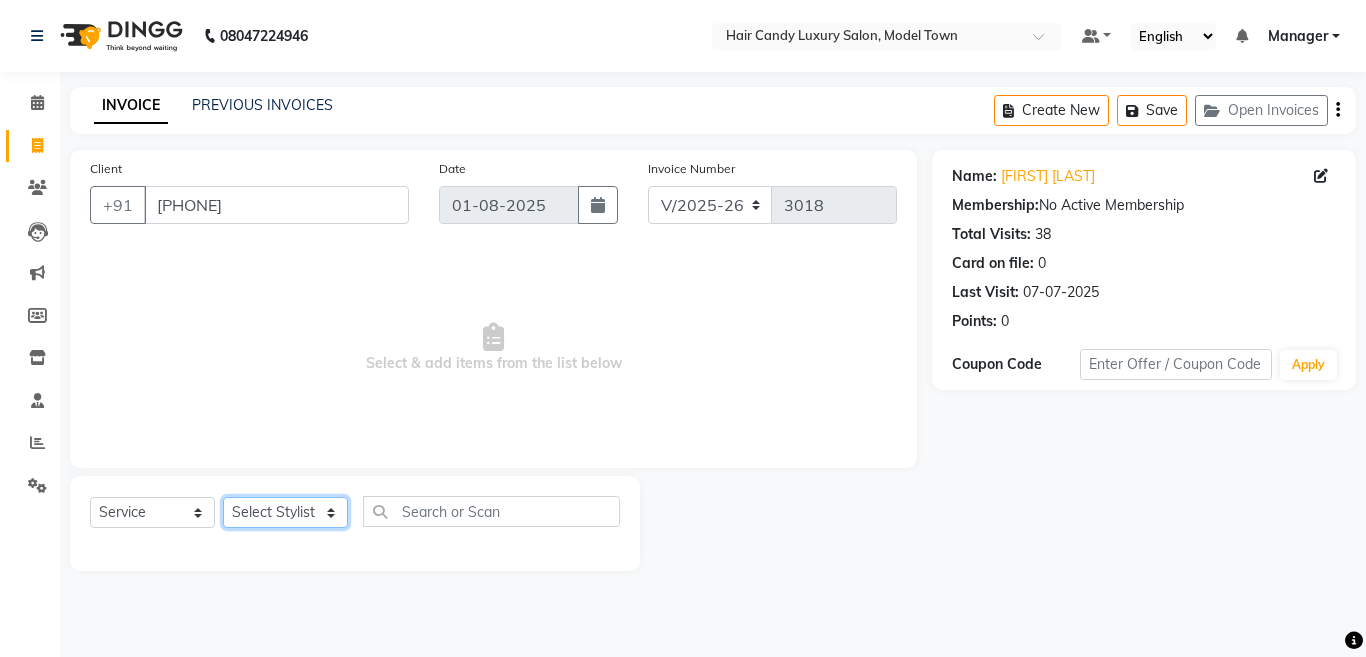 select on "28000" 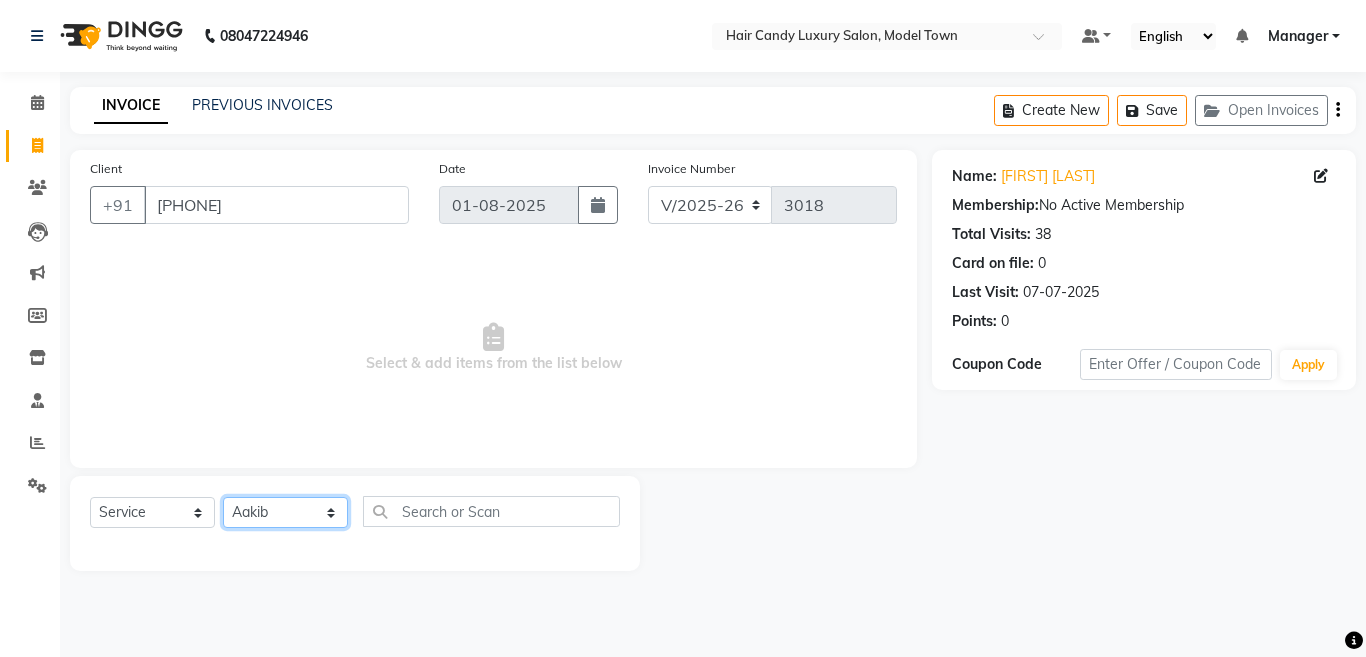 click on "Select Stylist [LAST] [LAST] [LAST] [LAST] [LAST] (Rahul) Manager [LAST] [LAST] [LAST] [LAST] [LAST] [LAST] [LAST] (Raju) RIYA [LAST] [LAST] stock manager surrender [LAST] [LAST] [LAST]" 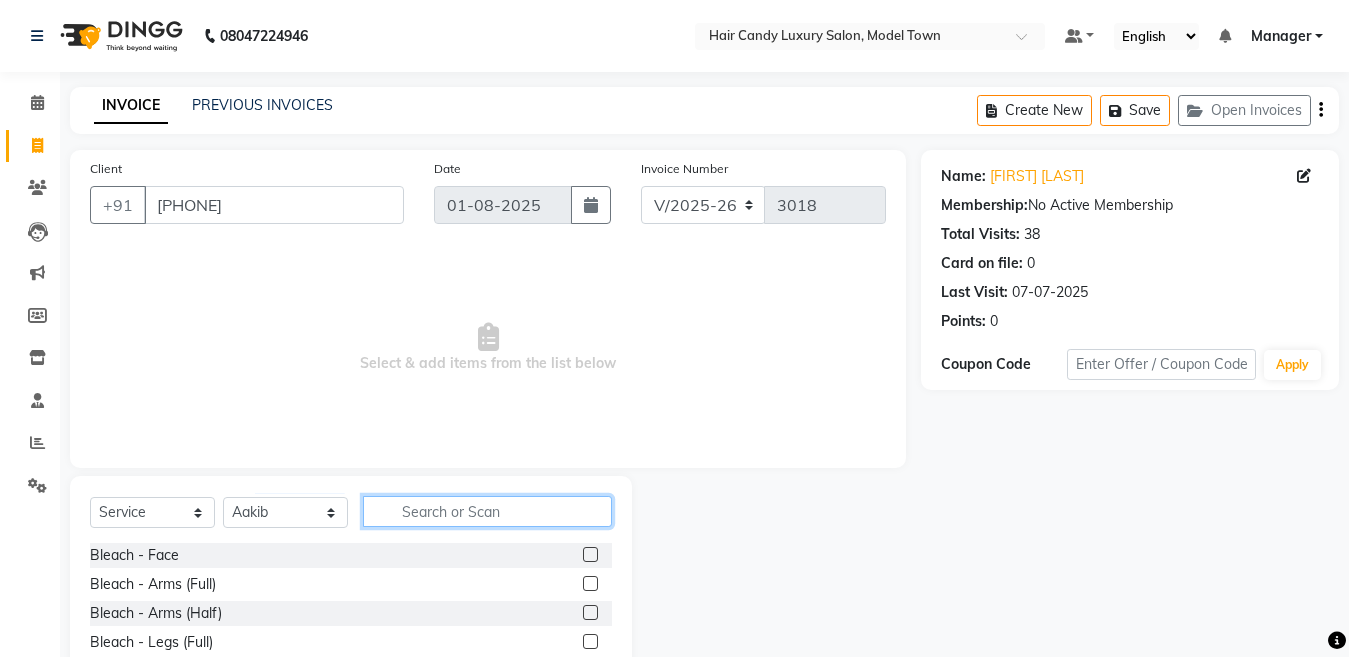 click 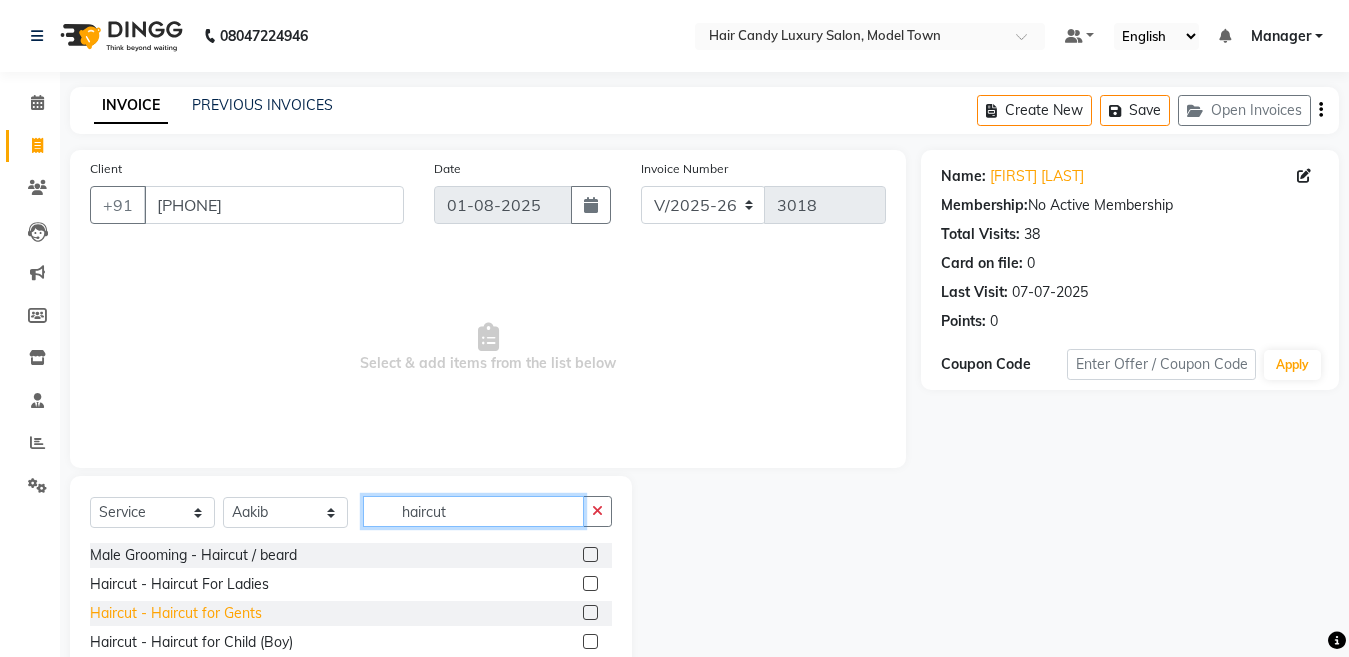 type on "haircut" 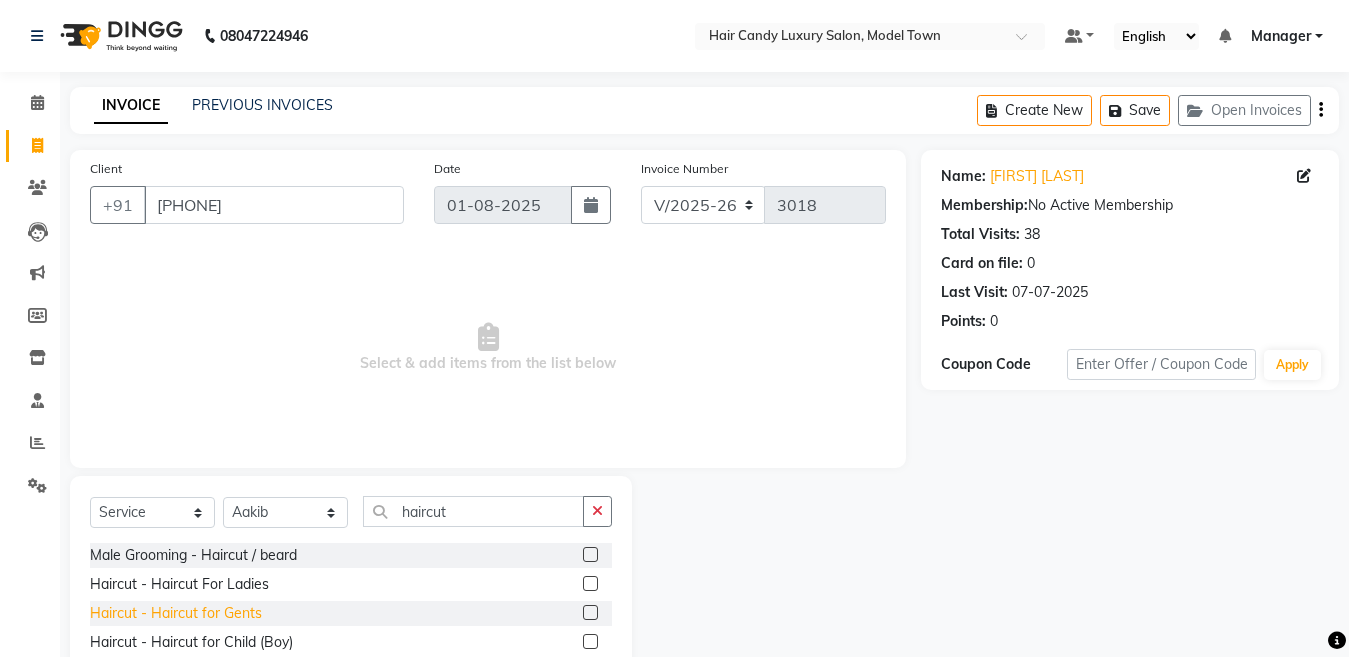 click on "Haircut - Haircut for Gents" 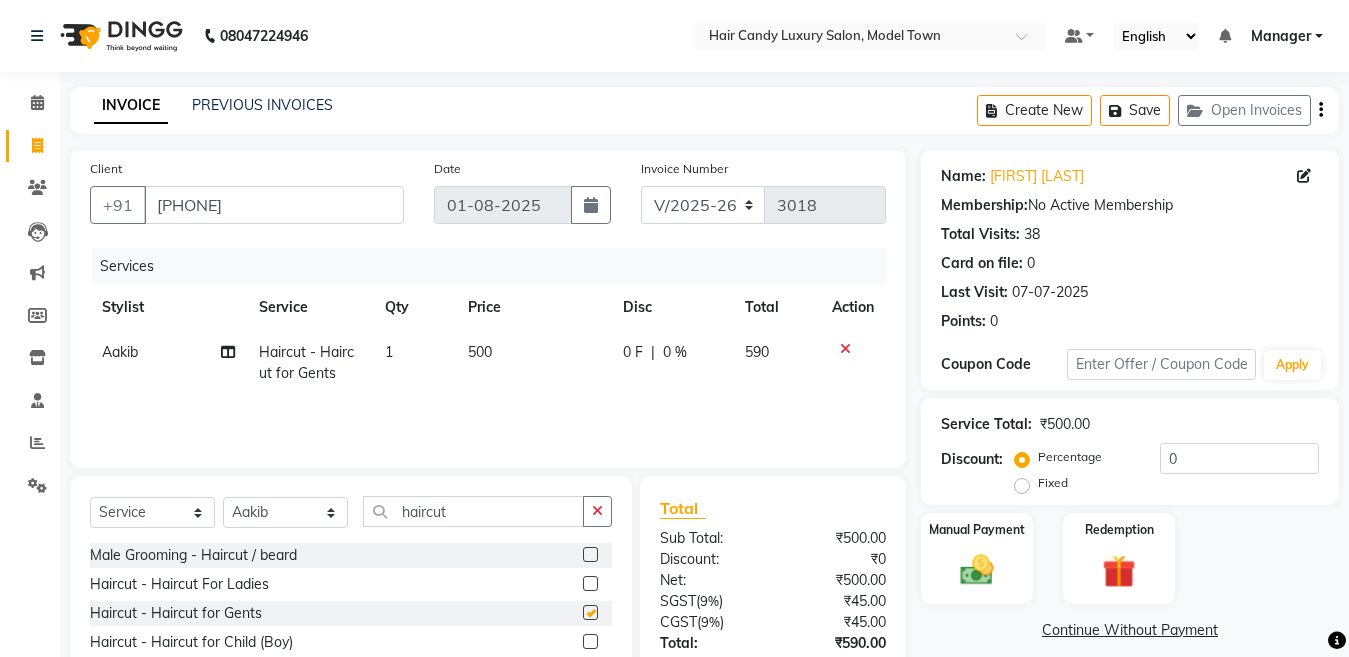 checkbox on "false" 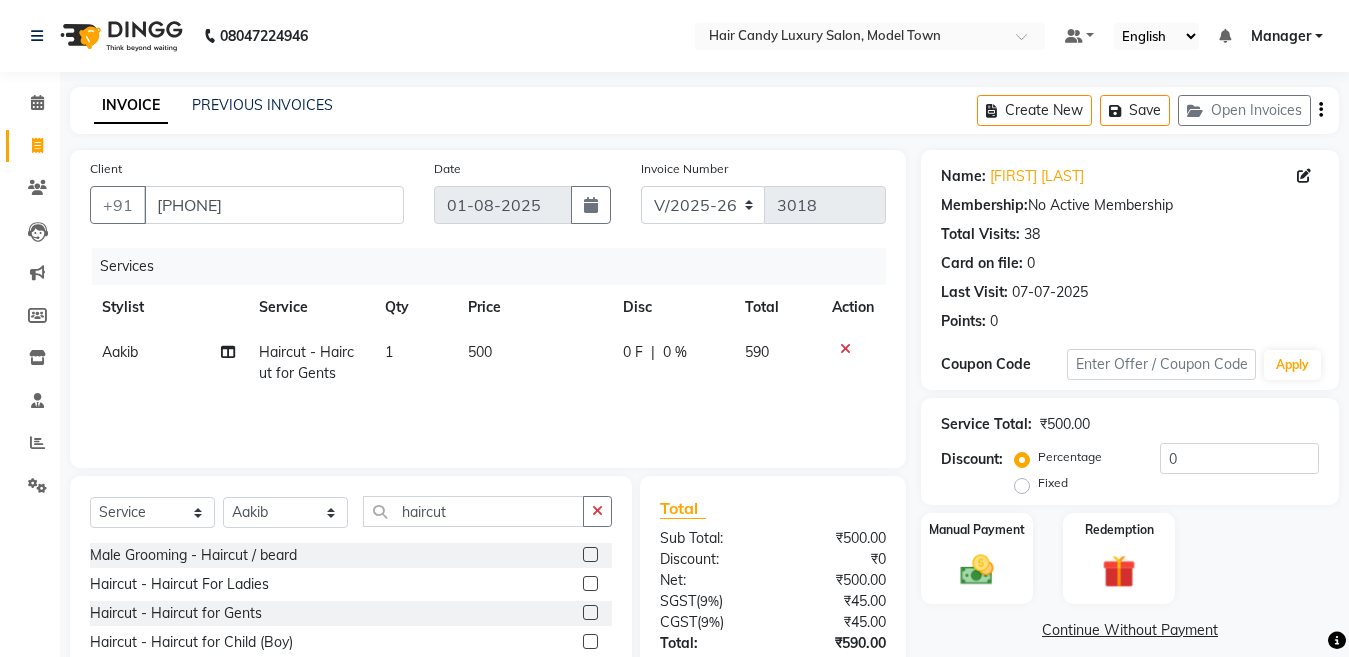click on "500" 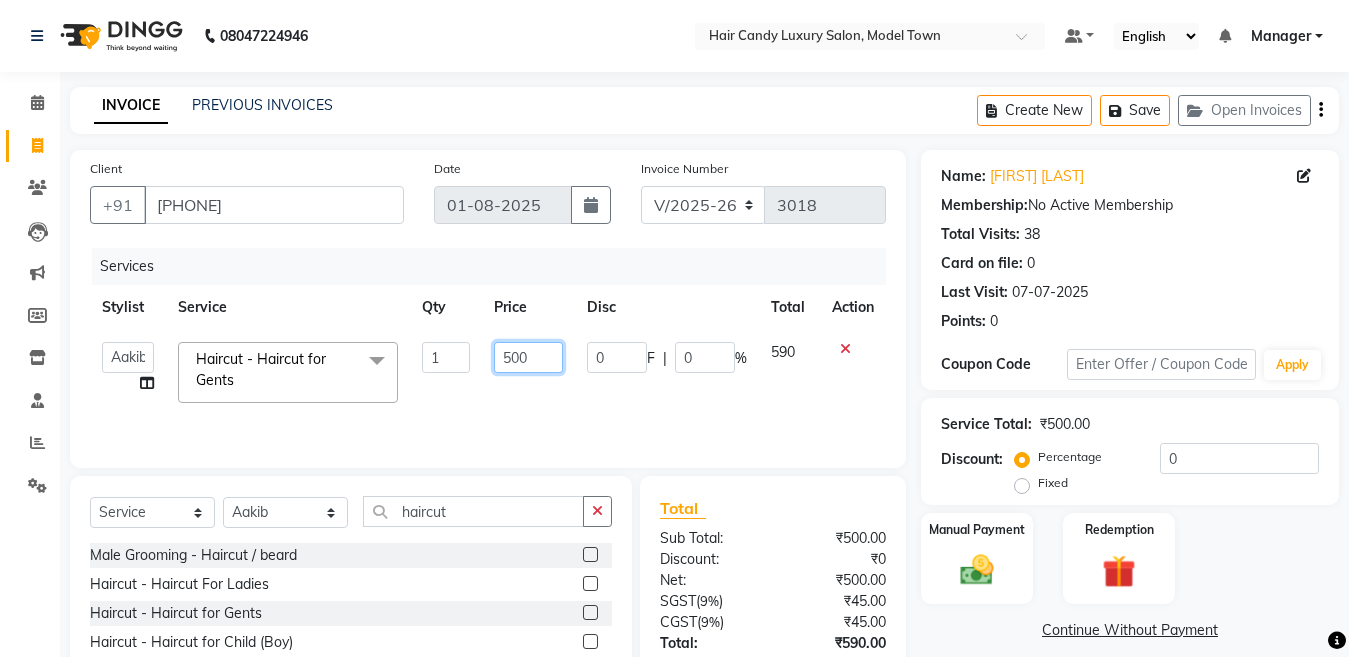 click on "Aakib   Anas   Anuradha   Izhar   Laiq (Rahul)   Manager   Neeraj   parul   Pawan   Prakash   Rajni   Ranjay (Raju)   RIYA   Saleem   sameer    stock manager   surrender   Vijay Gupta   Vijay kumar  Haircut - Haircut for Gents  x Bleach - Face Bleach - Arms (Full) Bleach - Arms (Half) Bleach - Legs (Full) Bleach - Legs (Half) Bleach - Back (Full) Bleach - Back (Half) Bleach - Front (Full) Bleach - Front (Half) Bleach - Full Body Mango-Pedicure Detan - Face Detan - Arms (Full) Detan - Arms (Half) Detan - Legs (Full) Detan - Legs (Half) Detan - Back (Full) Detan - Back (Half) Detan - Front (Full) Detan - Front (Half) Detan - Full Body Facial - Face Massage Facial - Face Cleaning Facial - Face D-Tan Facial - Face Bleach Facial - Casmara Facial Facial - O3 Cleanup Facial - O3 Facial Facial - Skeyndor Cleanup Facial - Skeyndor Facial Facial - Face Mask Facial - Dermalogica Facial Facial - Dermalogica Clean up Hands and Feet - Express Menicure Hands and Feet - Express Pedicure Hands and Feet - Paraffin Menicure" 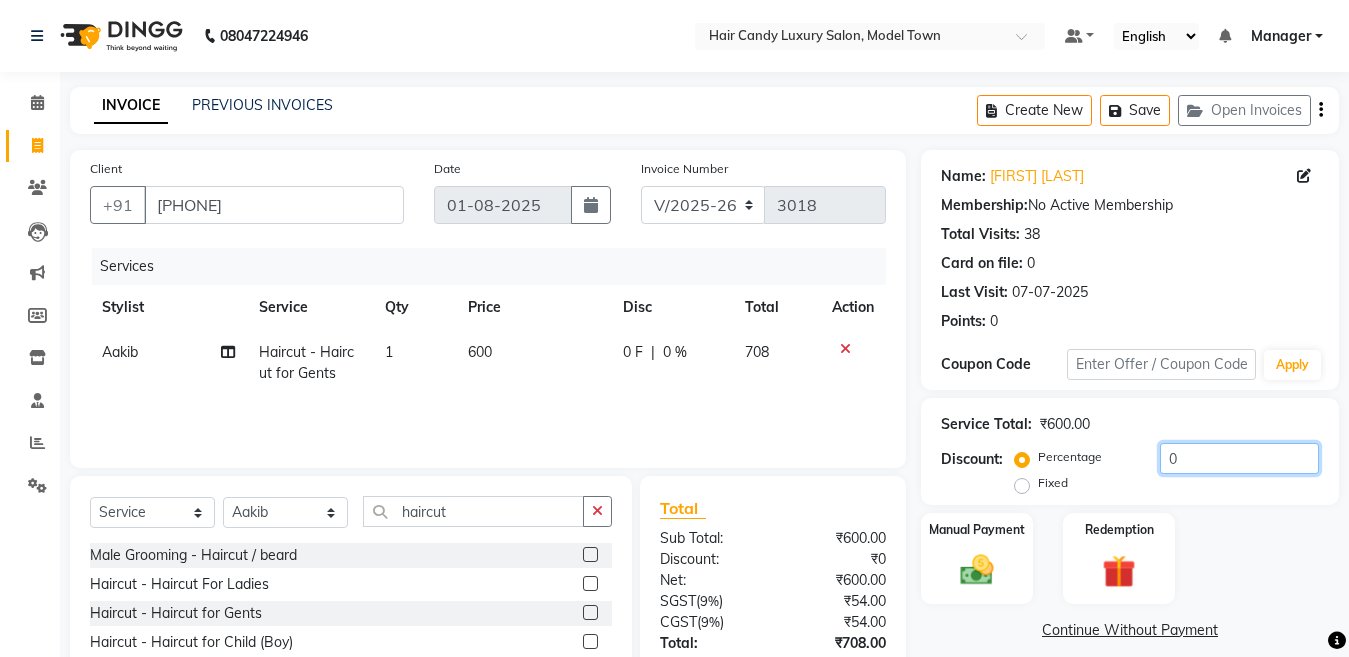 drag, startPoint x: 1254, startPoint y: 496, endPoint x: 1244, endPoint y: 494, distance: 10.198039 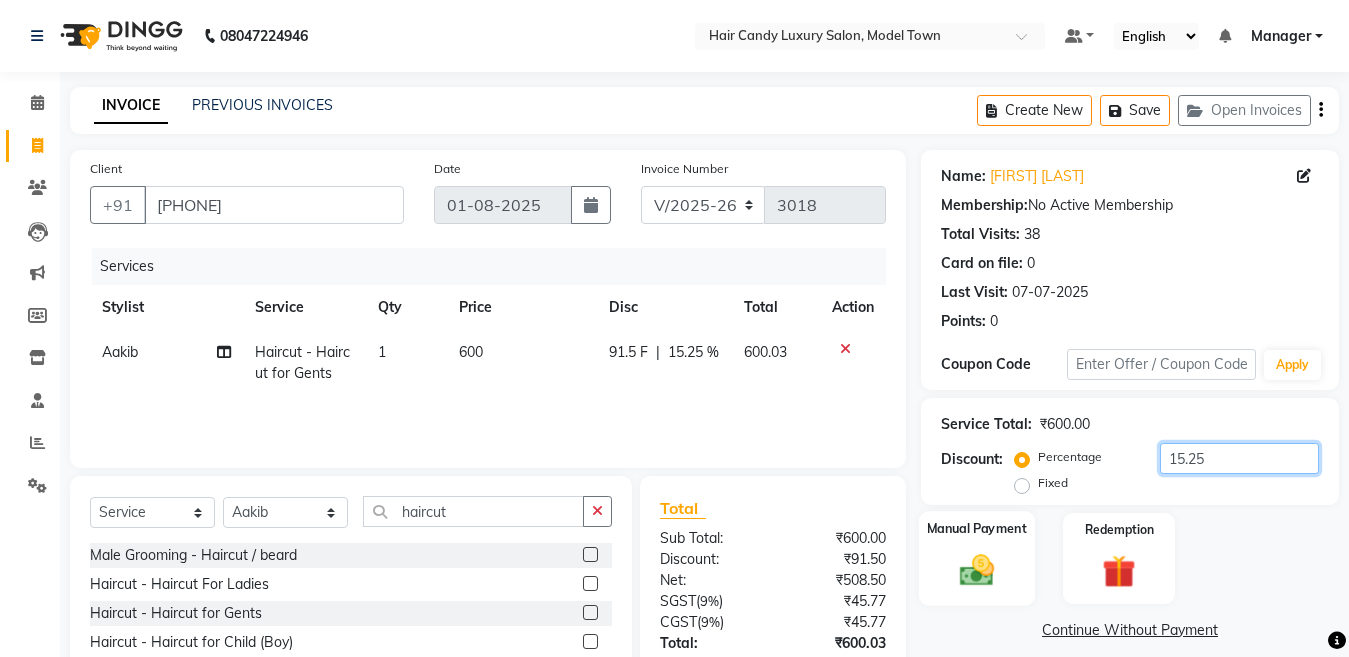 type on "15.25" 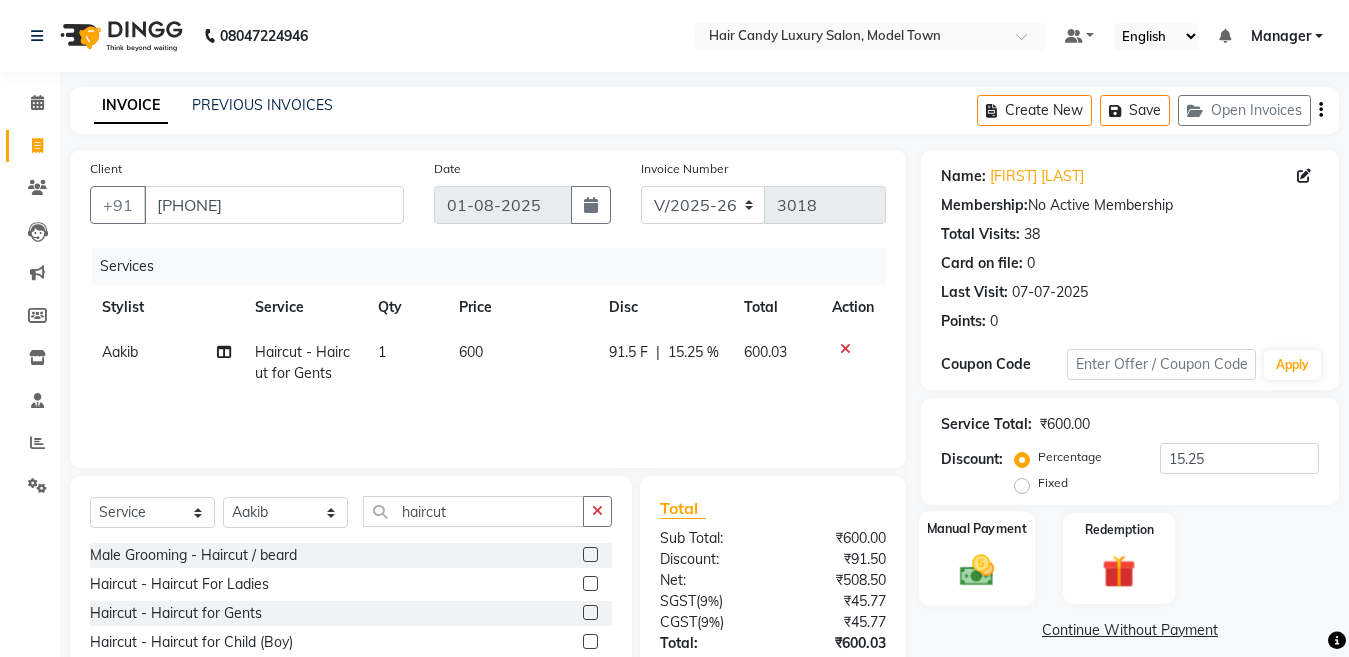 click on "Manual Payment" 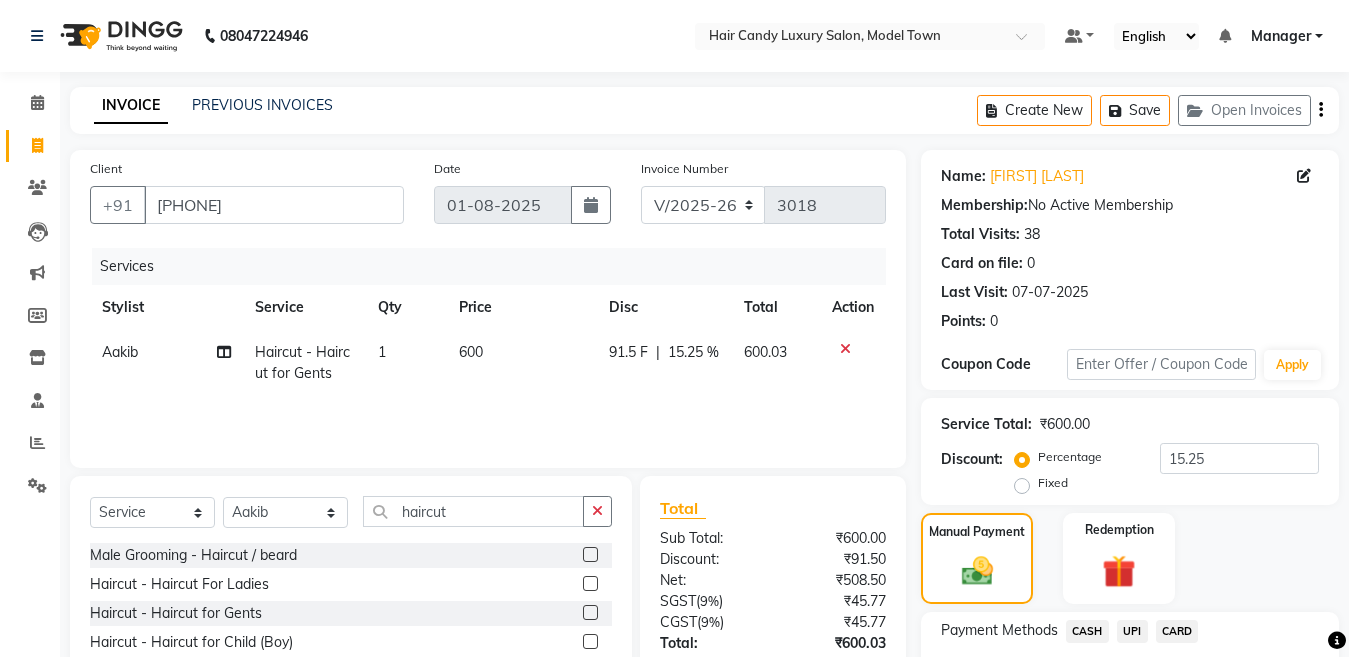 scroll, scrollTop: 164, scrollLeft: 0, axis: vertical 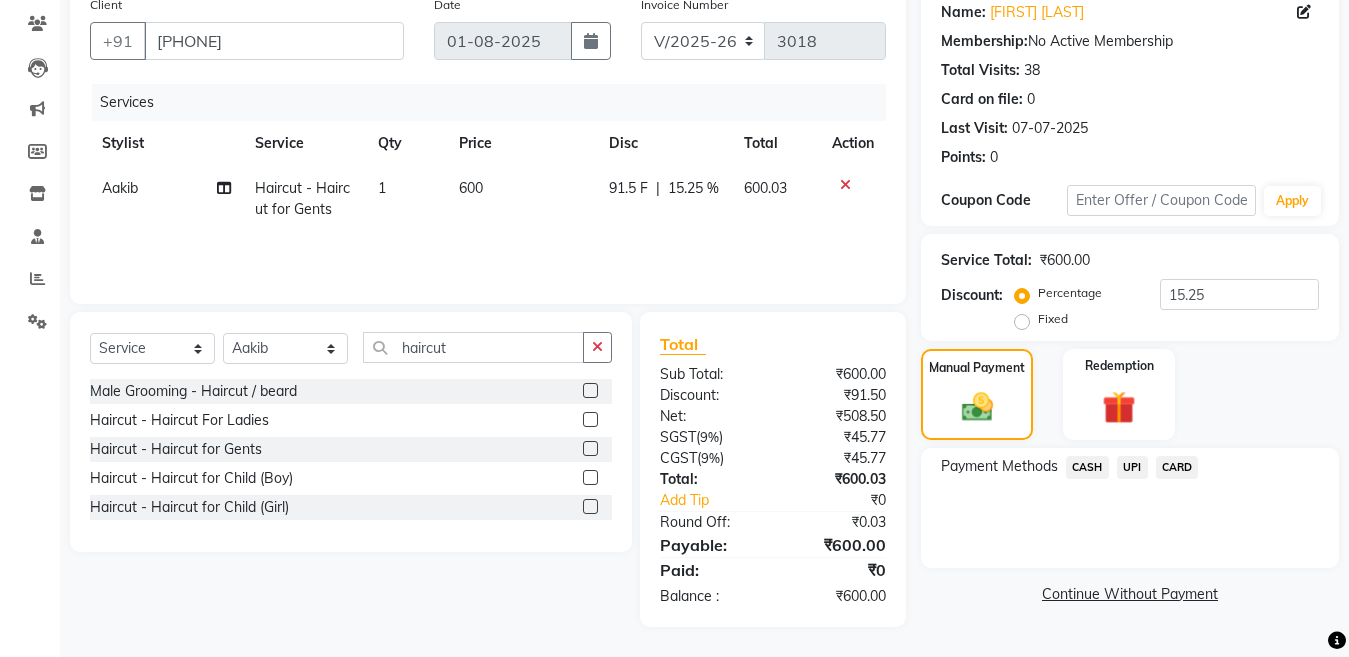 click on "CASH" 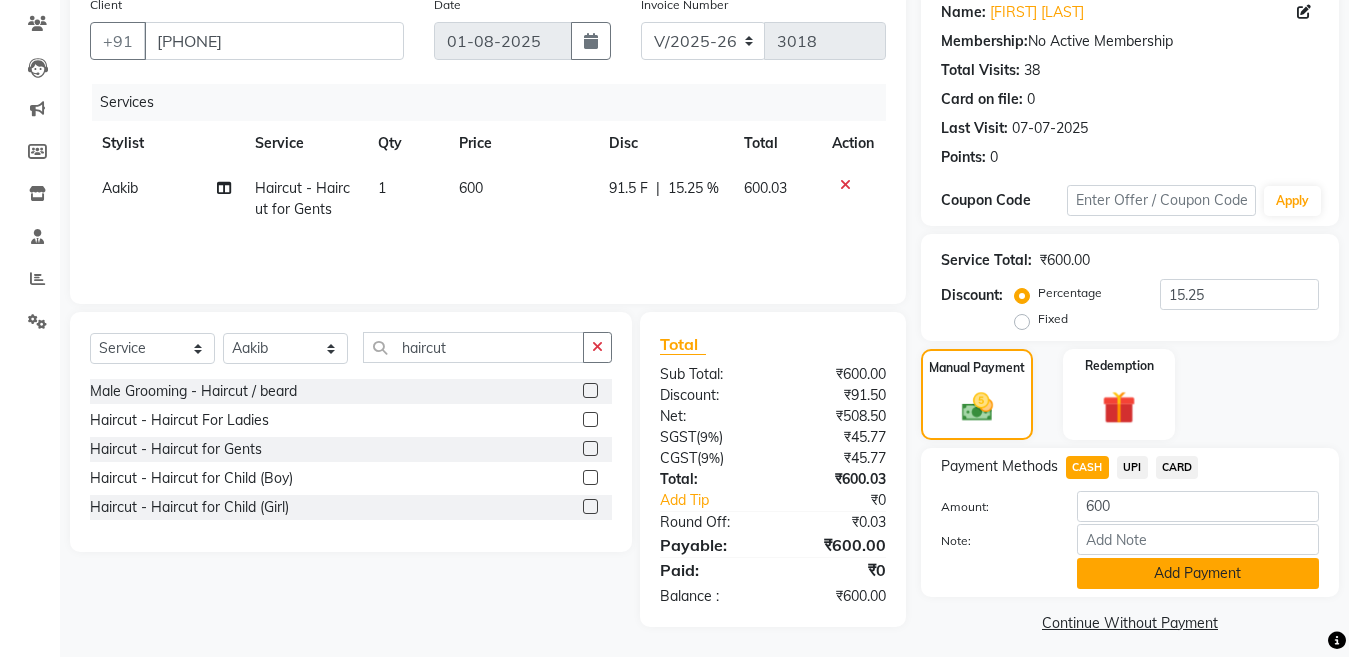 click on "Add Payment" 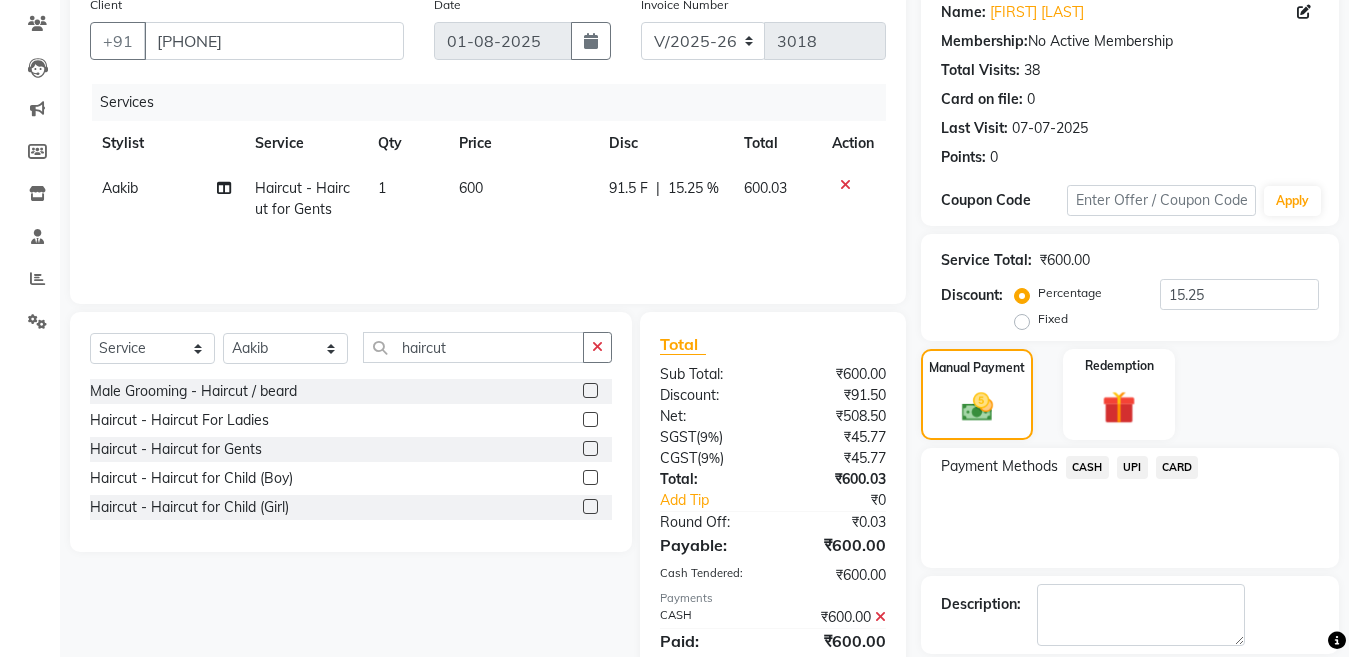scroll, scrollTop: 259, scrollLeft: 0, axis: vertical 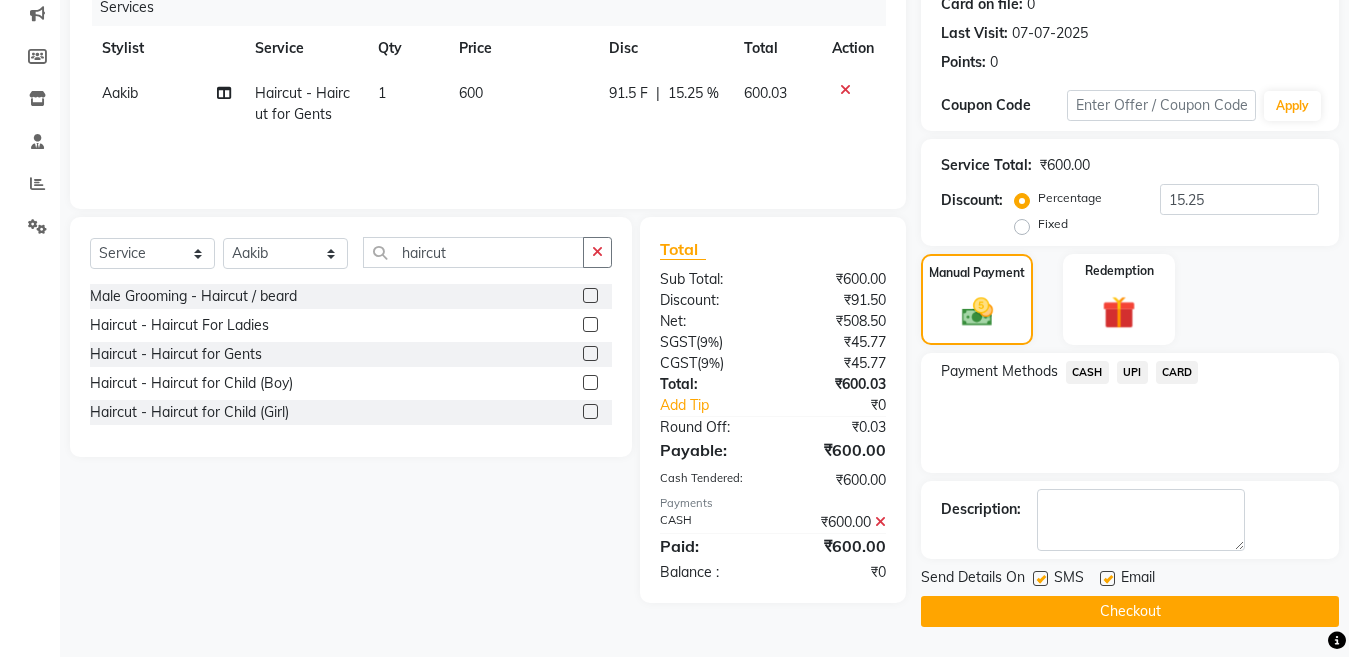 click on "SMS" 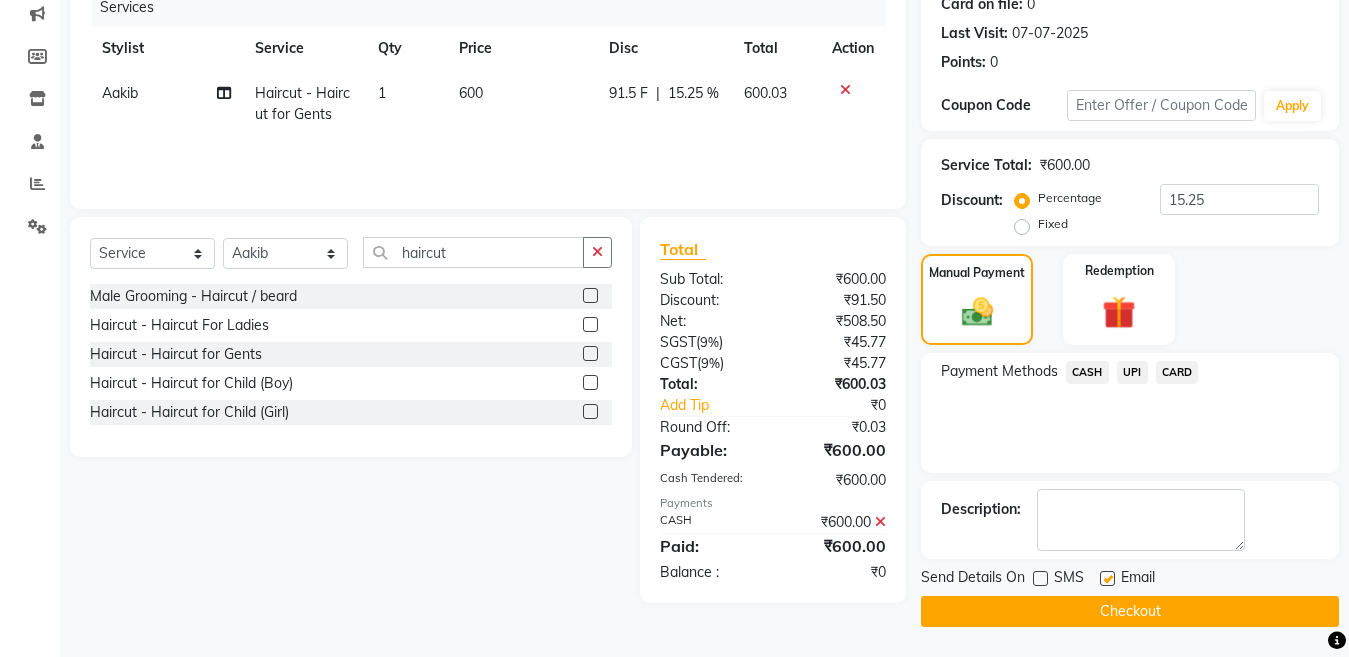 click on "Checkout" 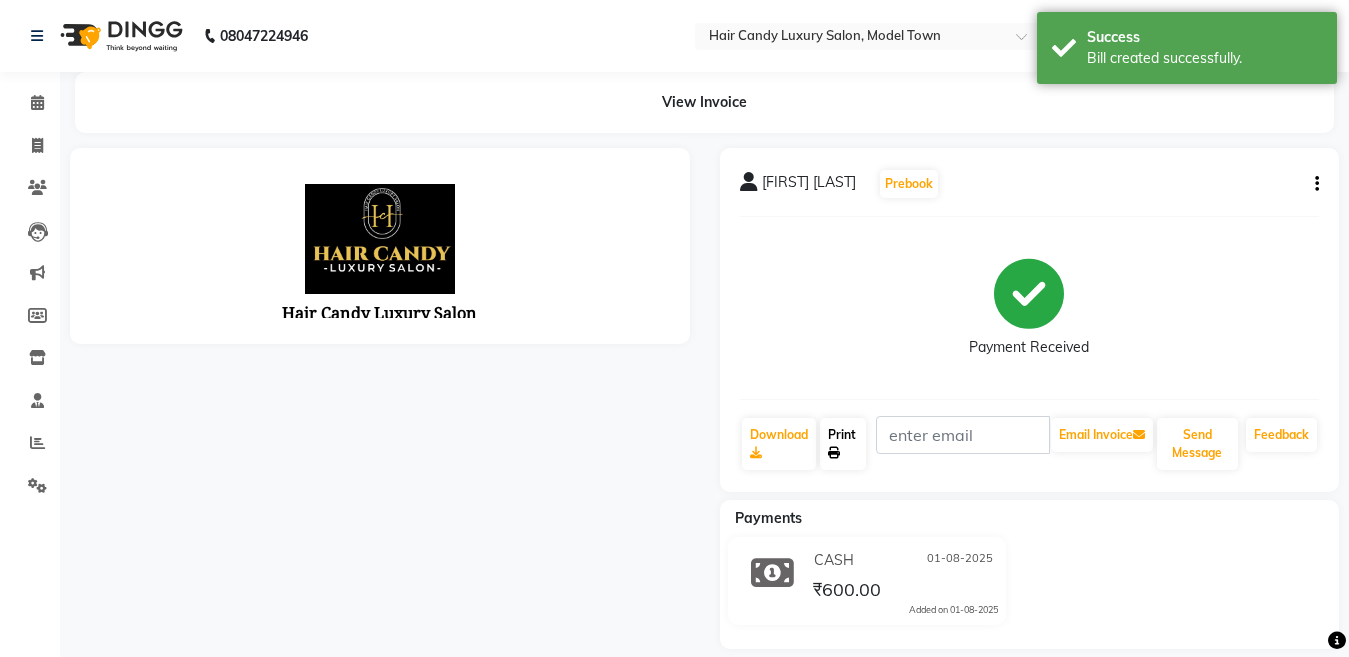 scroll, scrollTop: 0, scrollLeft: 0, axis: both 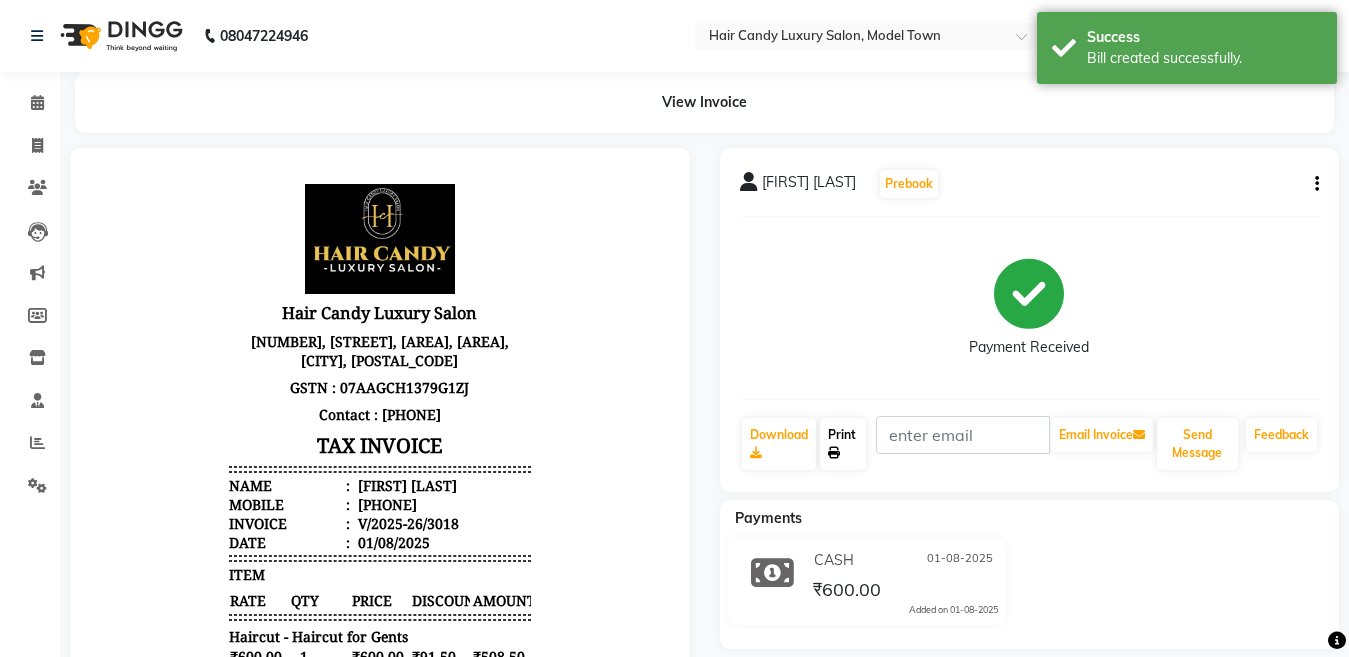 click on "Print" 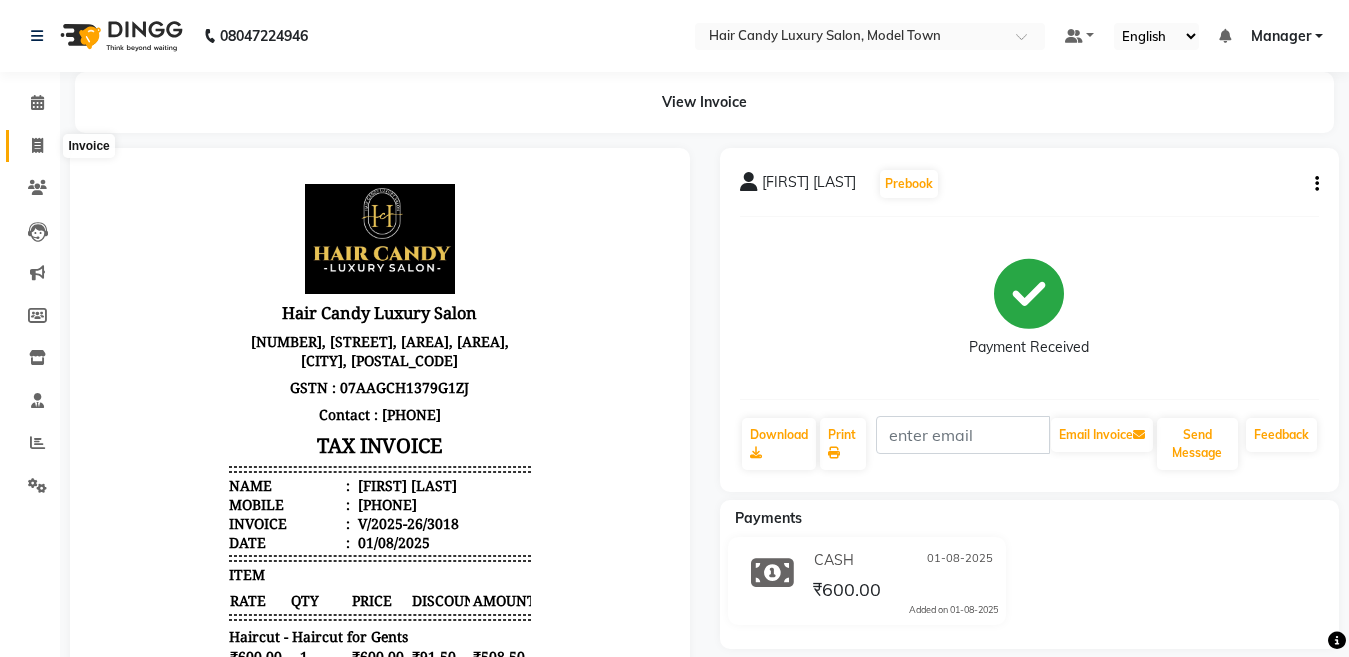 click 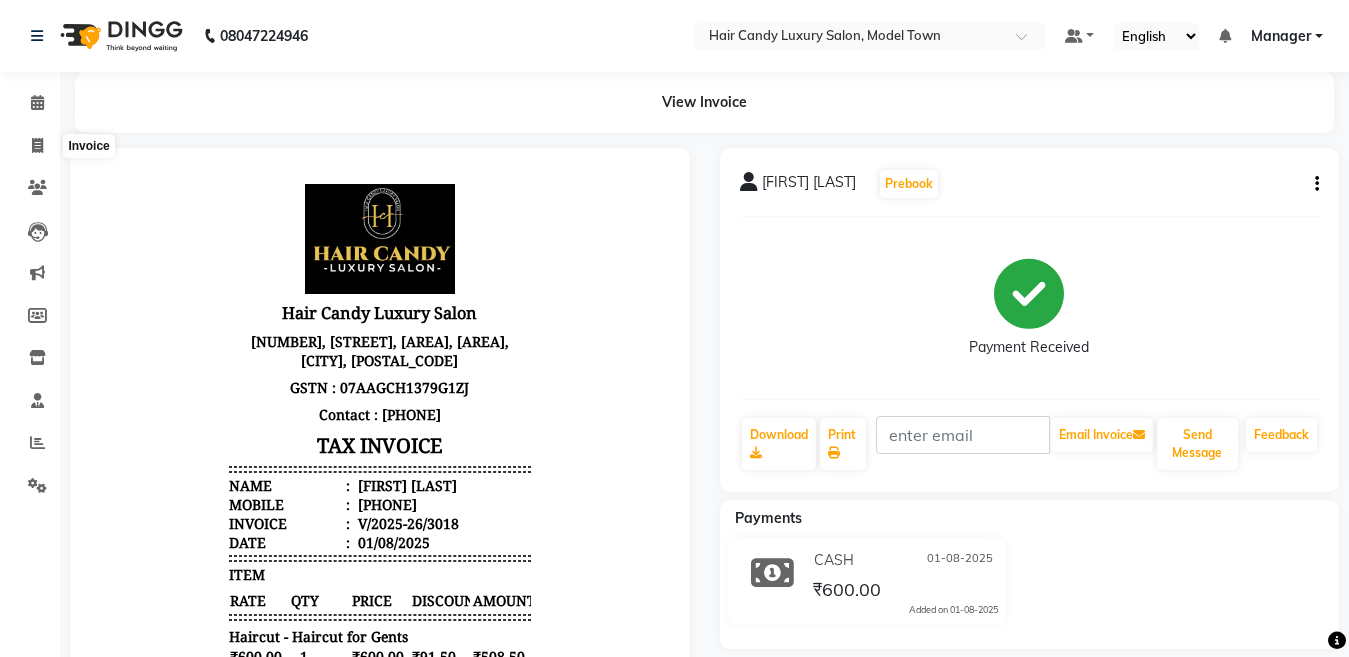 select on "service" 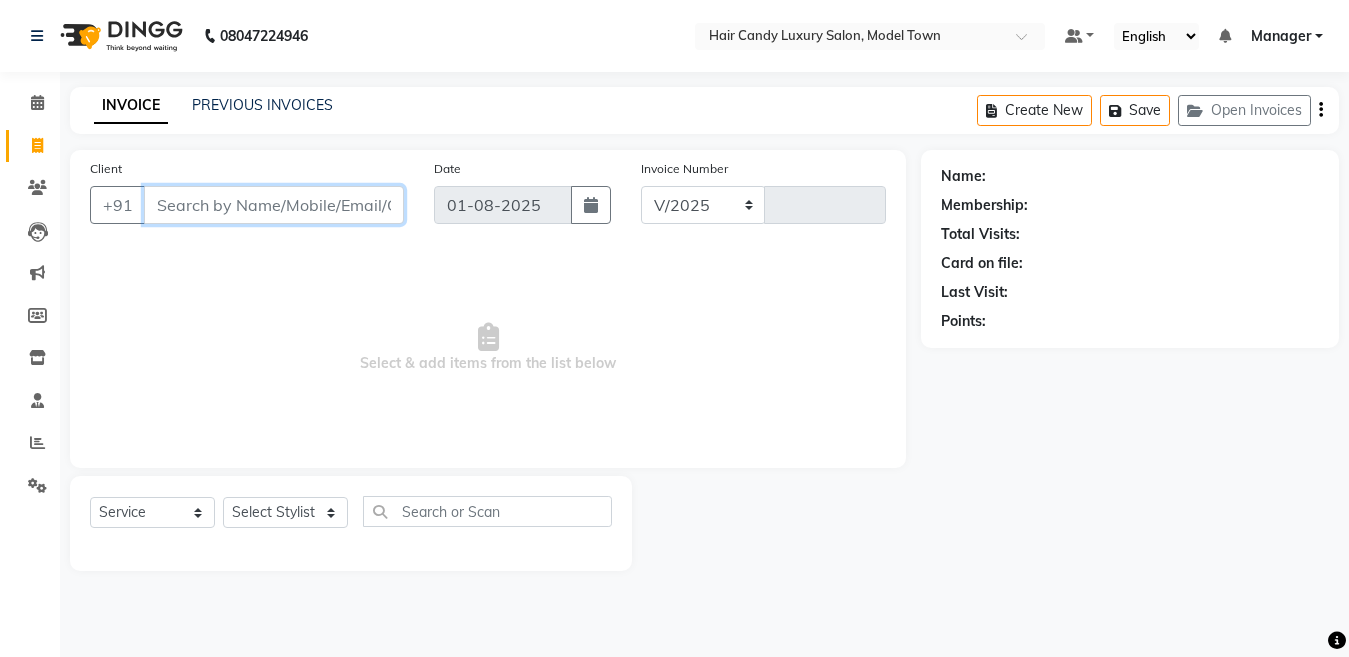 select on "4716" 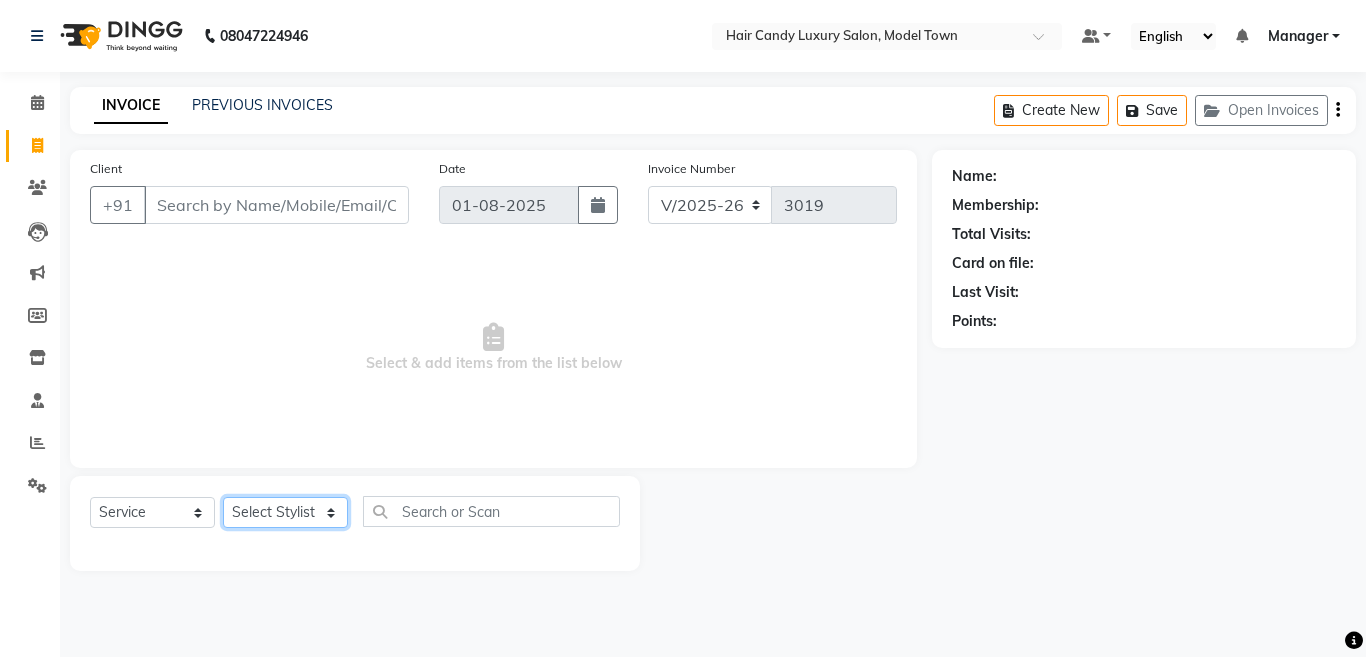 click on "Select Stylist [LAST] [LAST] [LAST] [LAST] [LAST] (Rahul) Manager [LAST] [LAST] [LAST] [LAST] [LAST] [LAST] [LAST] (Raju) RIYA [LAST] [LAST] stock manager surrender [LAST] [LAST] [LAST]" 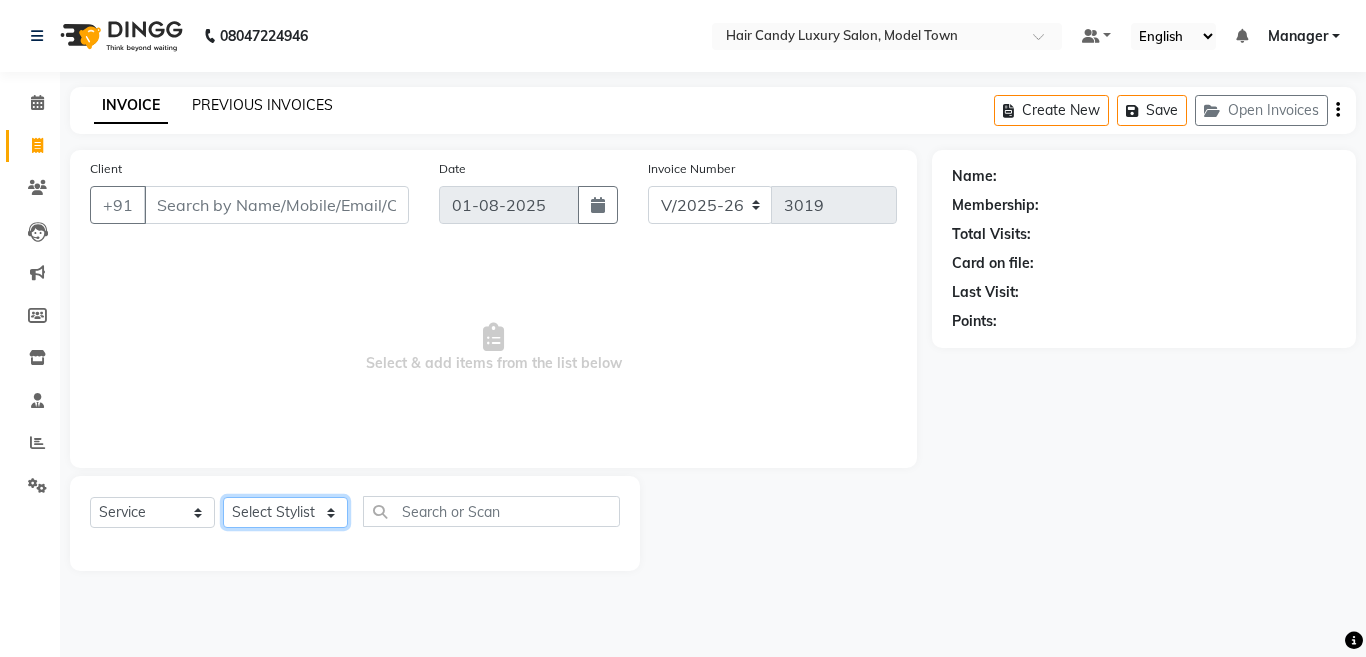 select on "28000" 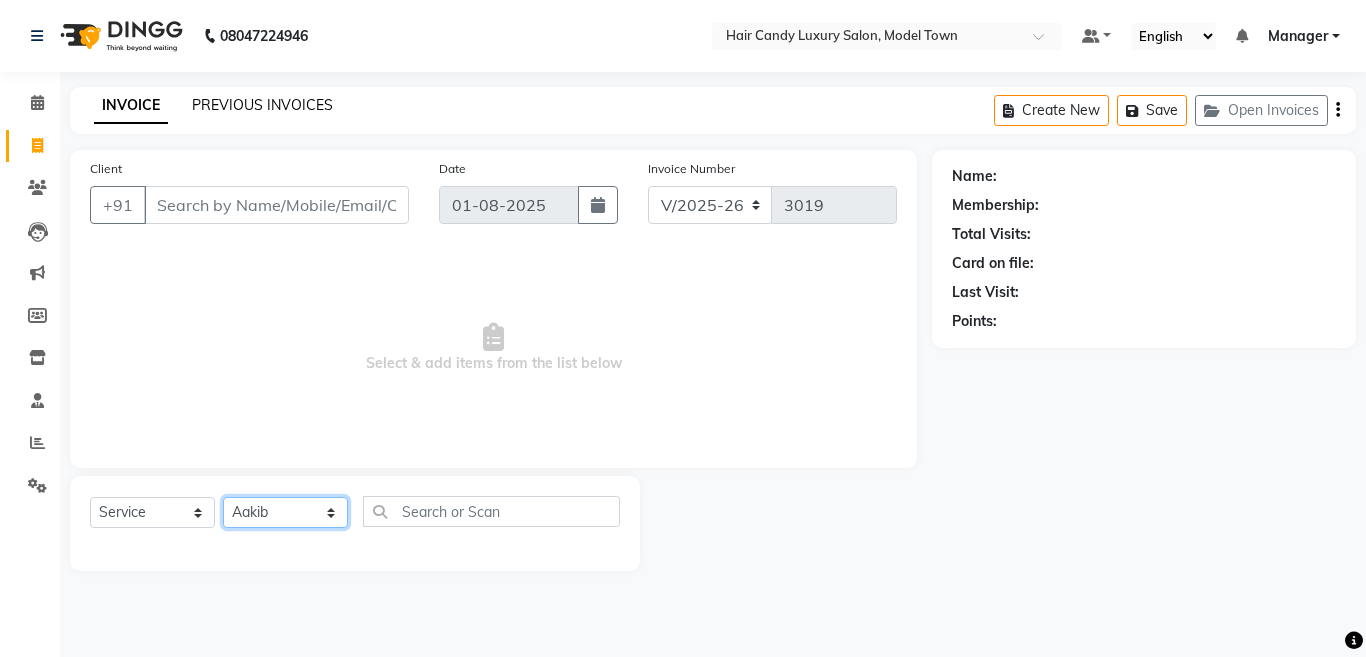 click on "Select Stylist [LAST] [LAST] [LAST] [LAST] [LAST] (Rahul) Manager [LAST] [LAST] [LAST] [LAST] [LAST] [LAST] [LAST] (Raju) RIYA [LAST] [LAST] stock manager surrender [LAST] [LAST] [LAST]" 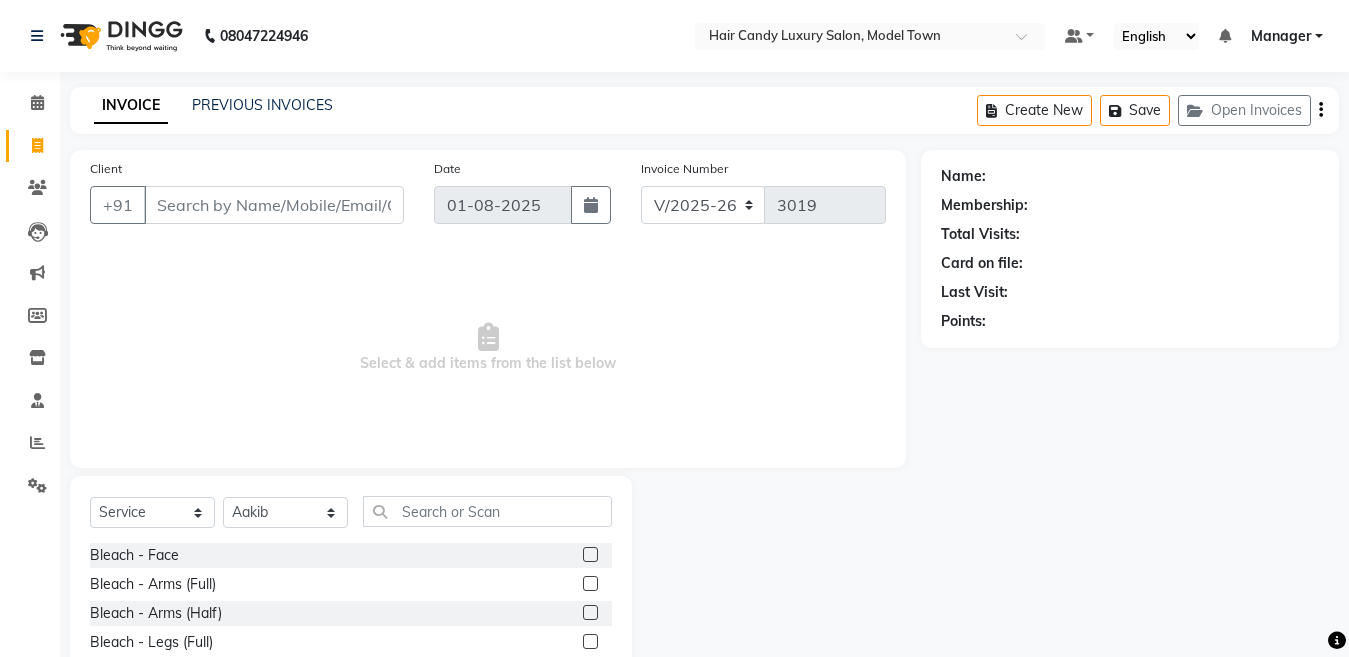 click on "Select  Service  Product  Membership  Package Voucher Prepaid Gift Card  Select Stylist Aakib Anas Anuradha Izhar Laiq (Rahul) Manager Neeraj parul Pawan Prakash Rajni Ranjay (Raju) RIYA Saleem sameer  stock manager surrender Vijay Gupta Vijay kumar" 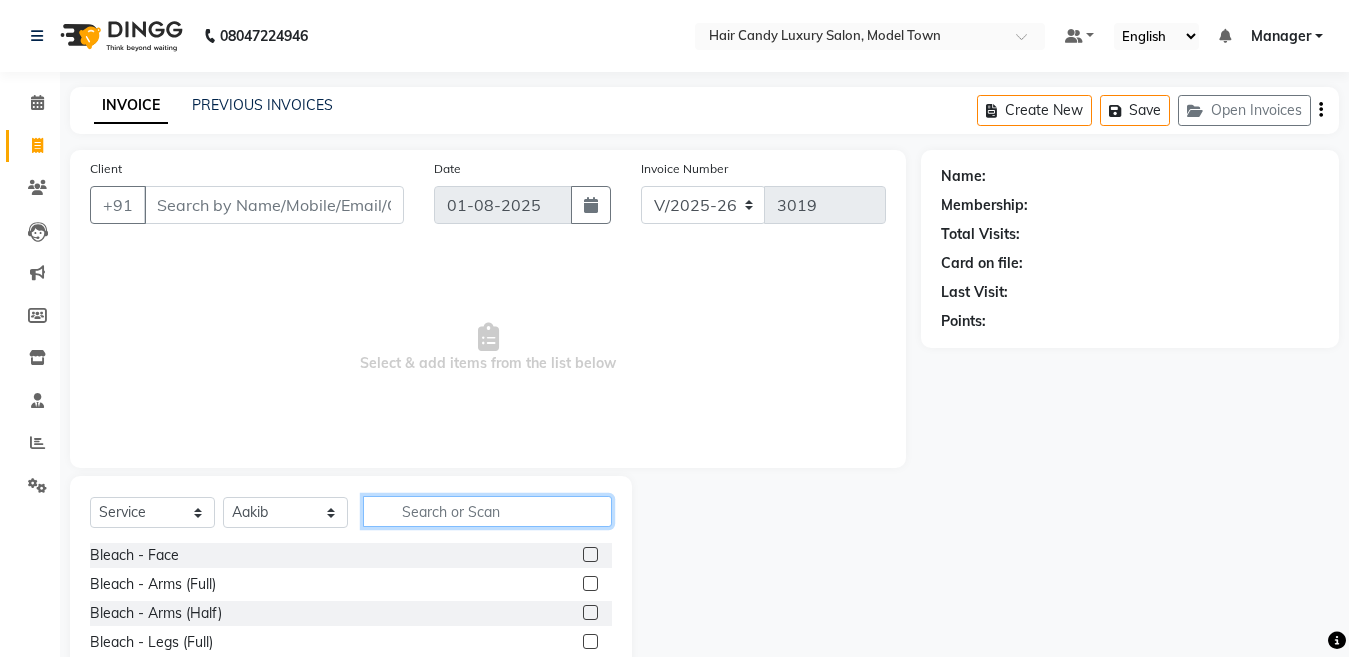 click 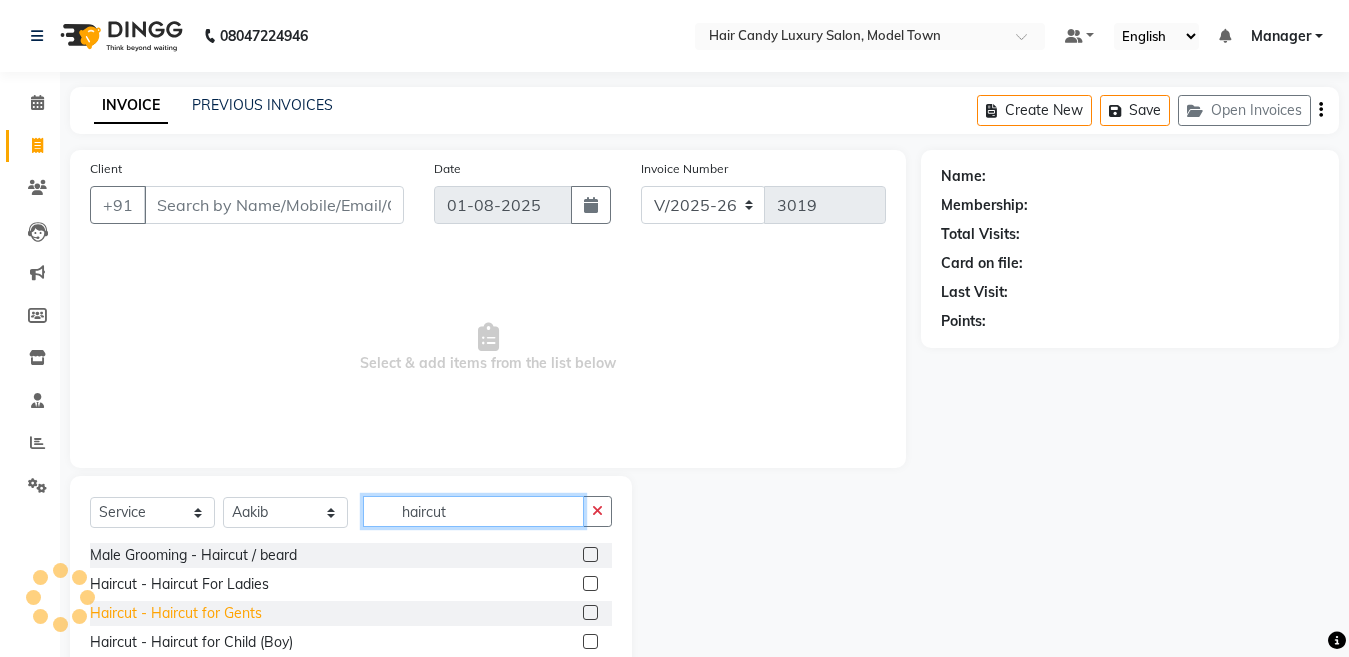 type on "haircut" 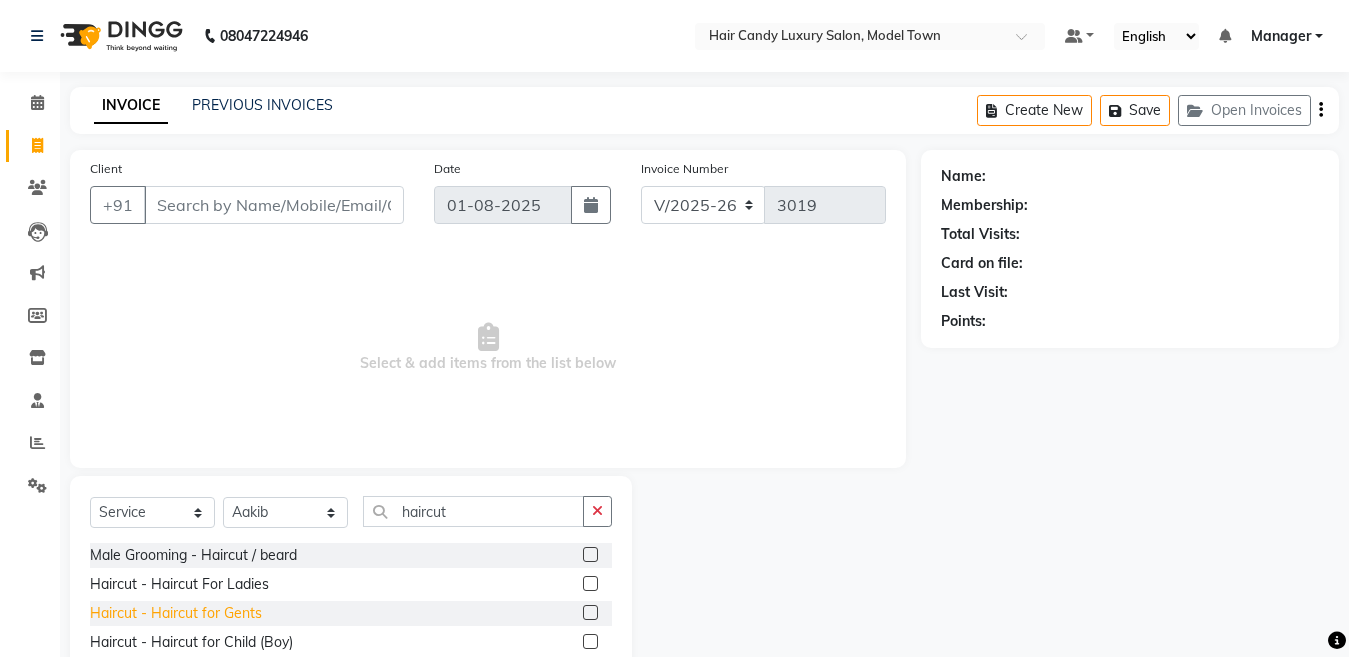 click on "Haircut - Haircut for Gents" 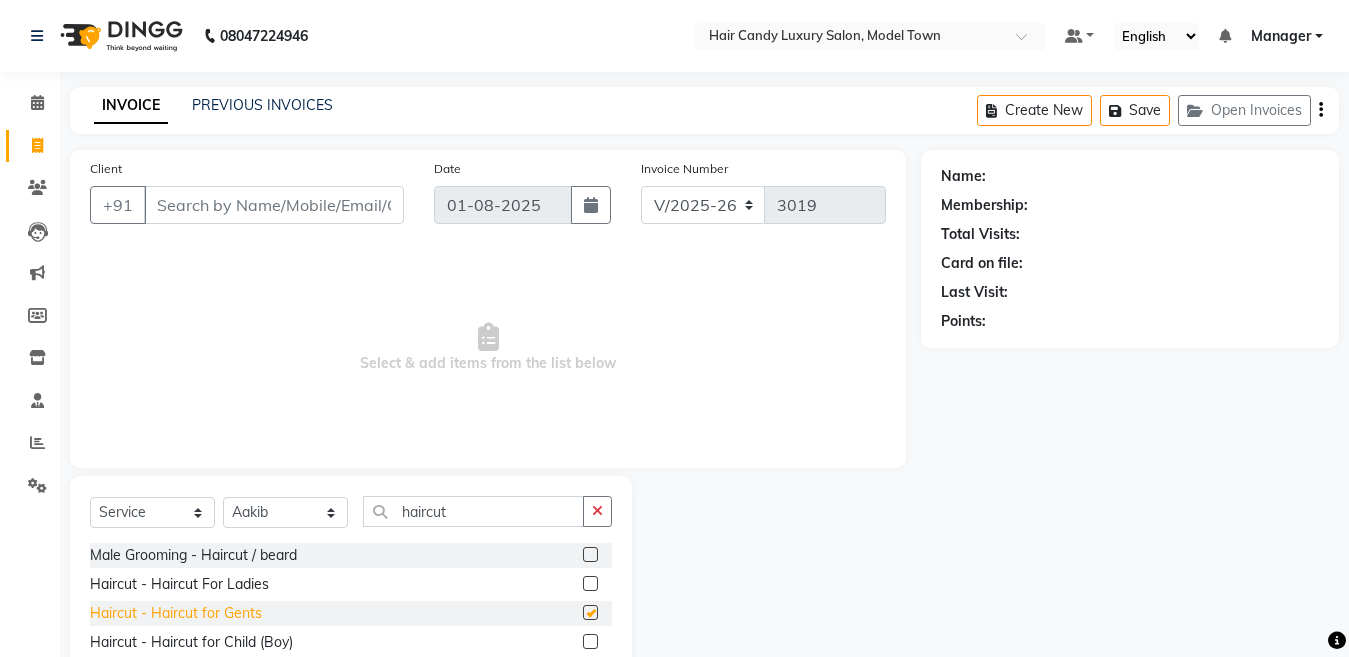 checkbox on "false" 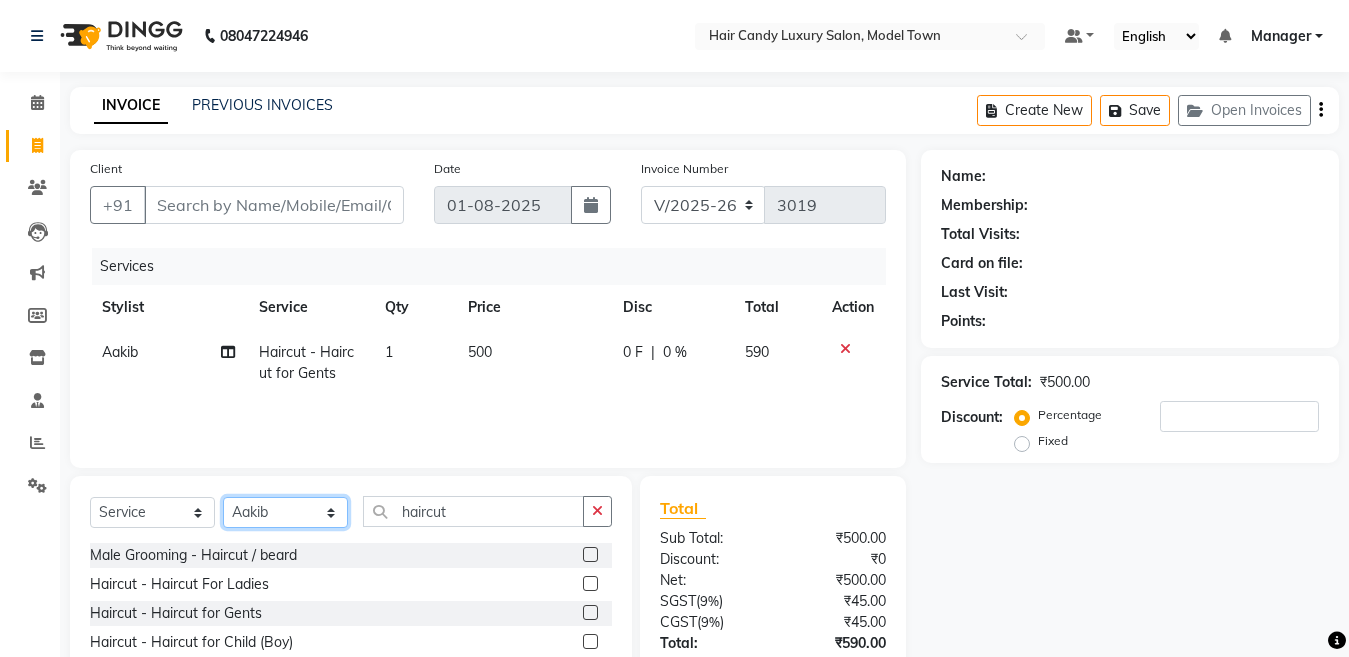 click on "Select Stylist [LAST] [LAST] [LAST] [LAST] [LAST] (Rahul) Manager [LAST] [LAST] [LAST] [LAST] [LAST] [LAST] [LAST] (Raju) RIYA [LAST] [LAST] stock manager surrender [LAST] [LAST] [LAST]" 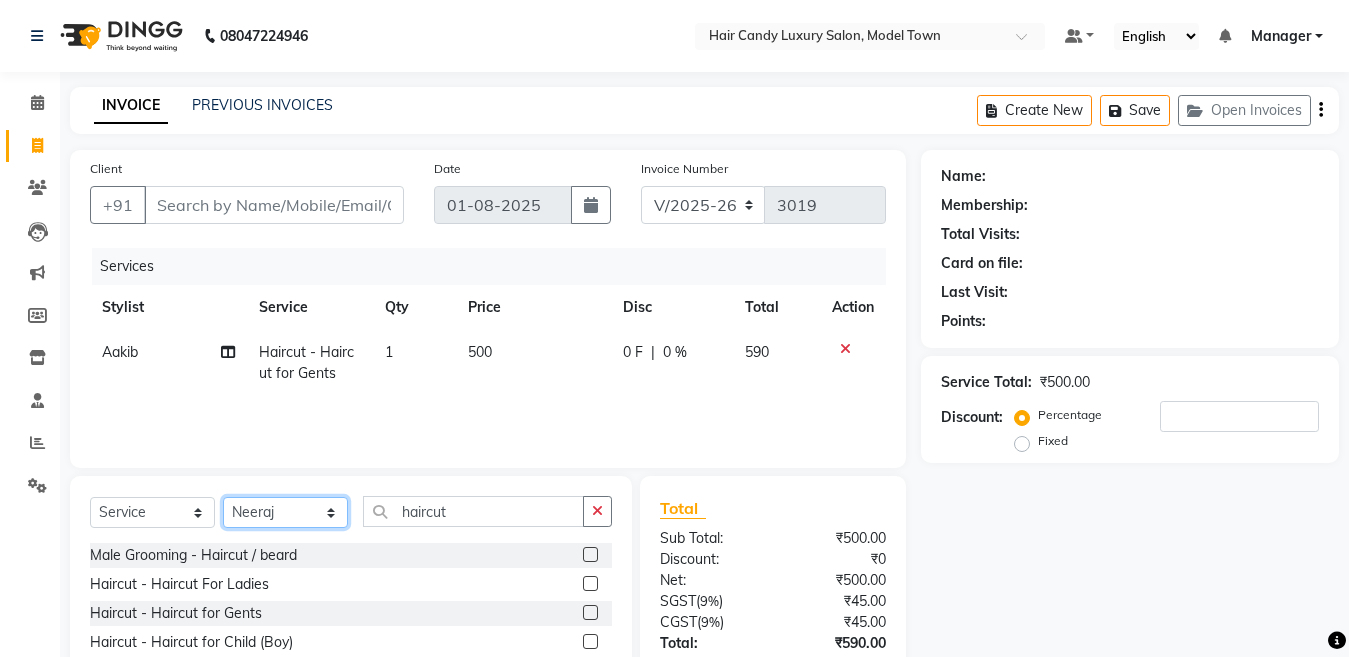 click on "Select Stylist [LAST] [LAST] [LAST] [LAST] [LAST] (Rahul) Manager [LAST] [LAST] [LAST] [LAST] [LAST] [LAST] [LAST] (Raju) RIYA [LAST] [LAST] stock manager surrender [LAST] [LAST] [LAST]" 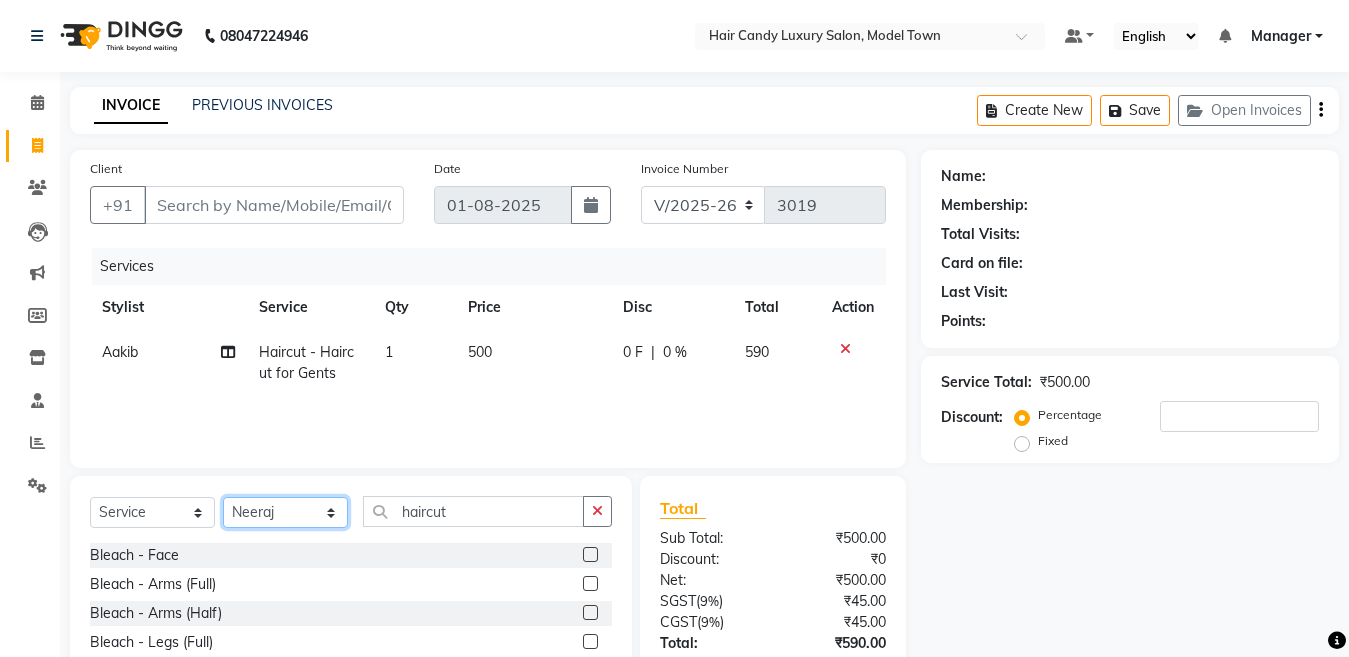 click on "Select Stylist [LAST] [LAST] [LAST] [LAST] [LAST] (Rahul) Manager [LAST] [LAST] [LAST] [LAST] [LAST] [LAST] [LAST] (Raju) RIYA [LAST] [LAST] stock manager surrender [LAST] [LAST] [LAST]" 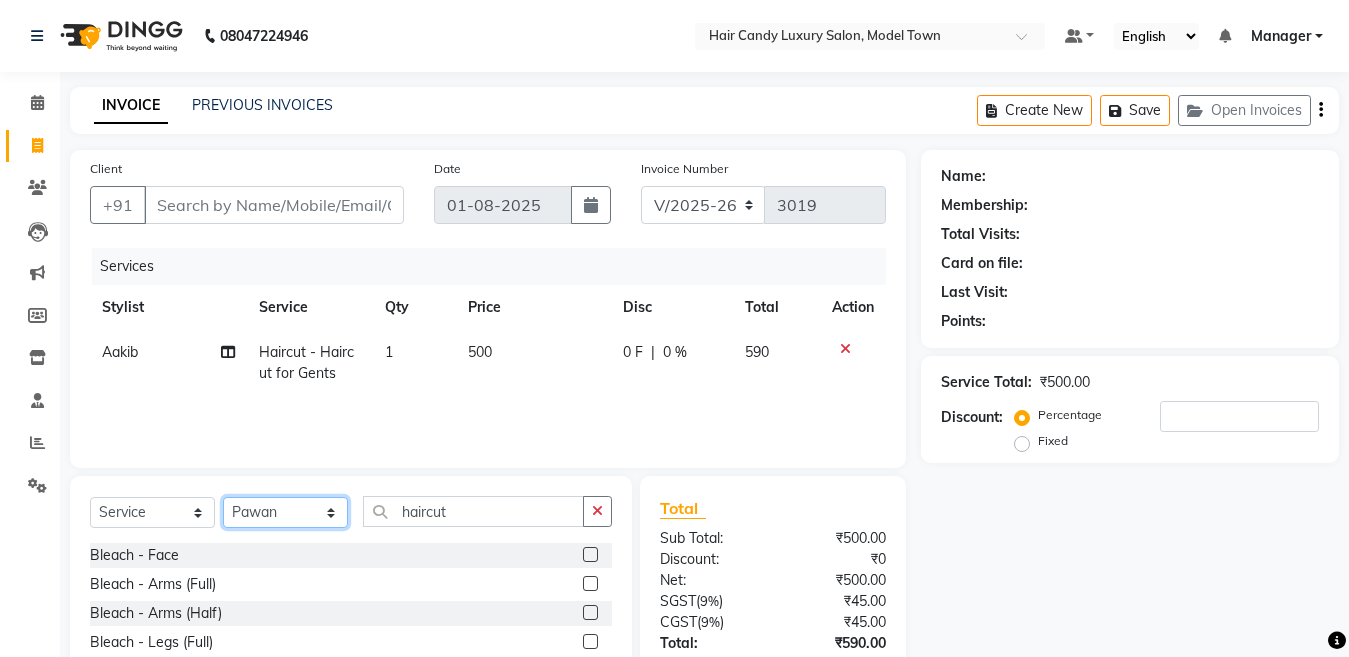 click on "Select Stylist [LAST] [LAST] [LAST] [LAST] [LAST] (Rahul) Manager [LAST] [LAST] [LAST] [LAST] [LAST] [LAST] [LAST] (Raju) RIYA [LAST] [LAST] stock manager surrender [LAST] [LAST] [LAST]" 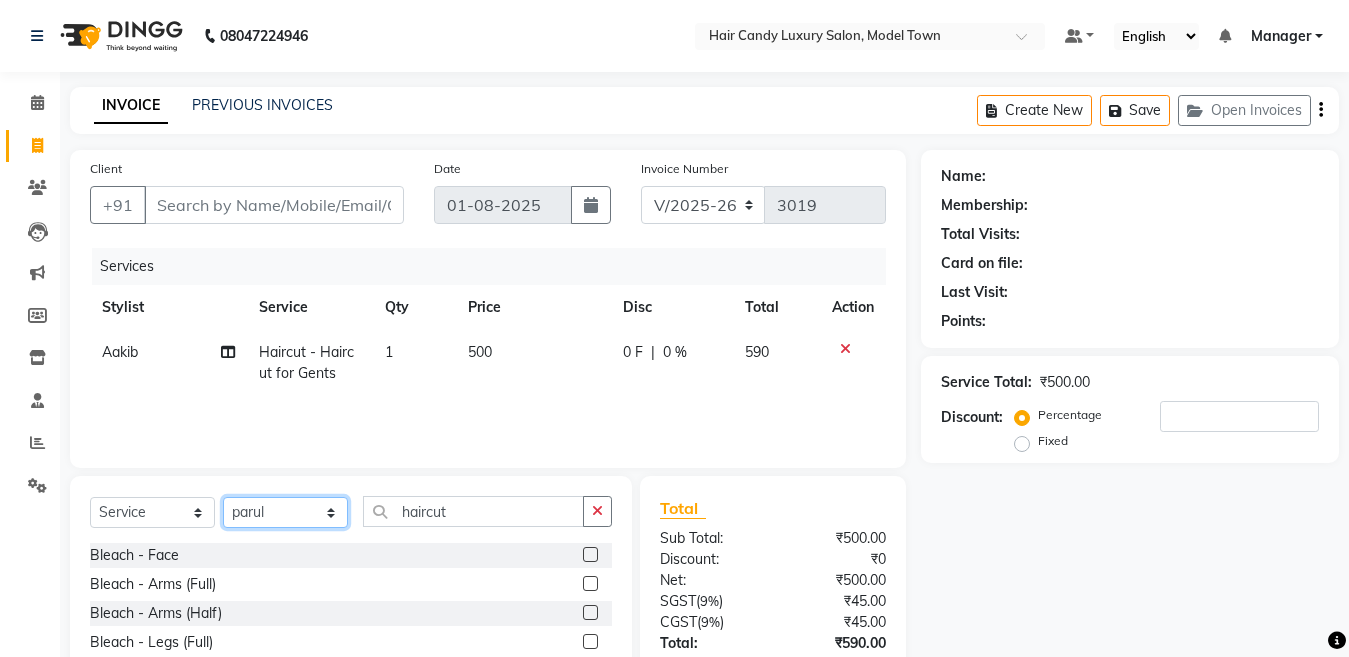 click on "Select Stylist [LAST] [LAST] [LAST] [LAST] [LAST] (Rahul) Manager [LAST] [LAST] [LAST] [LAST] [LAST] [LAST] [LAST] (Raju) RIYA [LAST] [LAST] stock manager surrender [LAST] [LAST] [LAST]" 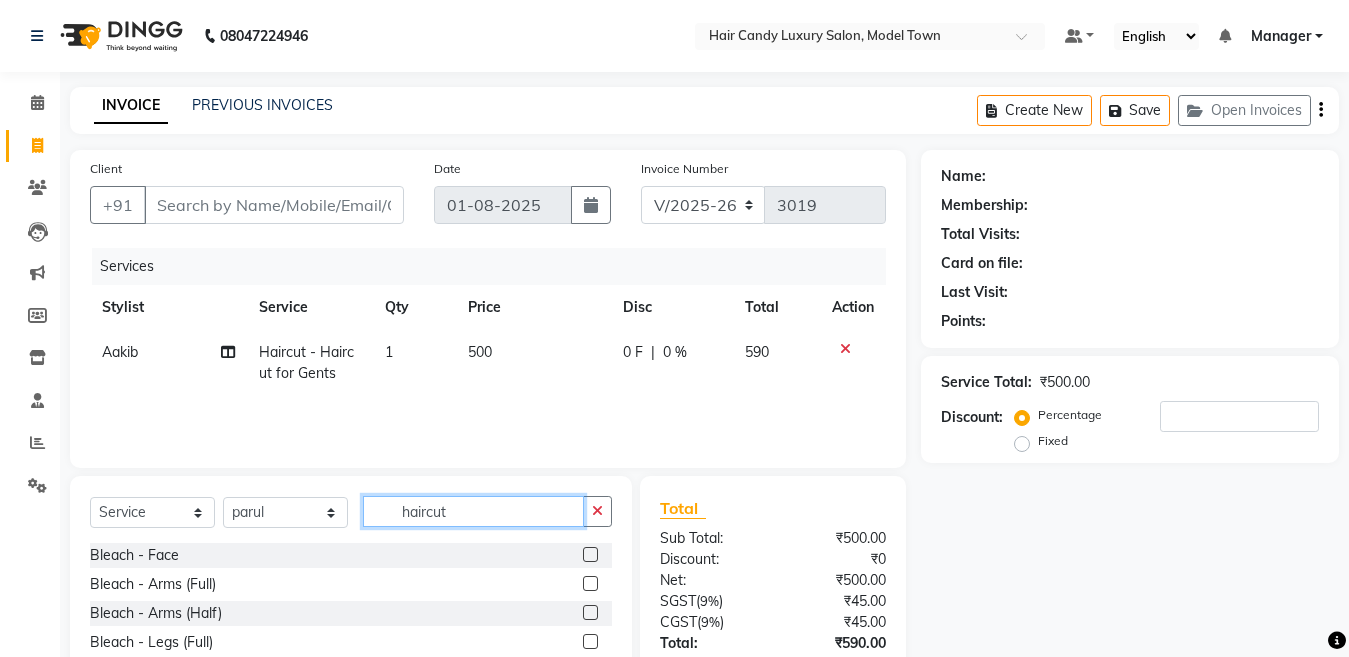 click on "haircut" 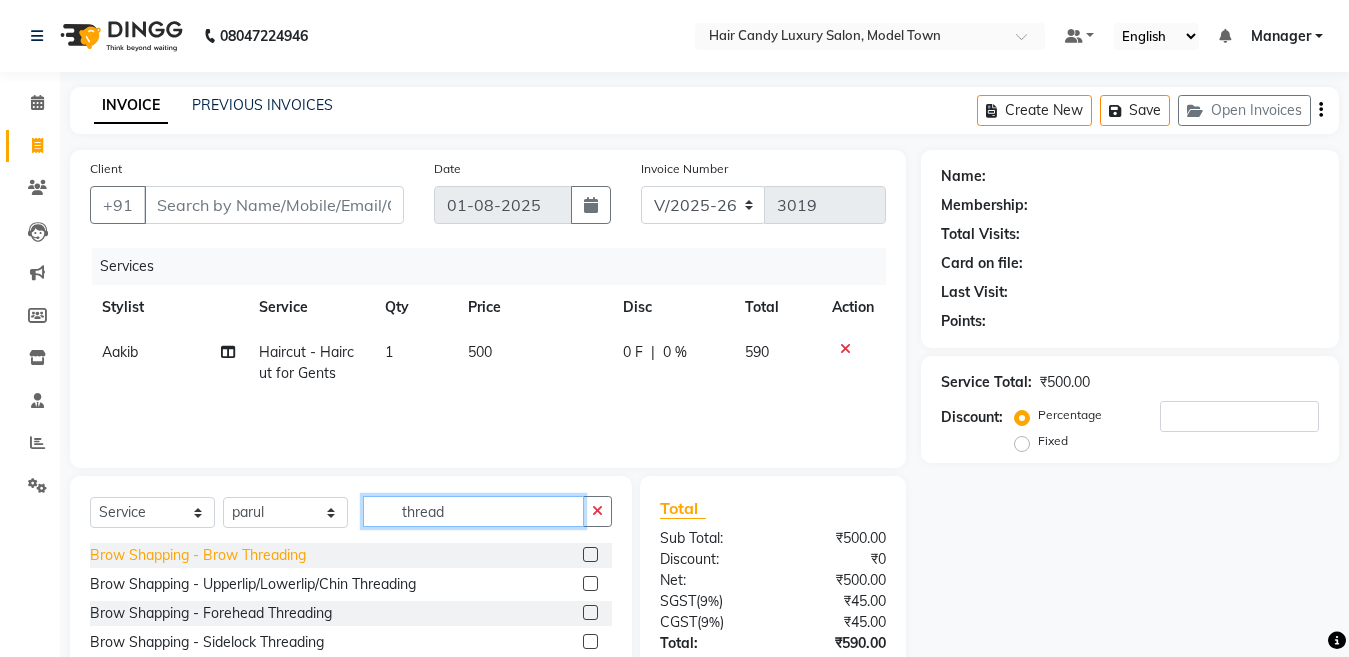 type on "thread" 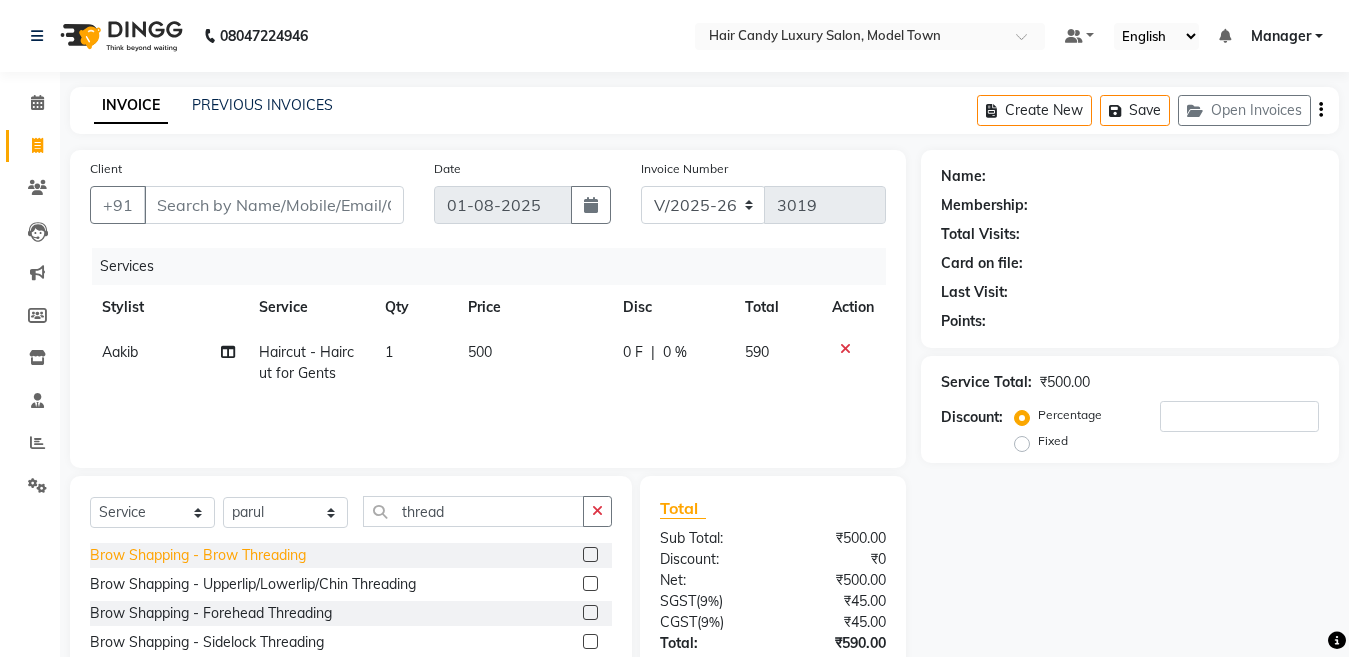 click on "Brow Shapping - Brow Threading" 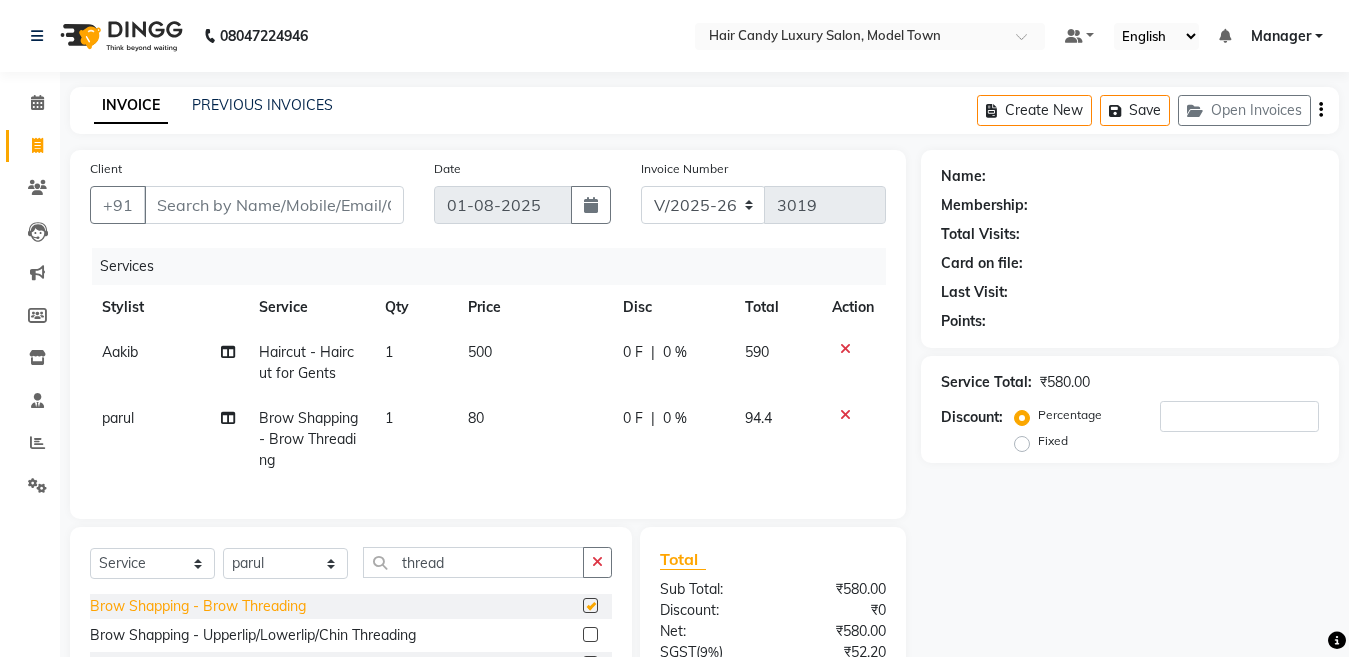 checkbox on "false" 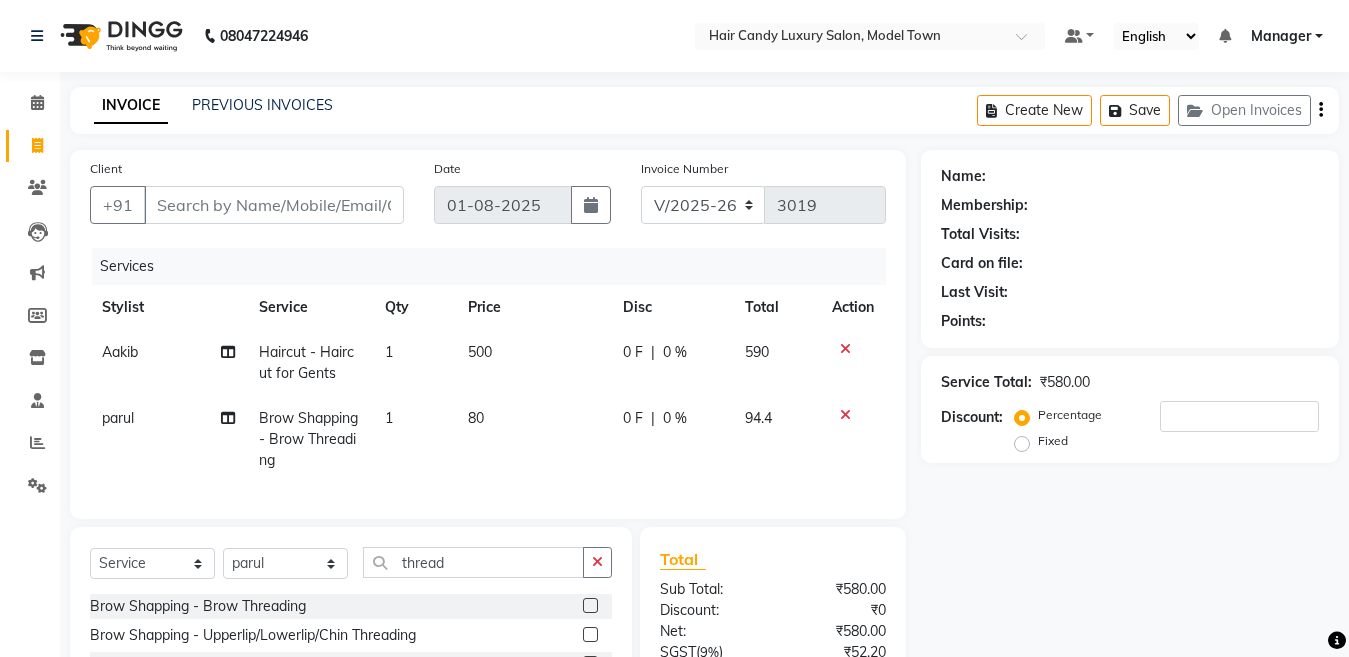 click on "80" 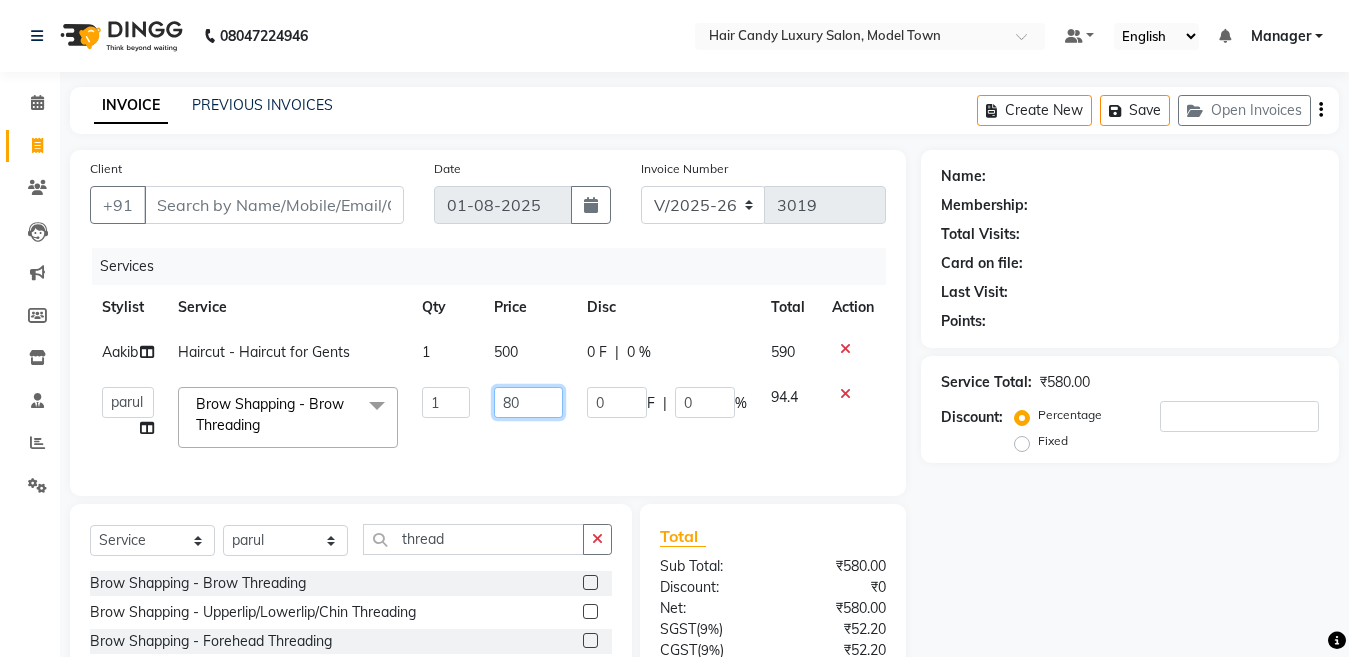 drag, startPoint x: 523, startPoint y: 406, endPoint x: 375, endPoint y: 439, distance: 151.63443 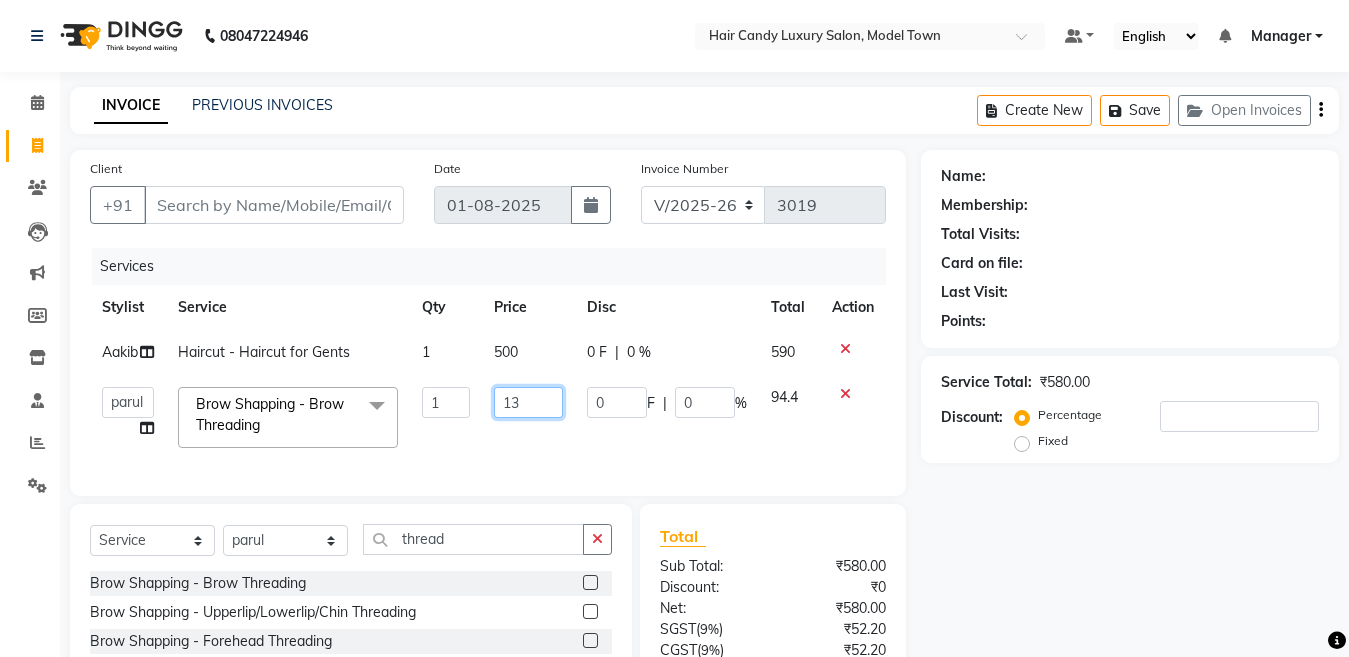 type on "130" 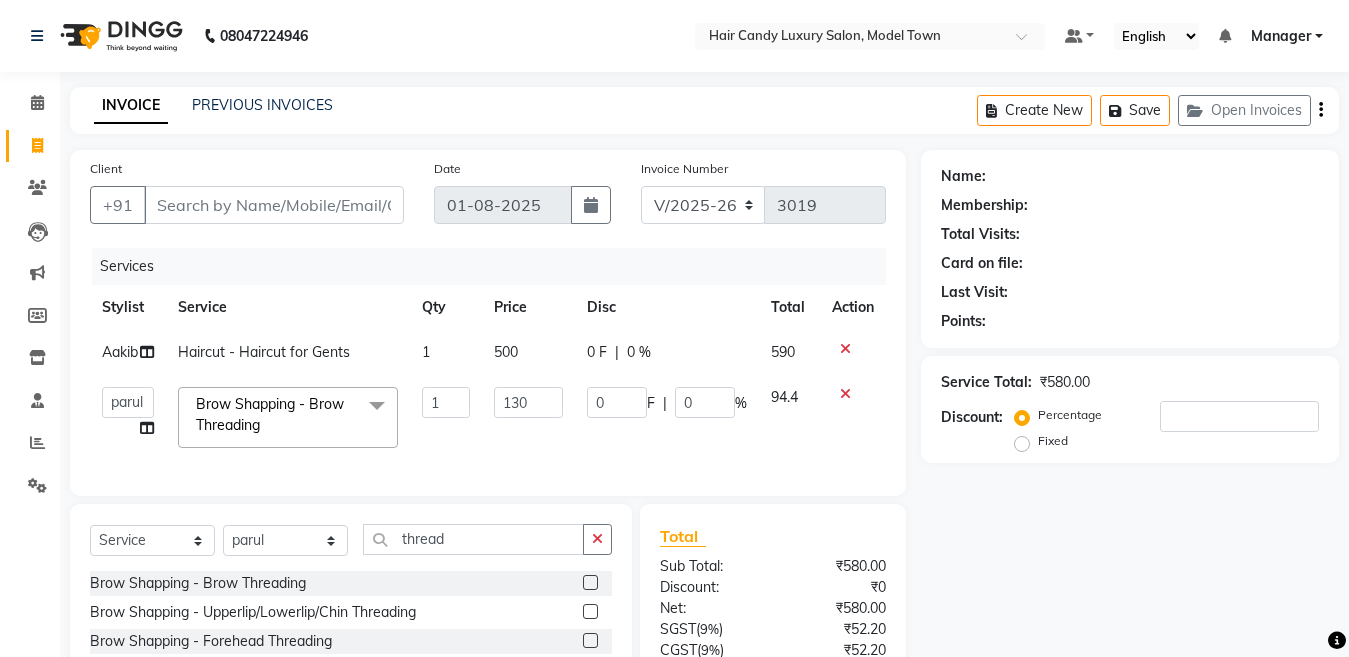 click on "Total" 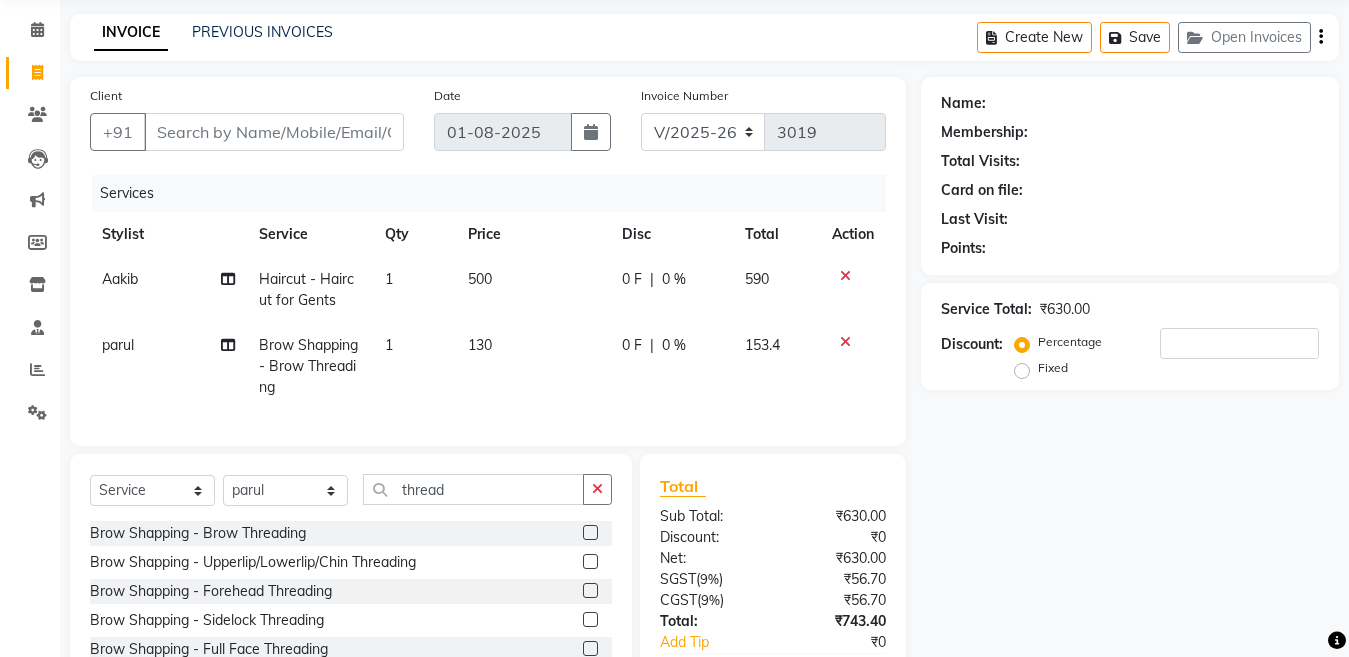 scroll, scrollTop: 63, scrollLeft: 0, axis: vertical 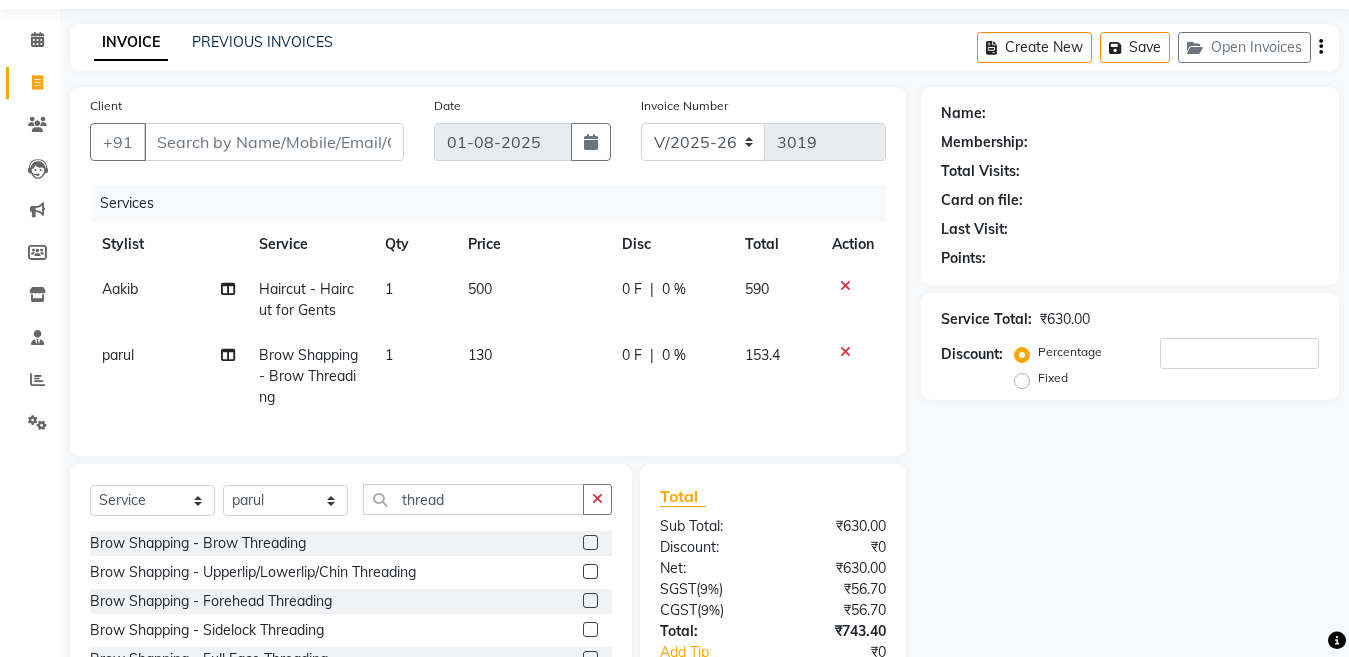 click on "500" 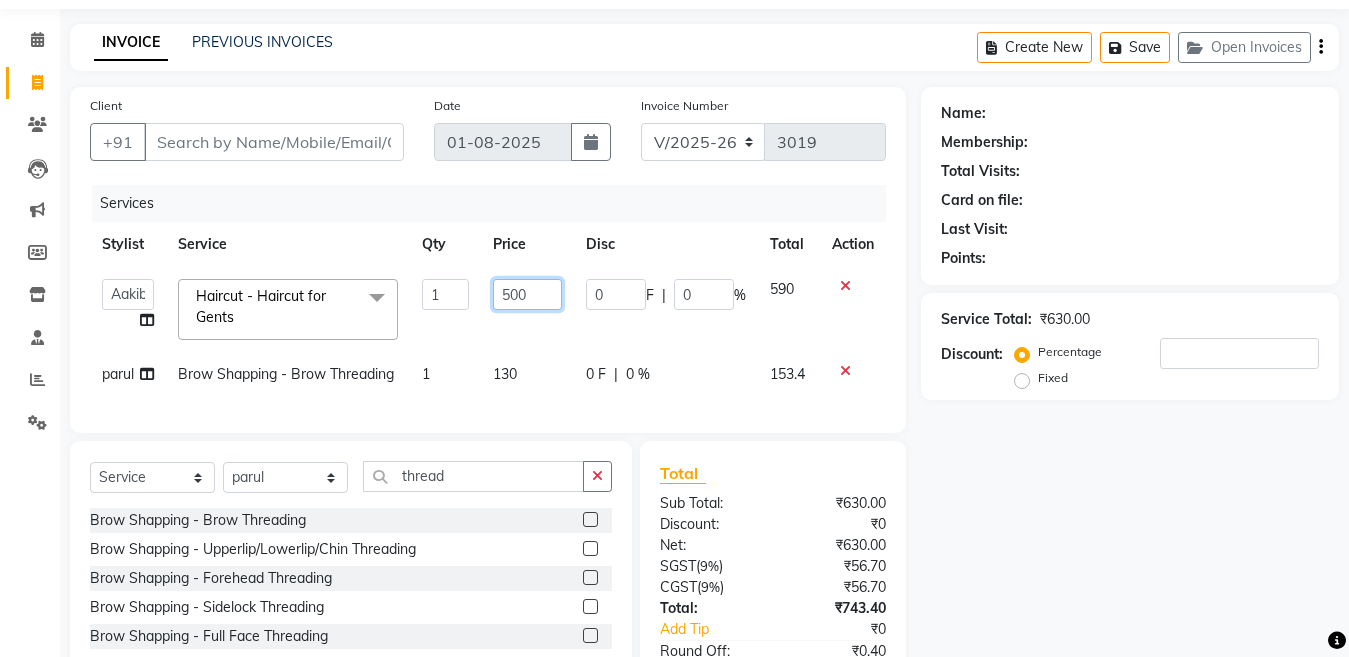 drag, startPoint x: 548, startPoint y: 284, endPoint x: 287, endPoint y: 372, distance: 275.436 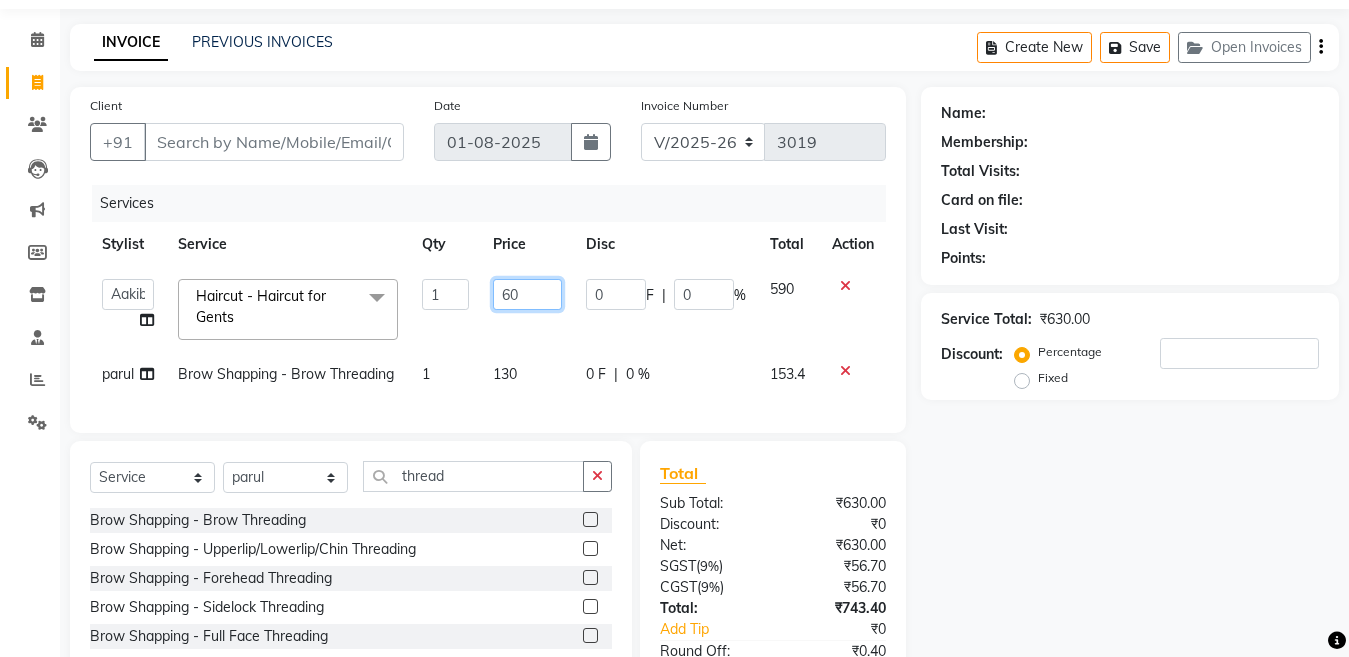 type on "600" 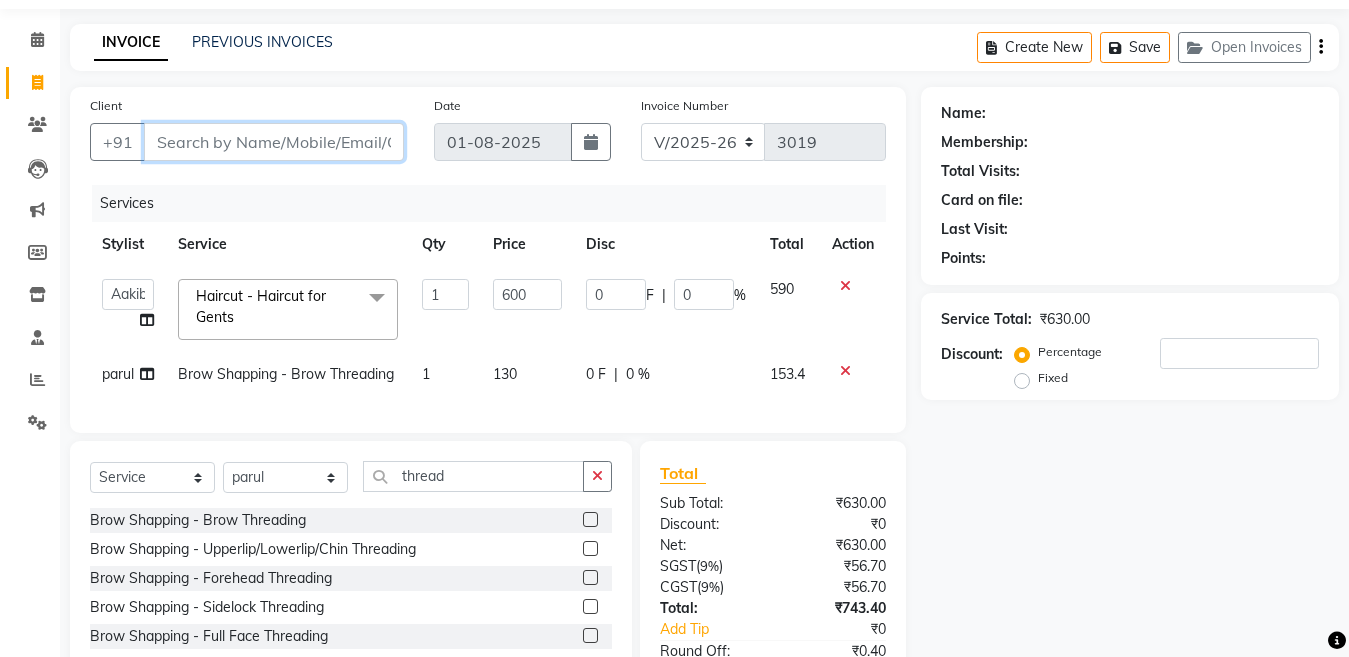 click on "Client" at bounding box center (274, 142) 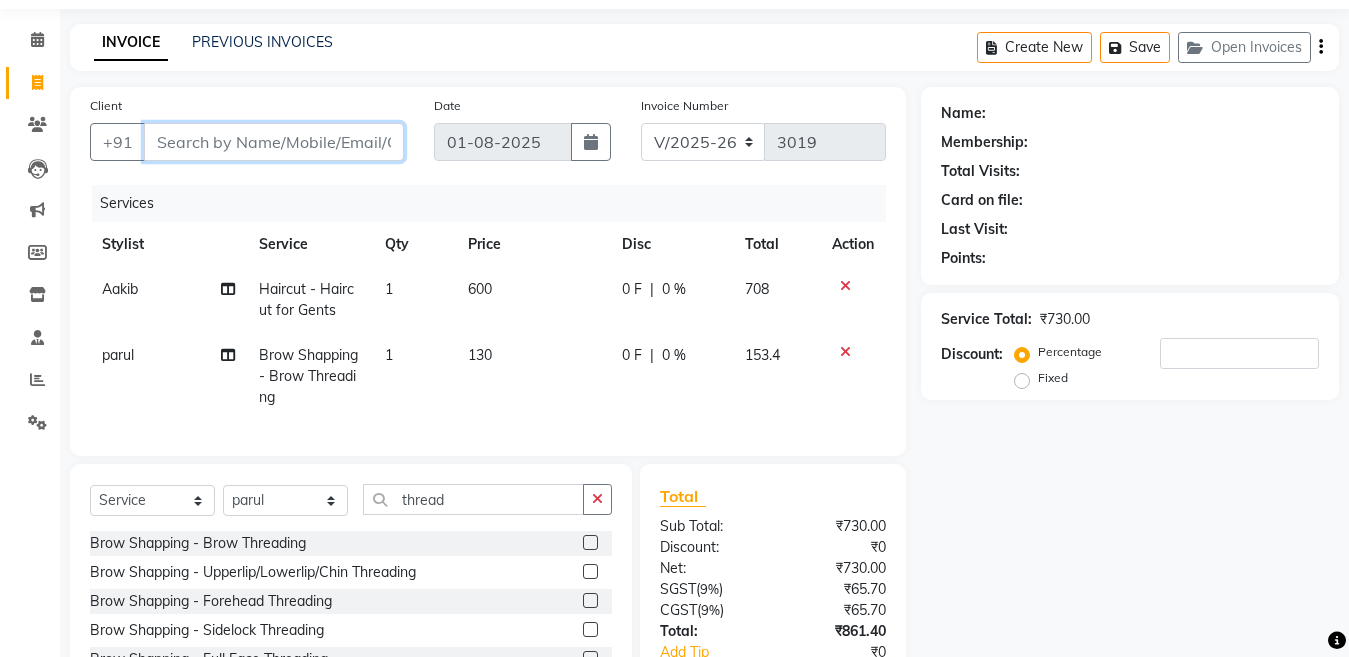 type on "9" 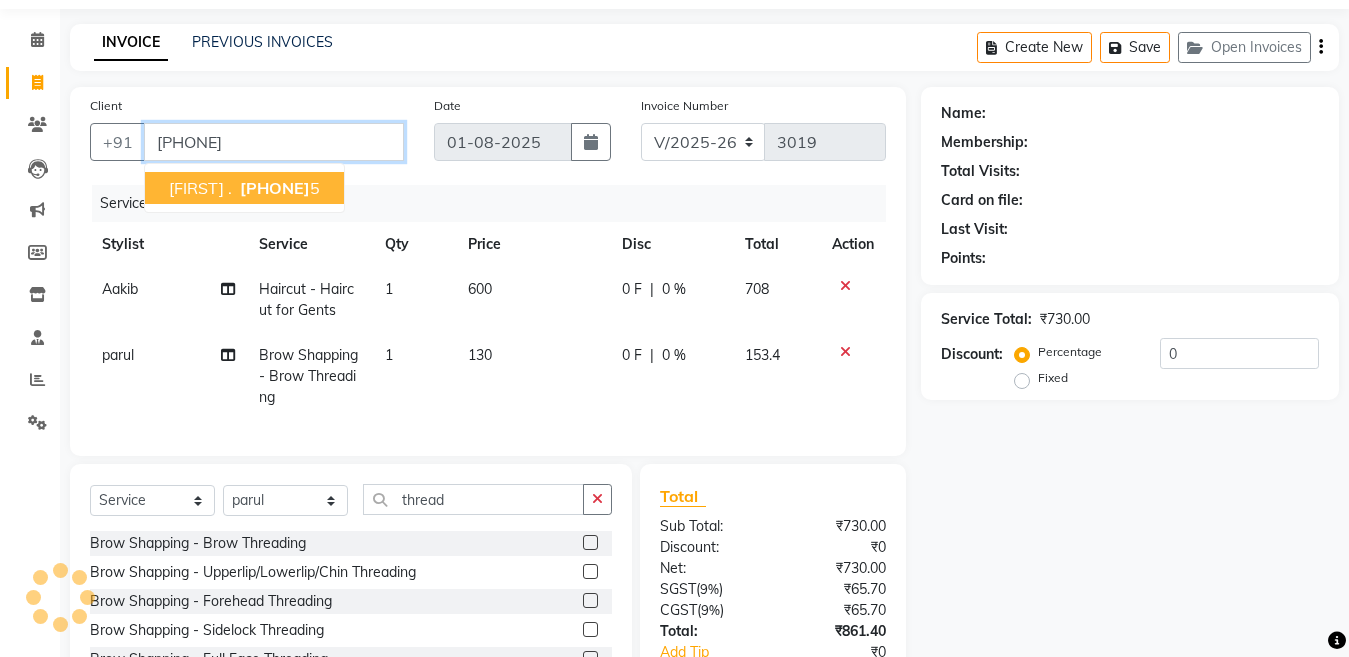 type on "9868842575" 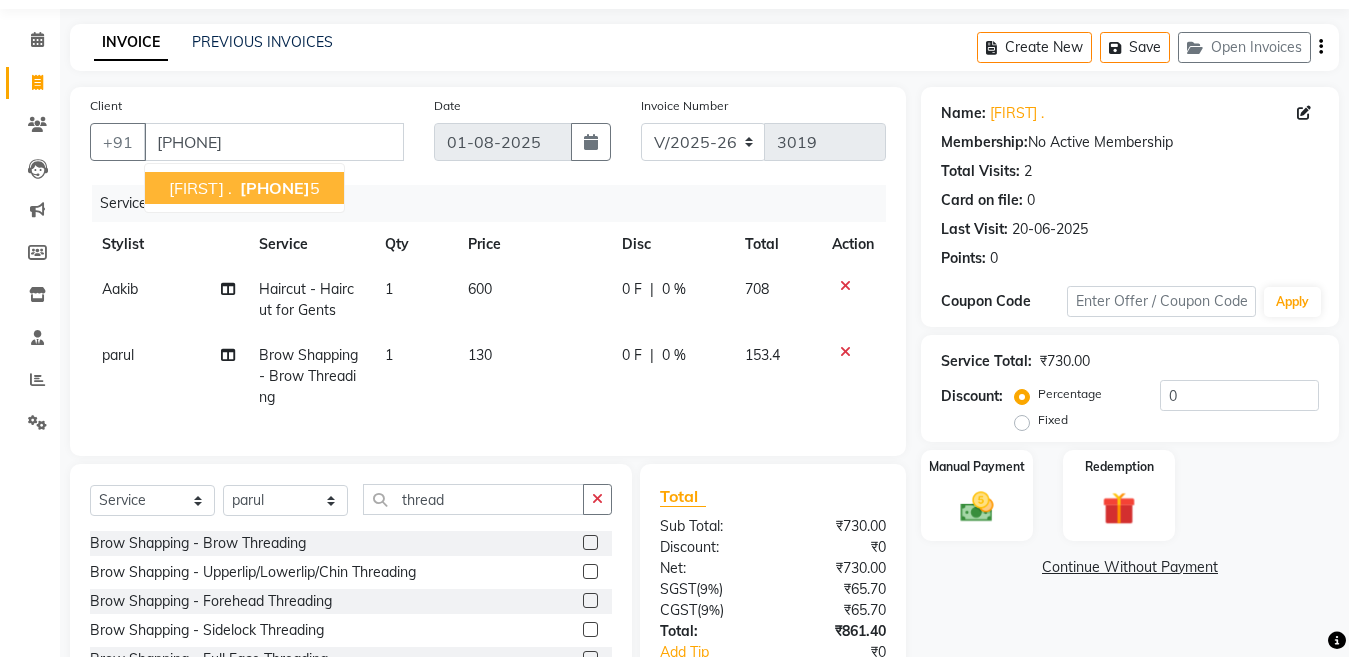 click on "Hemraj .   986884257 5" at bounding box center (244, 188) 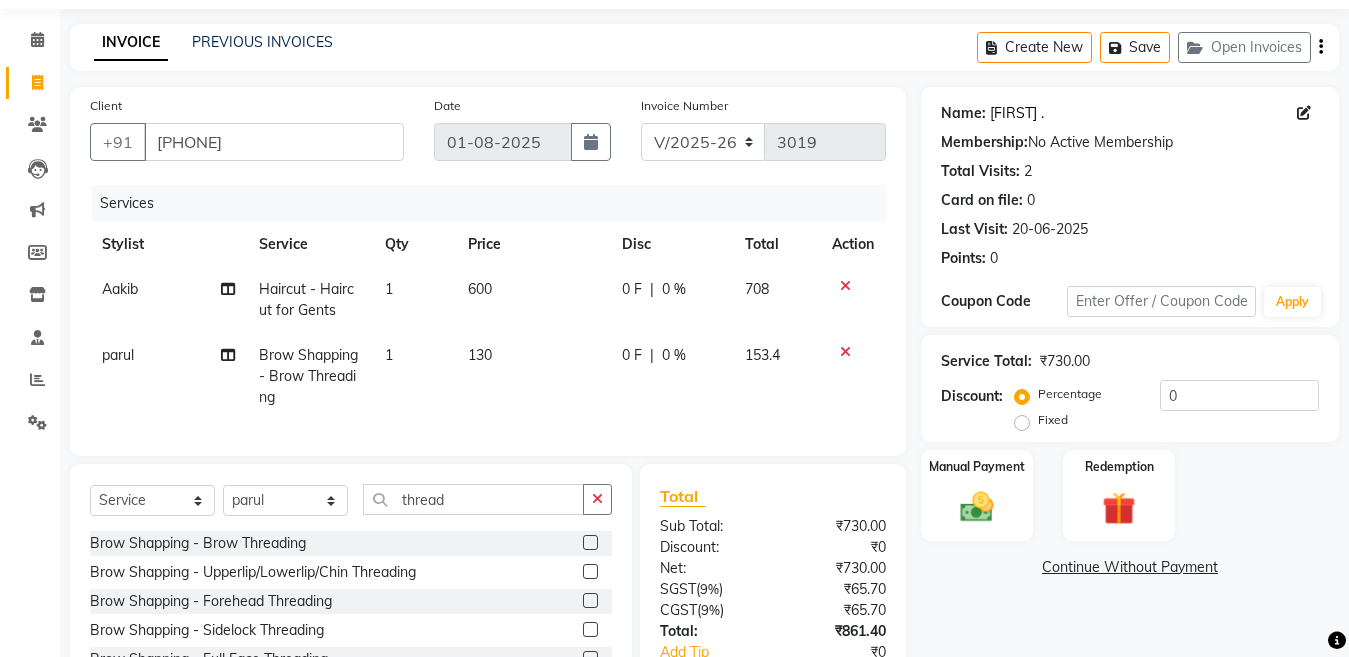 click on "Hemraj ." 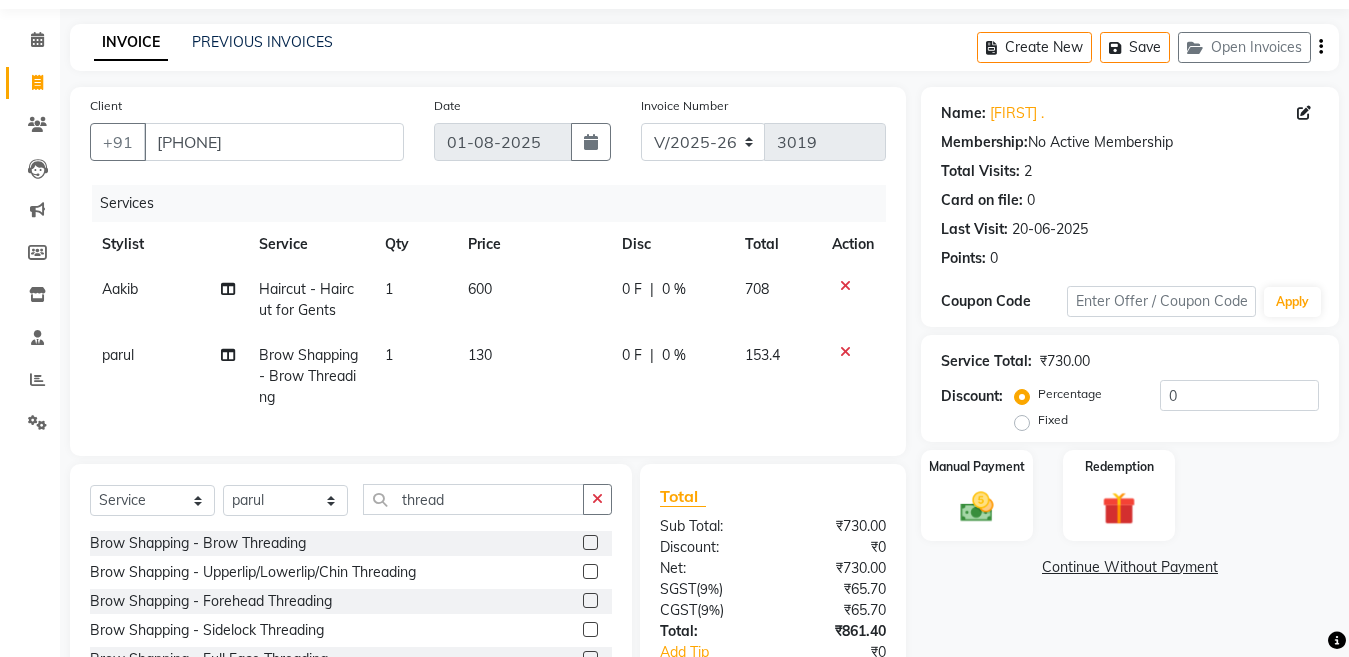 click on "600" 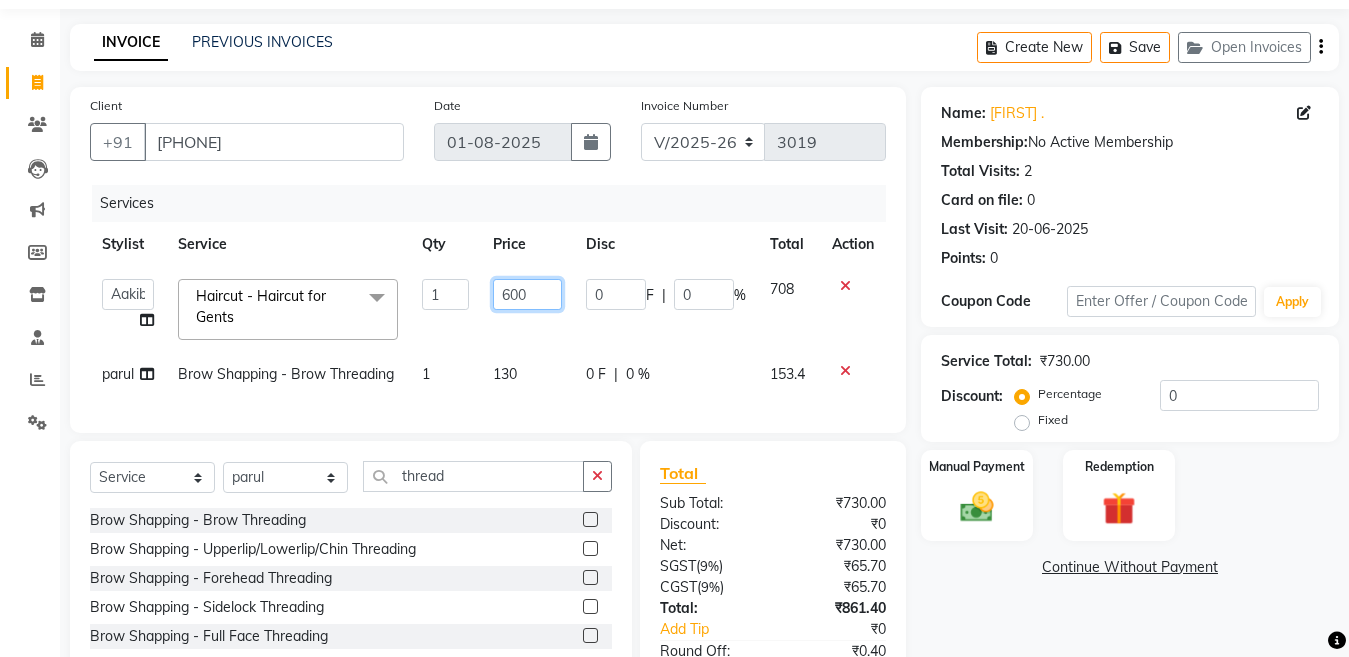 drag, startPoint x: 533, startPoint y: 290, endPoint x: 366, endPoint y: 349, distance: 177.11578 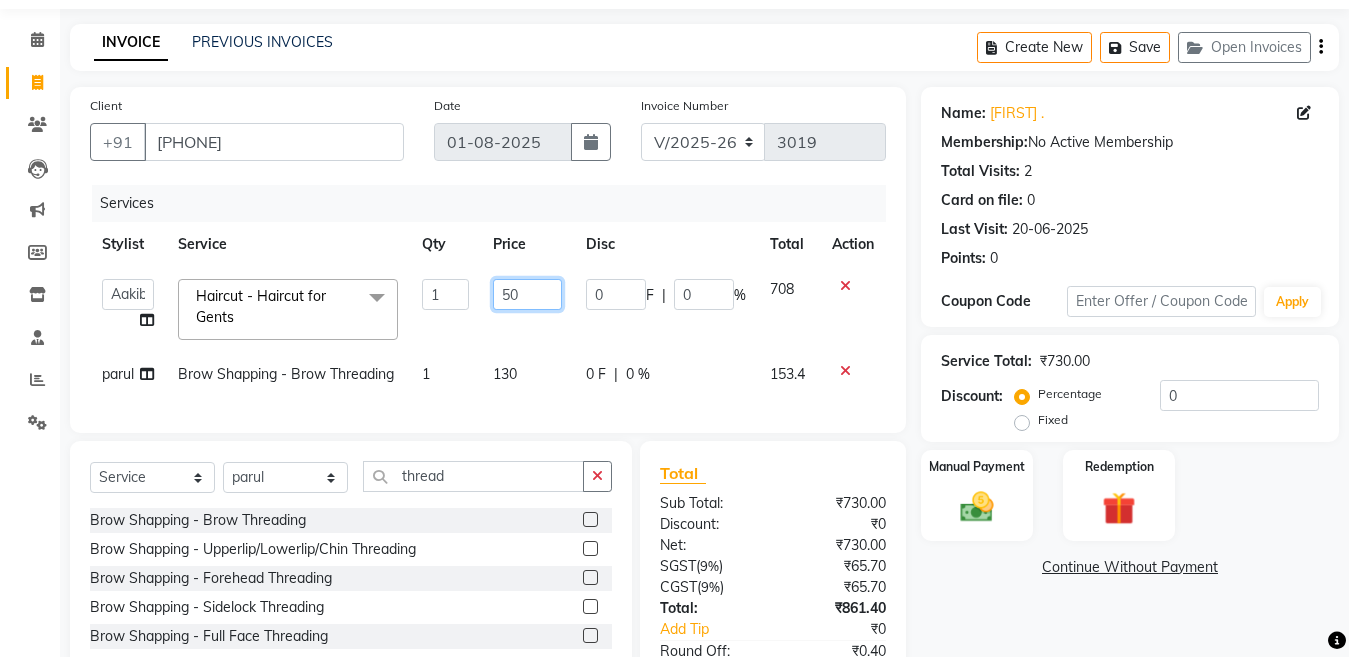 type on "500" 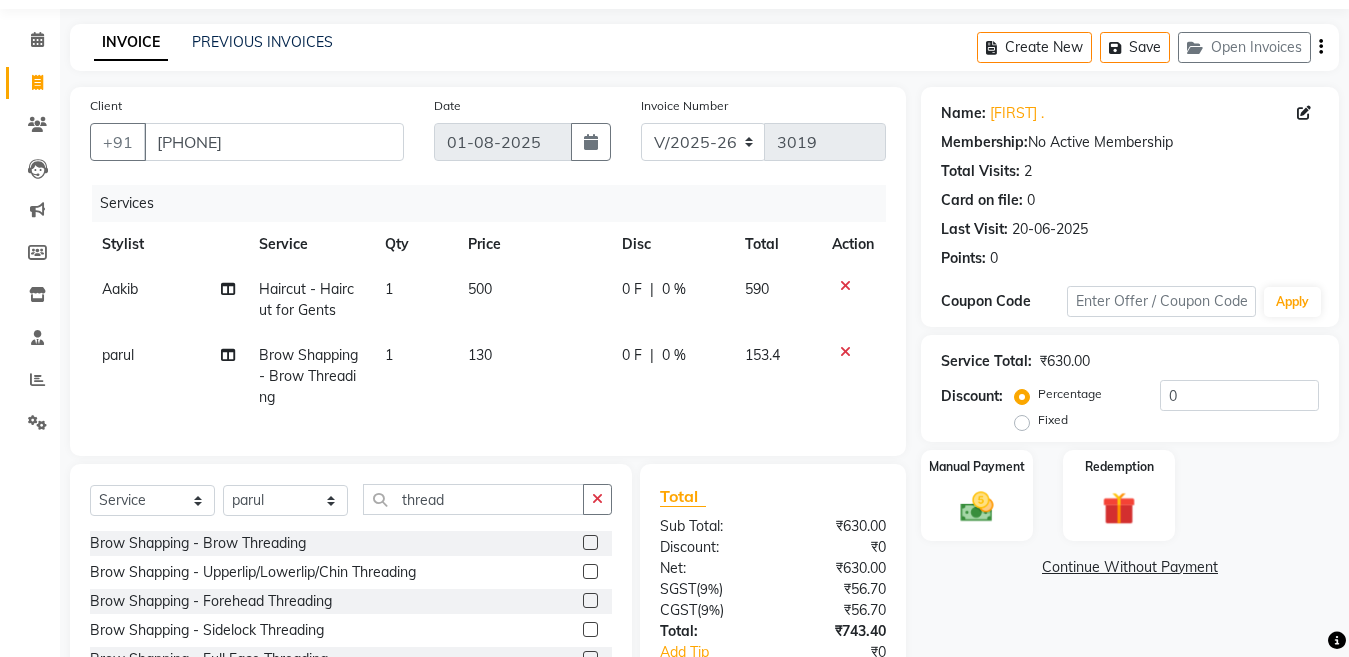 scroll, scrollTop: 232, scrollLeft: 0, axis: vertical 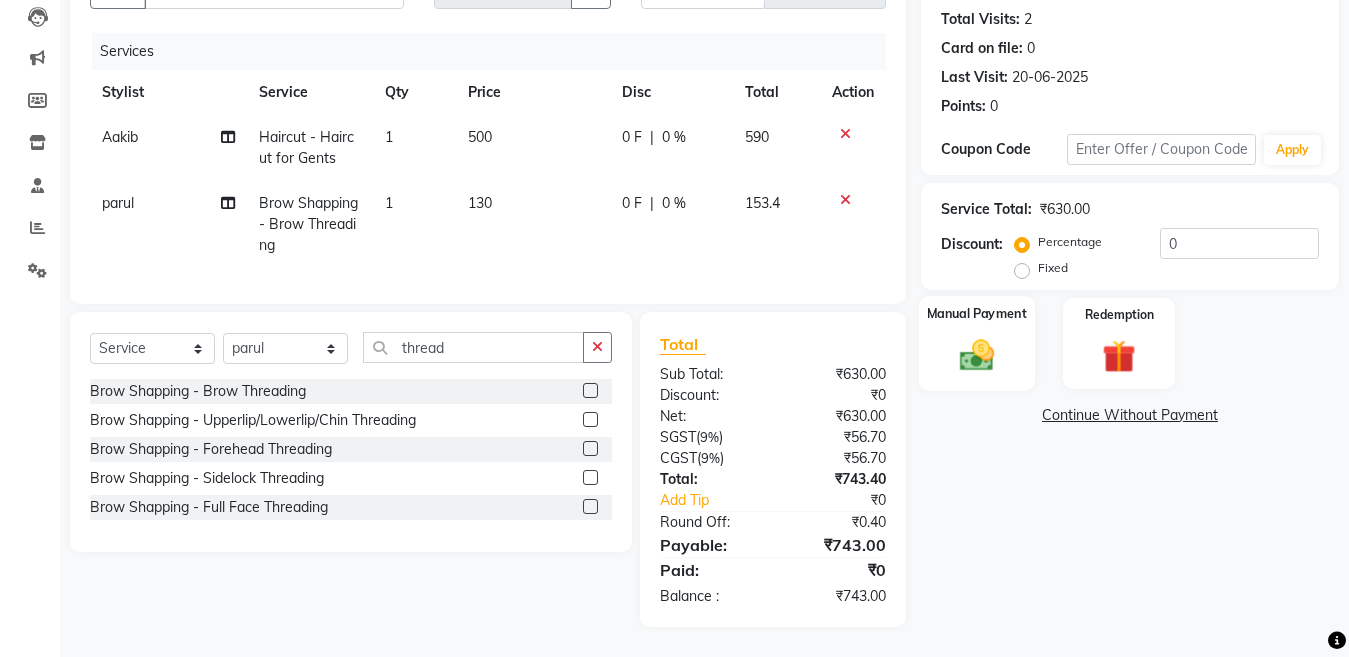drag, startPoint x: 955, startPoint y: 342, endPoint x: 974, endPoint y: 356, distance: 23.600847 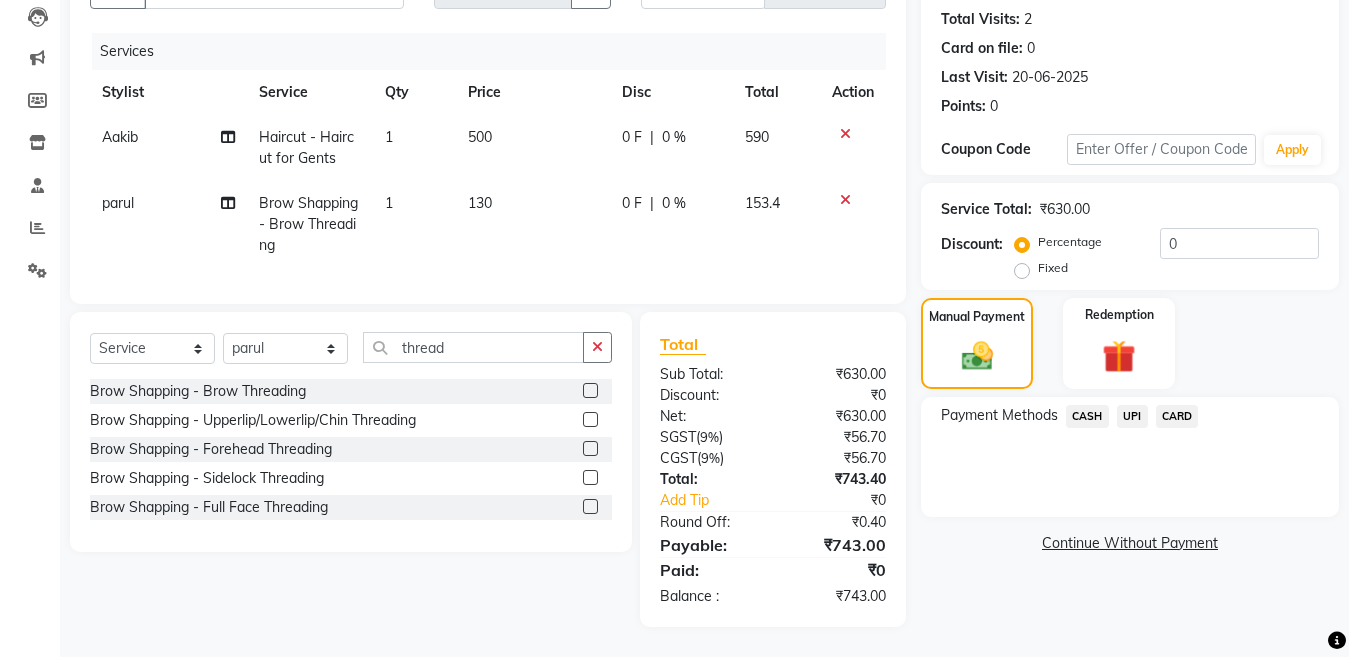 click on "CASH" 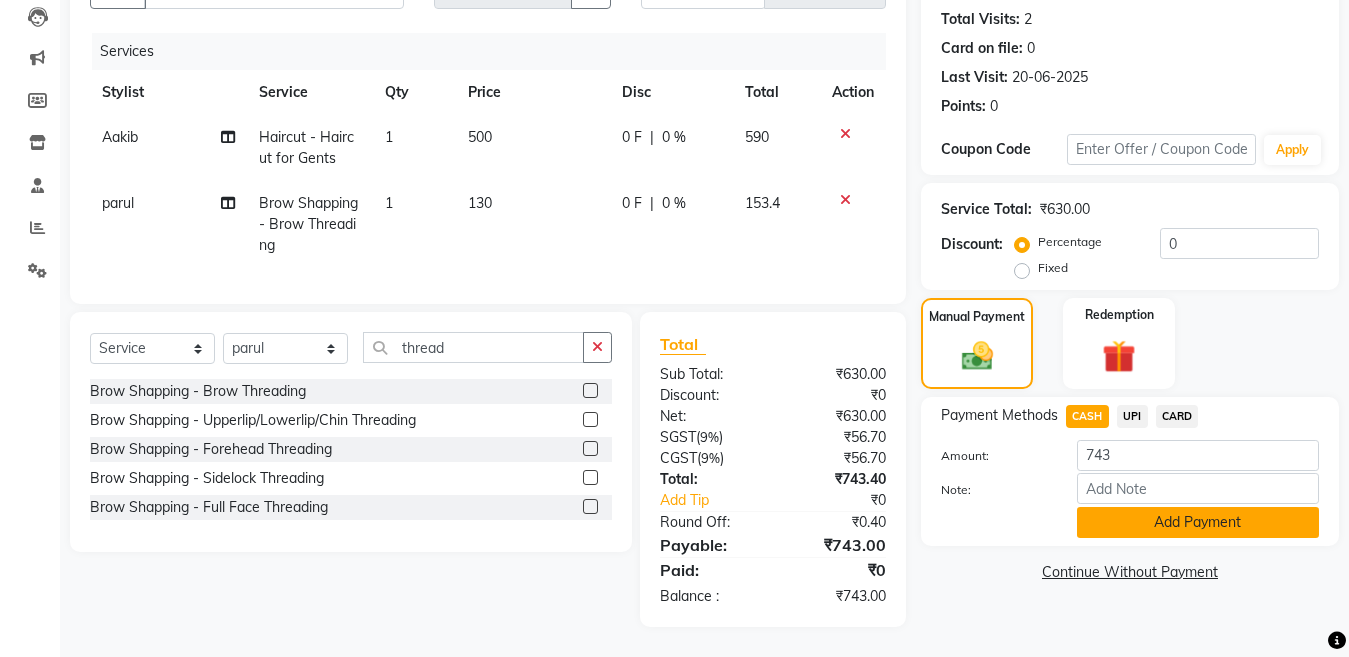 click on "Add Payment" 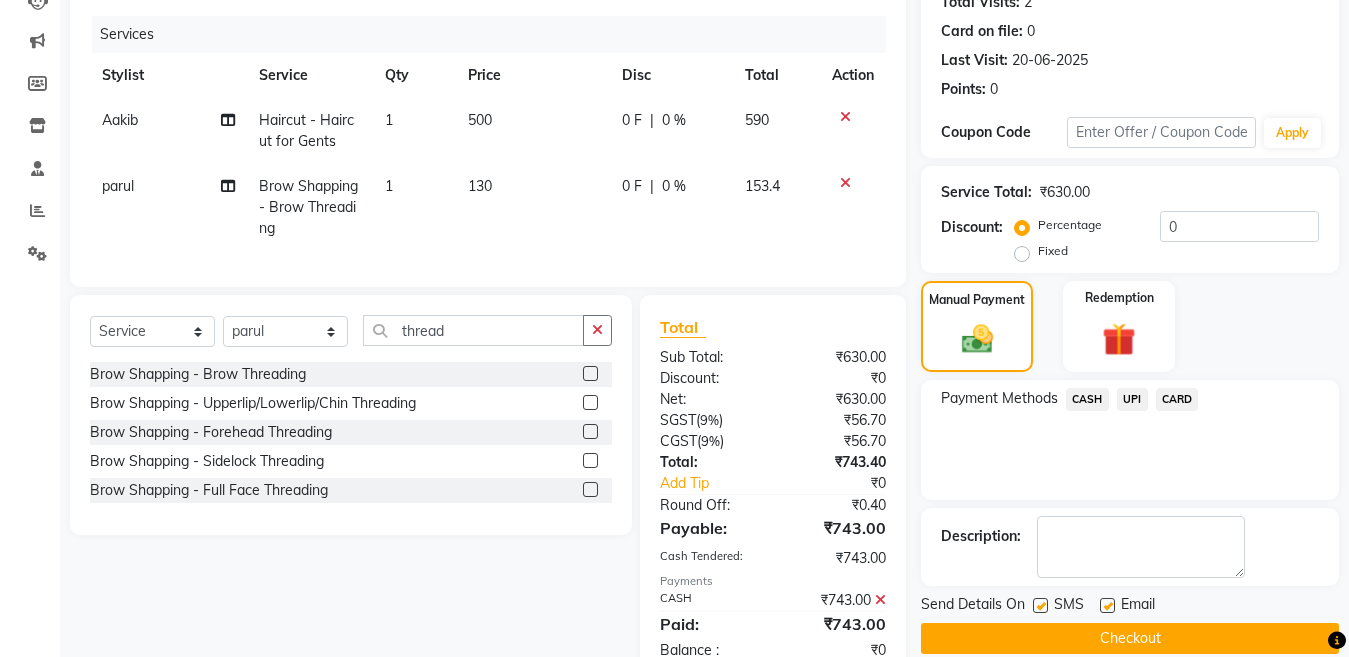 scroll, scrollTop: 303, scrollLeft: 0, axis: vertical 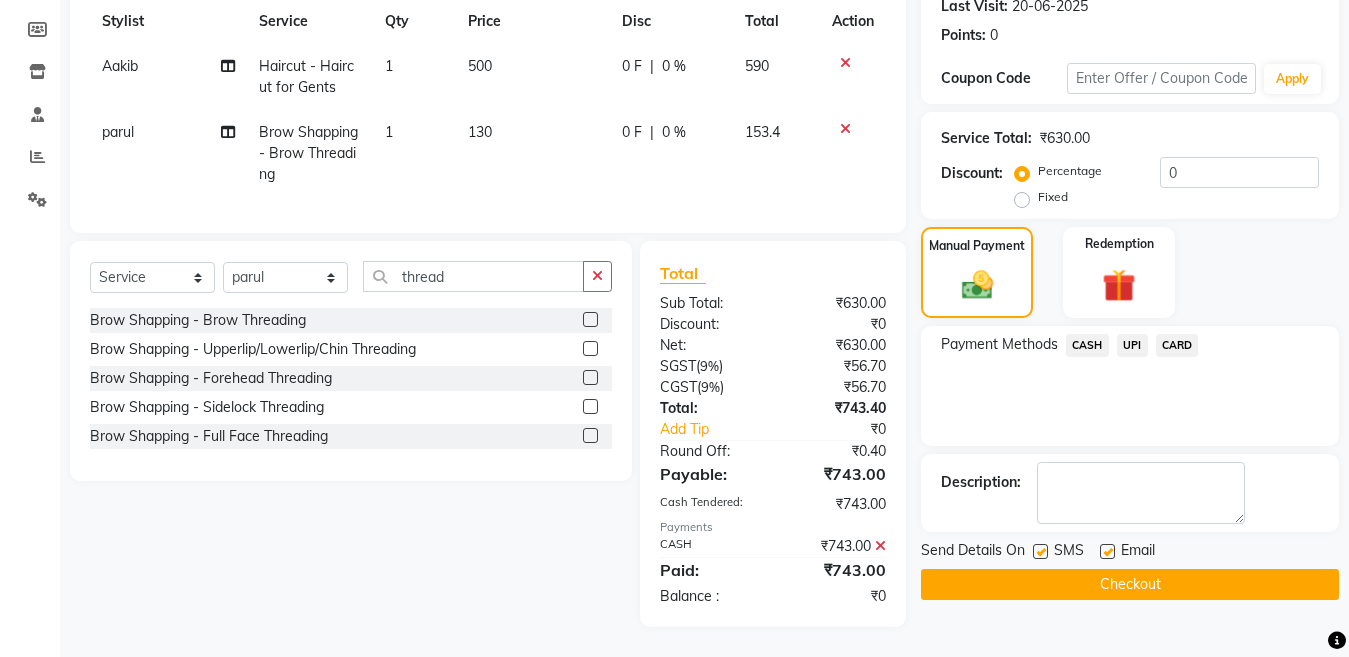 click on "SMS" 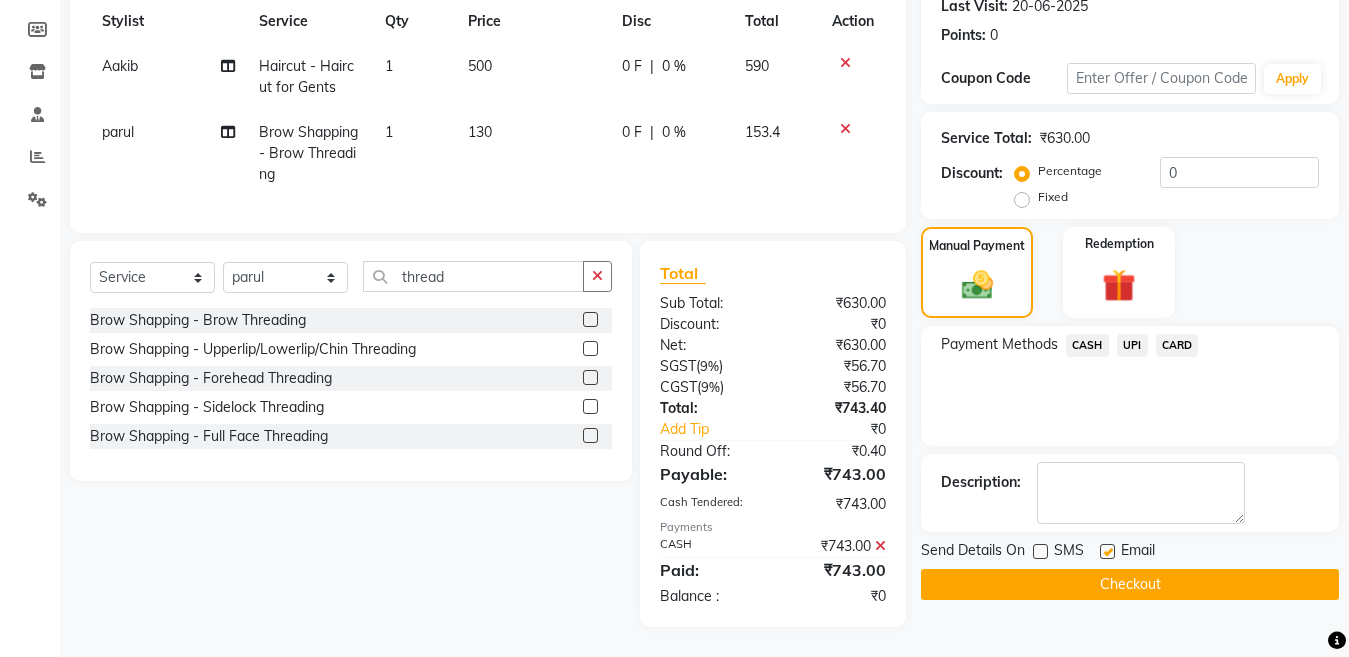 click on "Checkout" 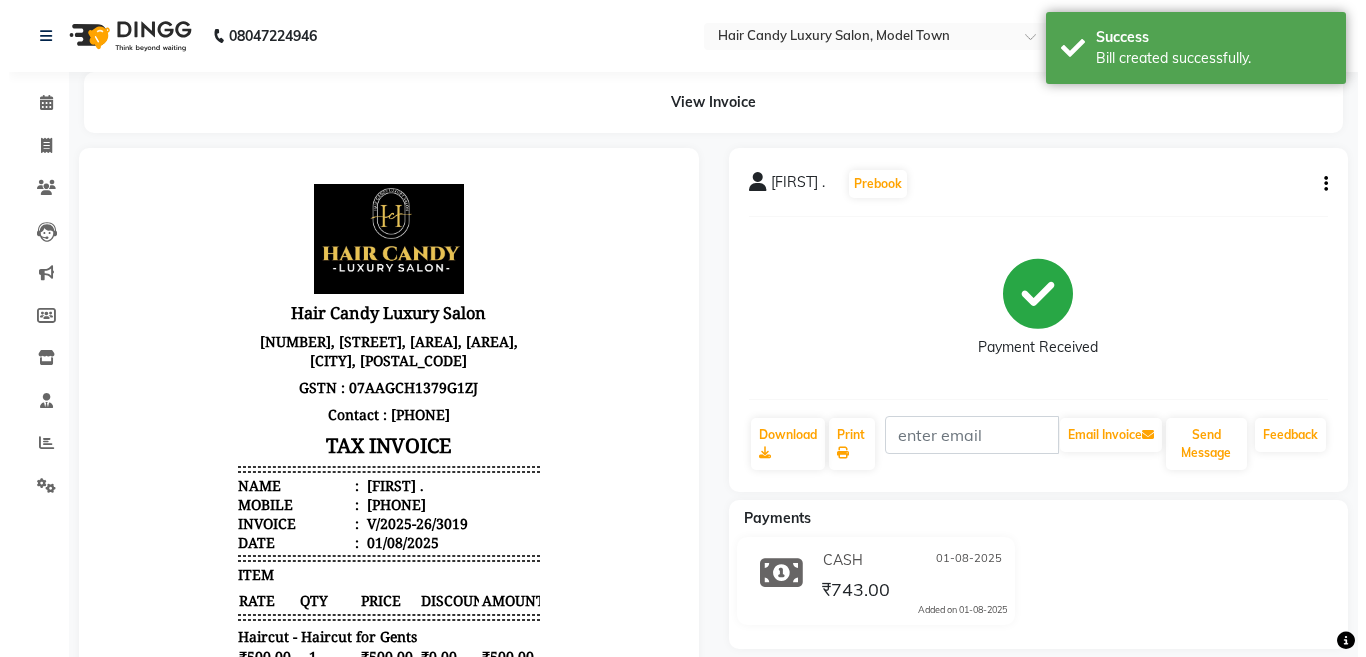 scroll, scrollTop: 0, scrollLeft: 0, axis: both 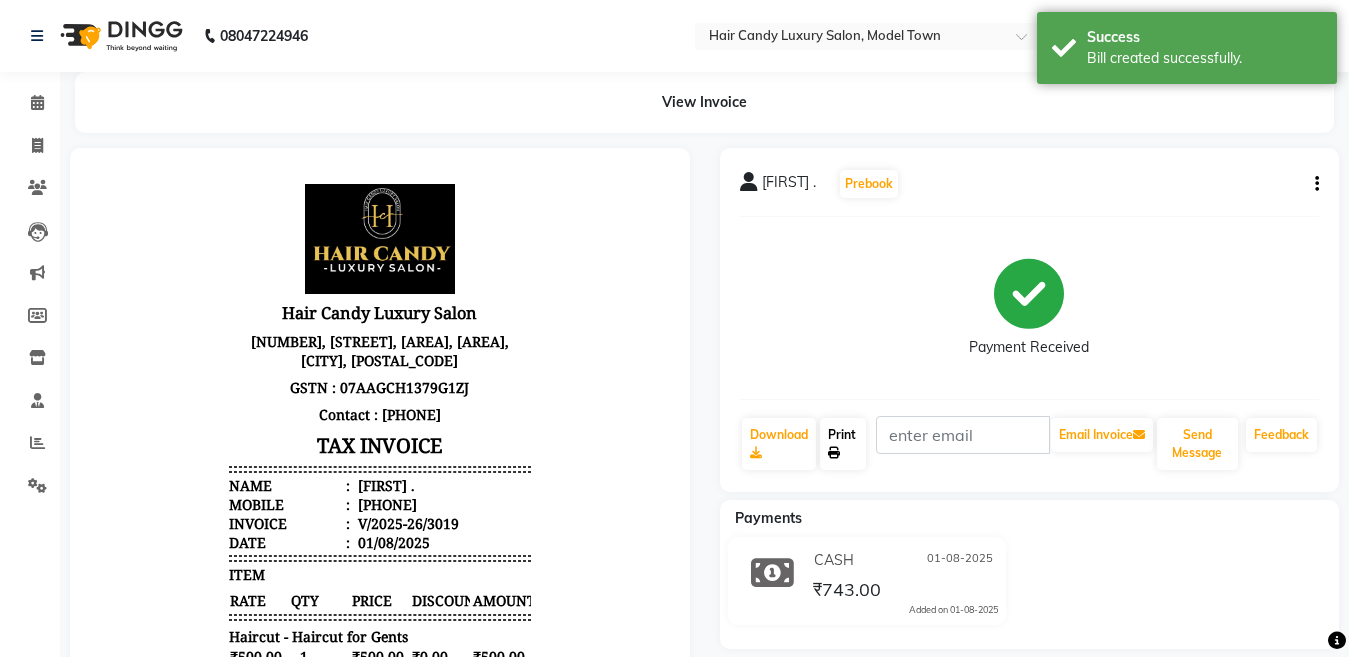 click on "Print" 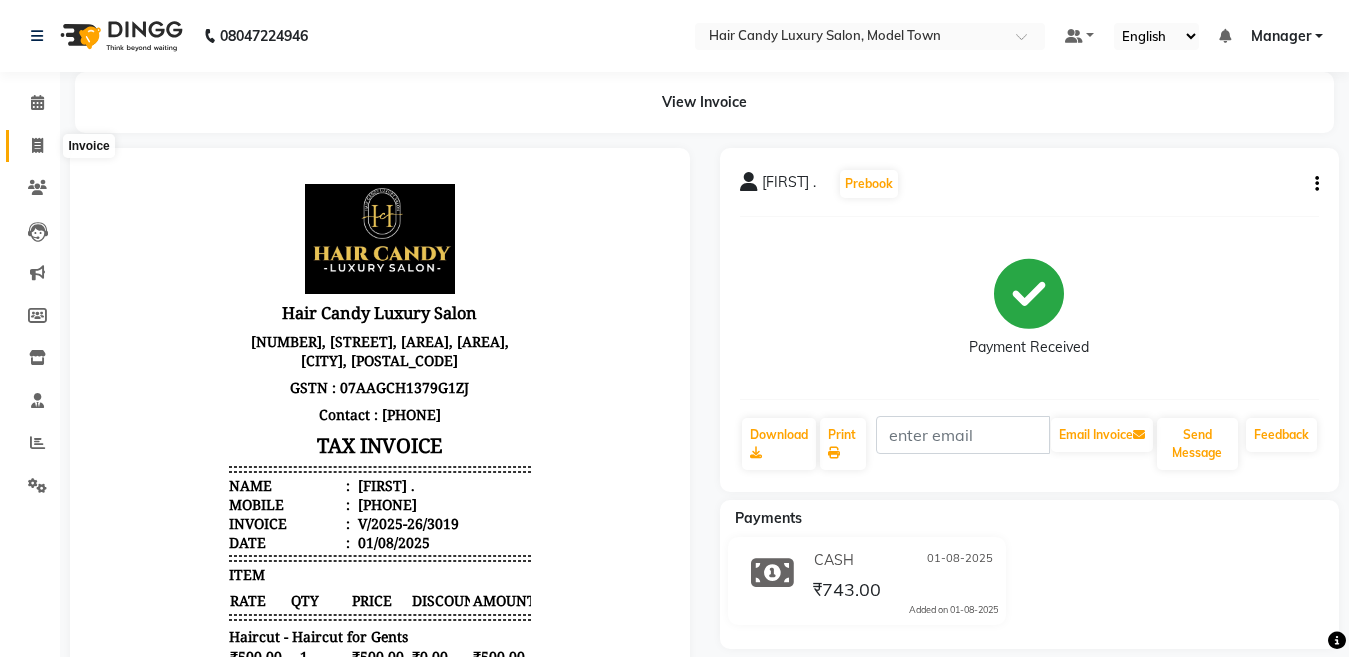 click 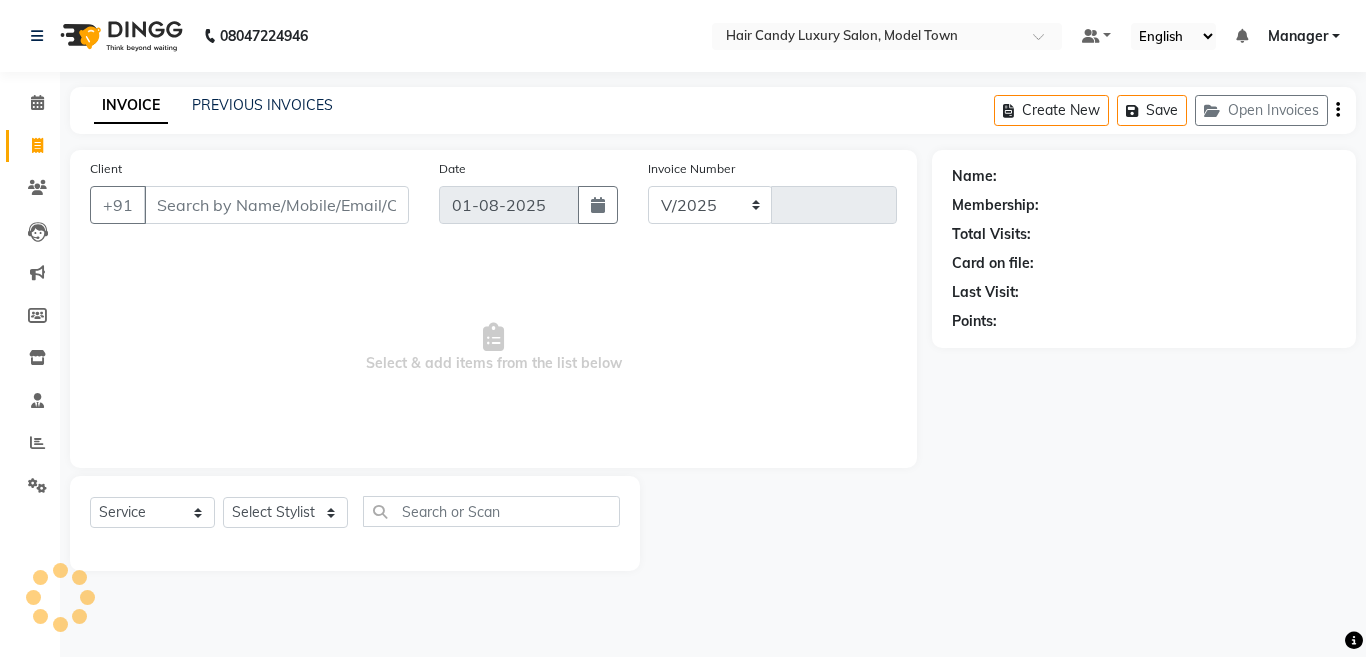 select on "4716" 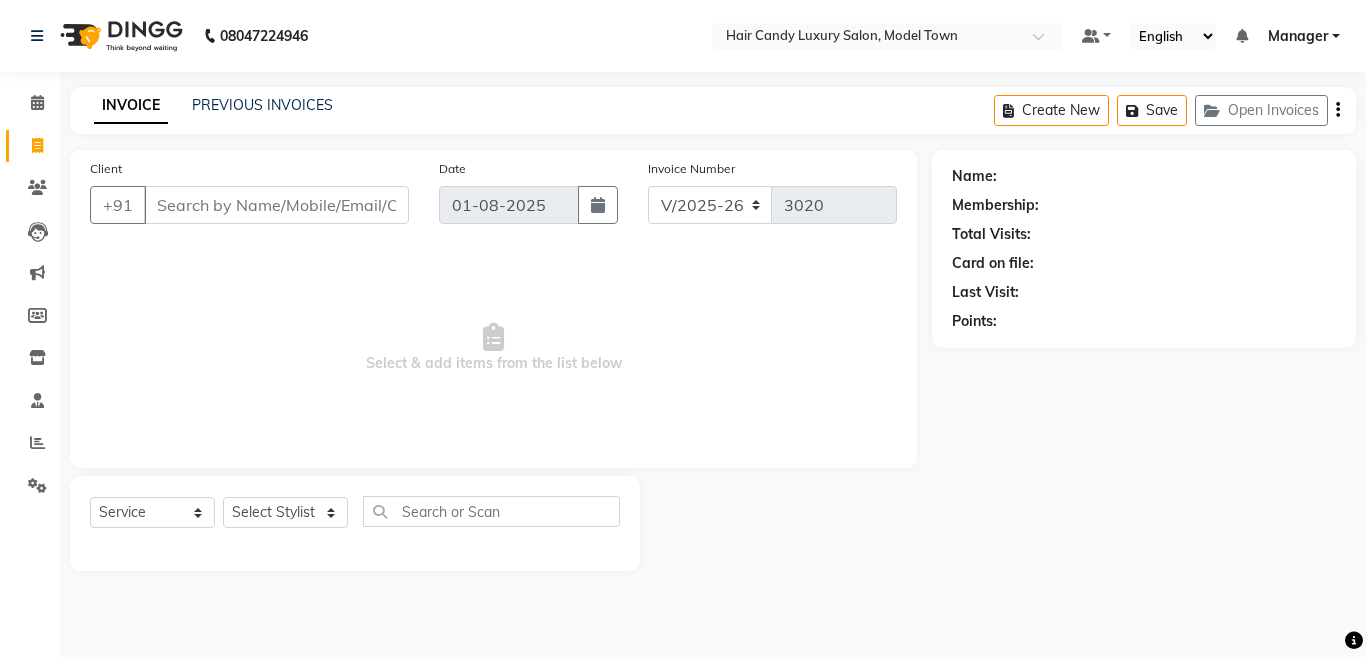 click on "Client" at bounding box center [276, 205] 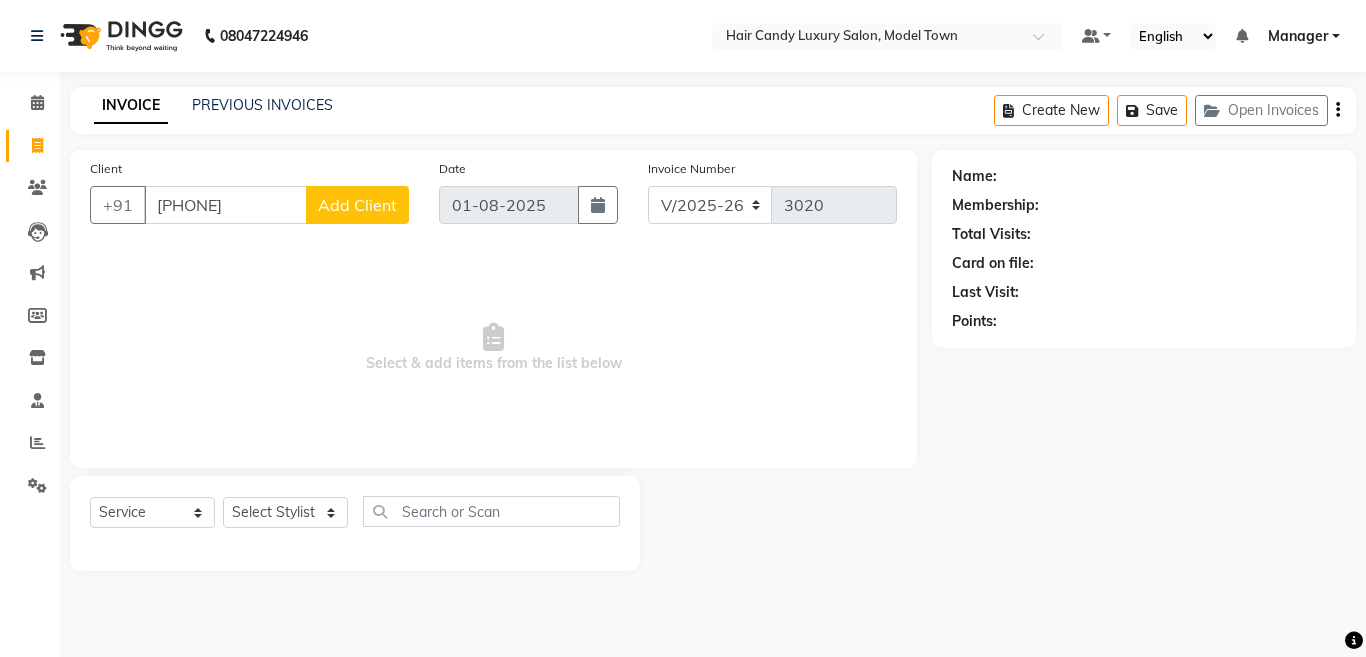 type on "9810609114" 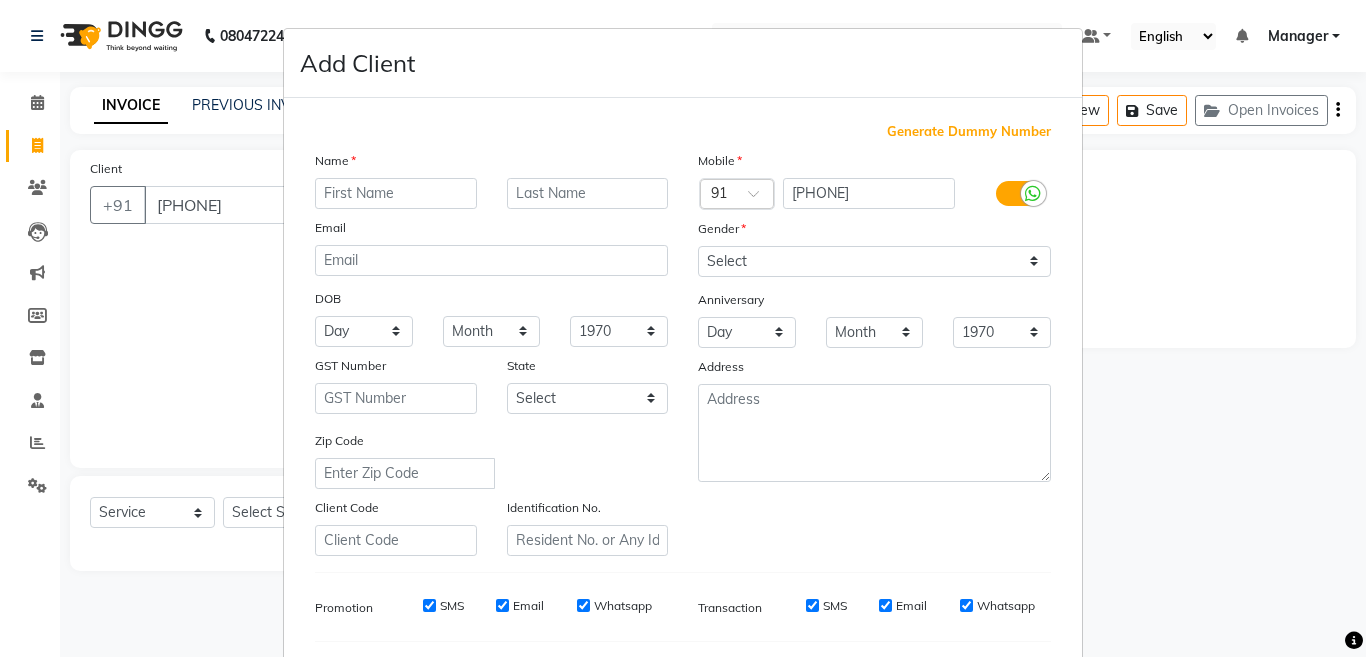 click at bounding box center [396, 193] 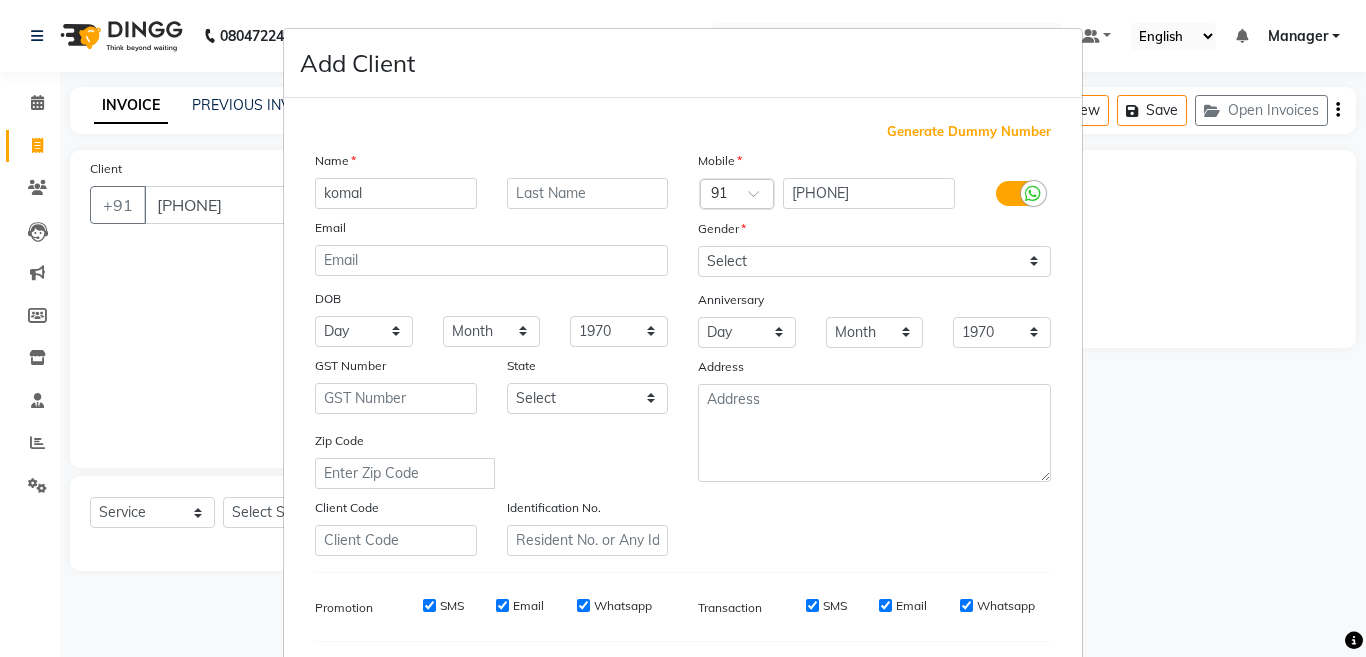 type on "komal" 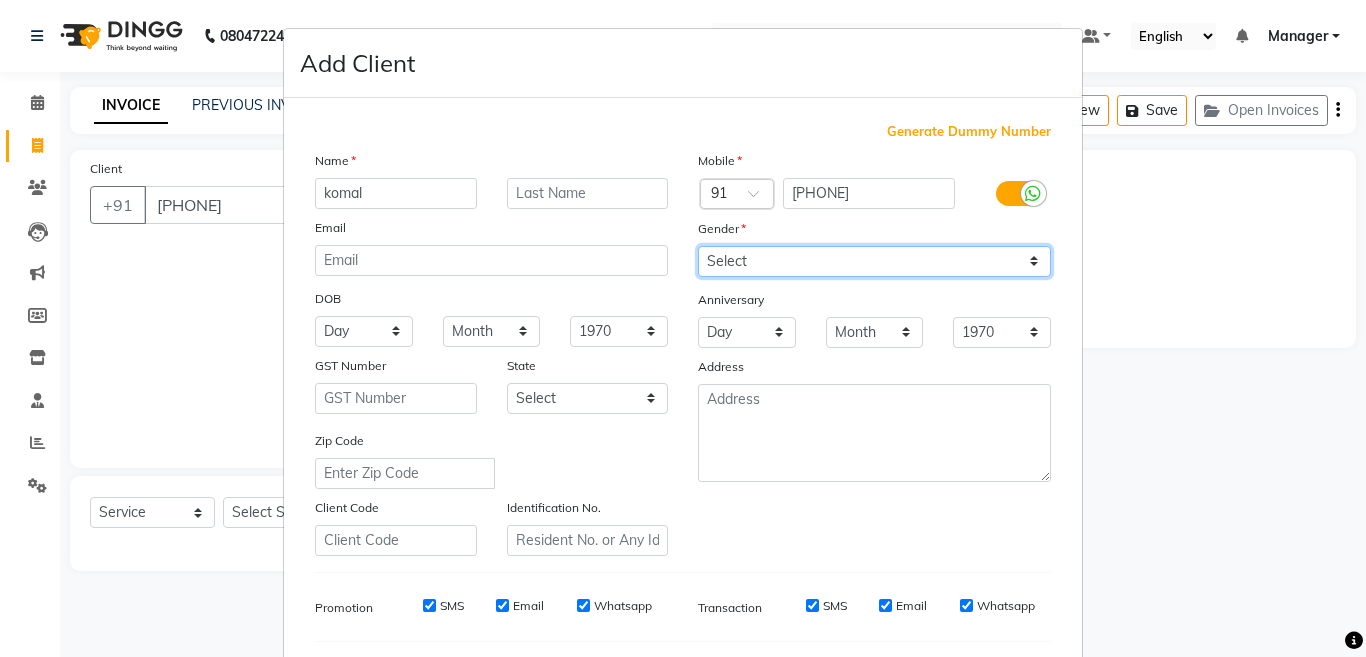 click on "Select Male Female Other Prefer Not To Say" at bounding box center [874, 261] 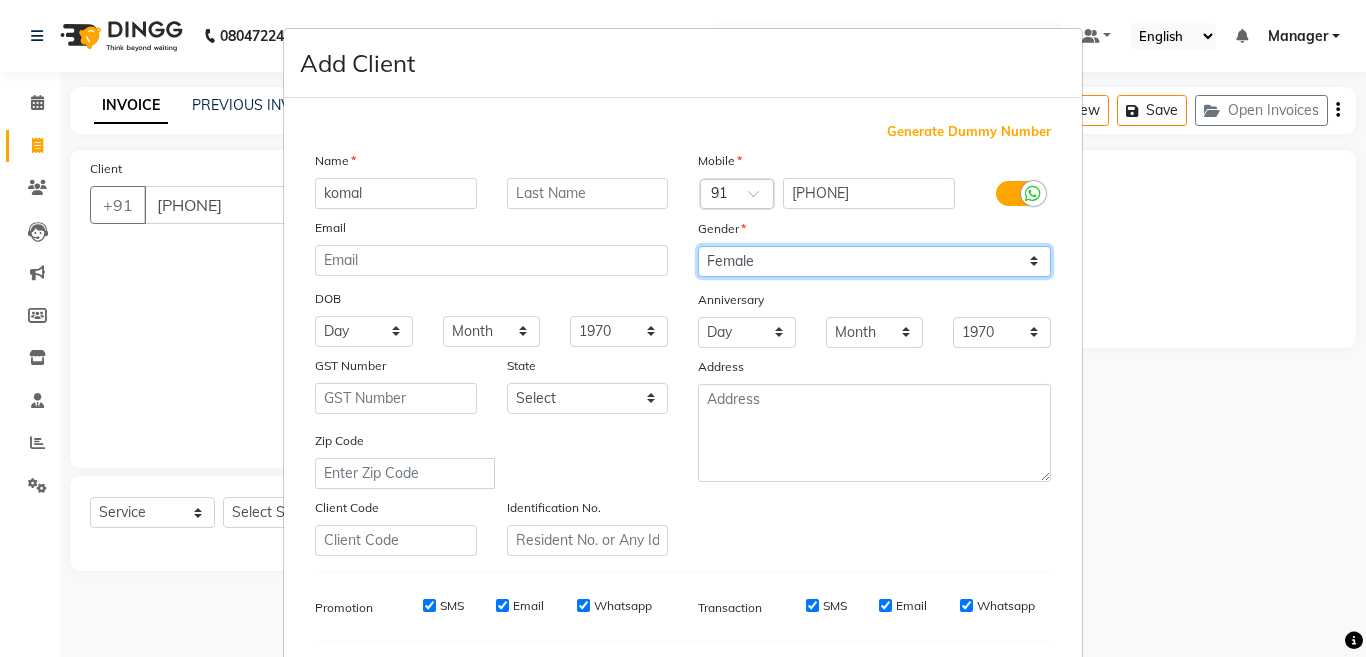 click on "Select Male Female Other Prefer Not To Say" at bounding box center [874, 261] 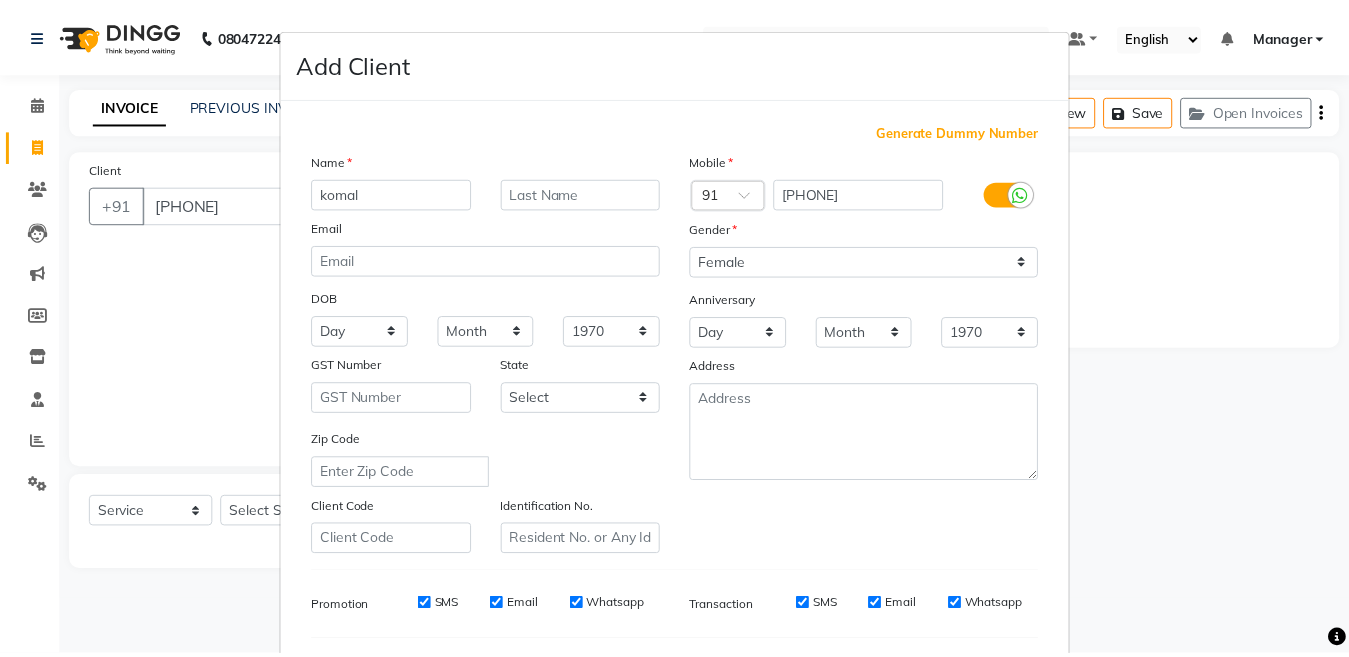 scroll, scrollTop: 222, scrollLeft: 0, axis: vertical 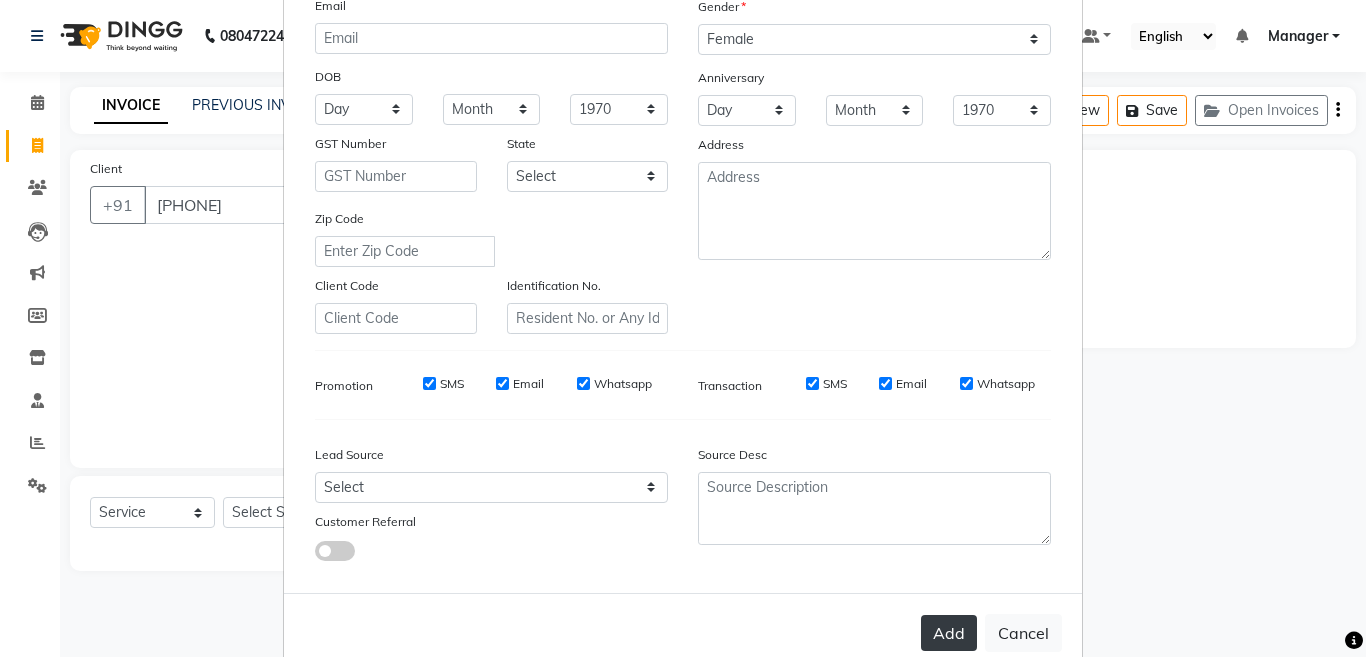 click on "Add" at bounding box center (949, 633) 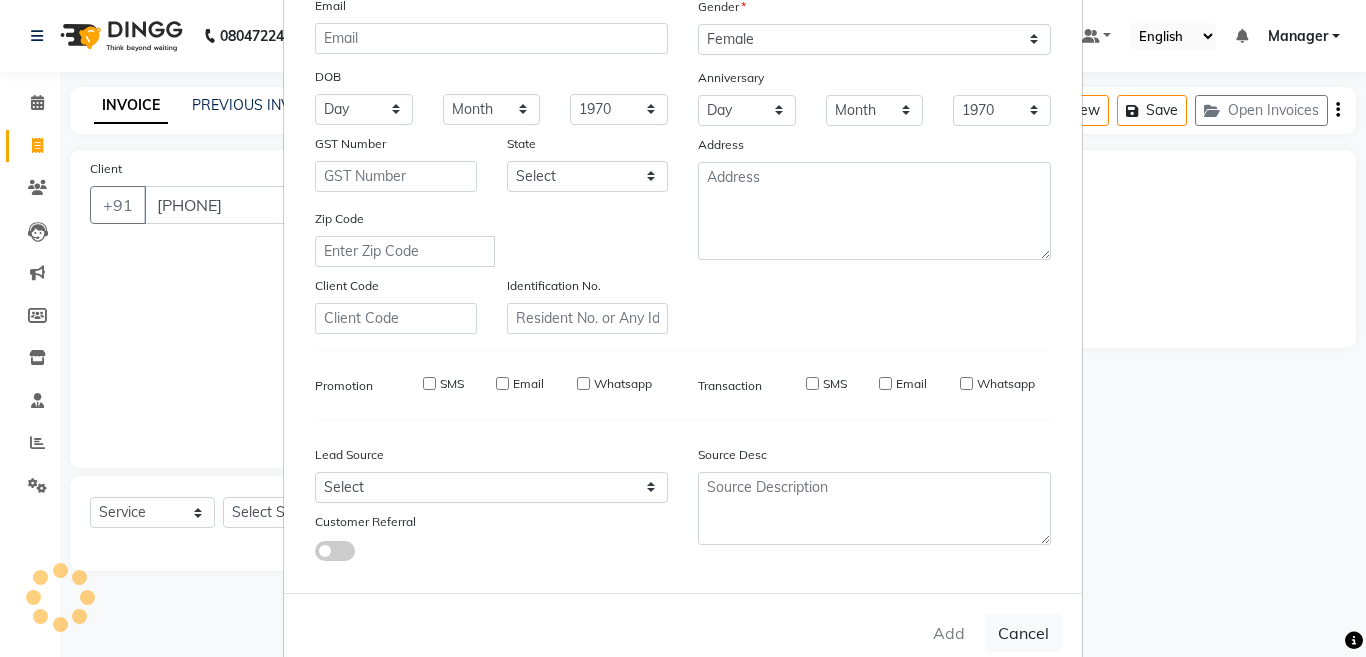 type 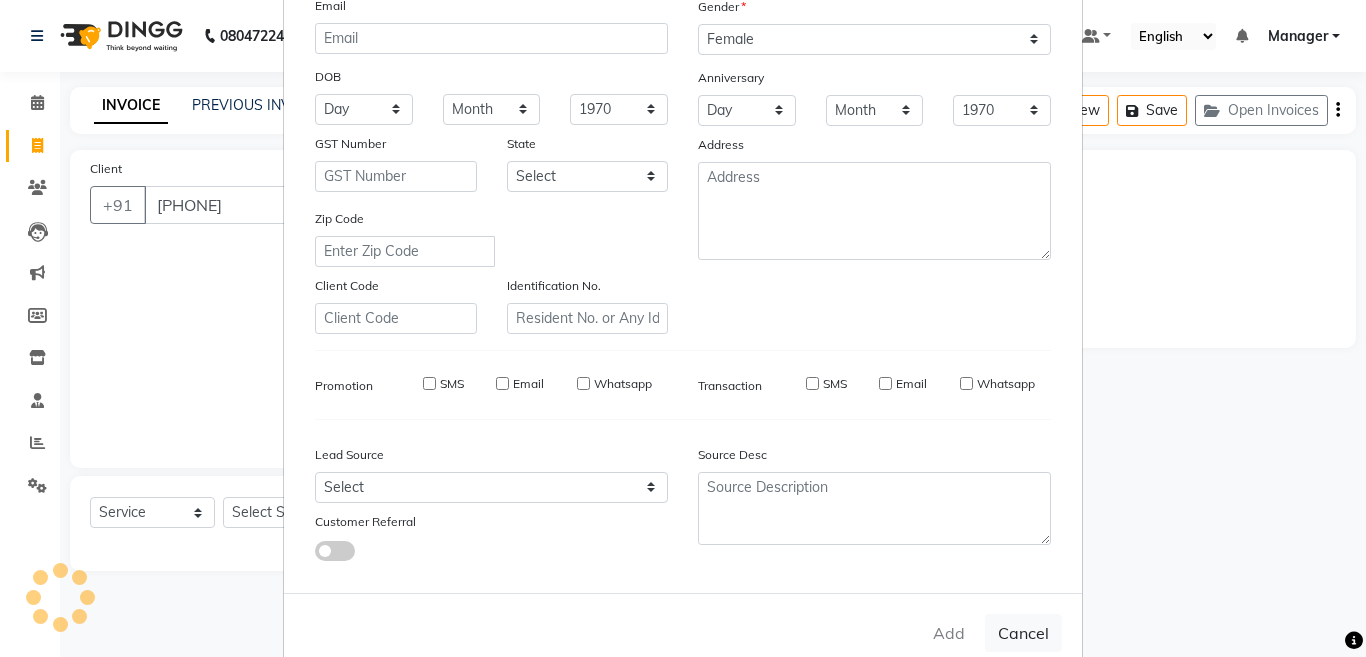 select 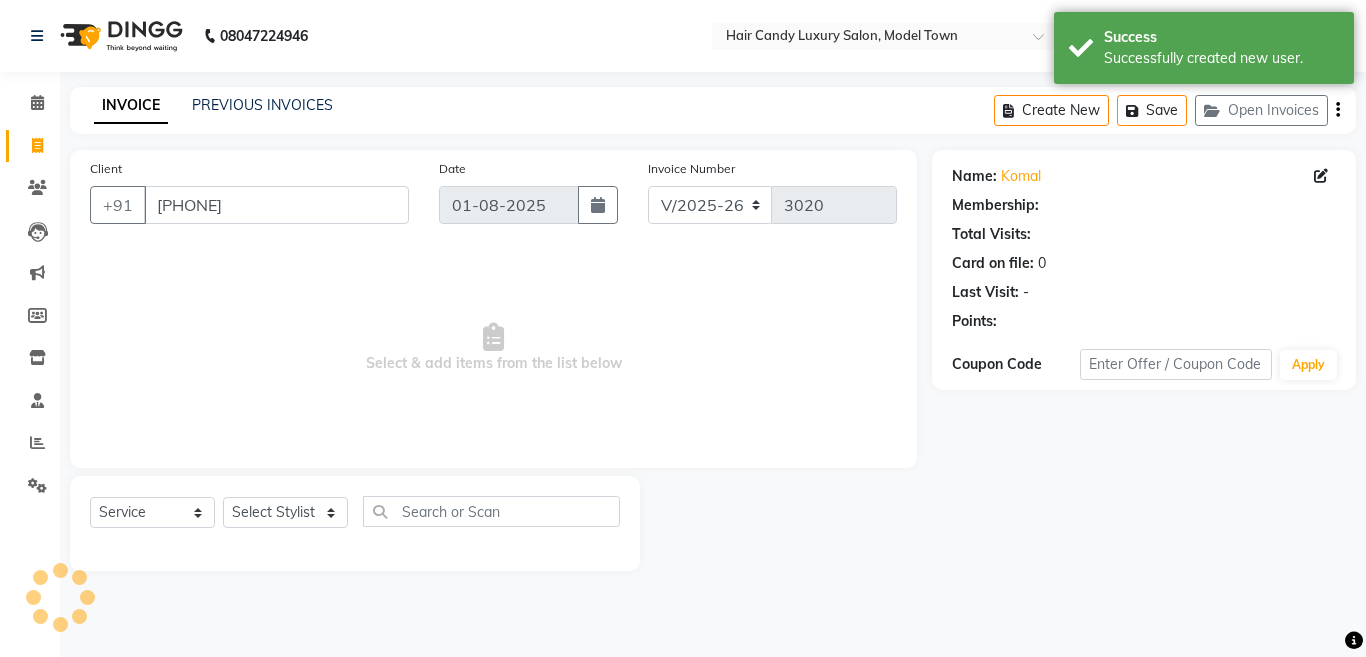 drag, startPoint x: 1365, startPoint y: 614, endPoint x: 1157, endPoint y: 613, distance: 208.00241 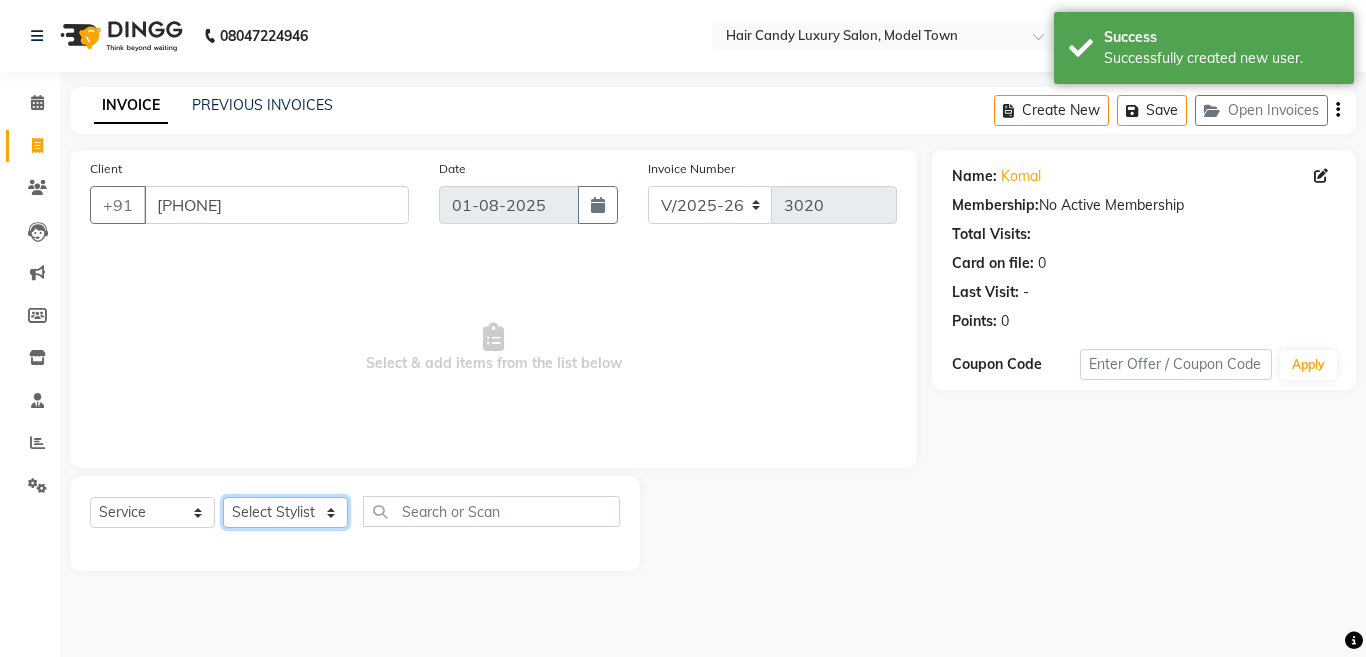 click on "Select Stylist [LAST] [LAST] [LAST] [LAST] [LAST] (Rahul) Manager [LAST] [LAST] [LAST] [LAST] [LAST] [LAST] [LAST] (Raju) RIYA [LAST] [LAST] stock manager surrender [LAST] [LAST] [LAST]" 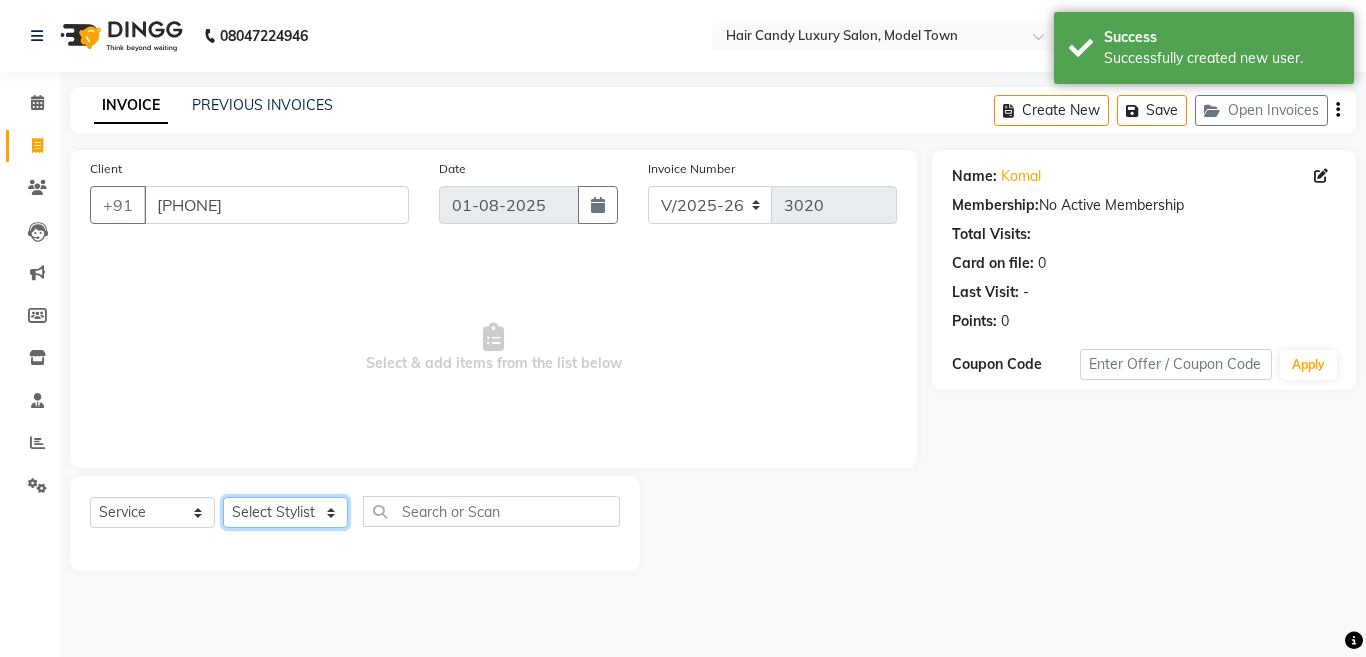 select on "28003" 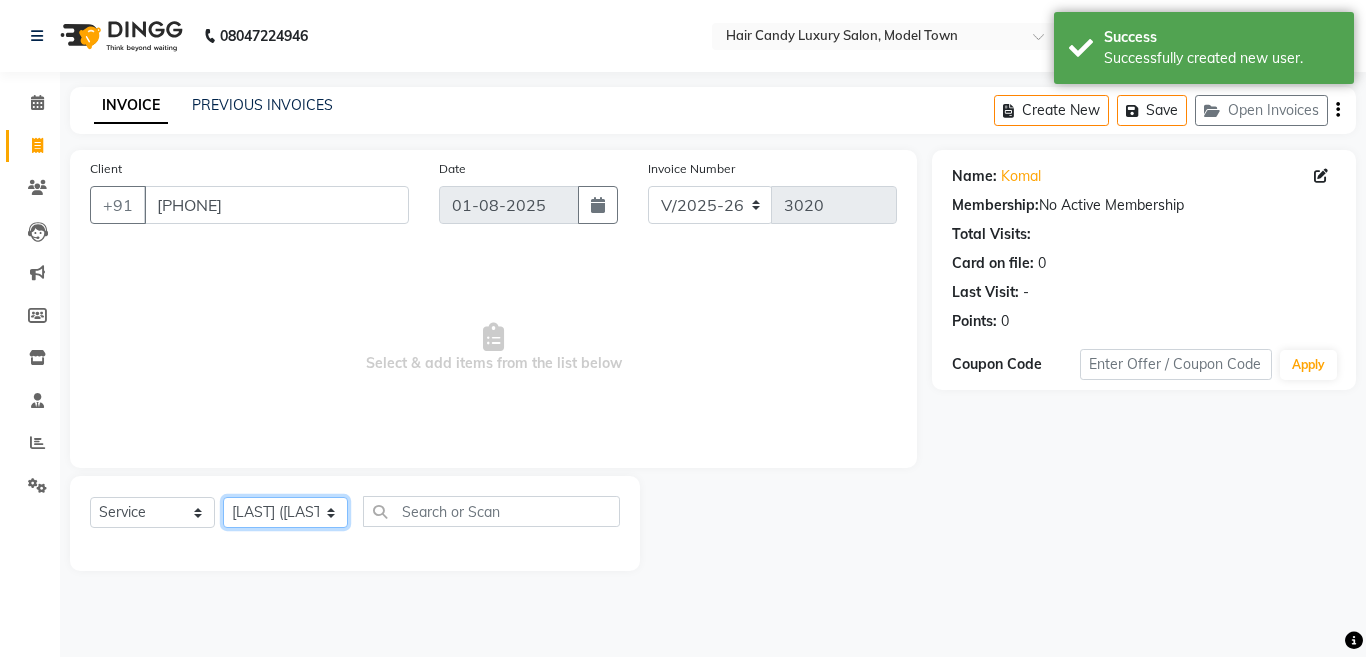 click on "Select Stylist [LAST] [LAST] [LAST] [LAST] [LAST] (Rahul) Manager [LAST] [LAST] [LAST] [LAST] [LAST] [LAST] [LAST] (Raju) RIYA [LAST] [LAST] stock manager surrender [LAST] [LAST] [LAST]" 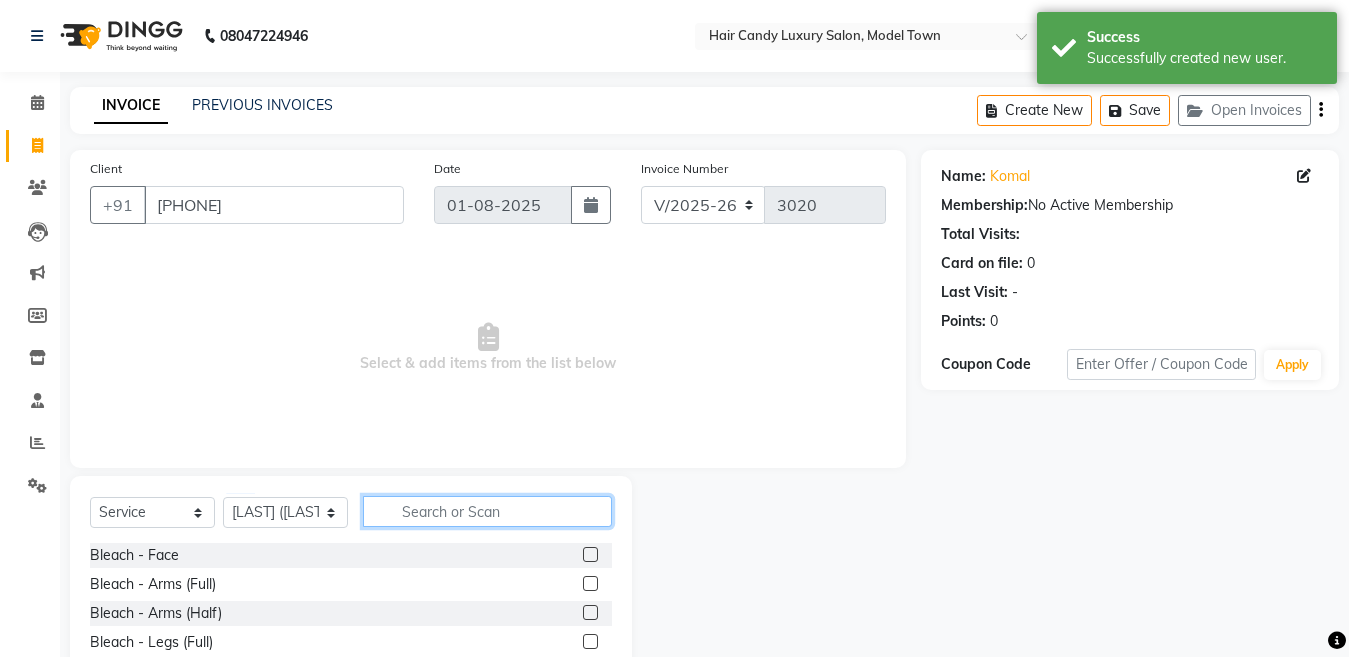 click 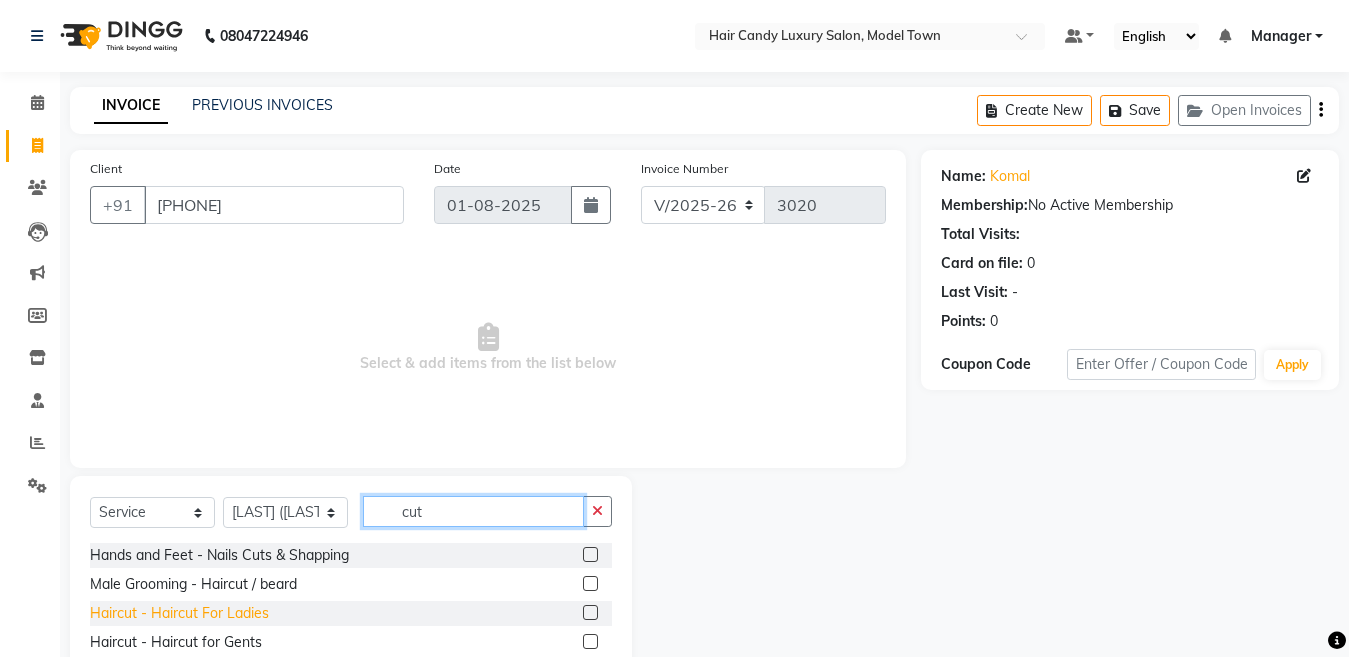 type on "cut" 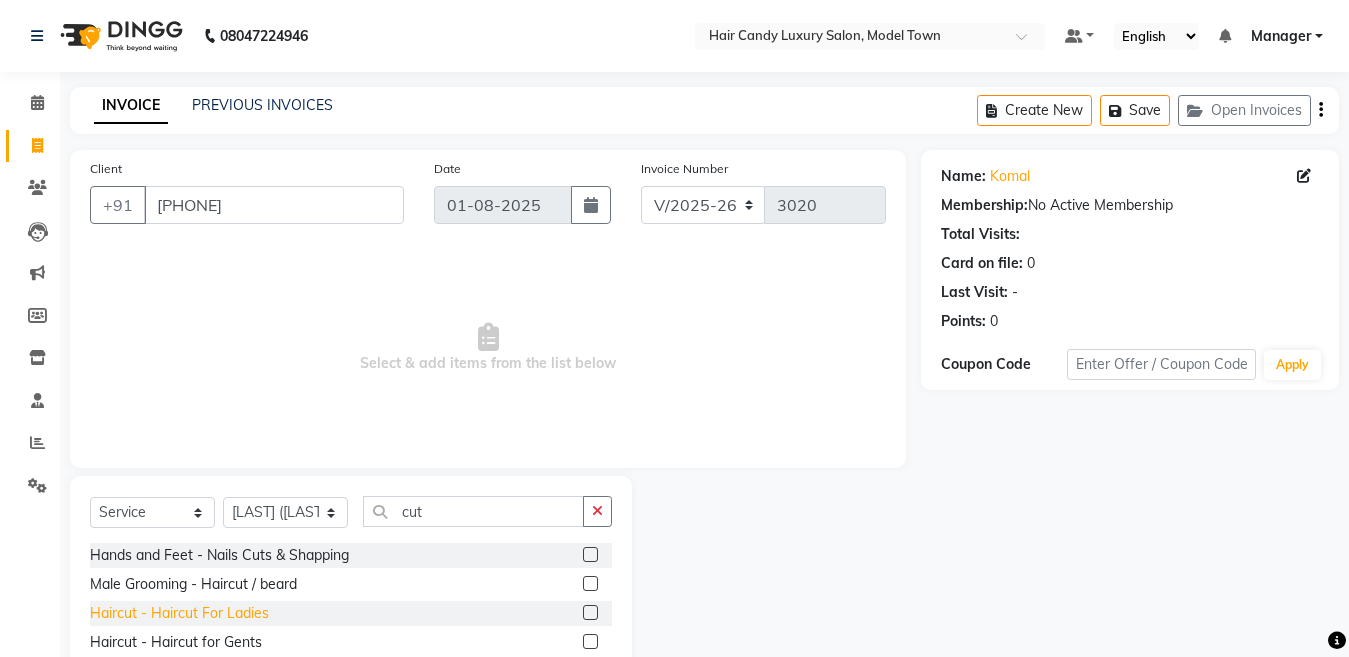 click on "Haircut - Haircut For Ladies" 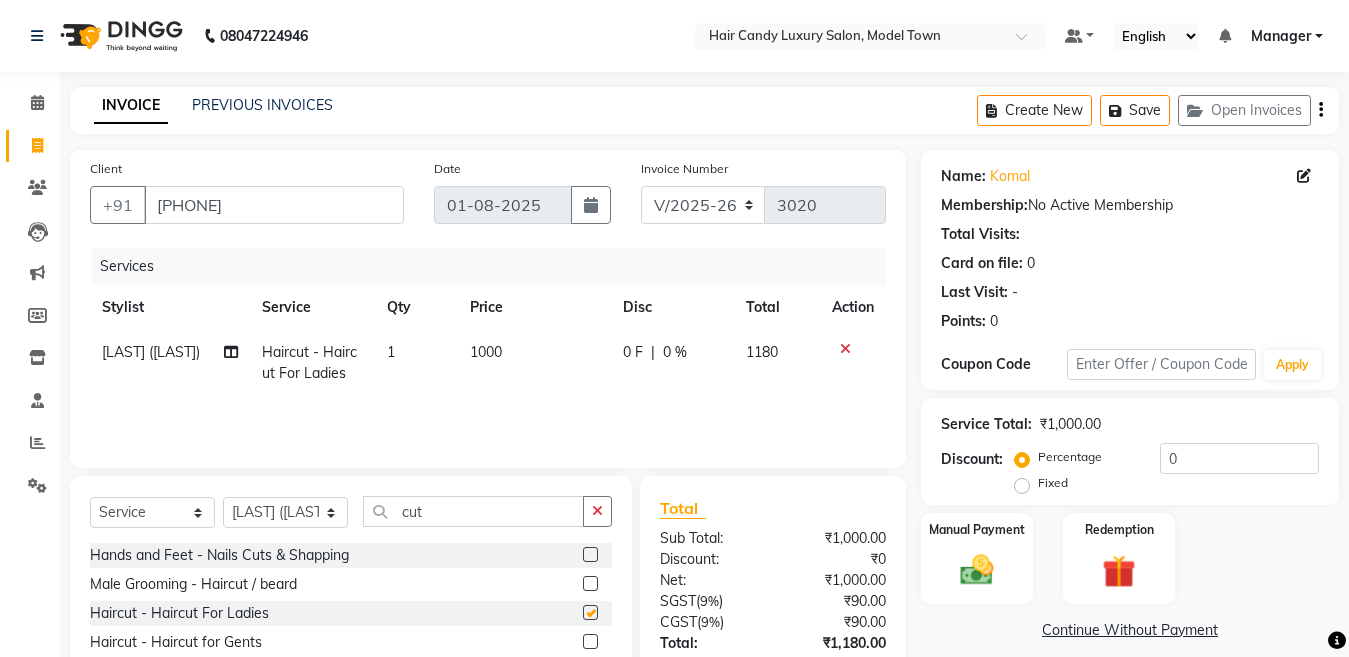 checkbox on "false" 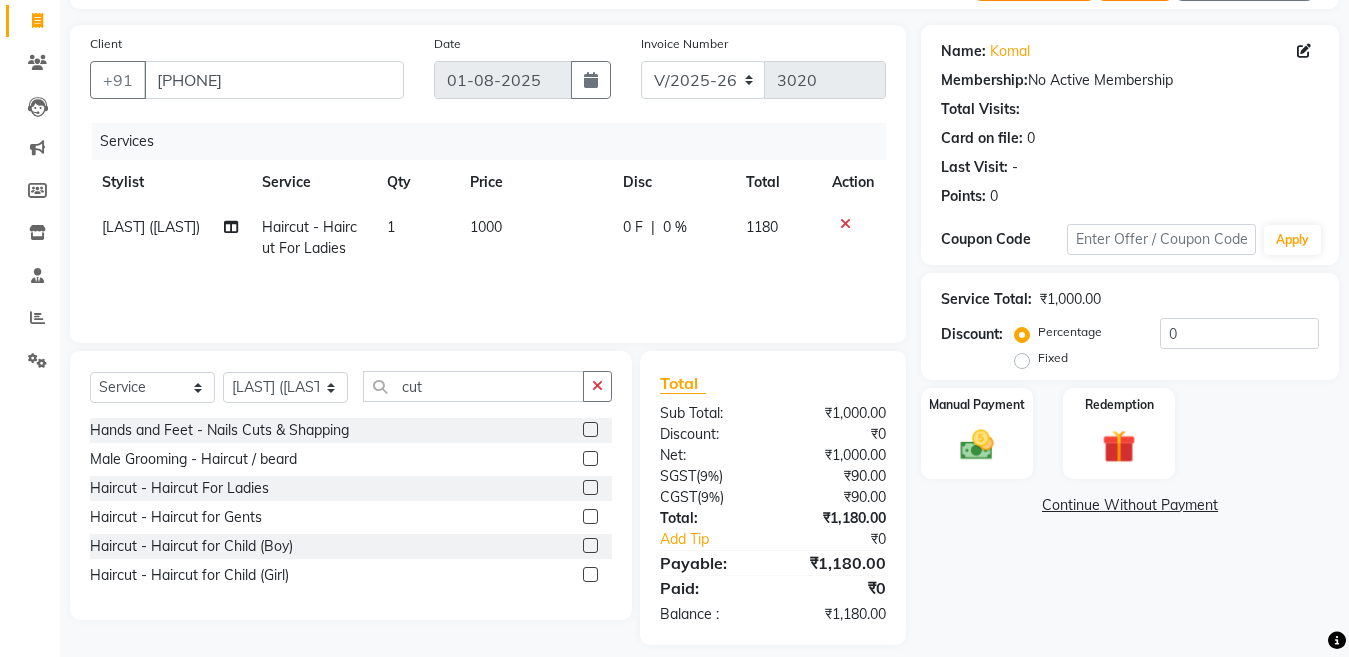 scroll, scrollTop: 143, scrollLeft: 0, axis: vertical 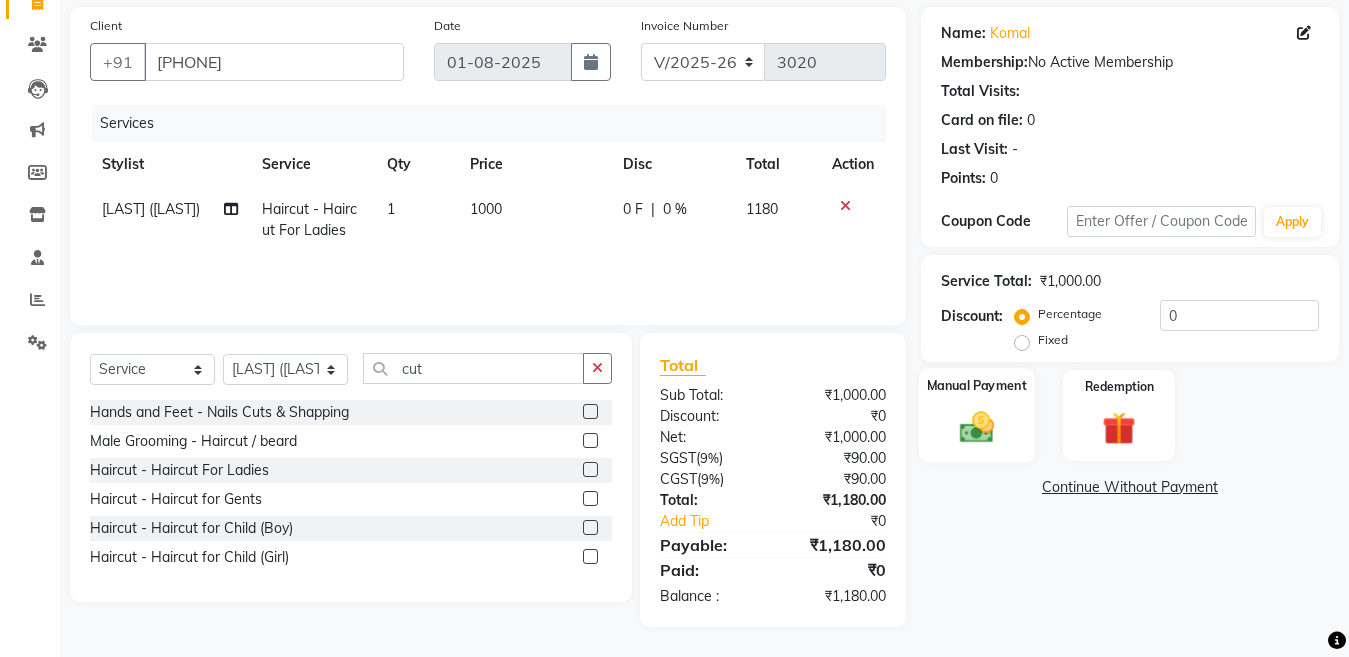 click on "Manual Payment" 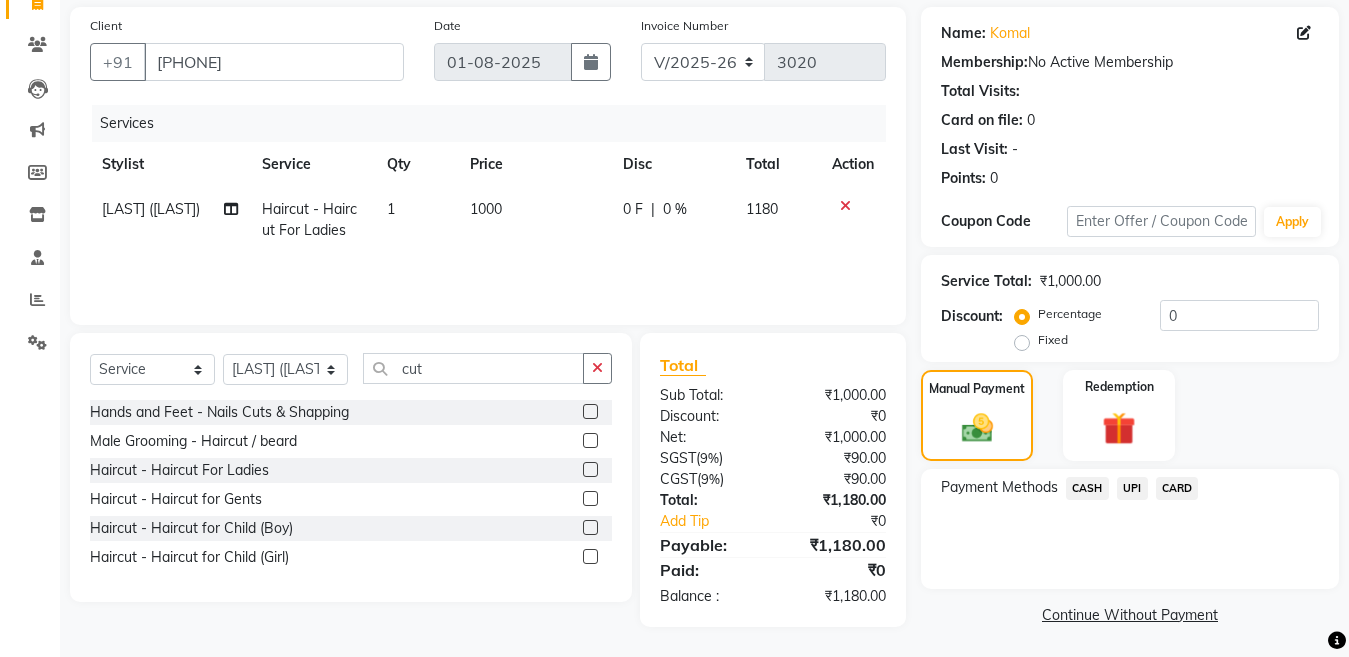 click on "UPI" 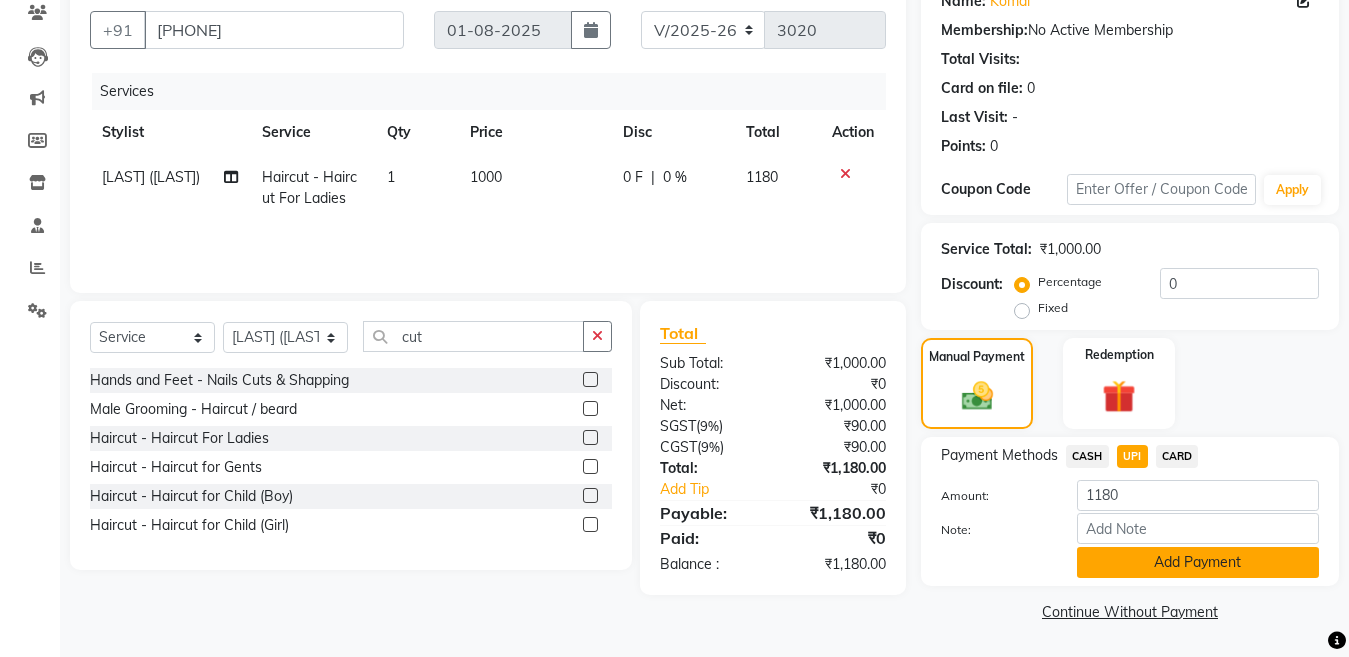 click on "Add Payment" 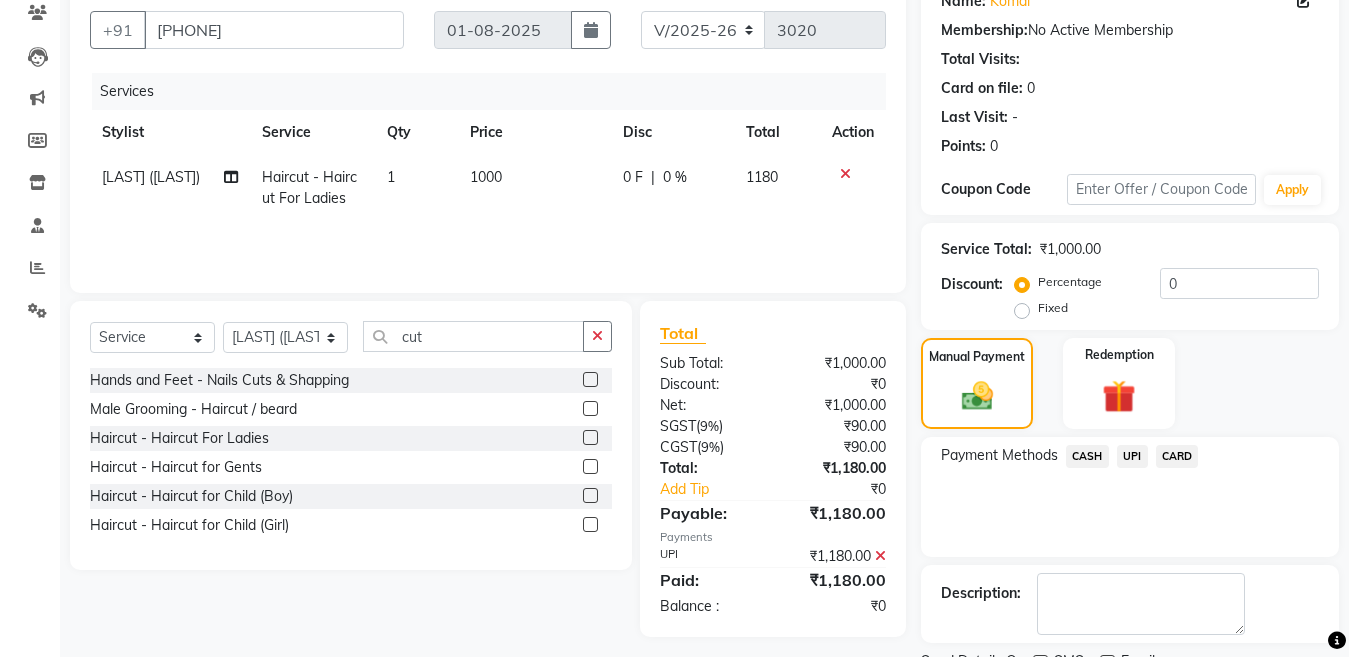 scroll, scrollTop: 259, scrollLeft: 0, axis: vertical 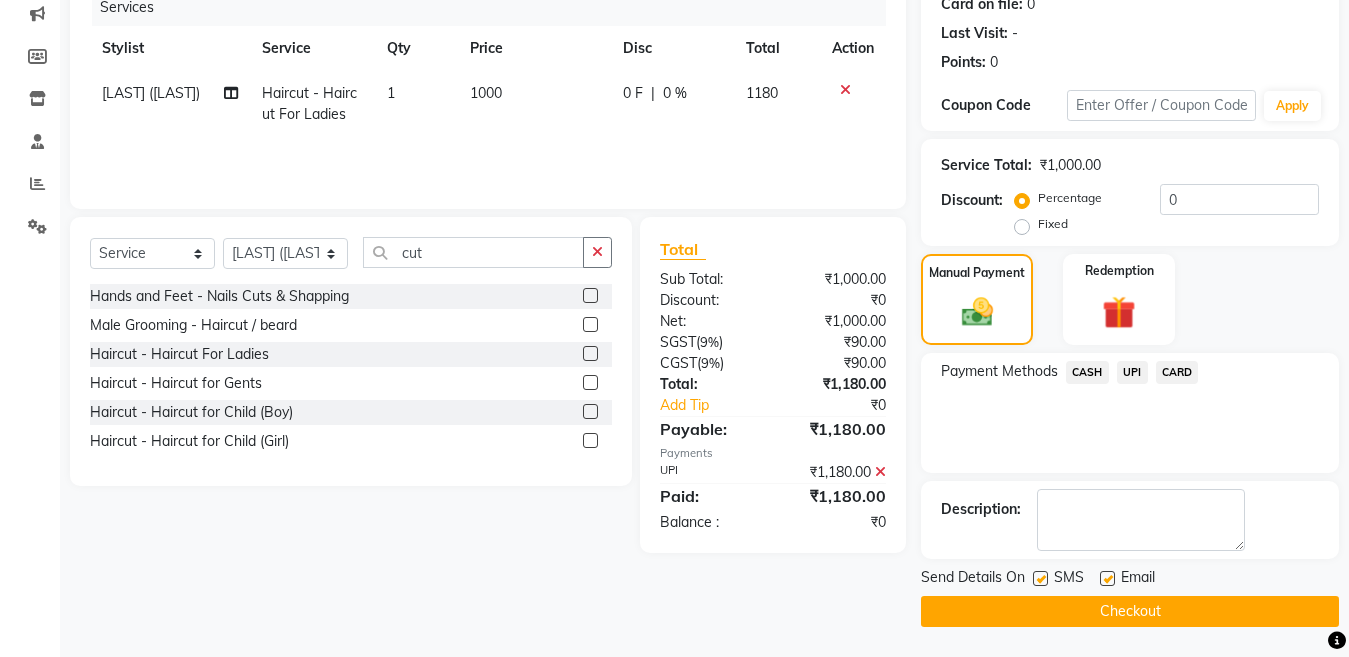click 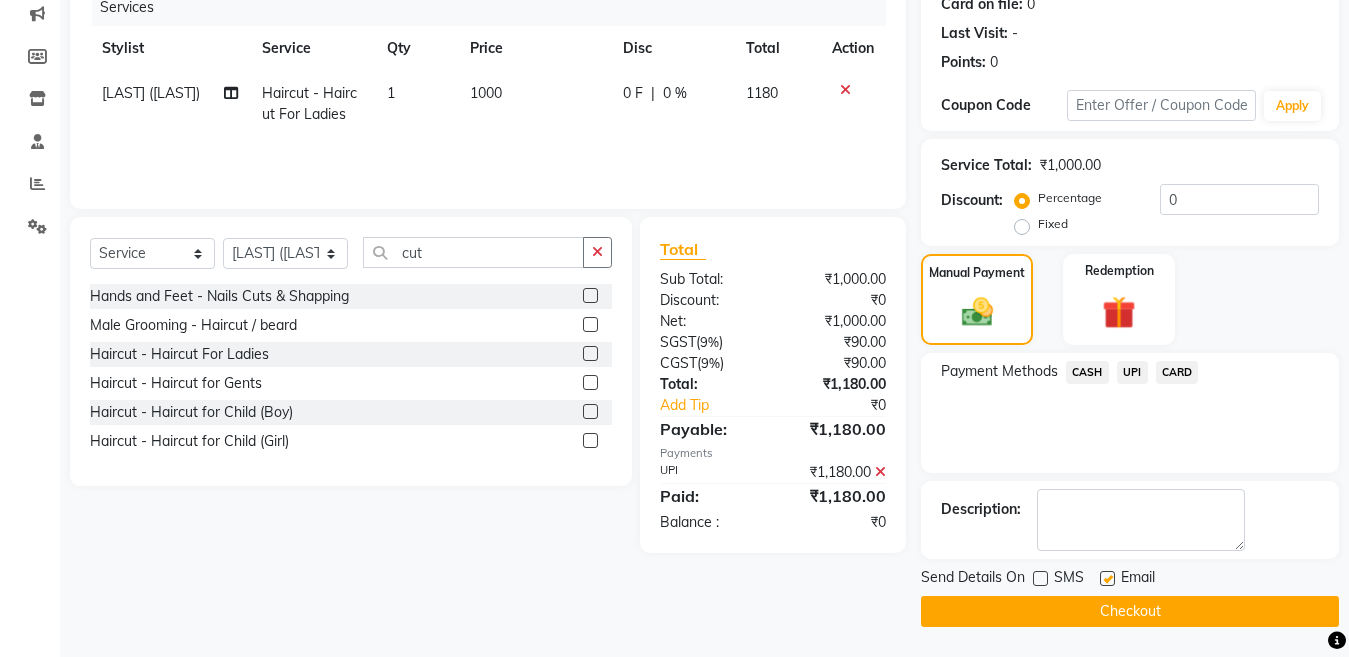 click on "Checkout" 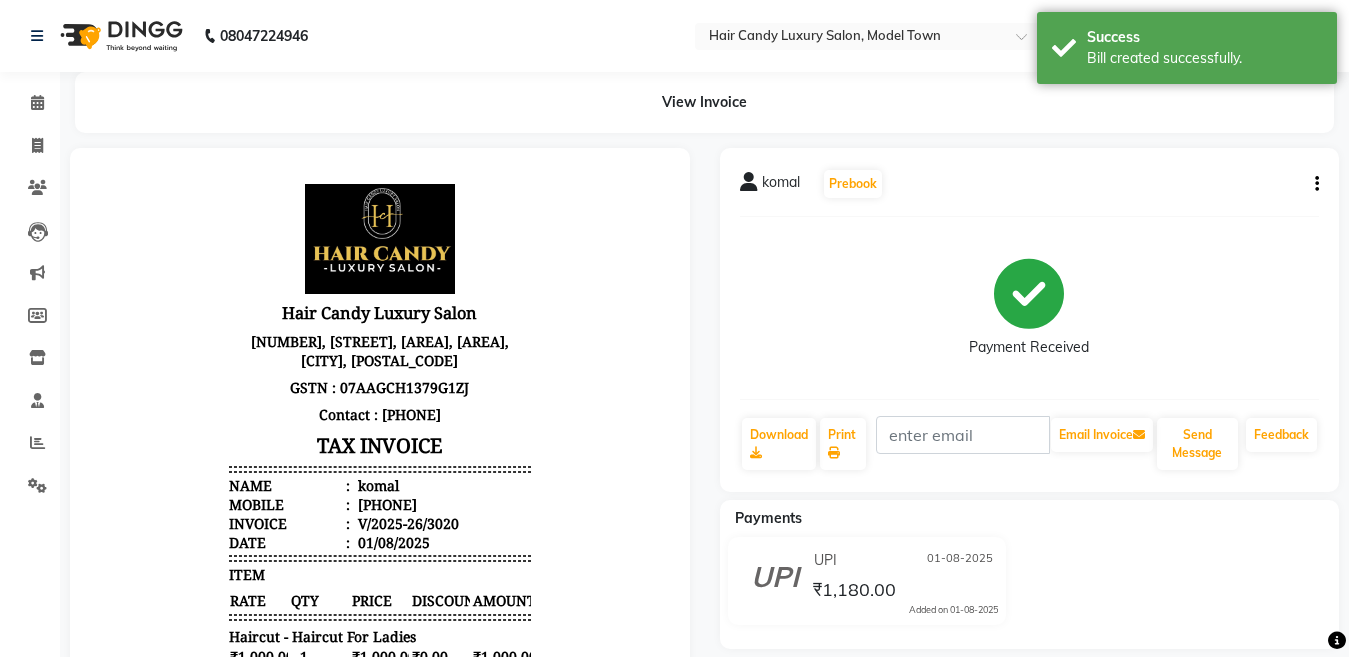 scroll, scrollTop: 0, scrollLeft: 0, axis: both 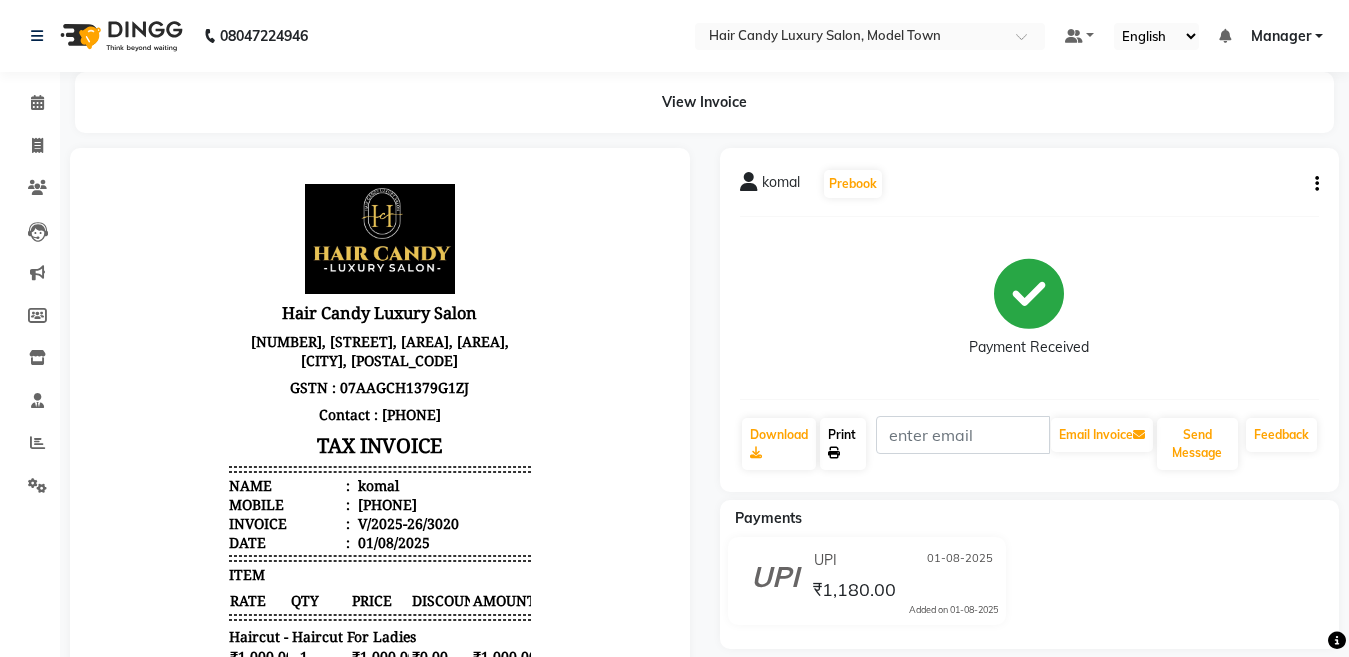 click on "Print" 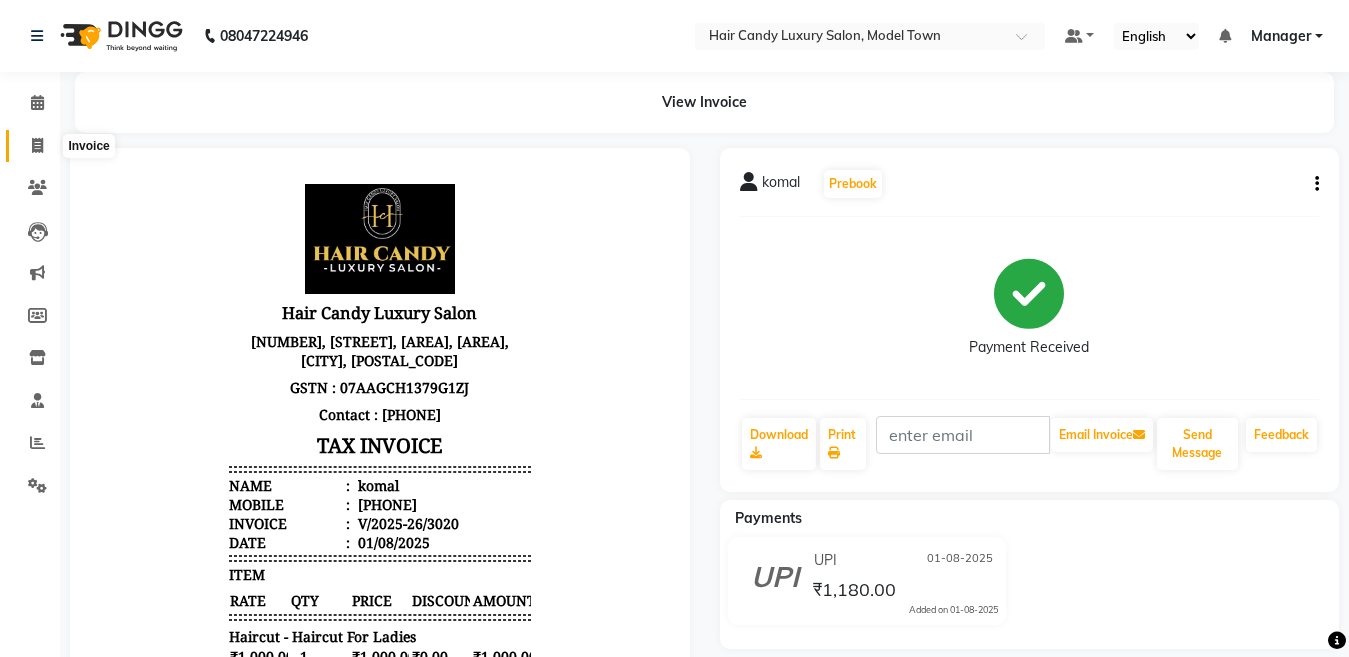 click 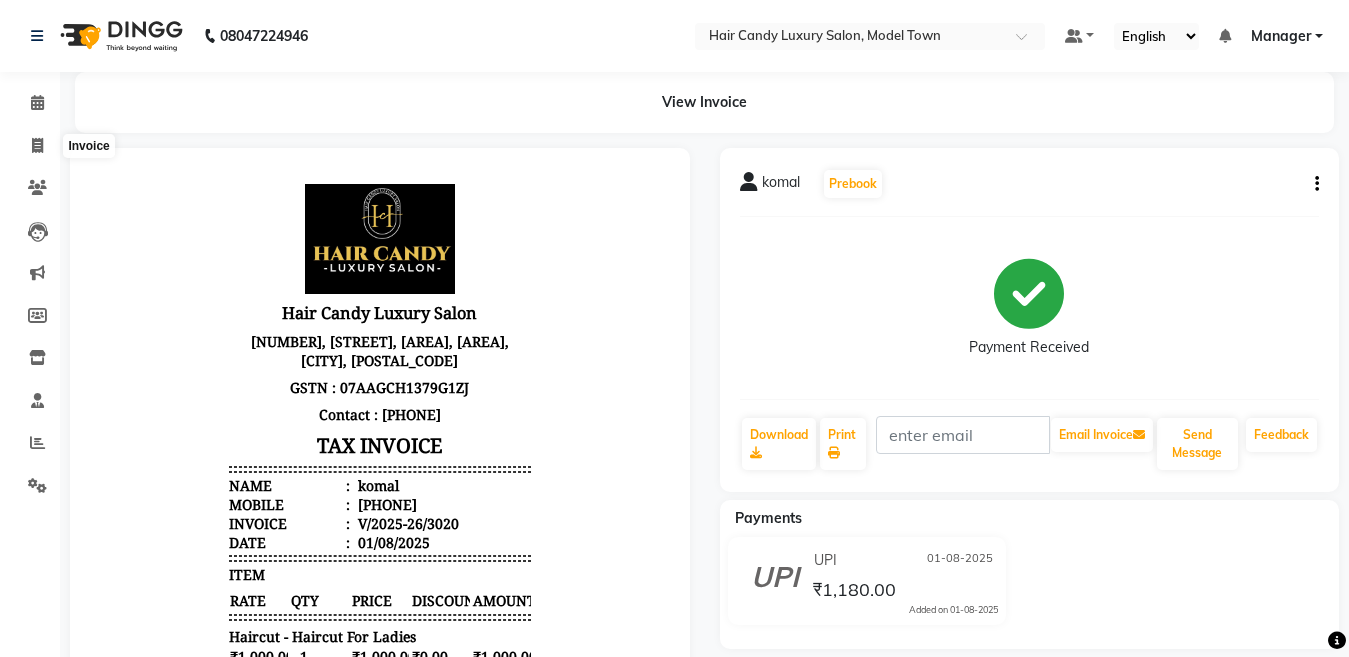 select on "service" 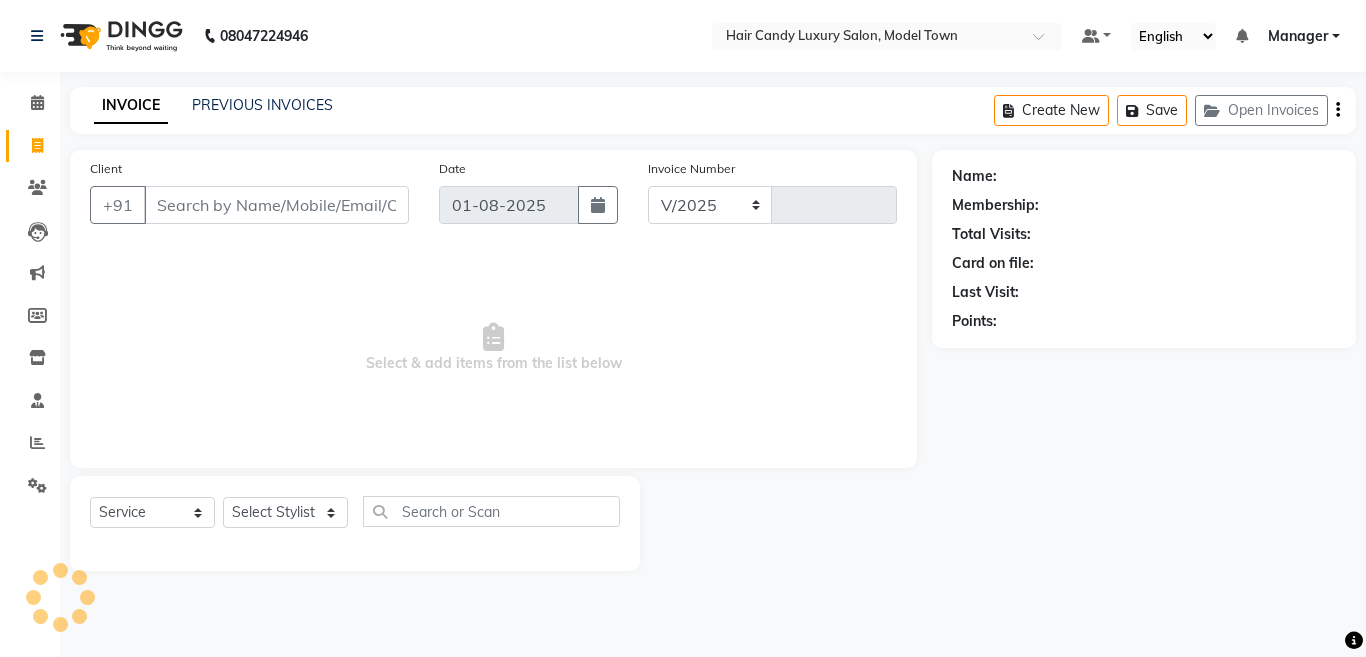 select on "4716" 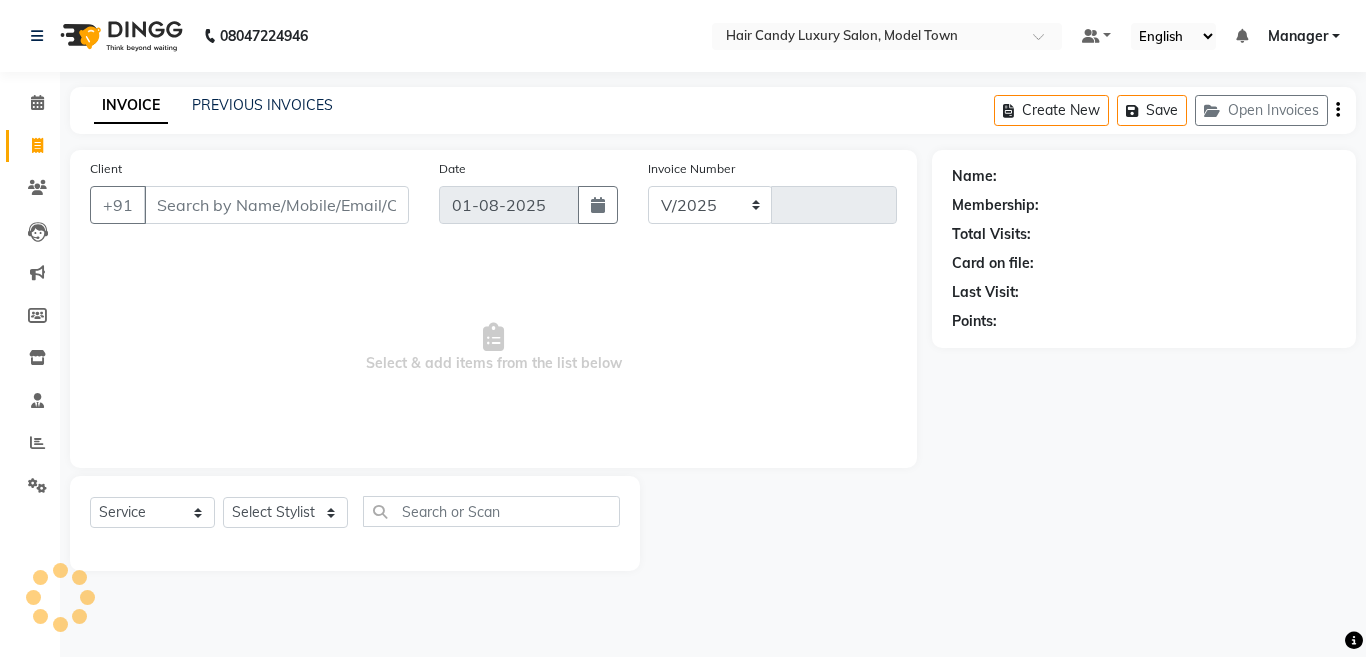type on "3021" 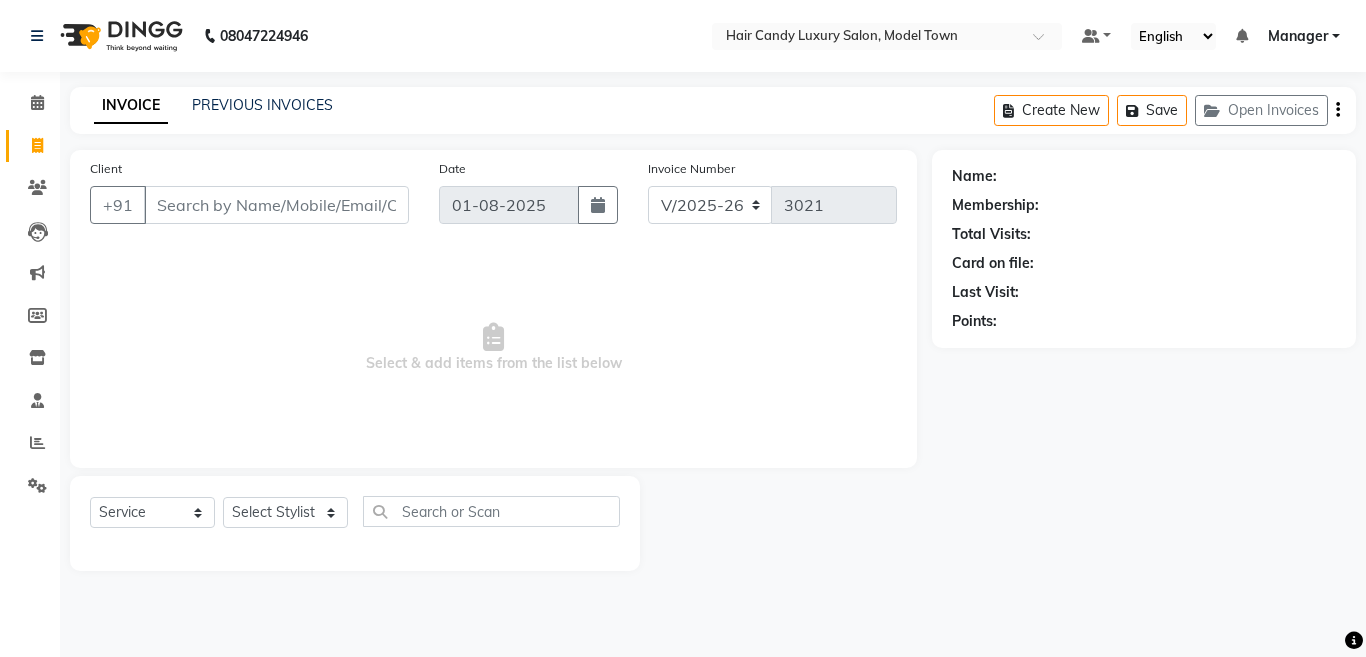 click on "Client" at bounding box center (276, 205) 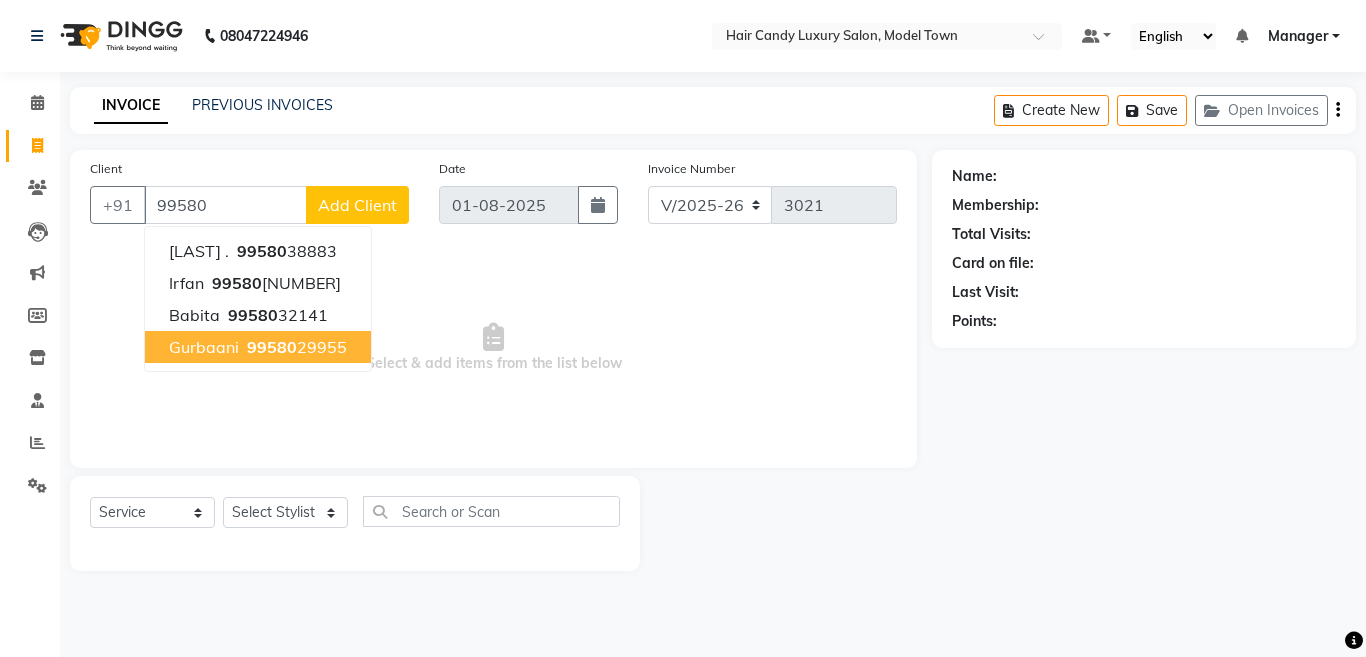 click on "gurbaani" at bounding box center (204, 347) 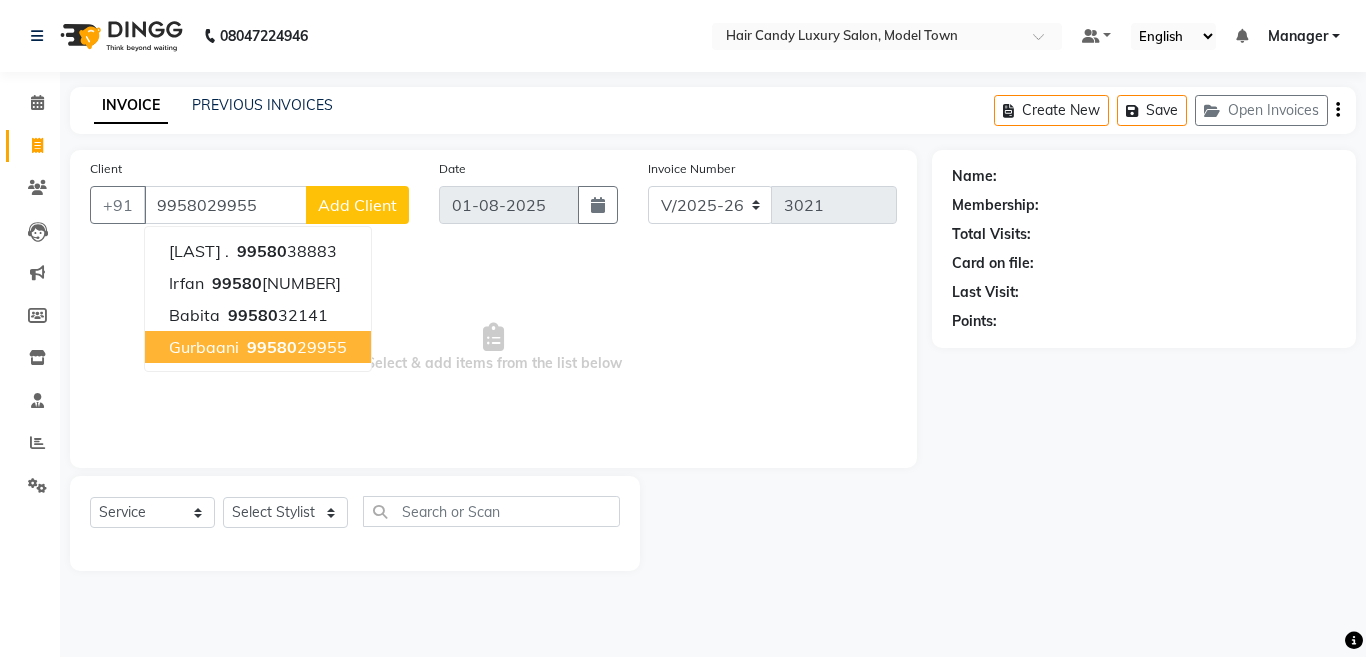 type on "9958029955" 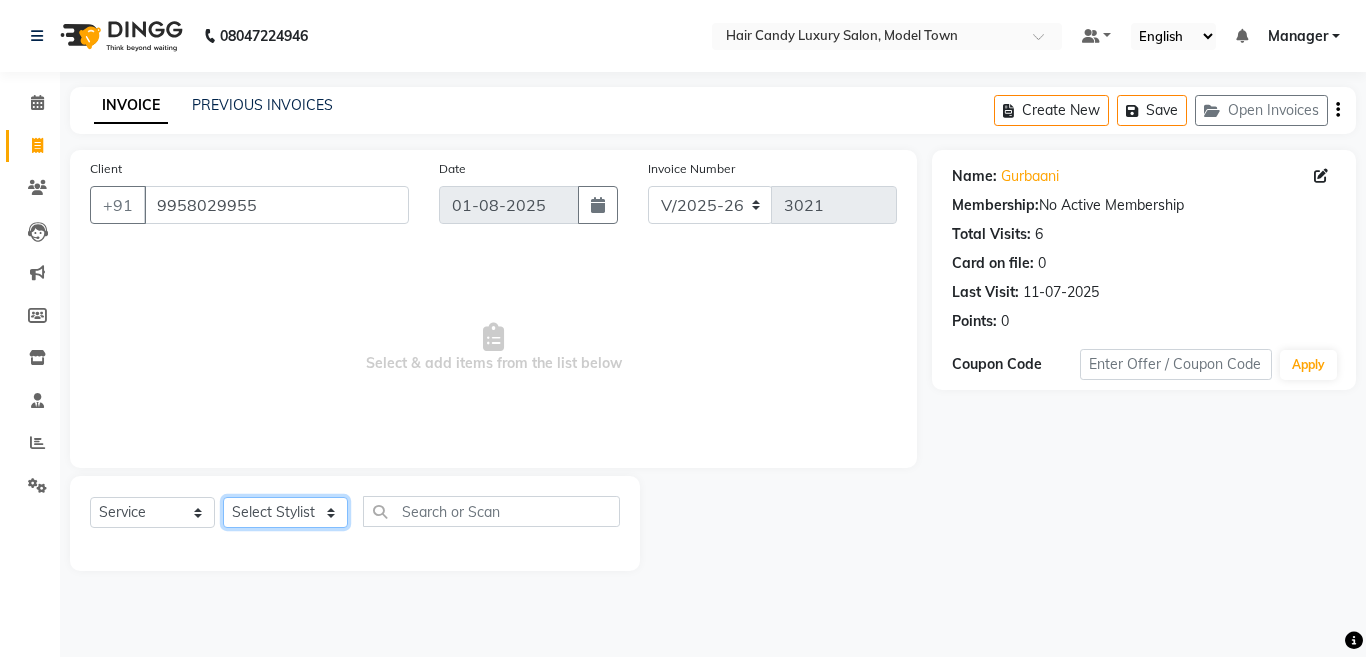 click on "Select Stylist [LAST] [LAST] [LAST] [LAST] [LAST] (Rahul) Manager [LAST] [LAST] [LAST] [LAST] [LAST] [LAST] [LAST] (Raju) RIYA [LAST] [LAST] stock manager surrender [LAST] [LAST] [LAST]" 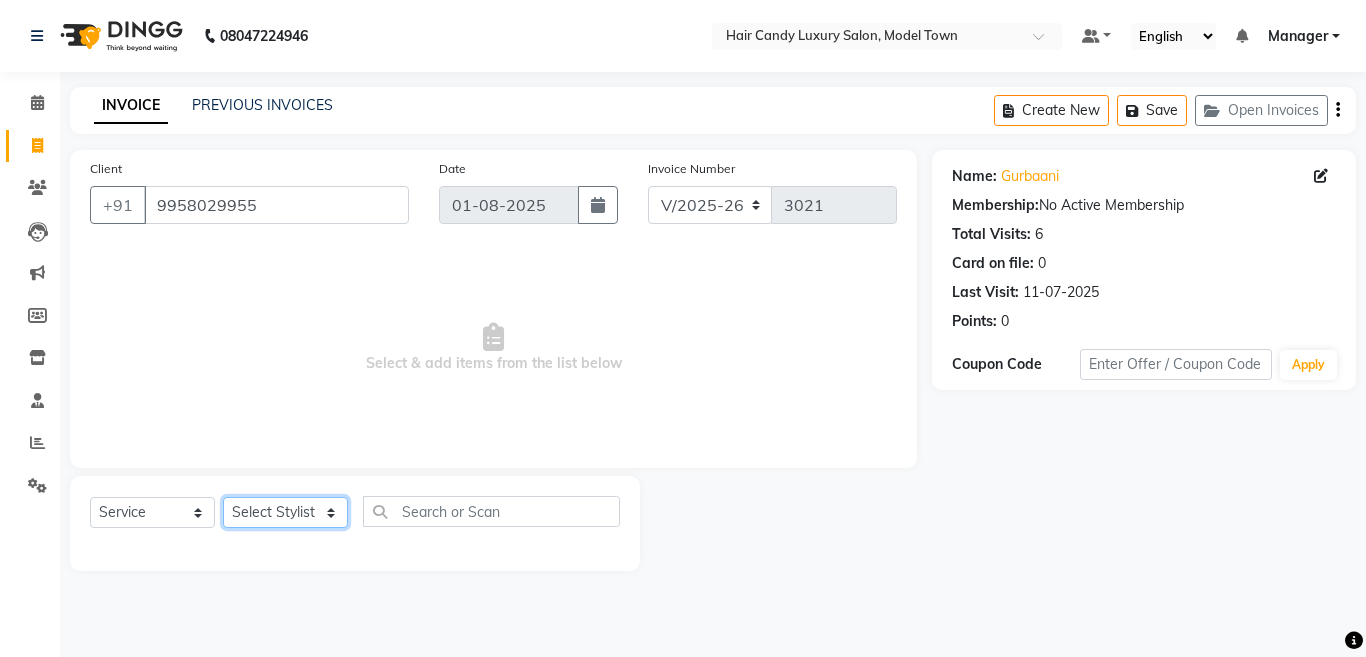 select on "28001" 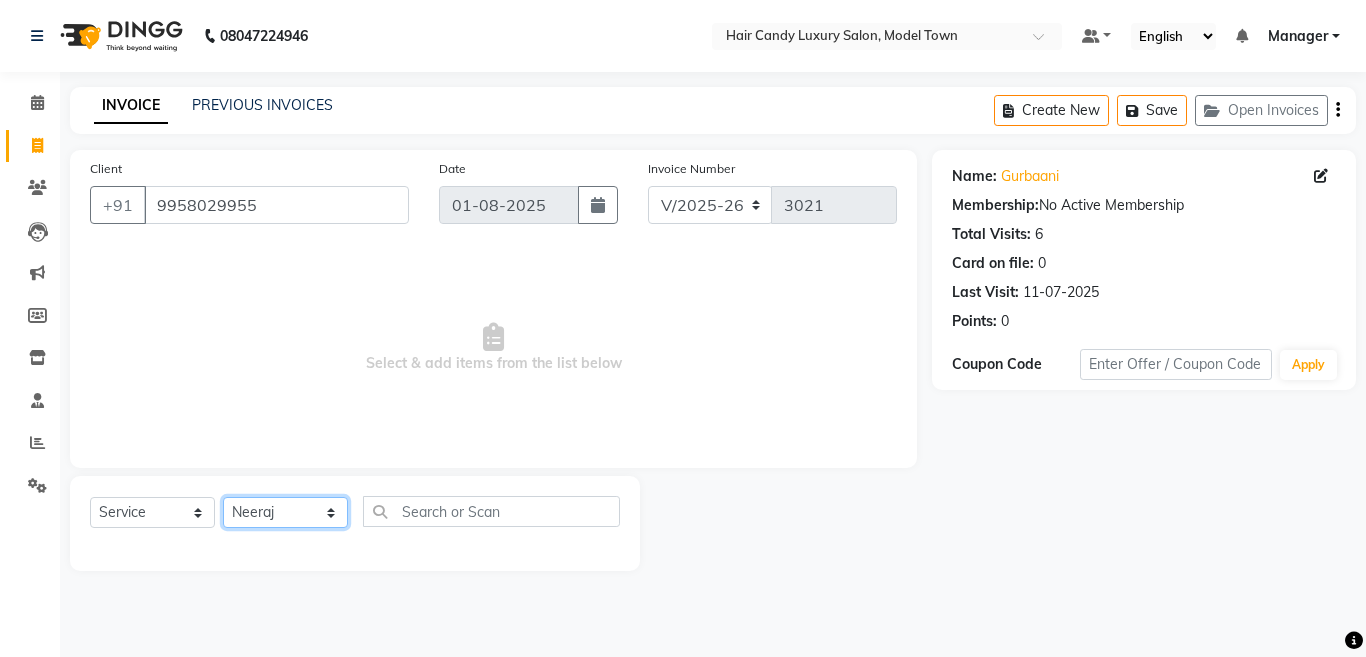 click on "Select Stylist [LAST] [LAST] [LAST] [LAST] [LAST] (Rahul) Manager [LAST] [LAST] [LAST] [LAST] [LAST] [LAST] [LAST] (Raju) RIYA [LAST] [LAST] stock manager surrender [LAST] [LAST] [LAST]" 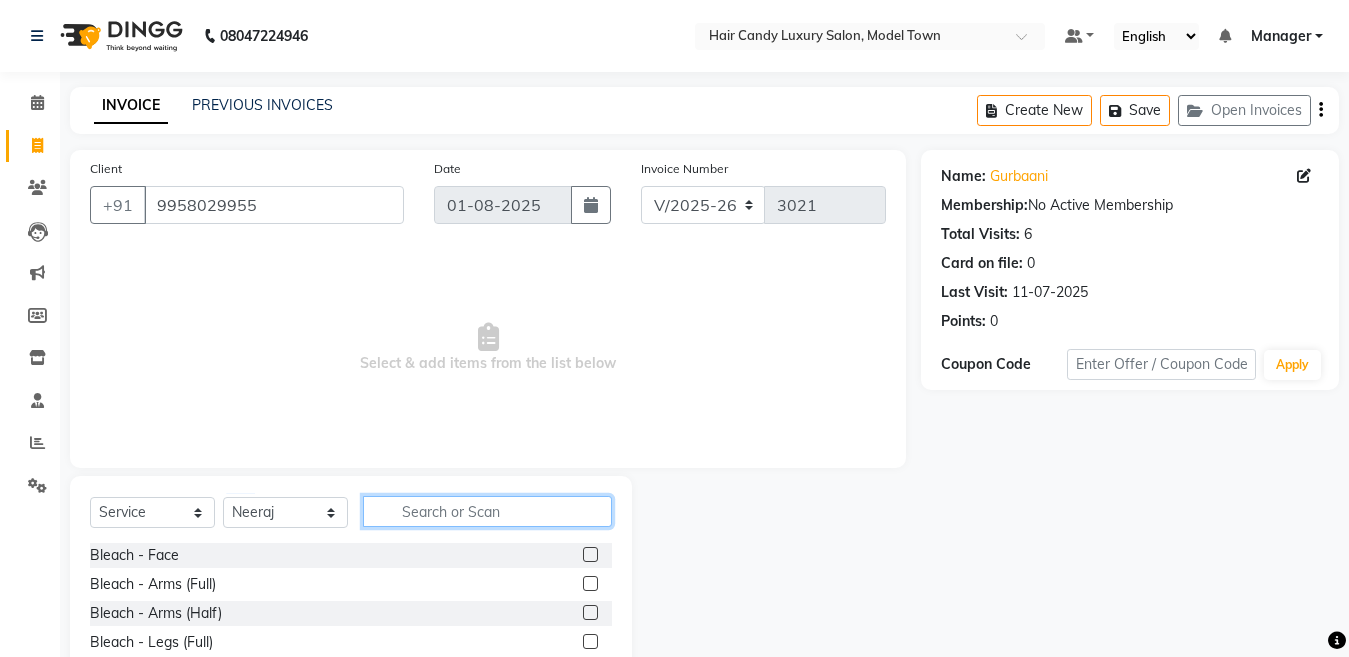 click 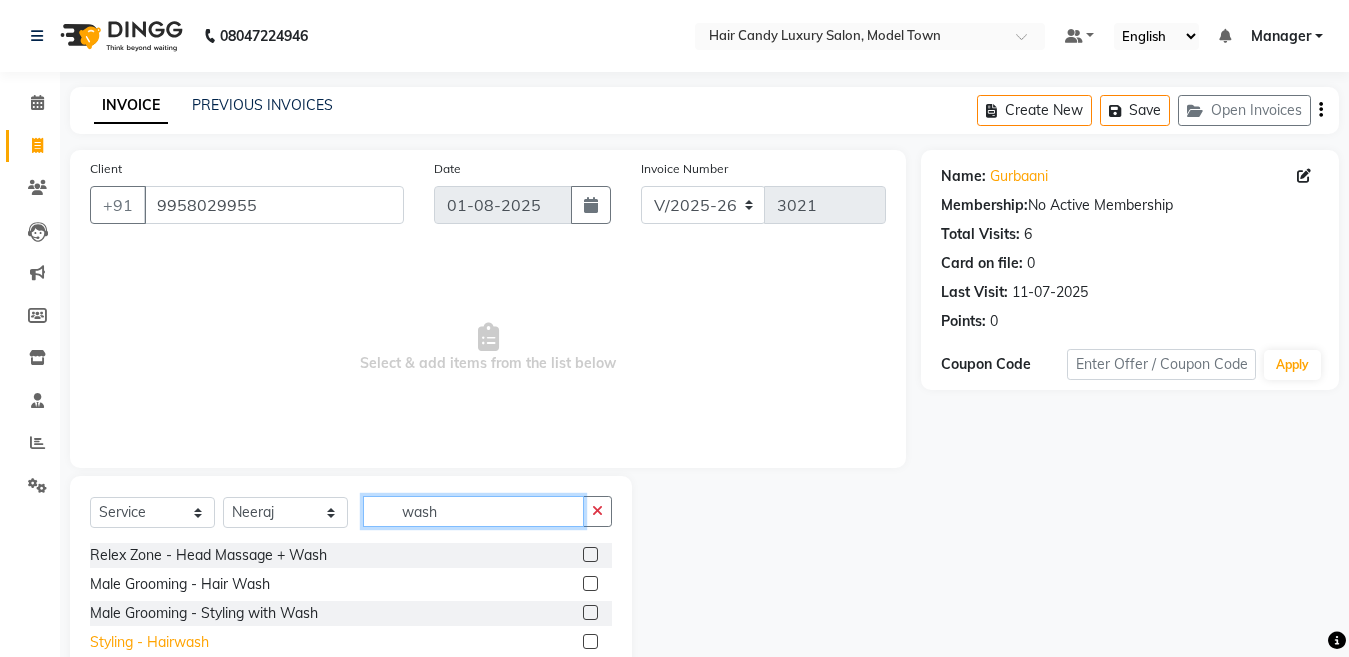 type on "wash" 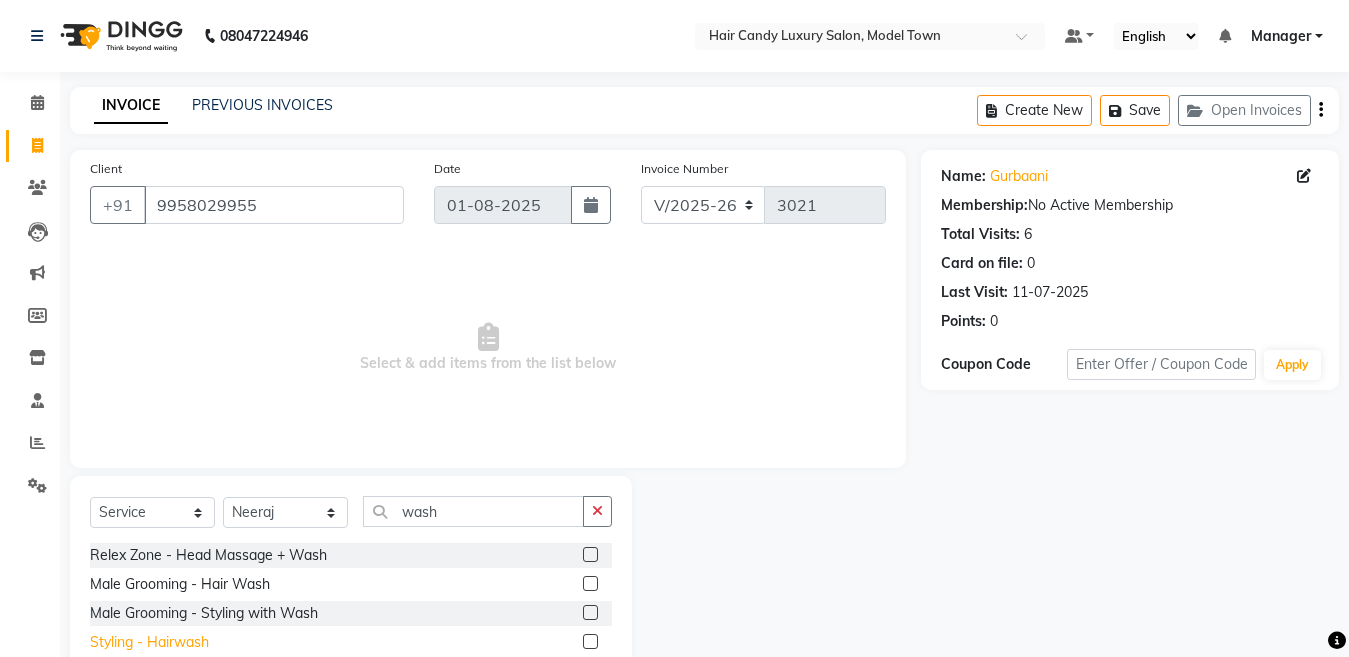 click on "Styling - Hairwash" 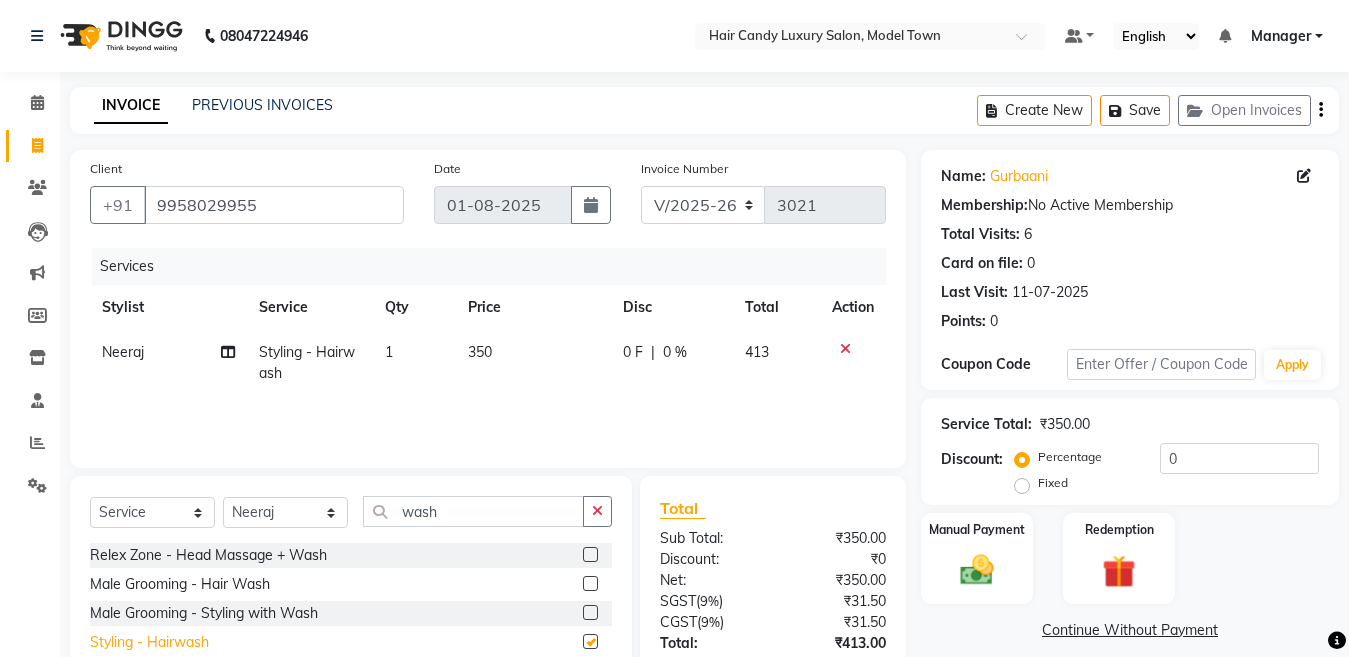 checkbox on "false" 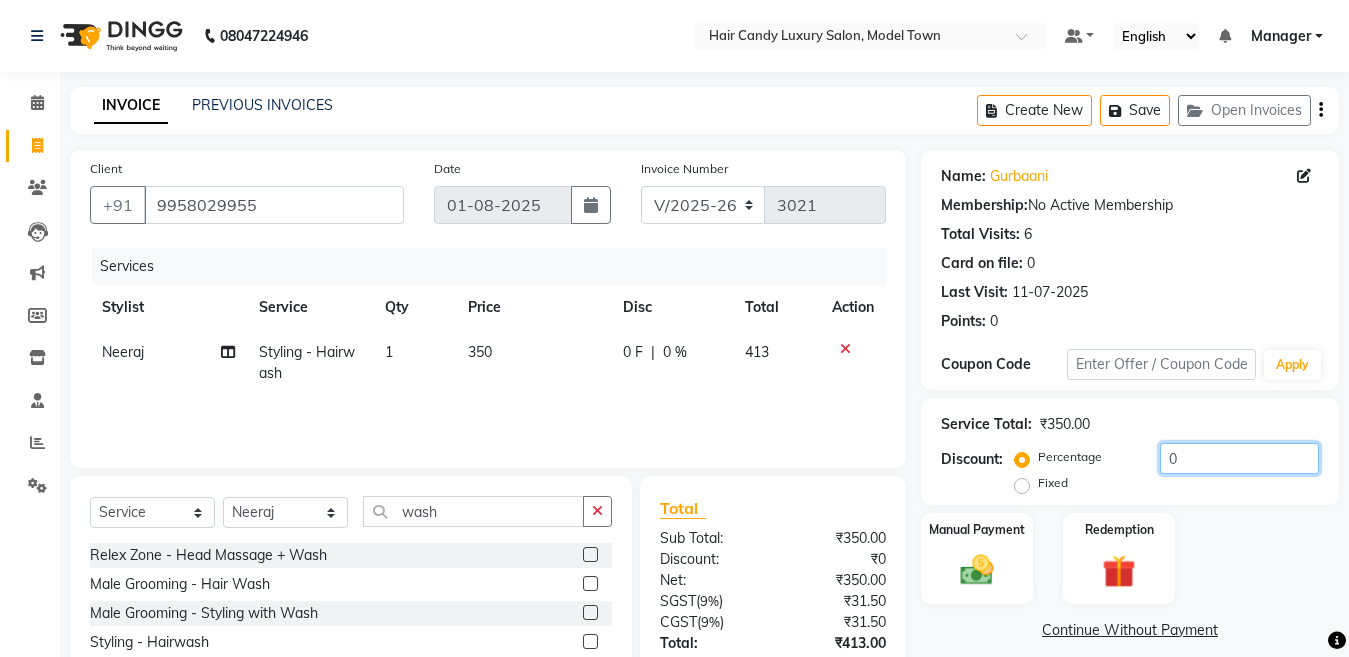 click on "0" 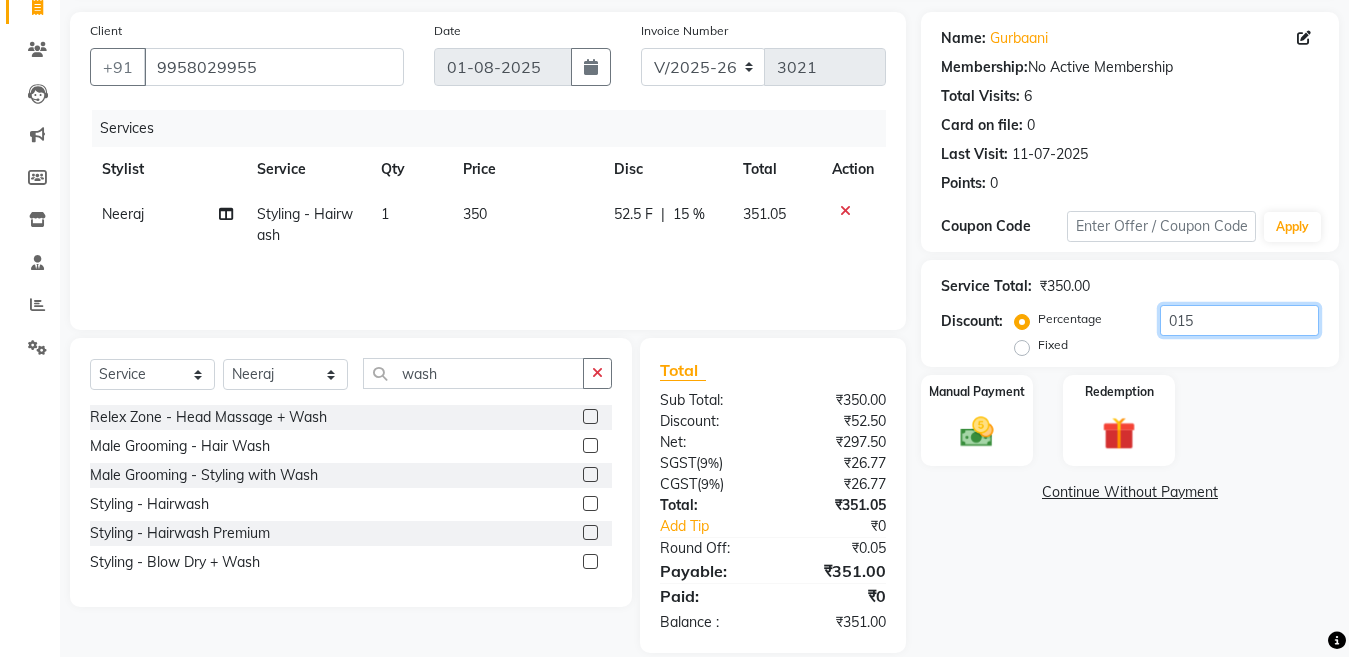 scroll, scrollTop: 164, scrollLeft: 0, axis: vertical 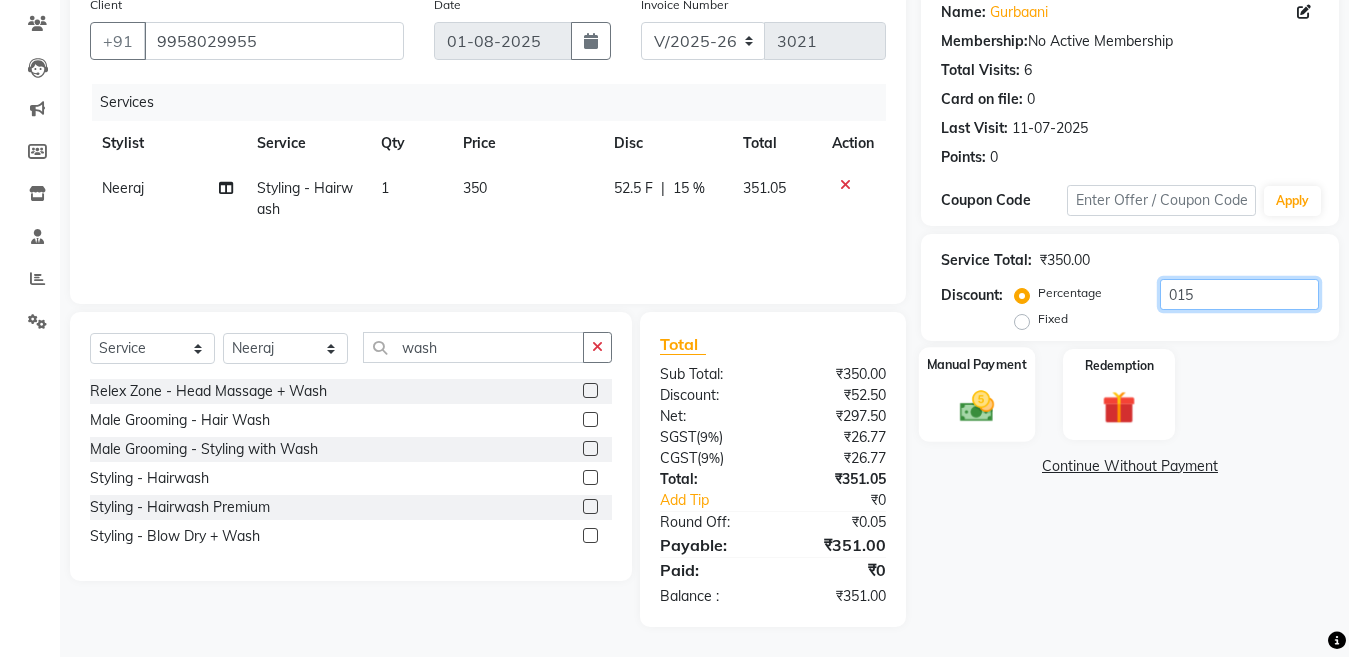 type on "015" 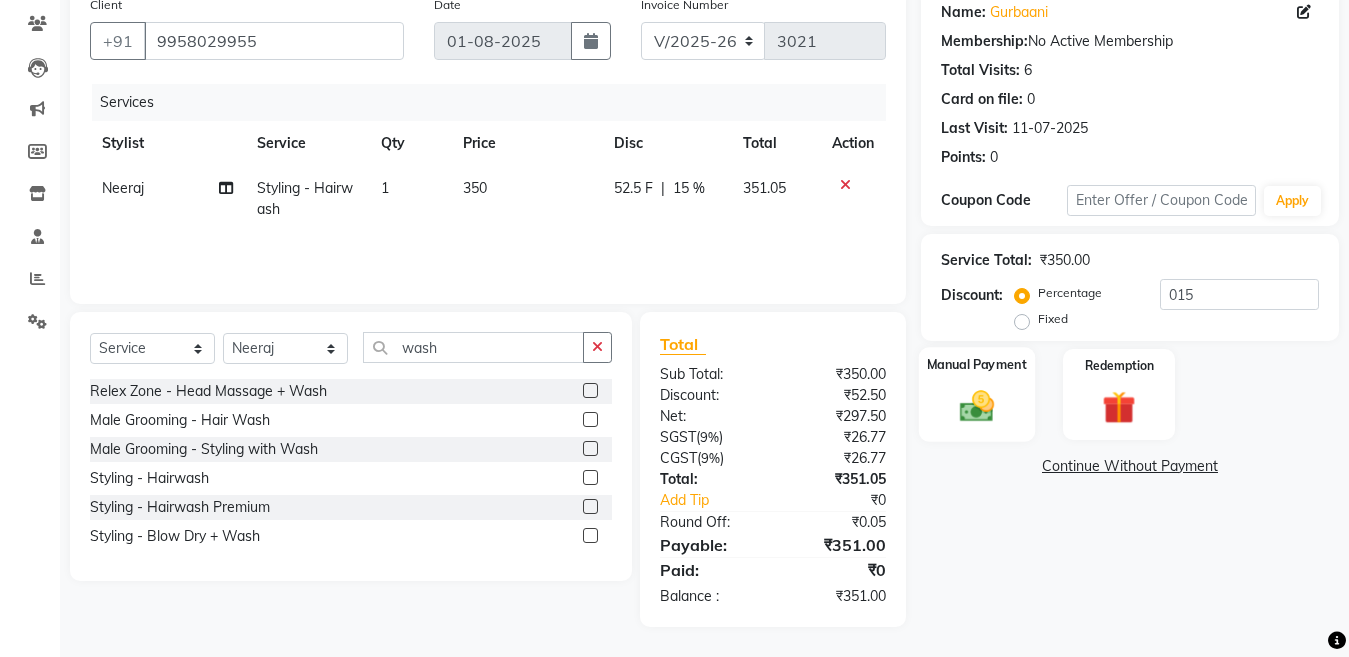 click 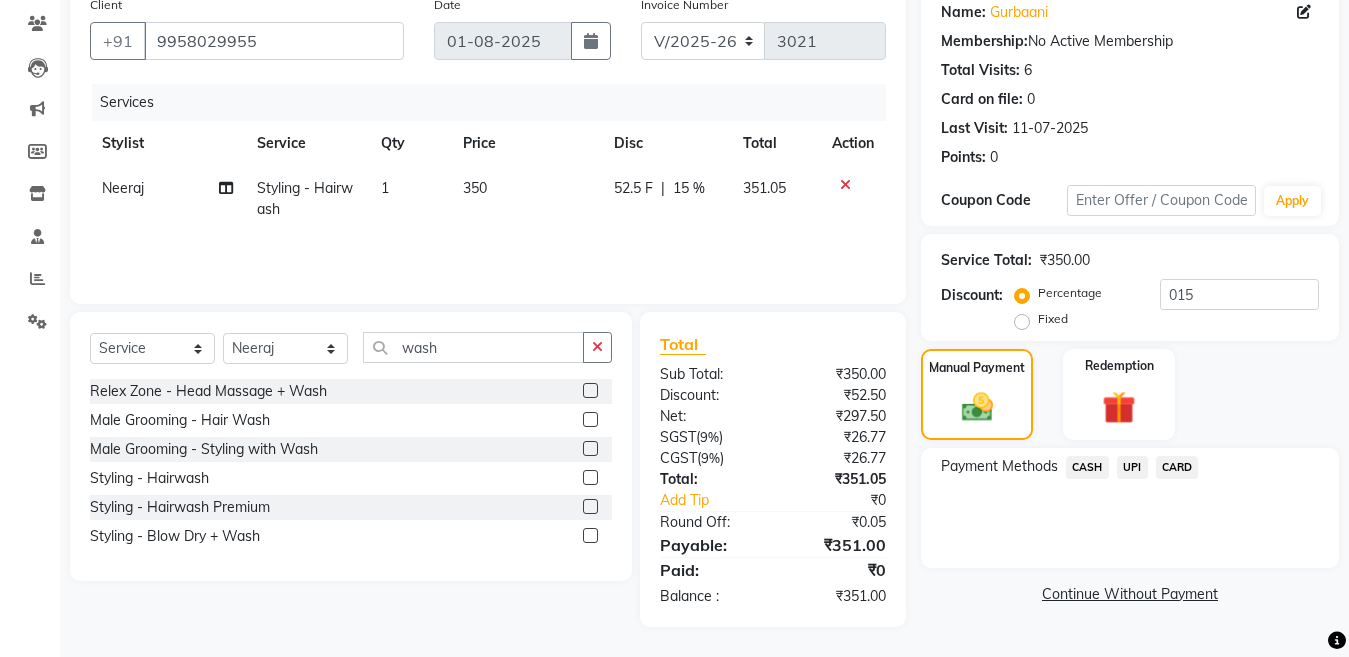 click on "CARD" 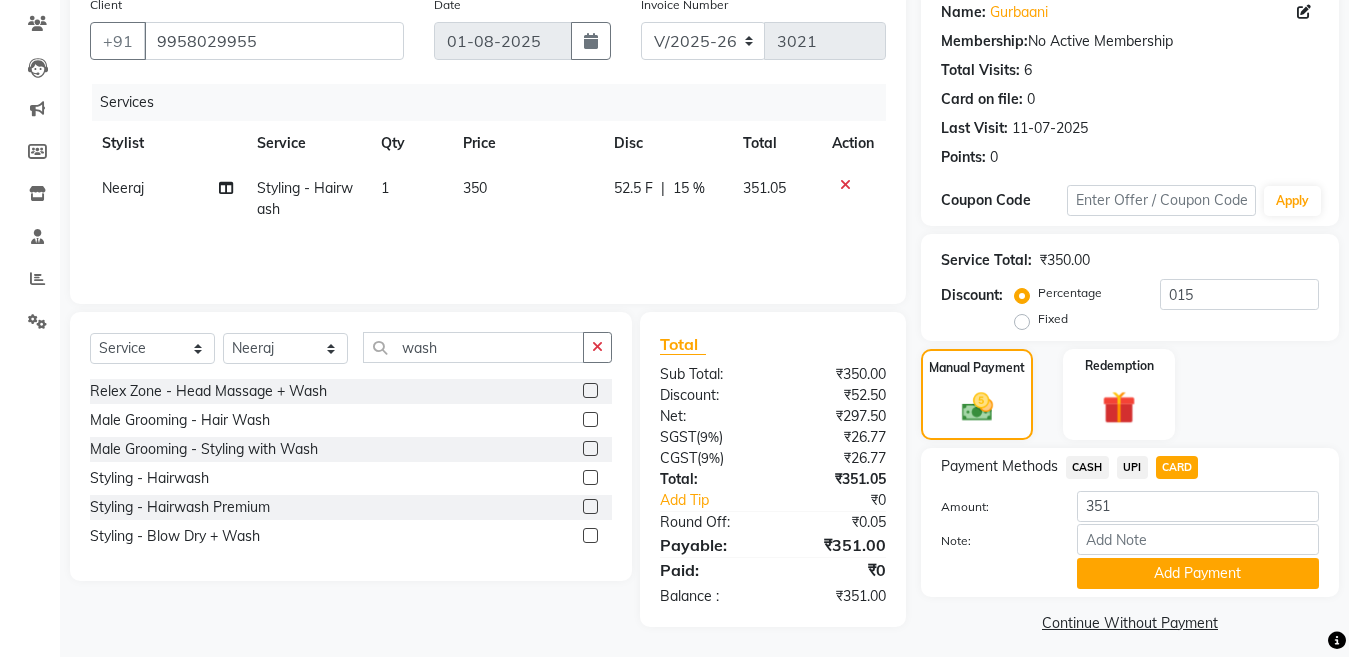scroll, scrollTop: 175, scrollLeft: 0, axis: vertical 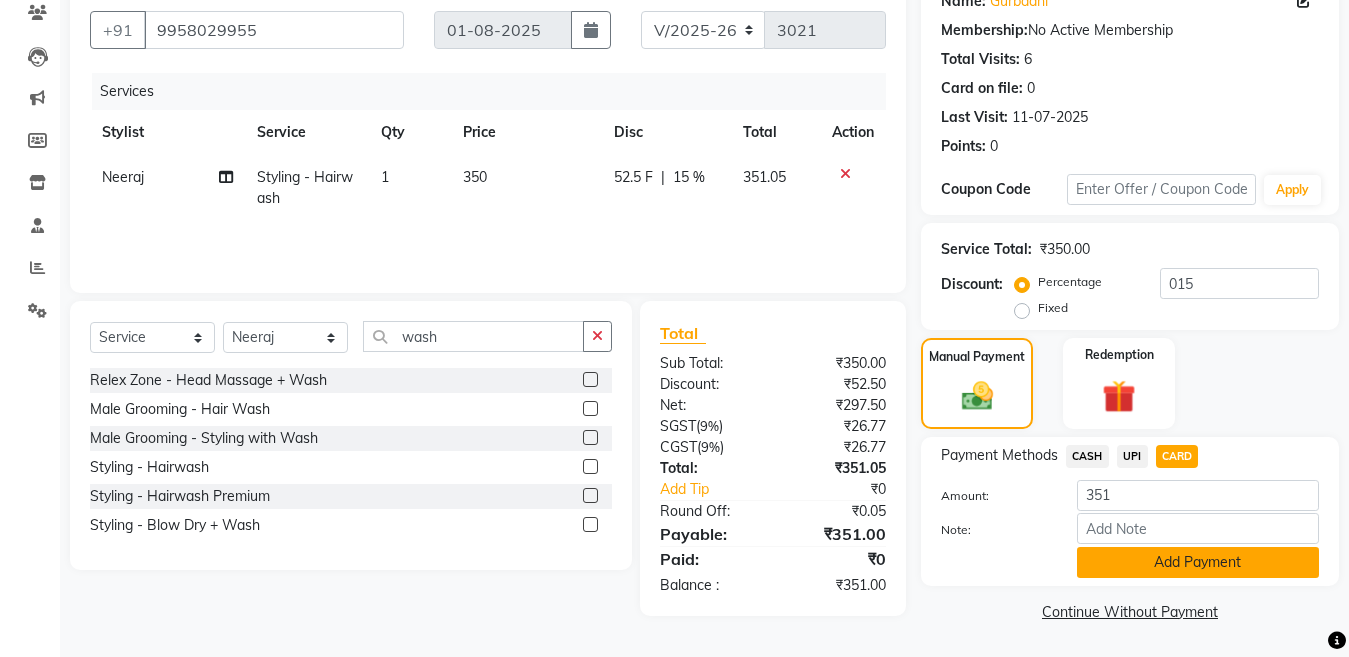 click on "Add Payment" 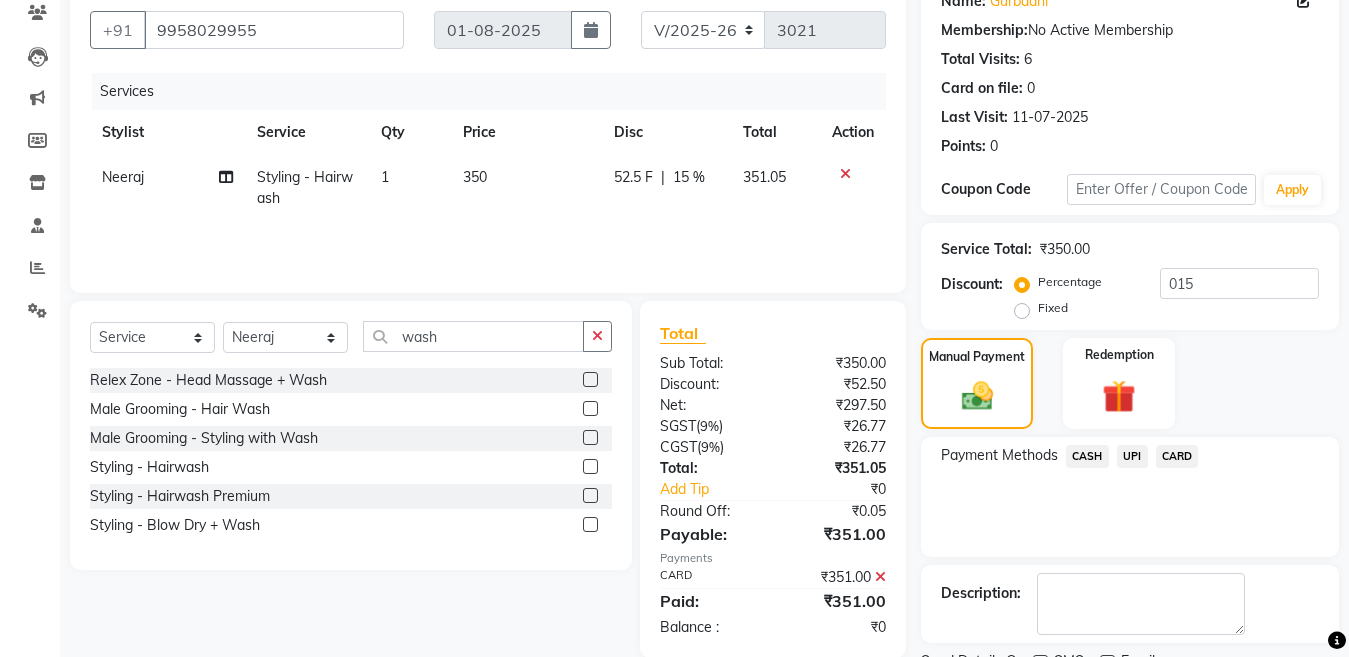 scroll, scrollTop: 259, scrollLeft: 0, axis: vertical 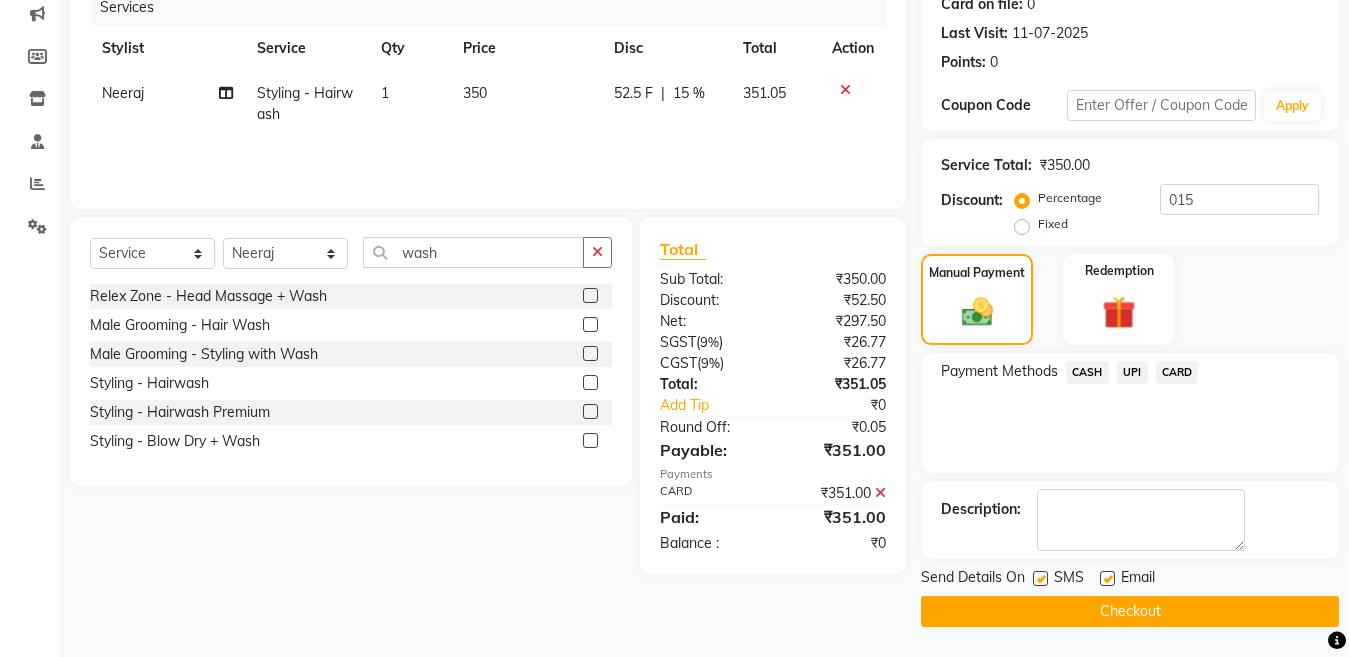click 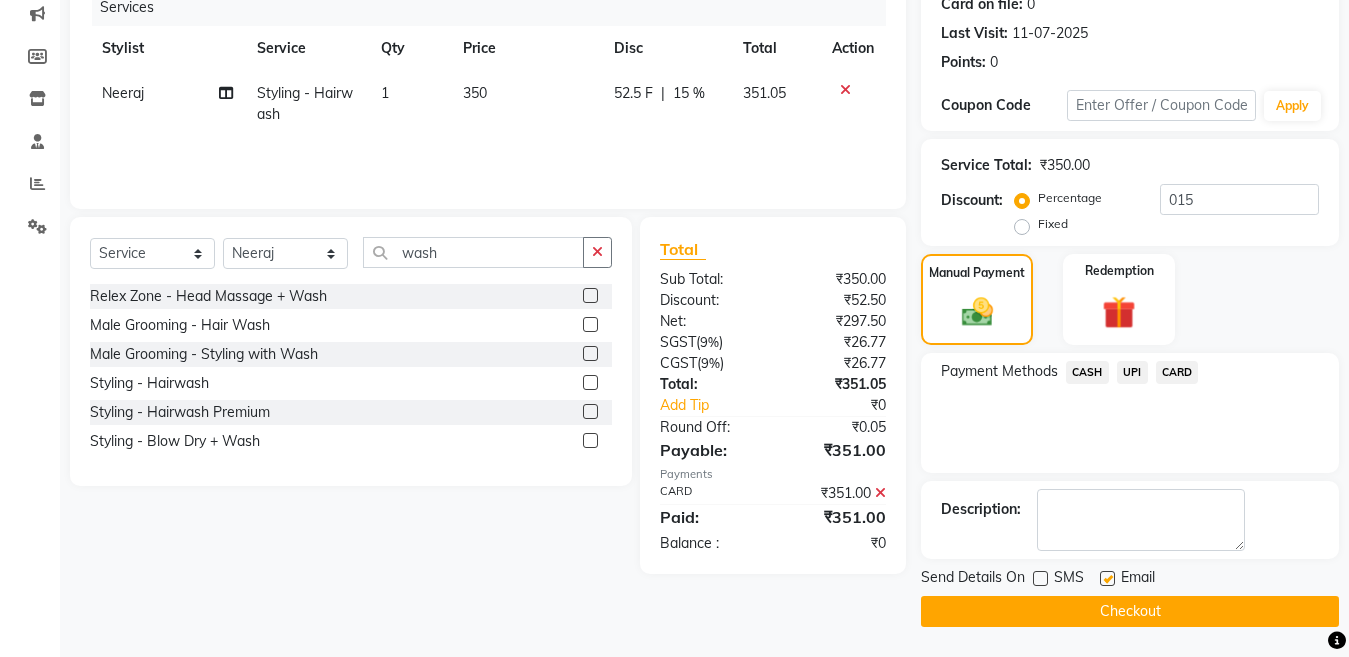 click on "Checkout" 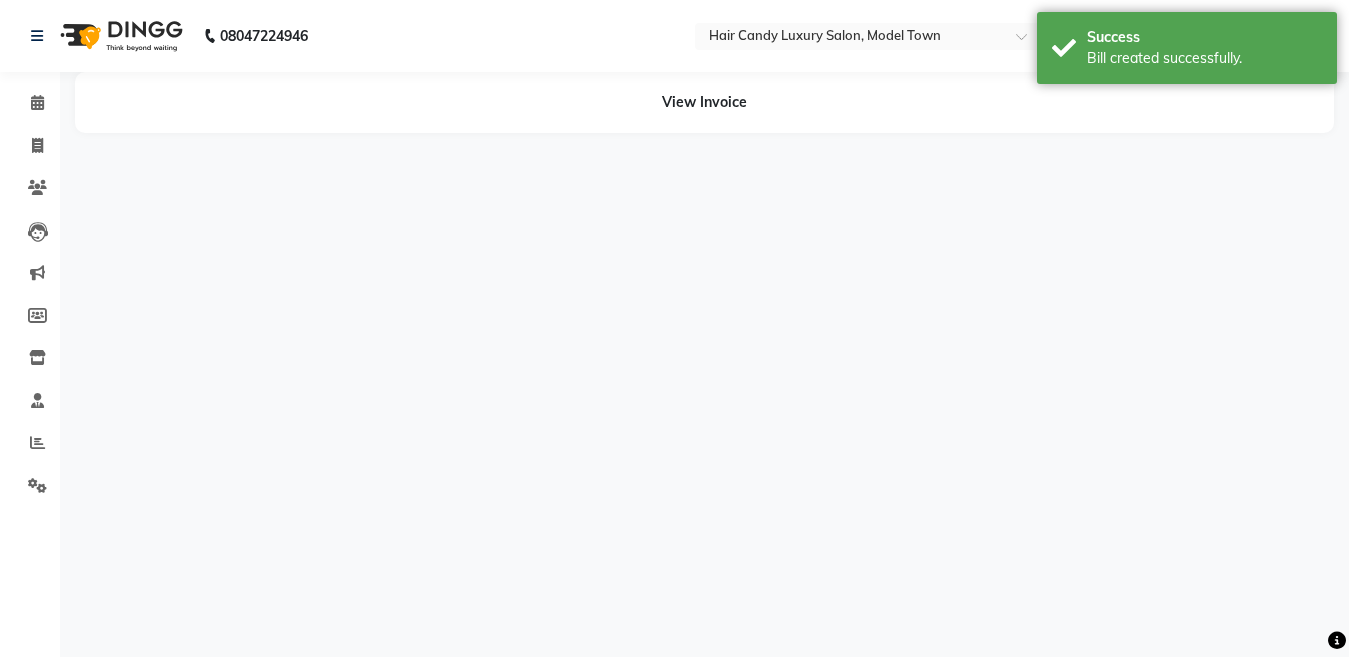 scroll, scrollTop: 0, scrollLeft: 0, axis: both 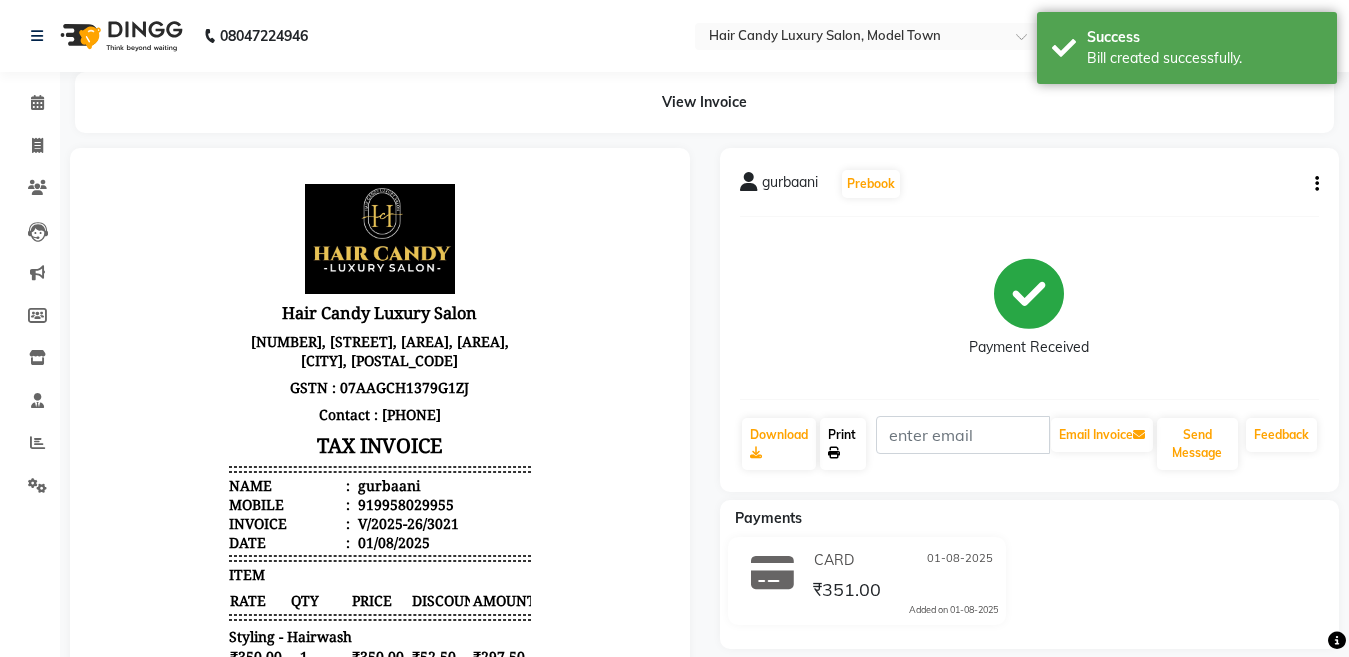 click on "Print" 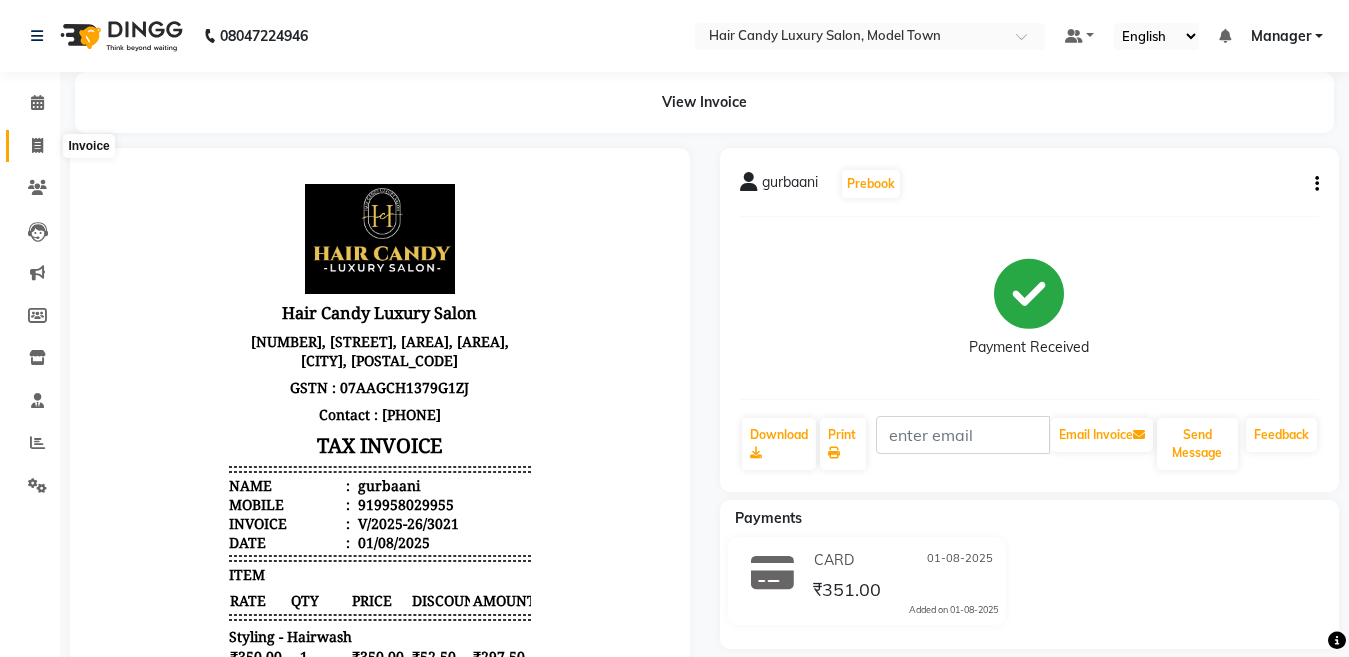 click 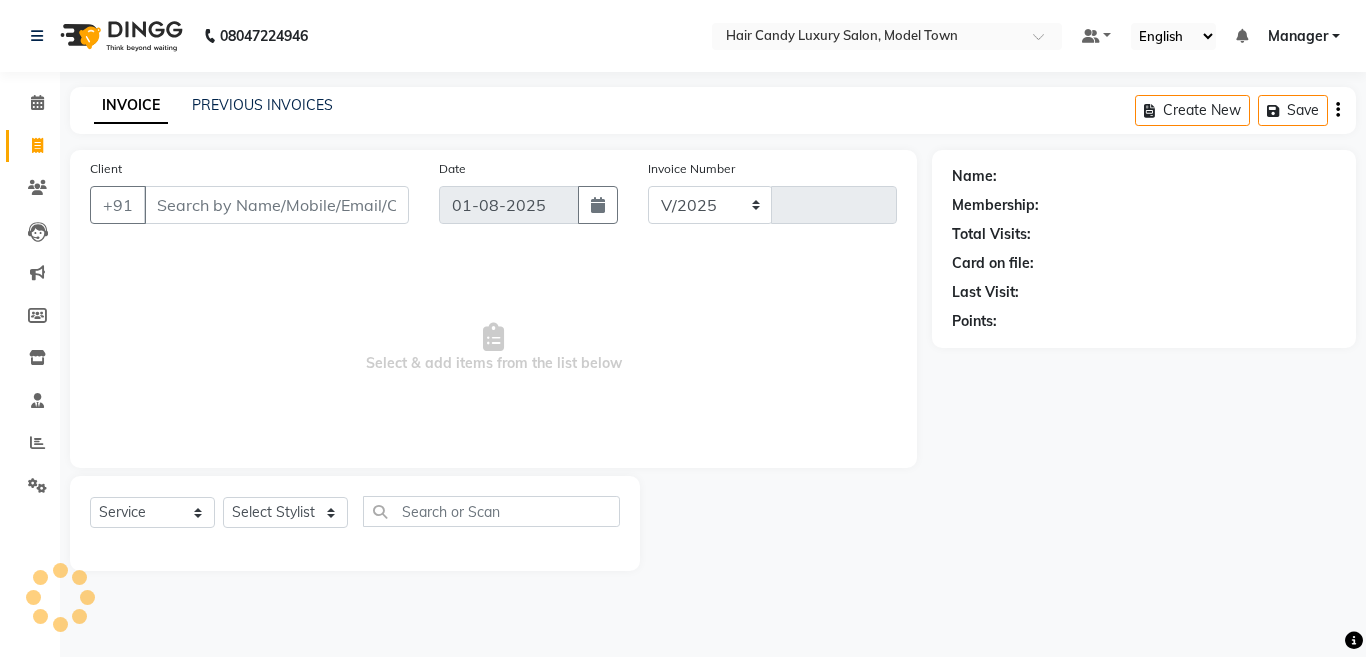 select on "4716" 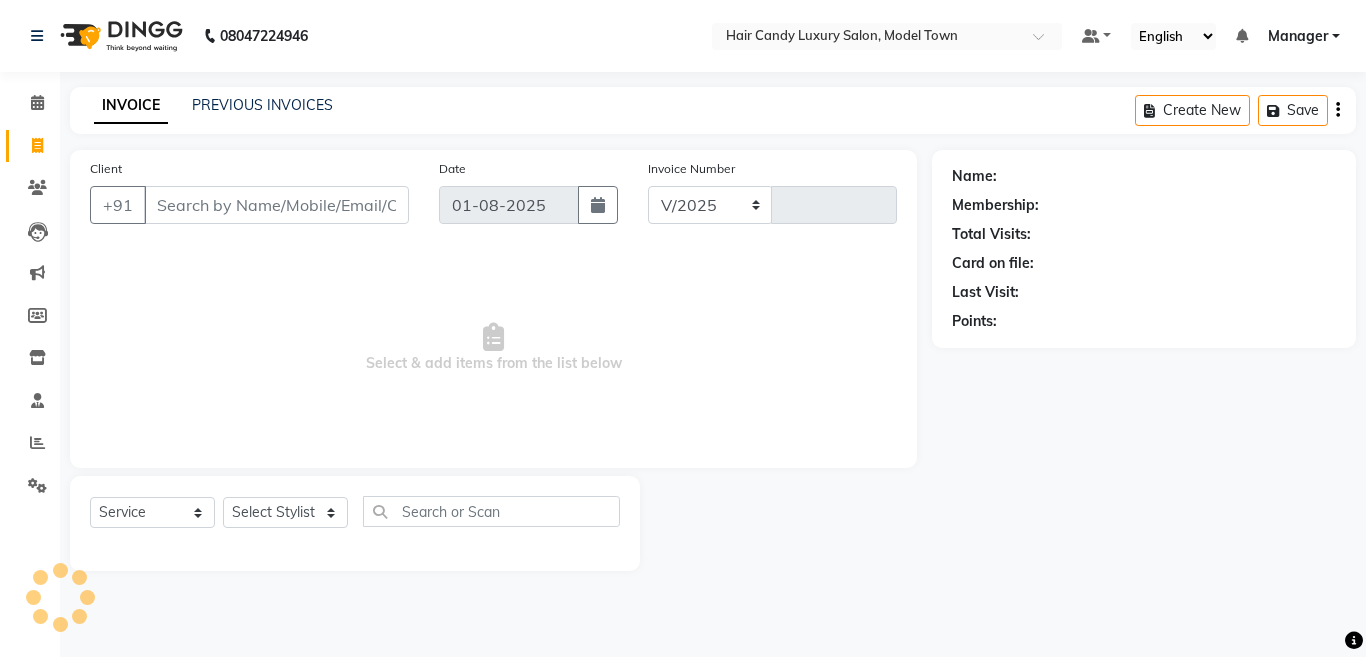 type on "3022" 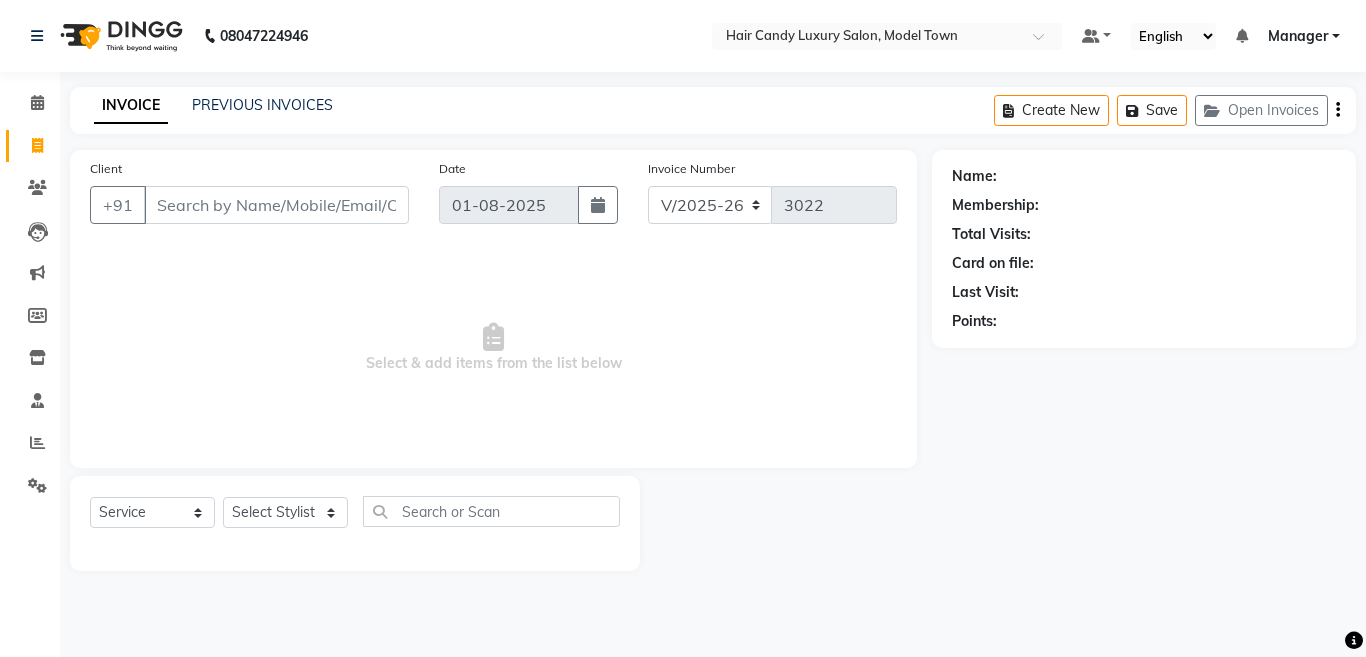 click on "Client" at bounding box center [276, 205] 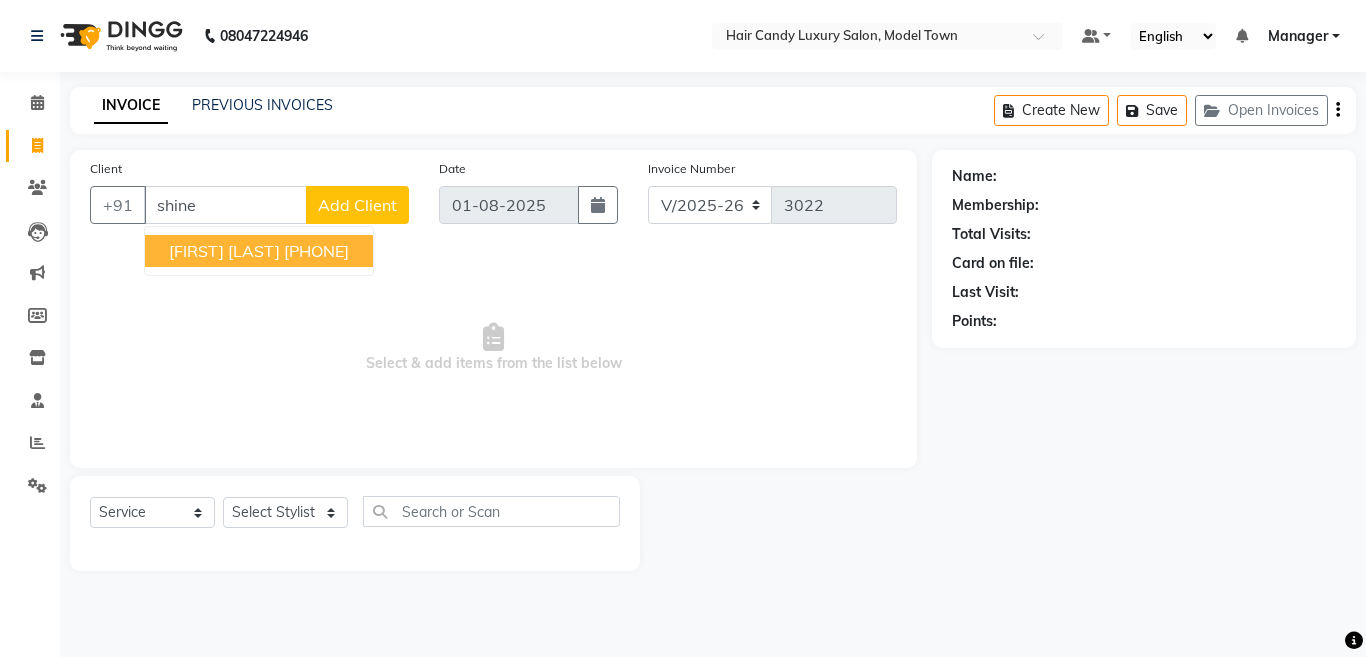 click on "Shine Narula  9818750666" at bounding box center [259, 251] 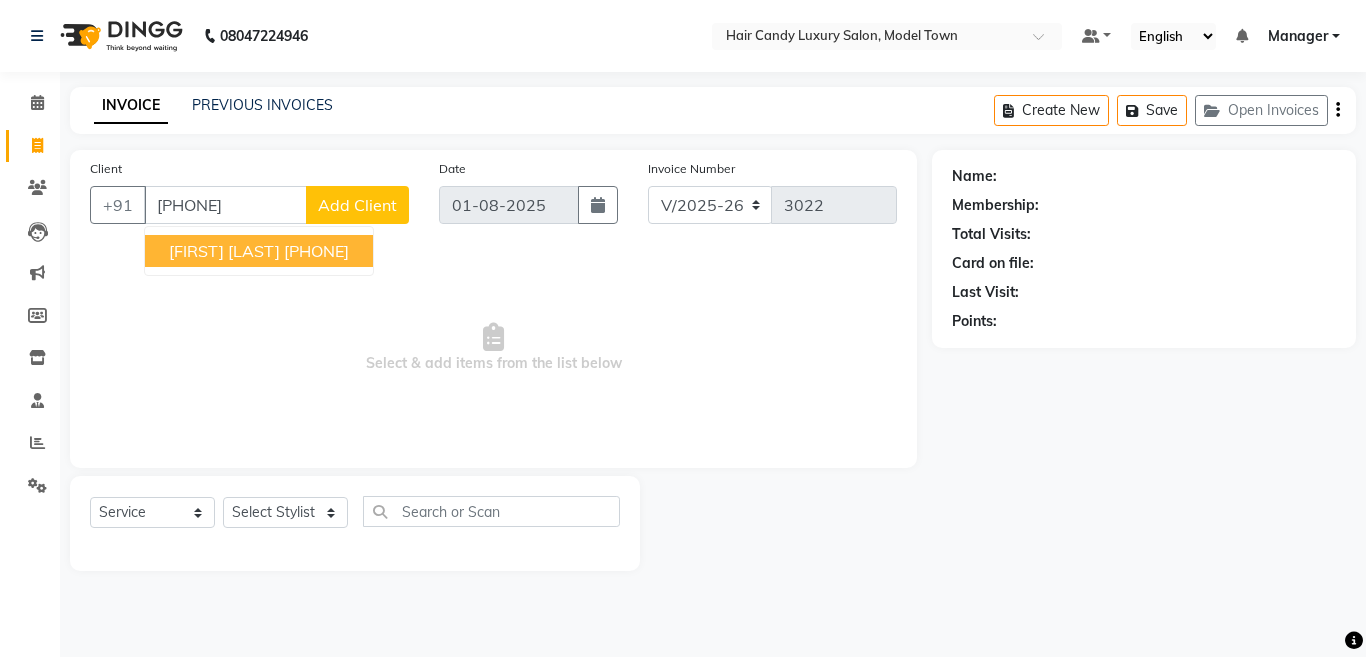 type on "9818750666" 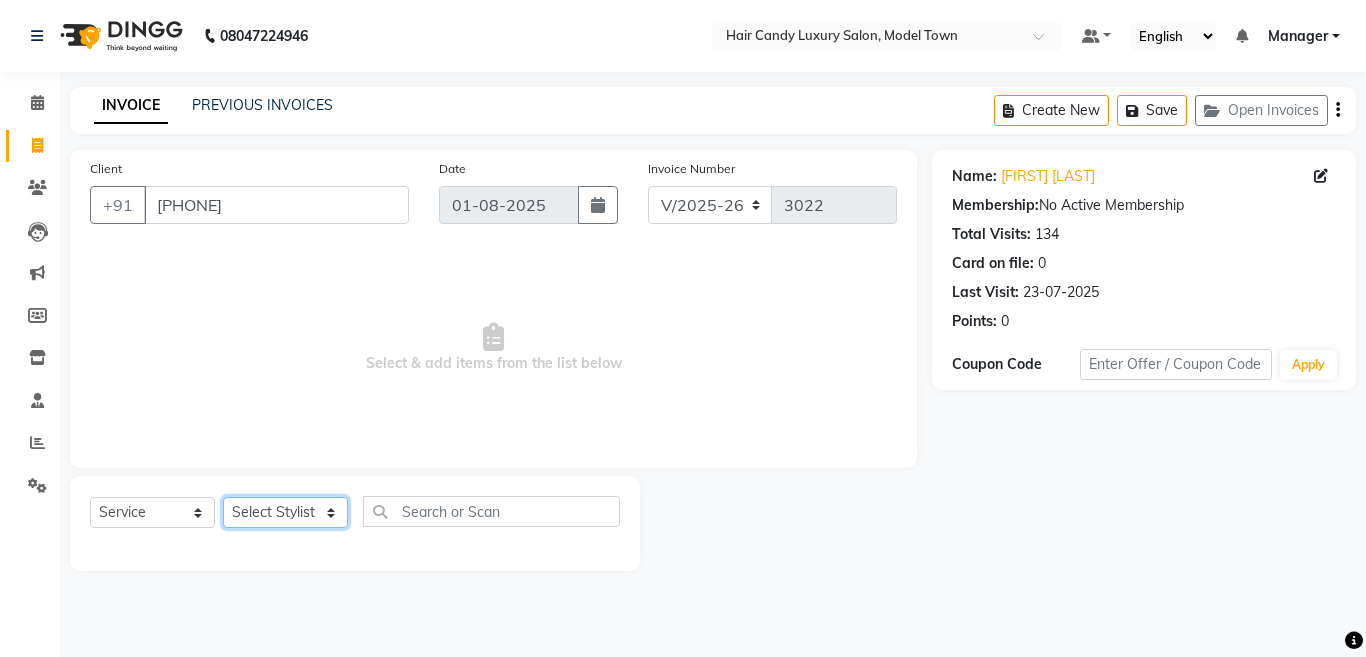click on "Select Stylist [LAST] [LAST] [LAST] [LAST] [LAST] (Rahul) Manager [LAST] [LAST] [LAST] [LAST] [LAST] [LAST] [LAST] (Raju) RIYA [LAST] [LAST] stock manager surrender [LAST] [LAST] [LAST]" 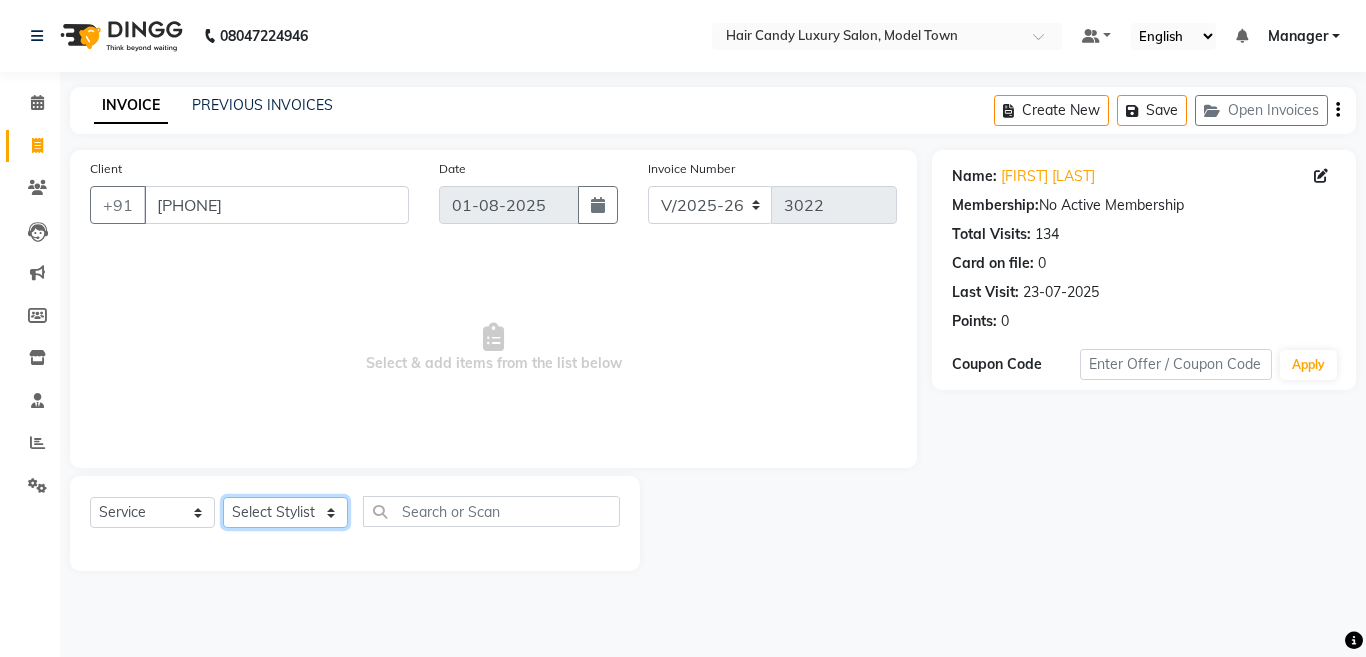 select on "28001" 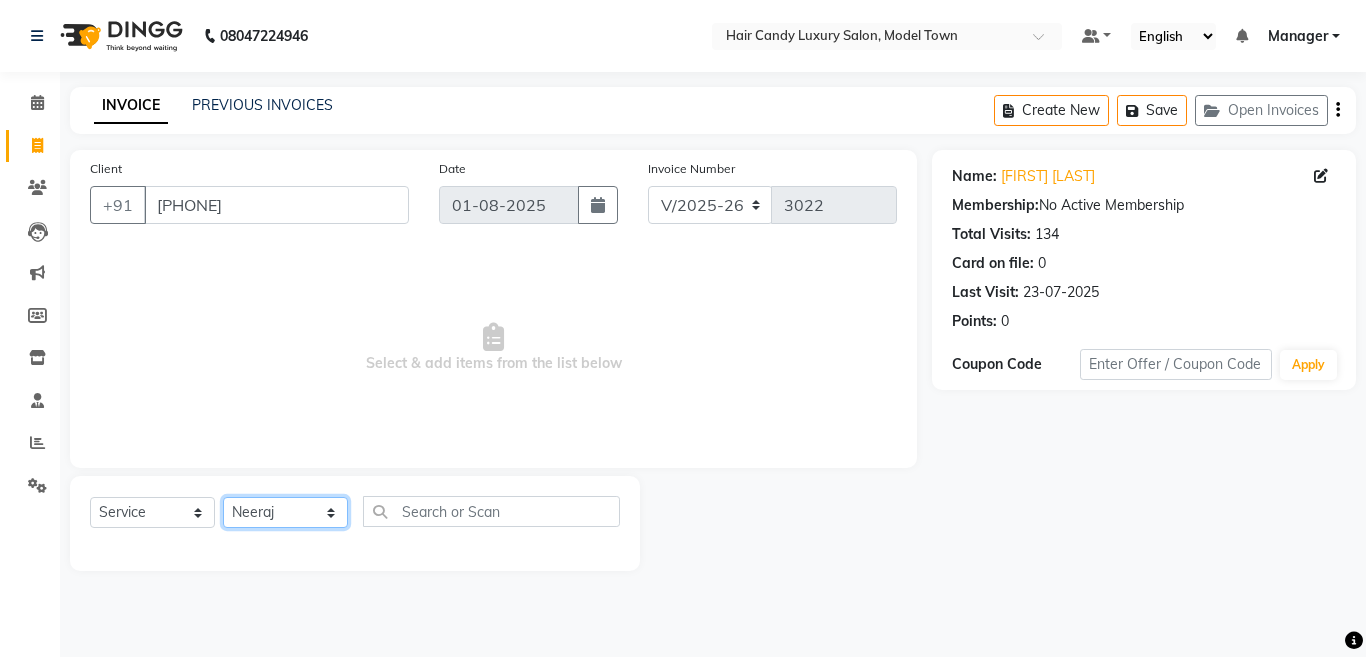 click on "Select Stylist [LAST] [LAST] [LAST] [LAST] [LAST] (Rahul) Manager [LAST] [LAST] [LAST] [LAST] [LAST] [LAST] [LAST] (Raju) RIYA [LAST] [LAST] stock manager surrender [LAST] [LAST] [LAST]" 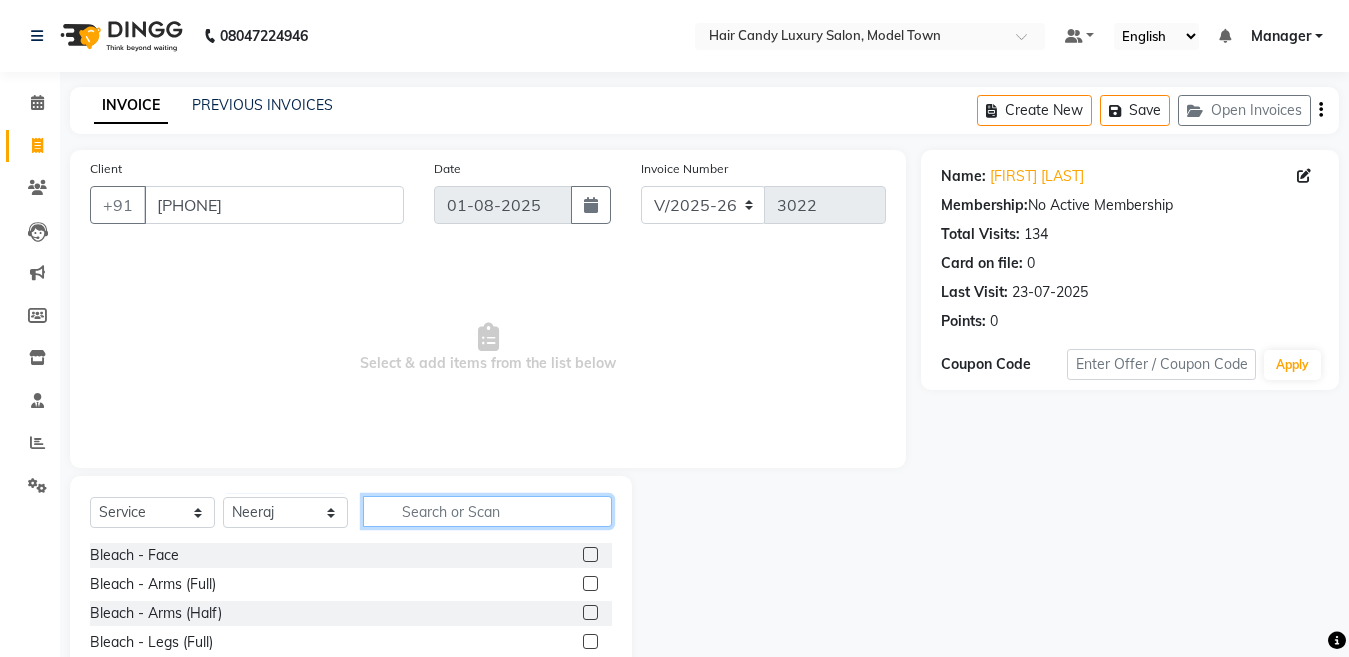 click 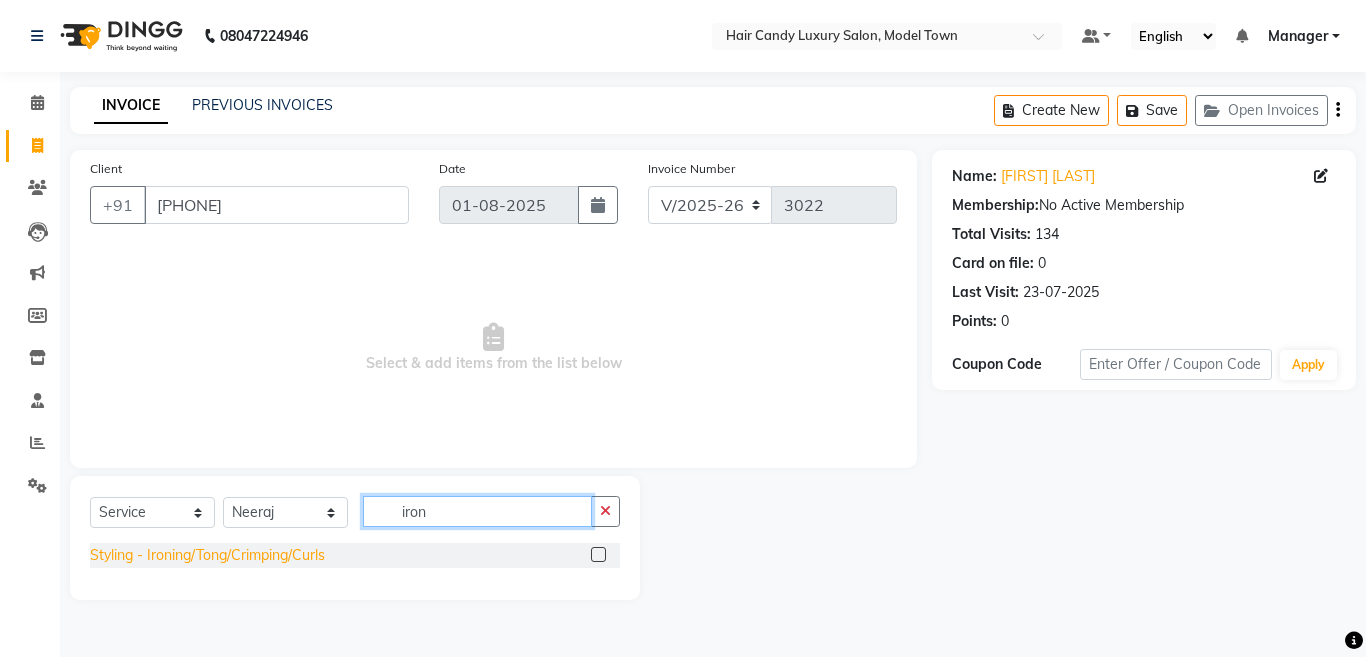 type on "iron" 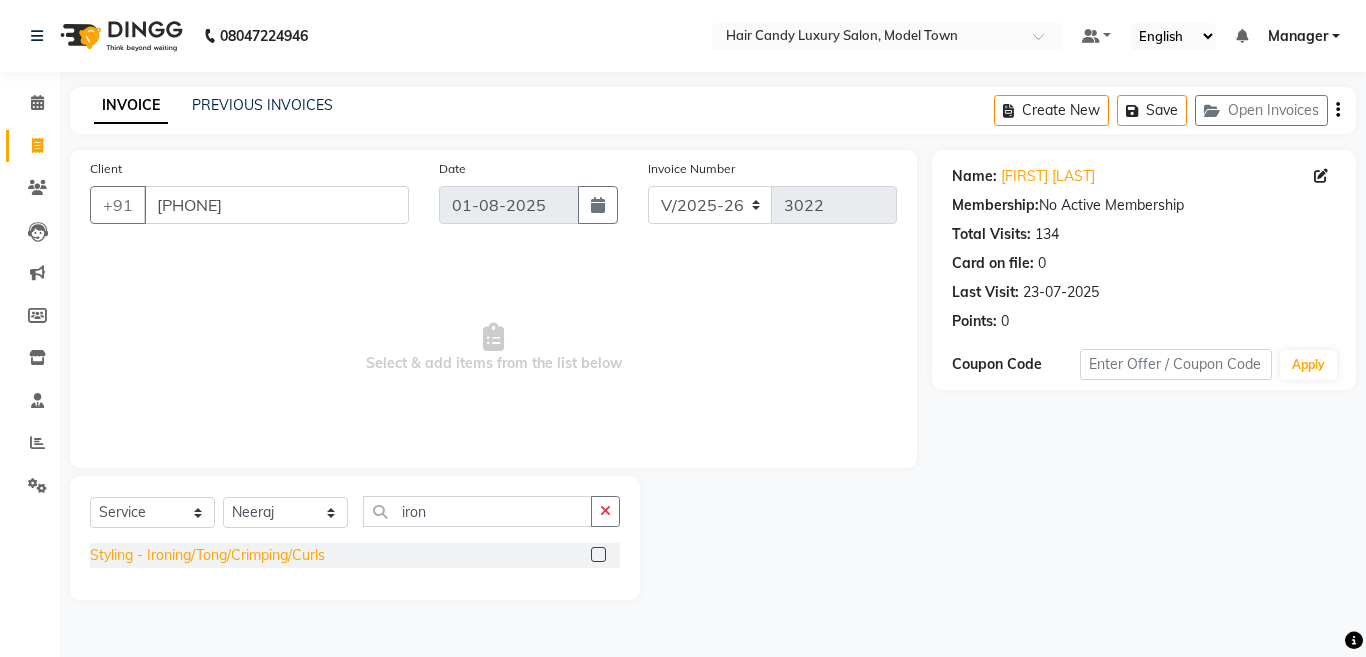 click on "Styling - Ironing/Tong/Crimping/Curls" 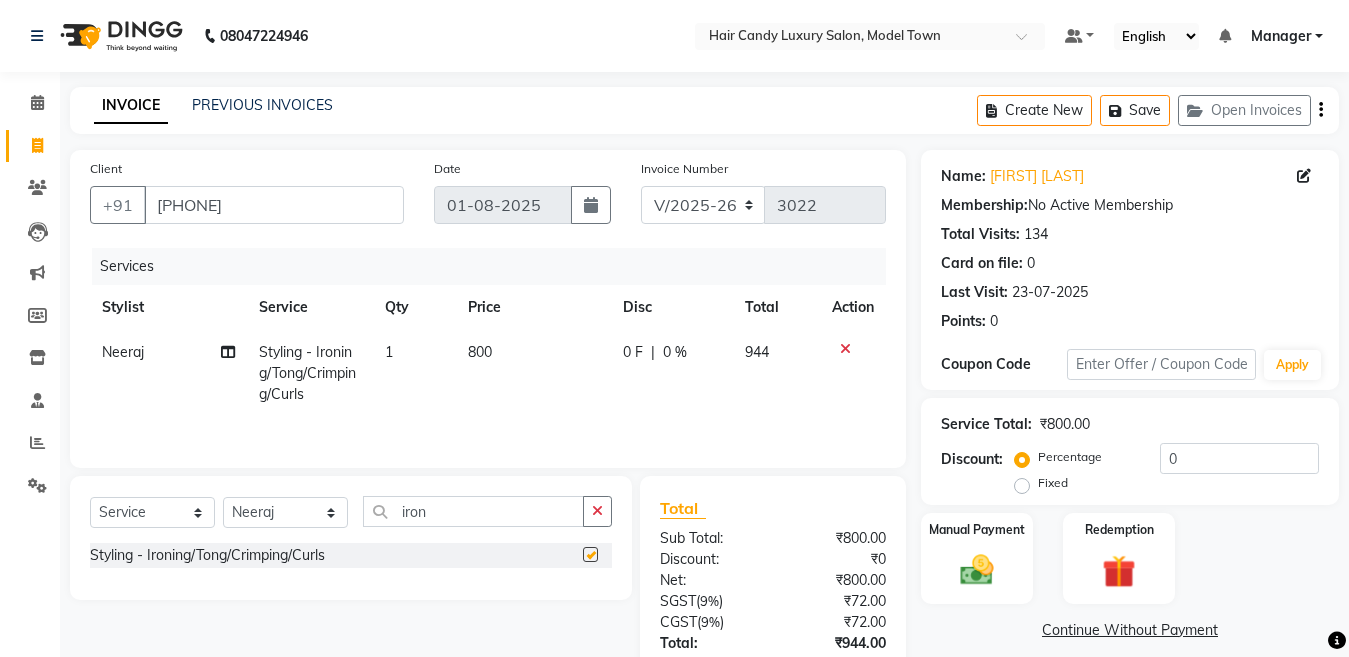 checkbox on "false" 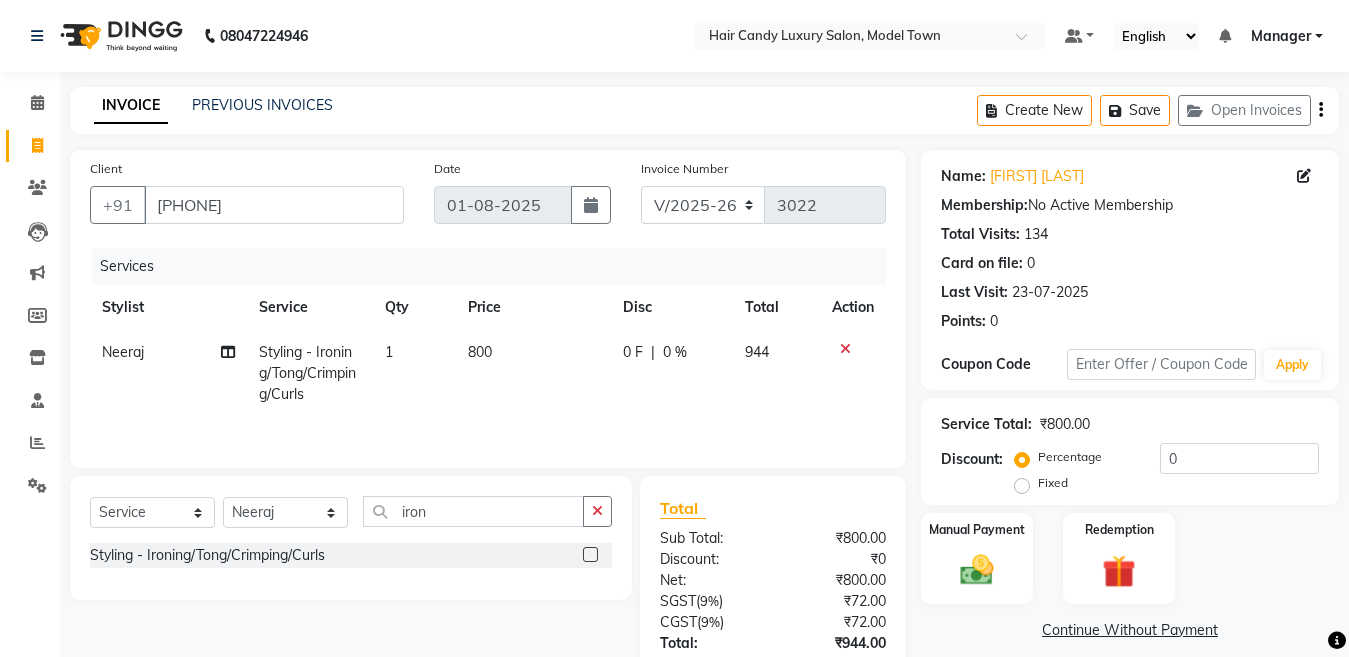 scroll, scrollTop: 145, scrollLeft: 0, axis: vertical 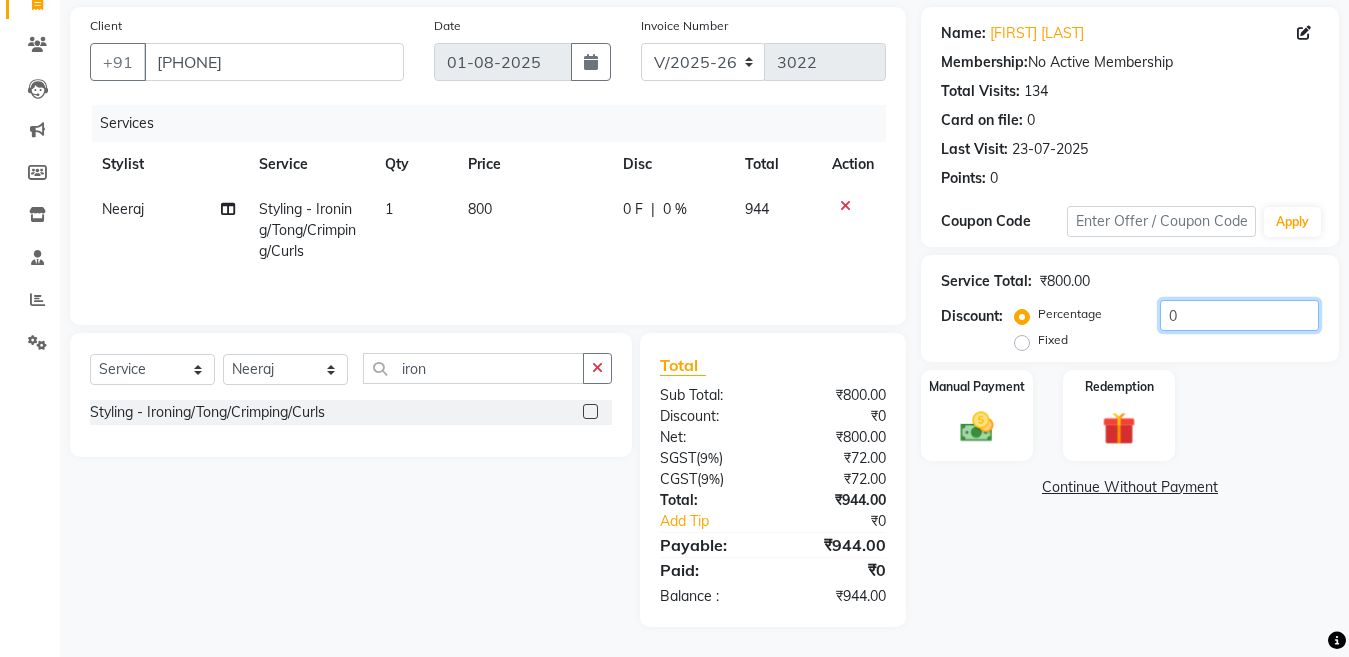 click on "0" 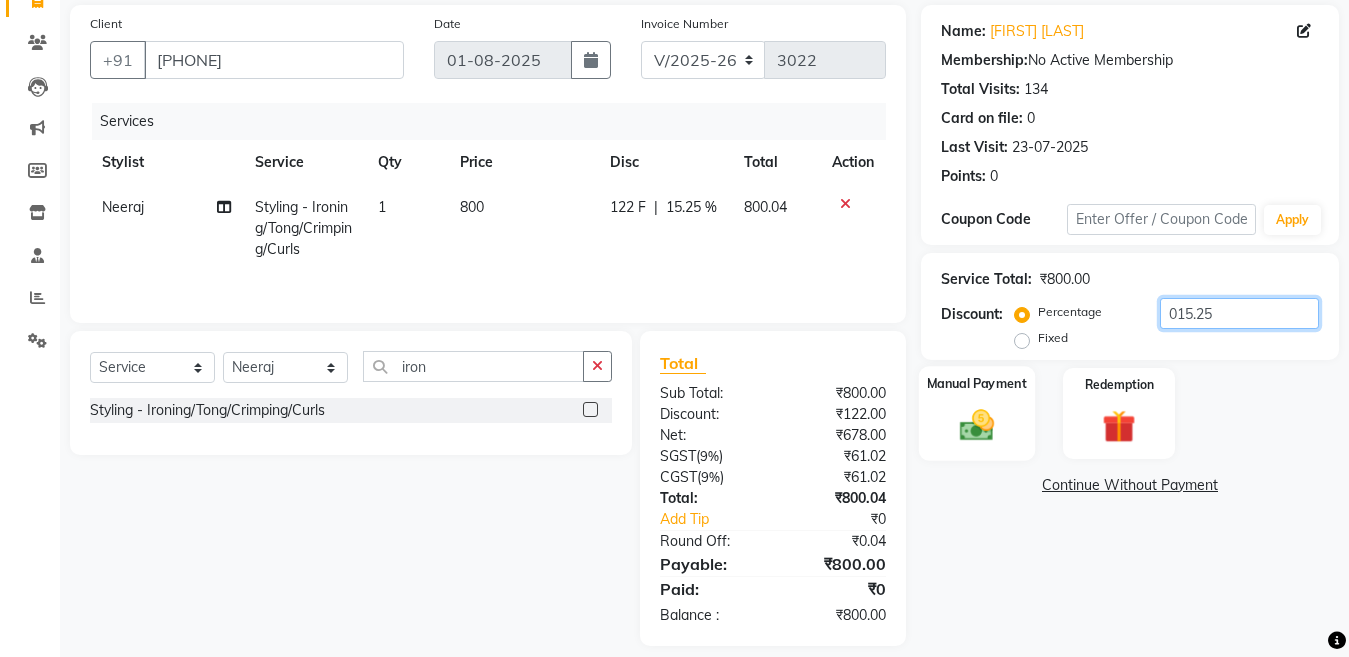 type on "015.25" 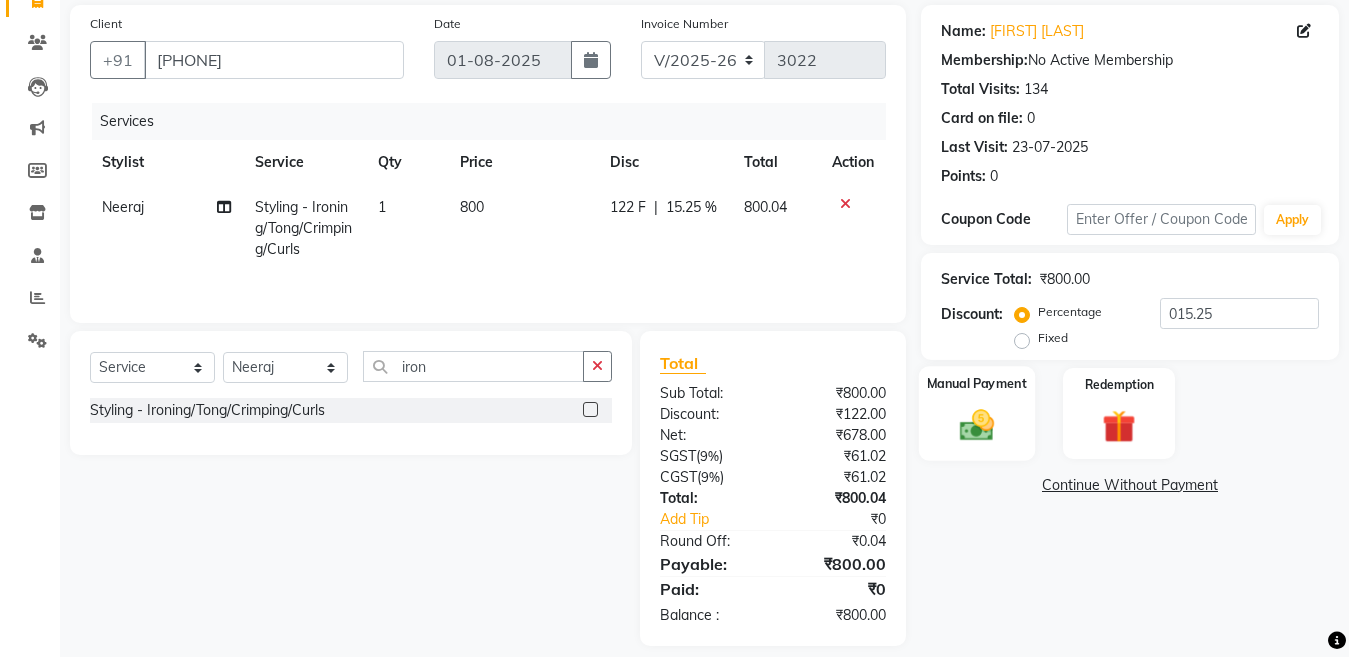 click 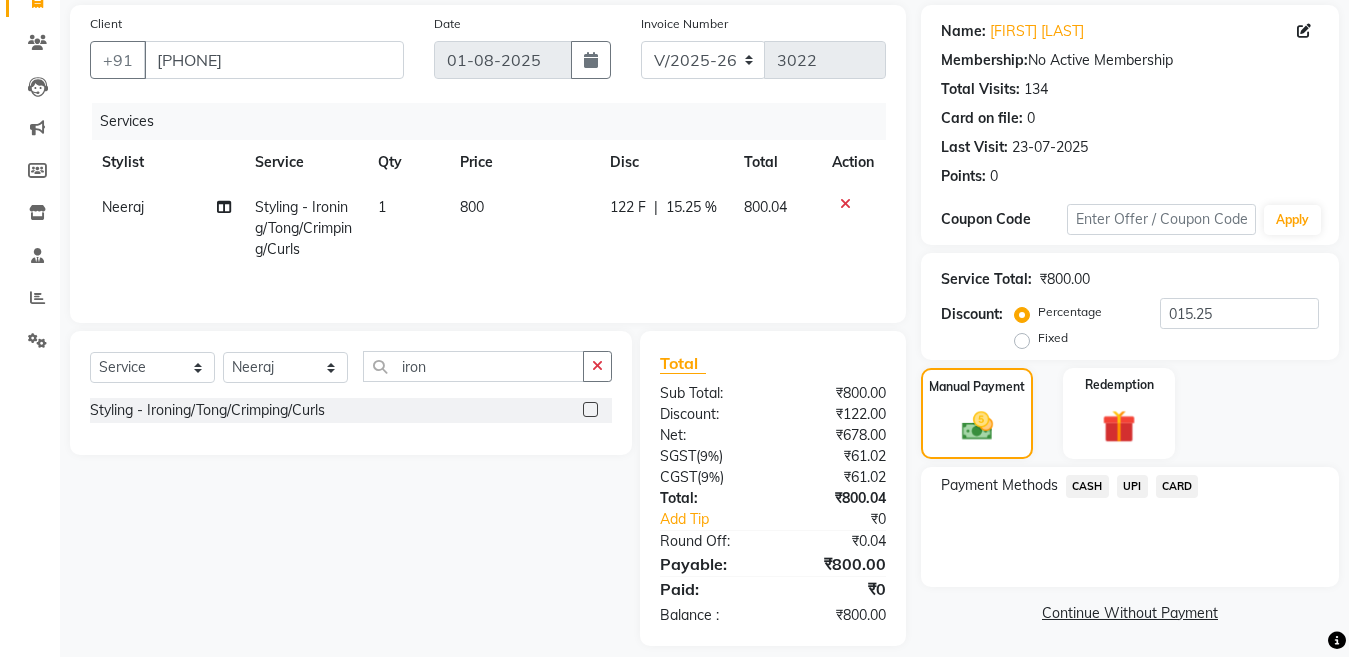 scroll, scrollTop: 166, scrollLeft: 0, axis: vertical 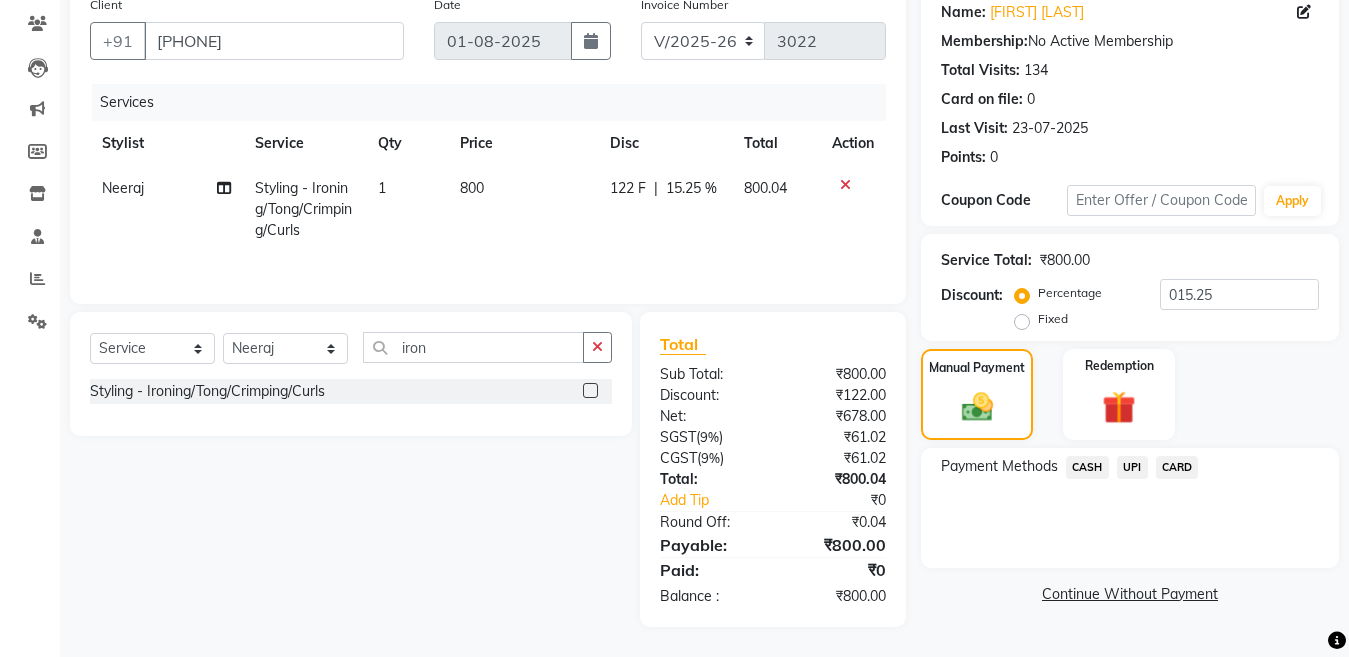 click on "CASH" 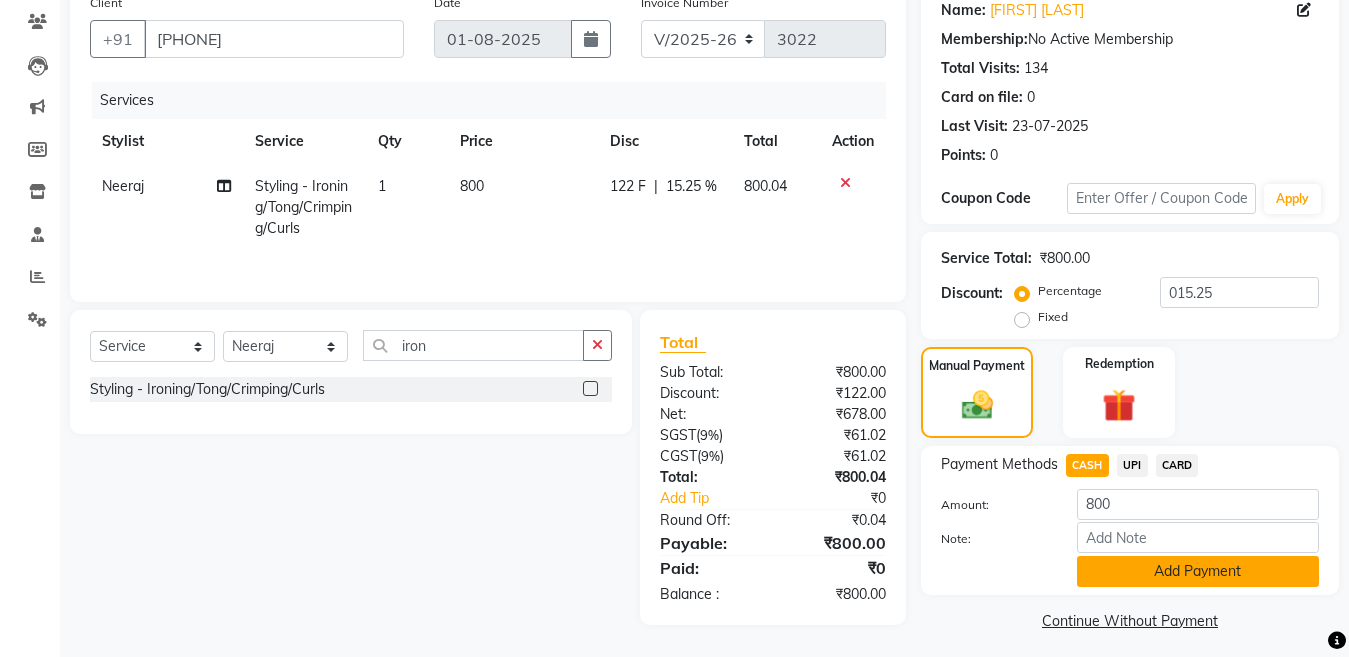 click on "Add Payment" 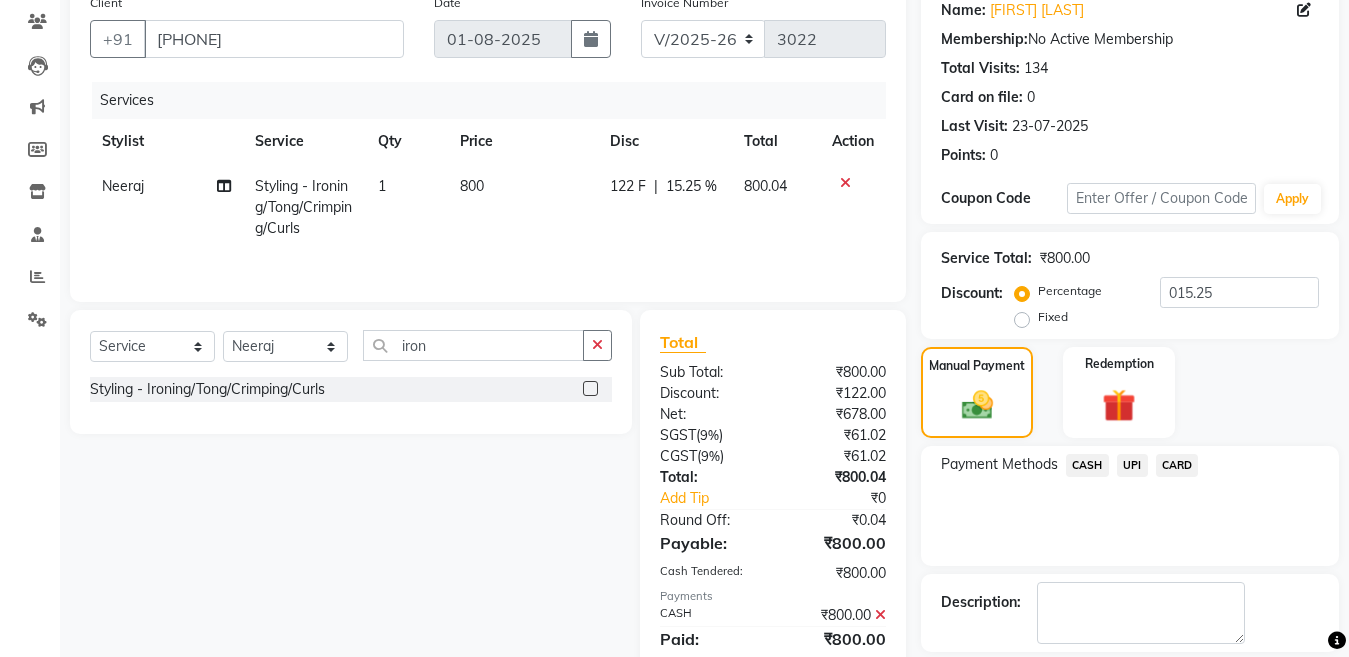 scroll, scrollTop: 259, scrollLeft: 0, axis: vertical 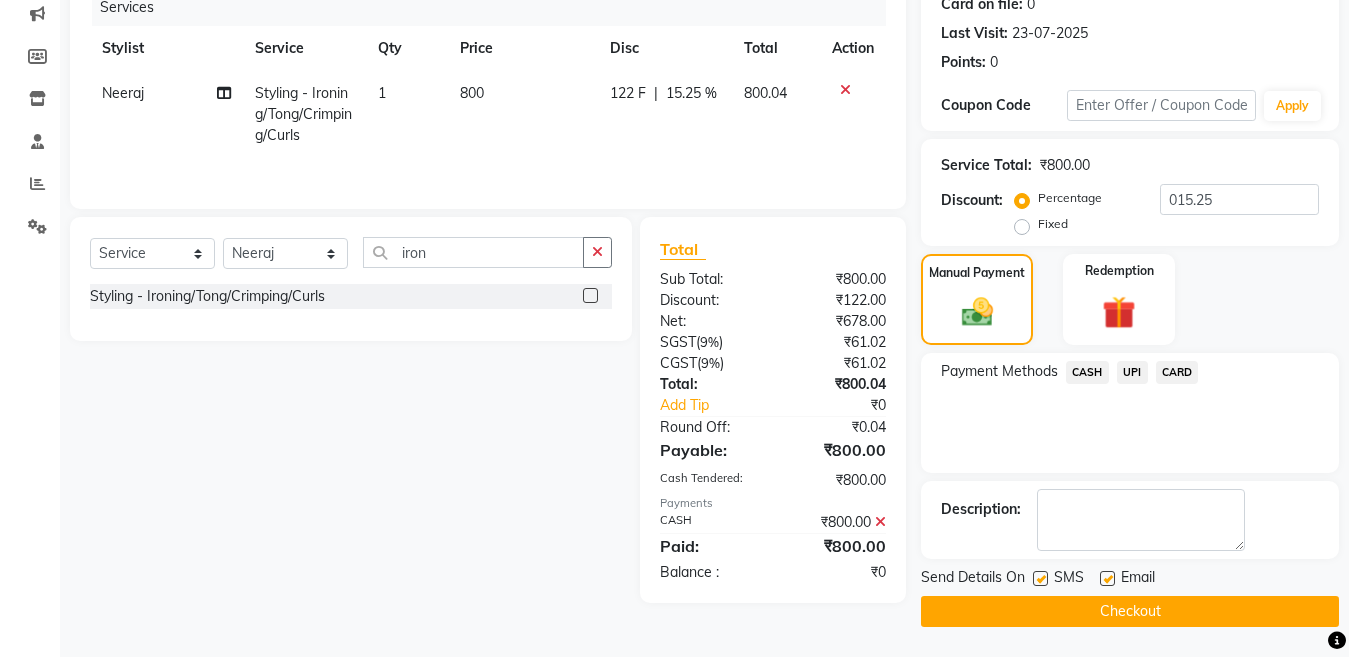 click 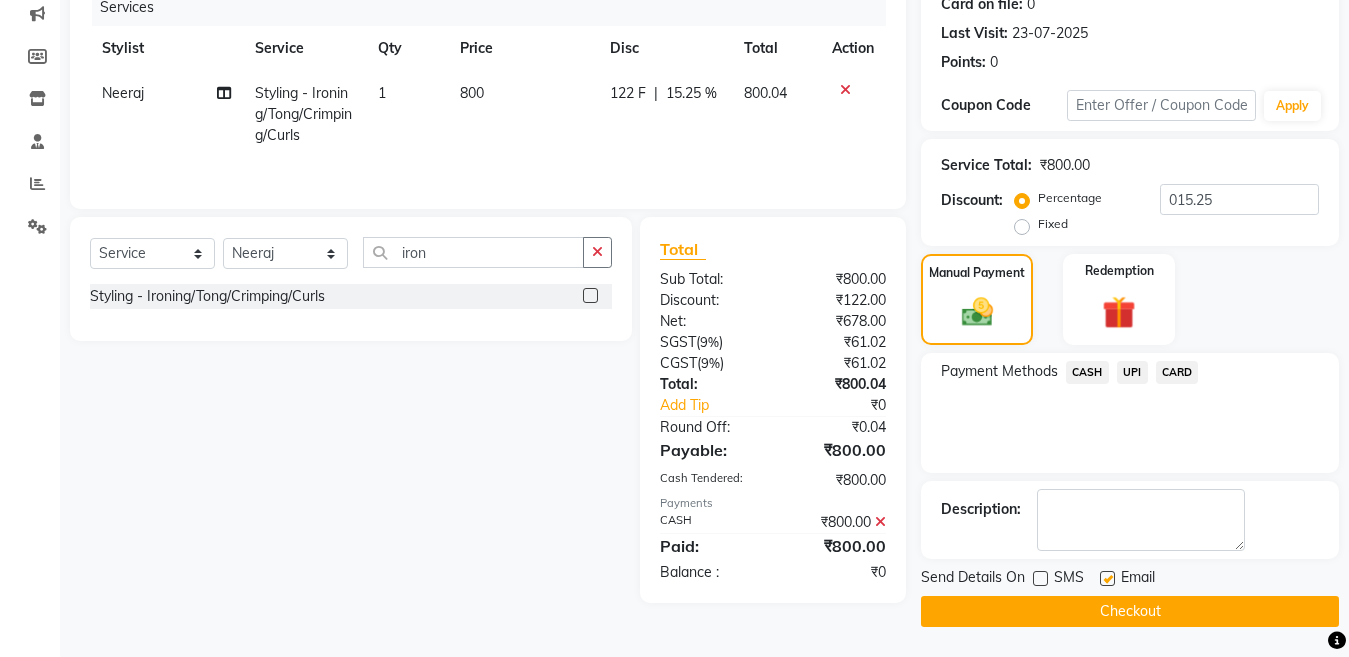 click on "Checkout" 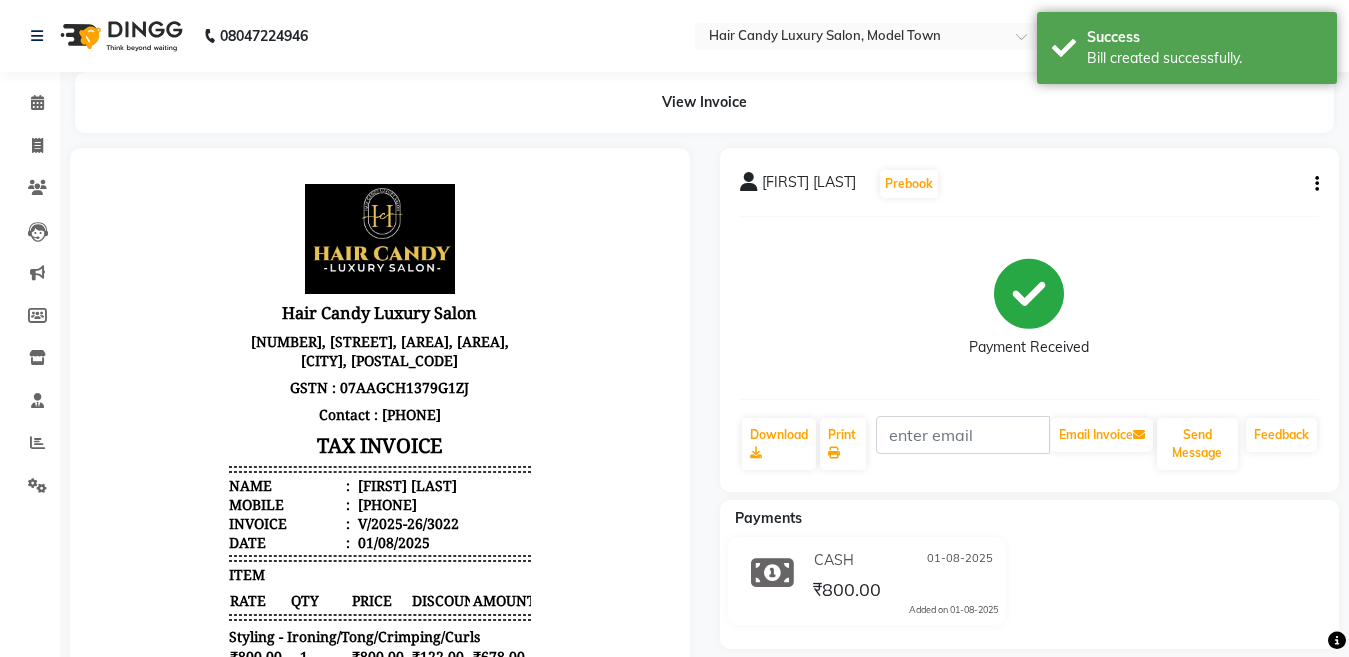 scroll, scrollTop: 0, scrollLeft: 0, axis: both 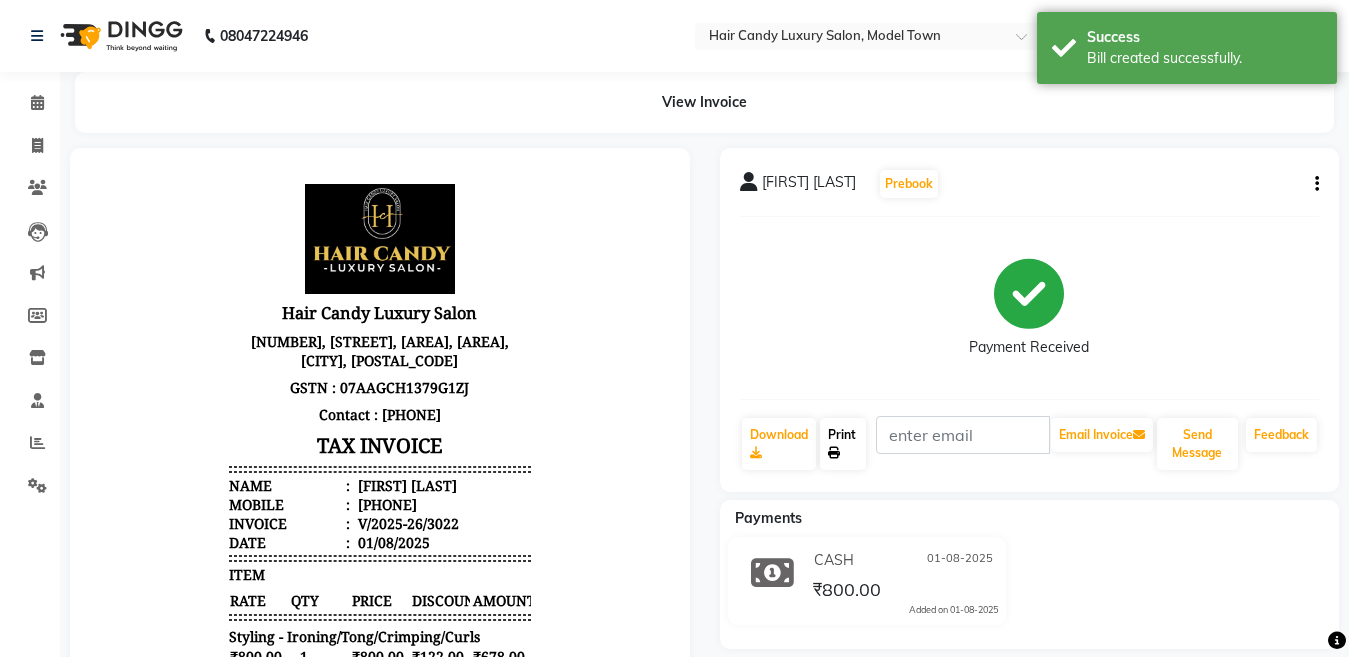 click on "Print" 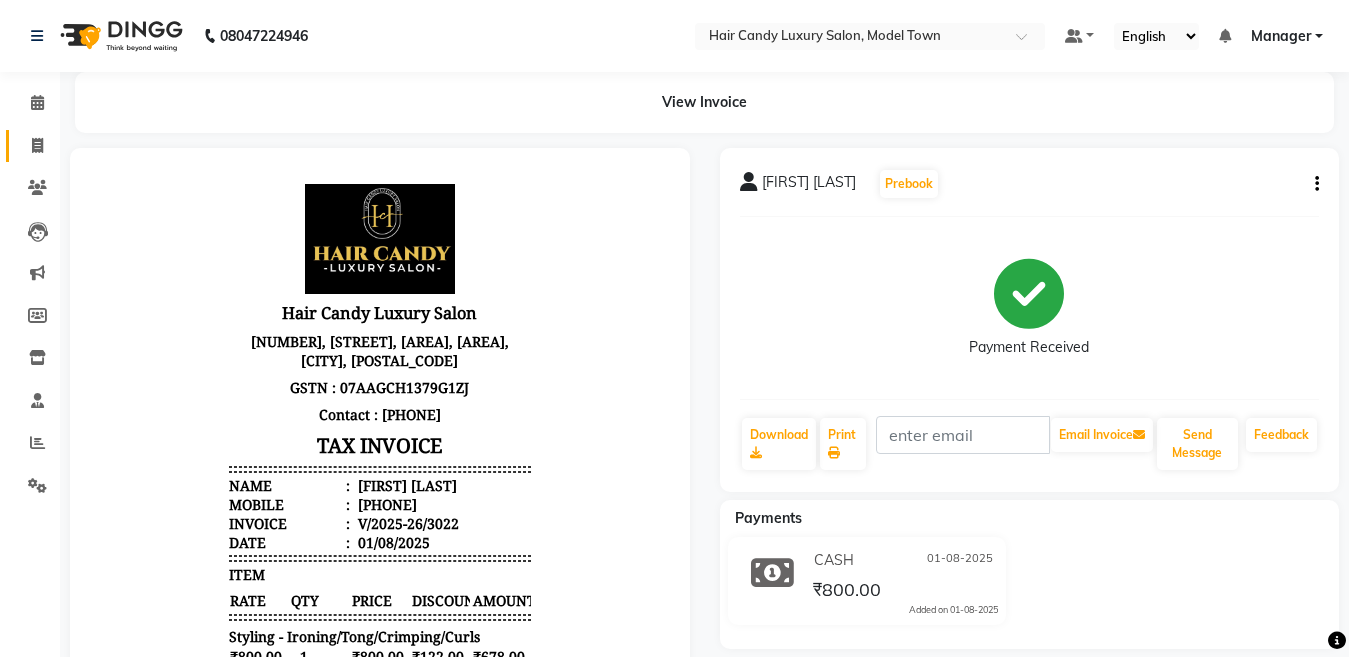 click on "Invoice" 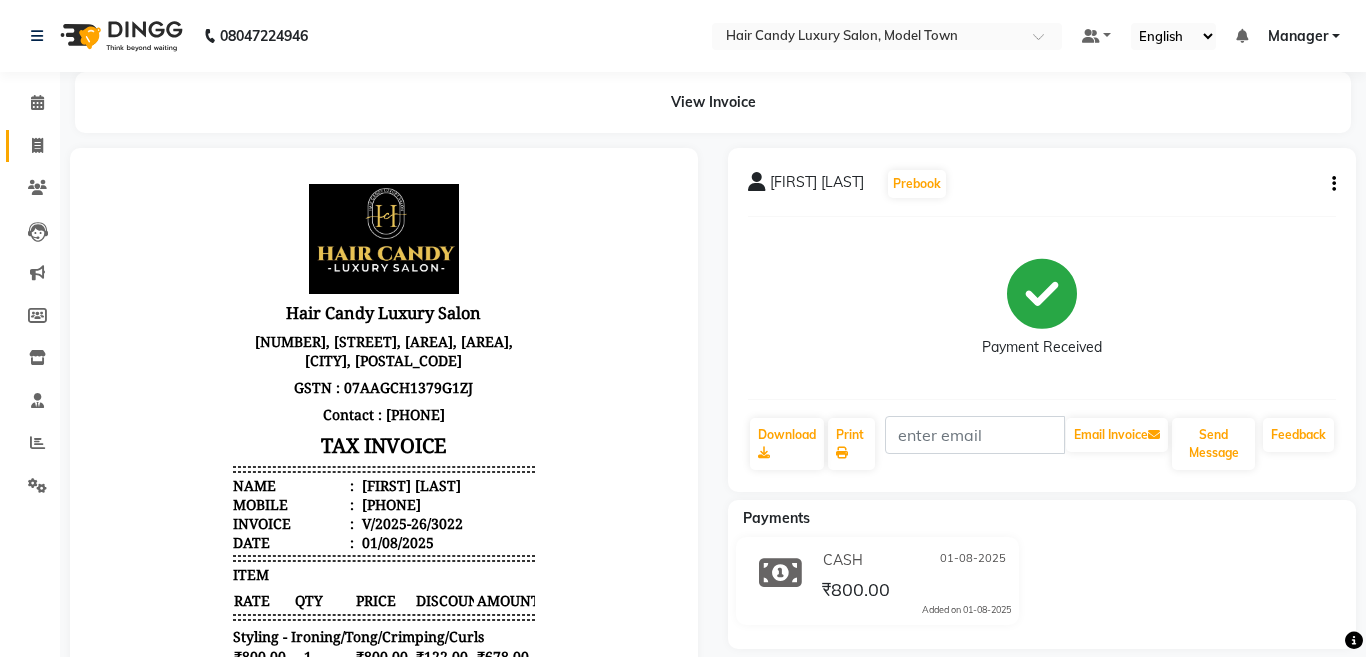 select on "service" 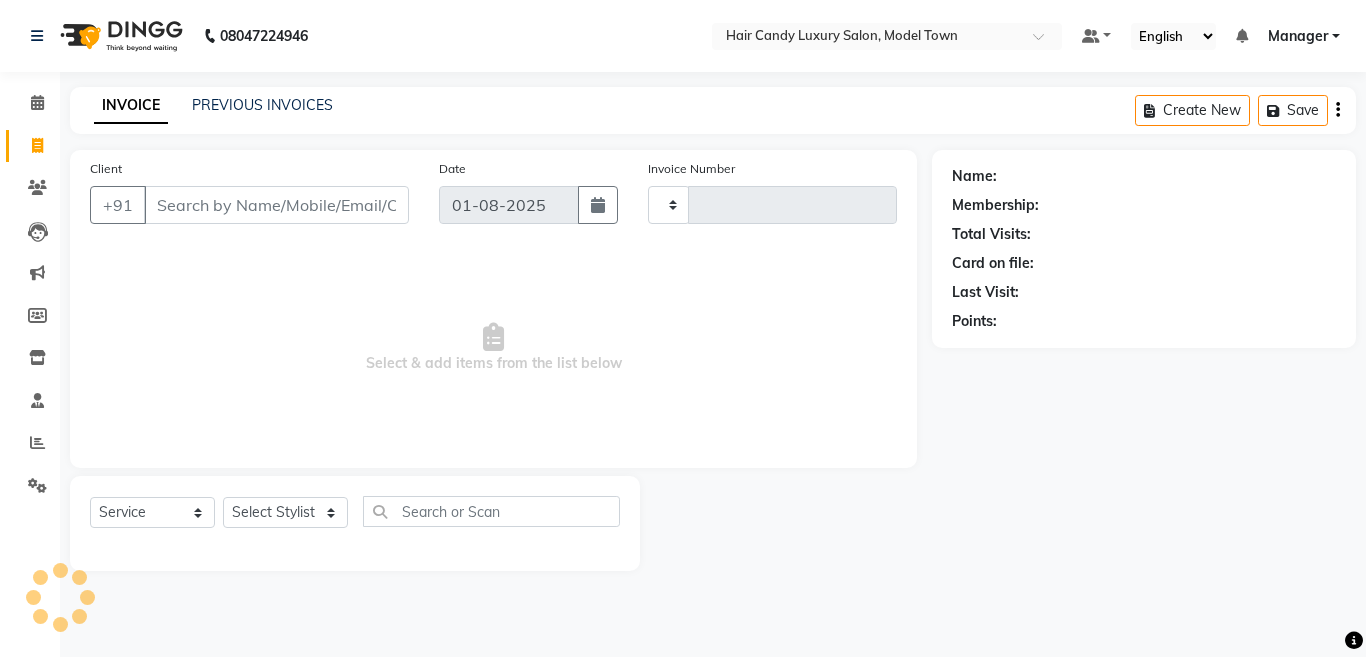 type on "3023" 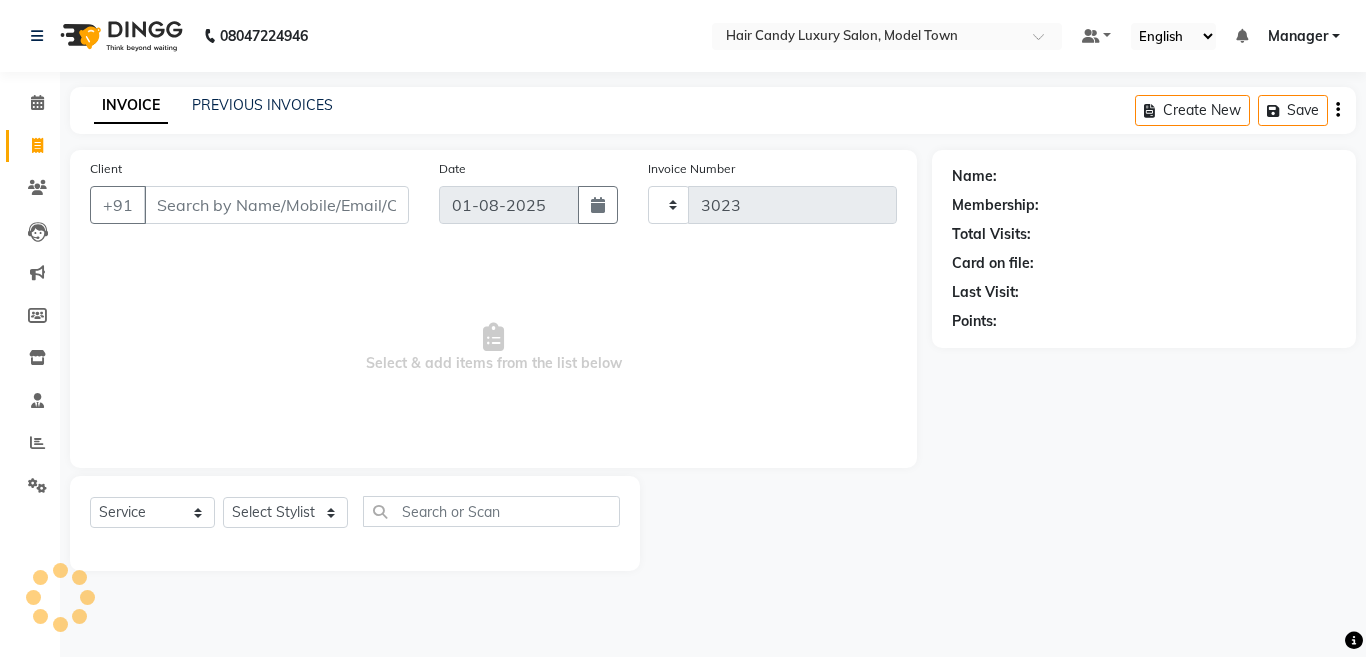 select on "4716" 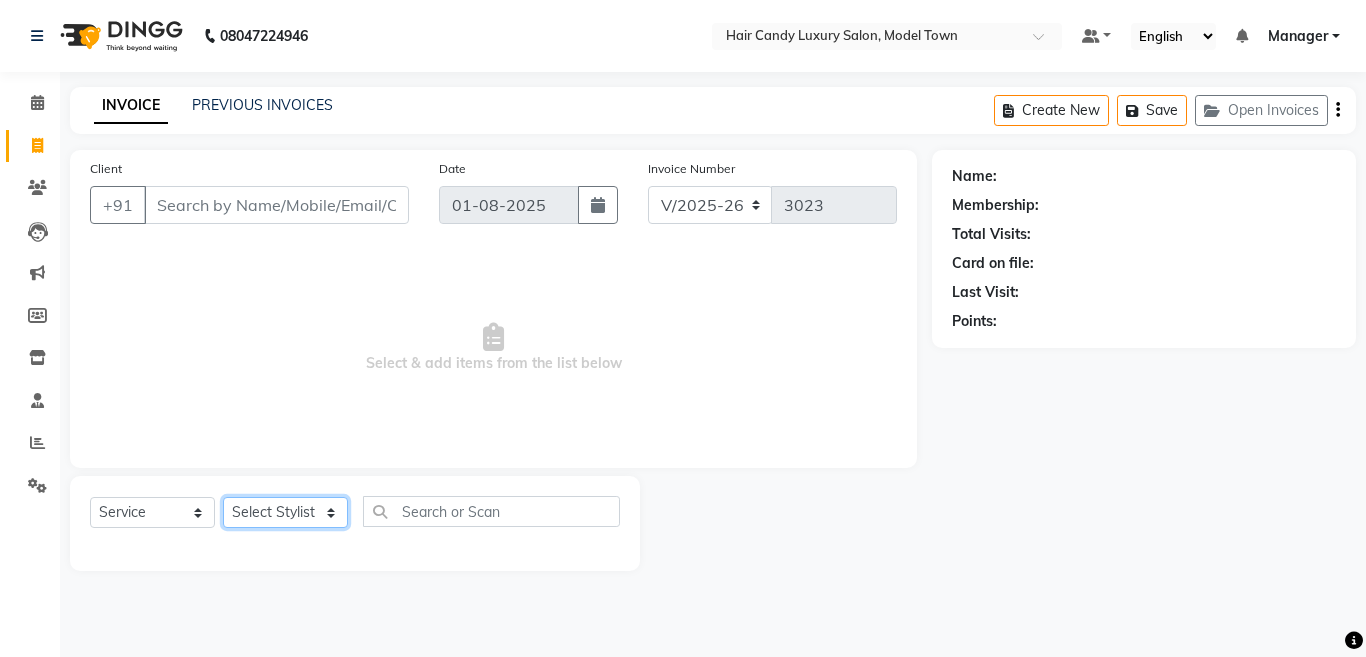 click on "Select Stylist [LAST] [LAST] [LAST] [LAST] [LAST] (Rahul) Manager [LAST] [LAST] [LAST] [LAST] [LAST] [LAST] [LAST] (Raju) RIYA [LAST] [LAST] stock manager surrender [LAST] [LAST] [LAST]" 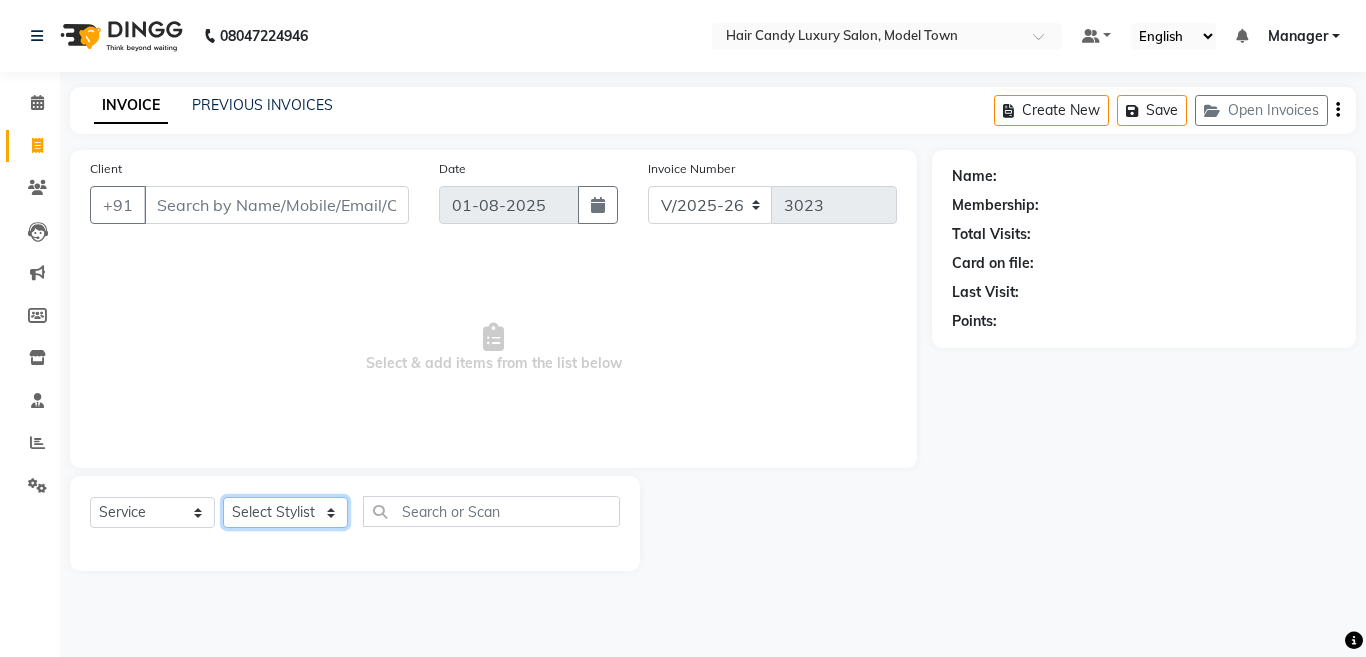 select on "28001" 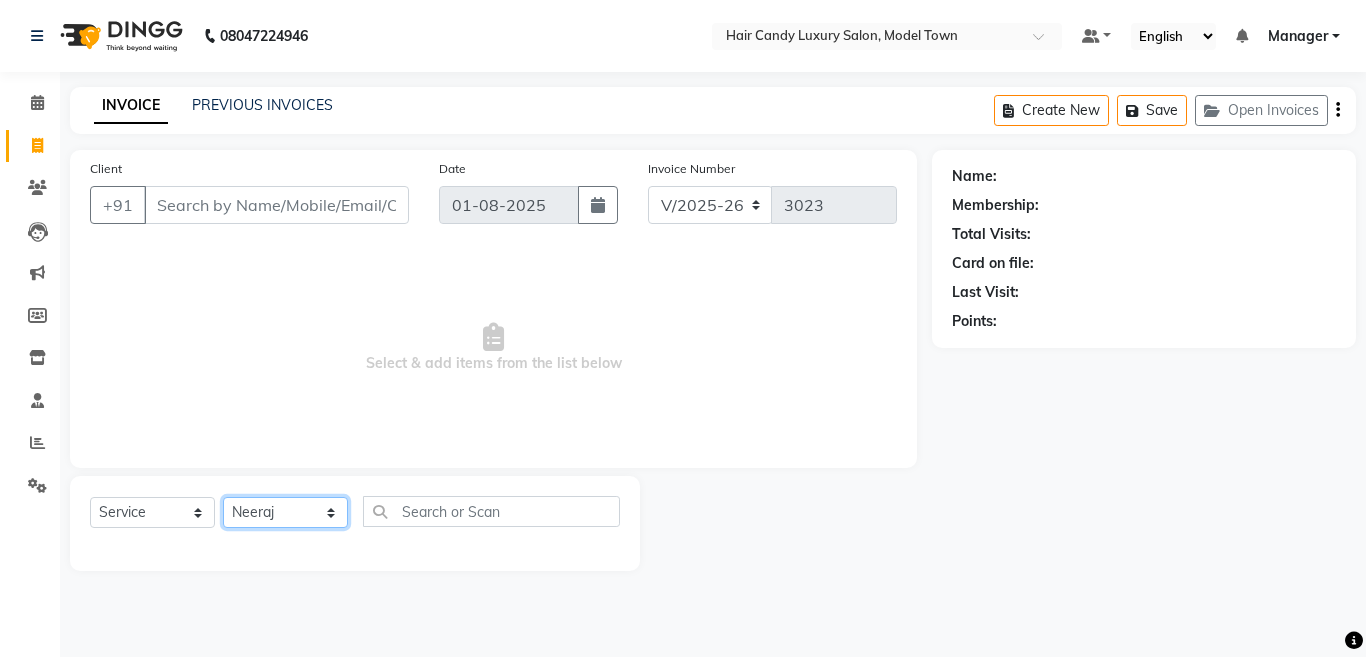 click on "Select Stylist [LAST] [LAST] [LAST] [LAST] [LAST] (Rahul) Manager [LAST] [LAST] [LAST] [LAST] [LAST] [LAST] [LAST] (Raju) RIYA [LAST] [LAST] stock manager surrender [LAST] [LAST] [LAST]" 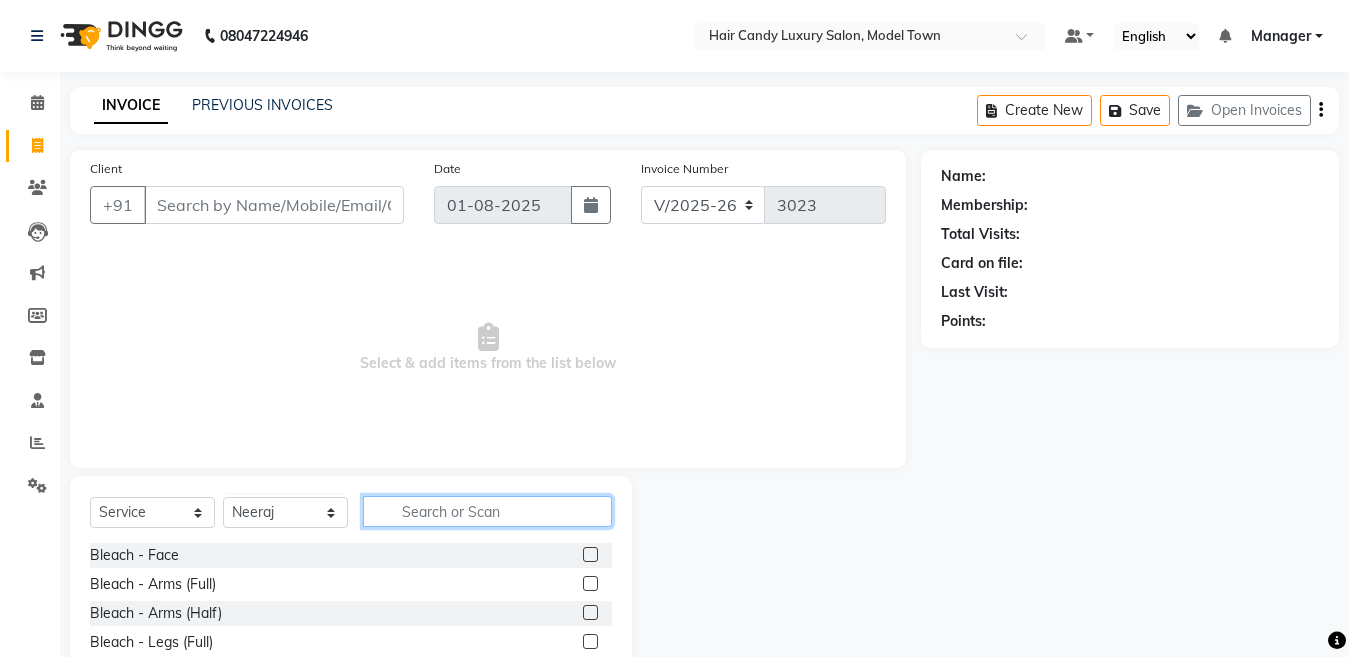 click 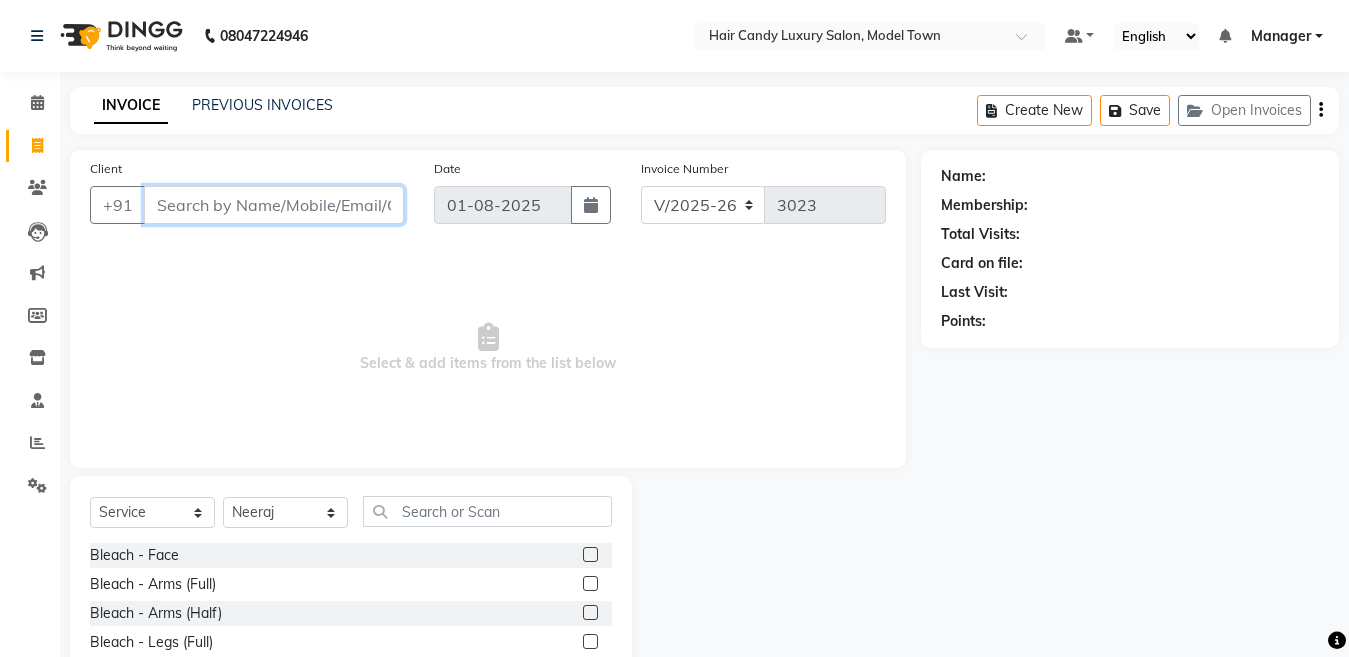 click on "Client" at bounding box center (274, 205) 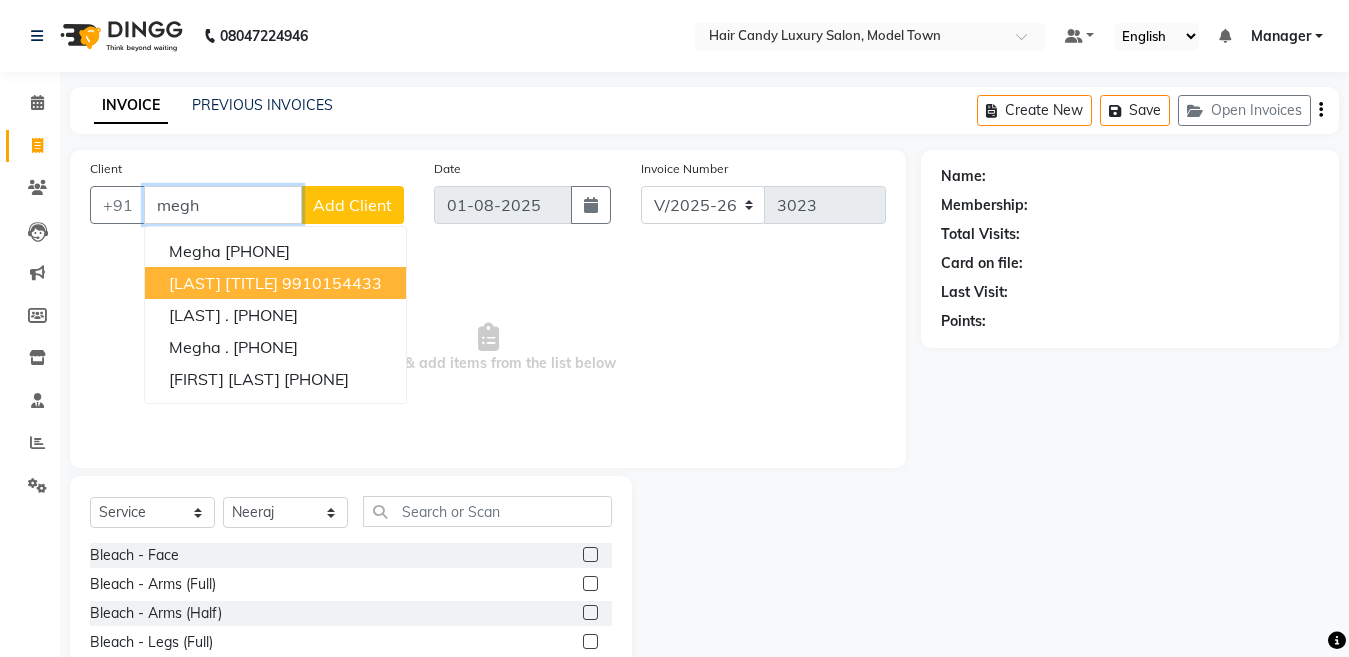 click on "9910154433" at bounding box center (332, 283) 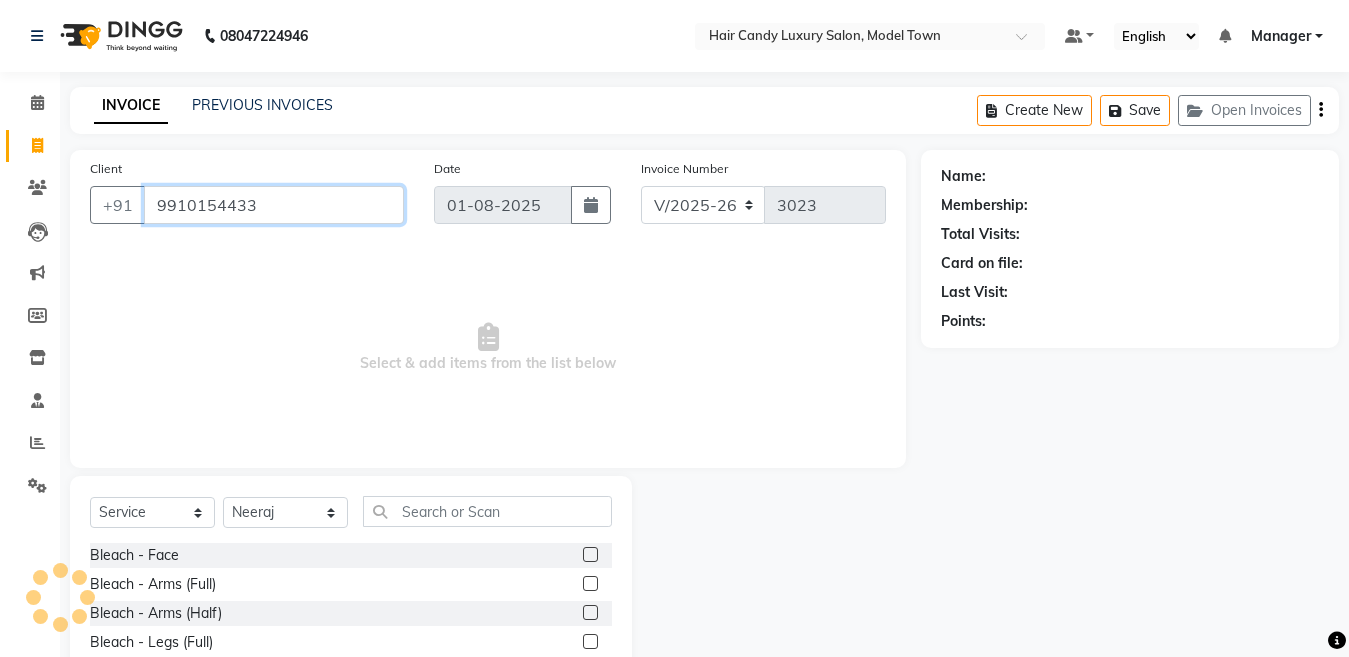 type on "9910154433" 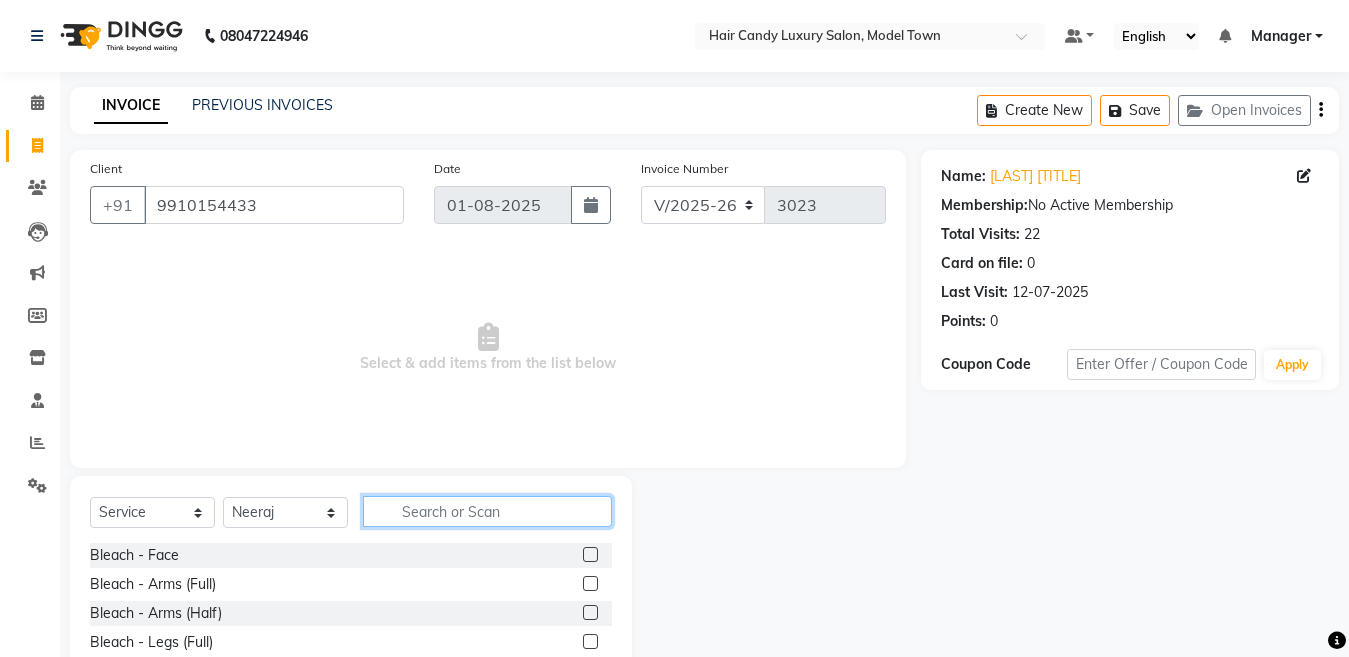 click 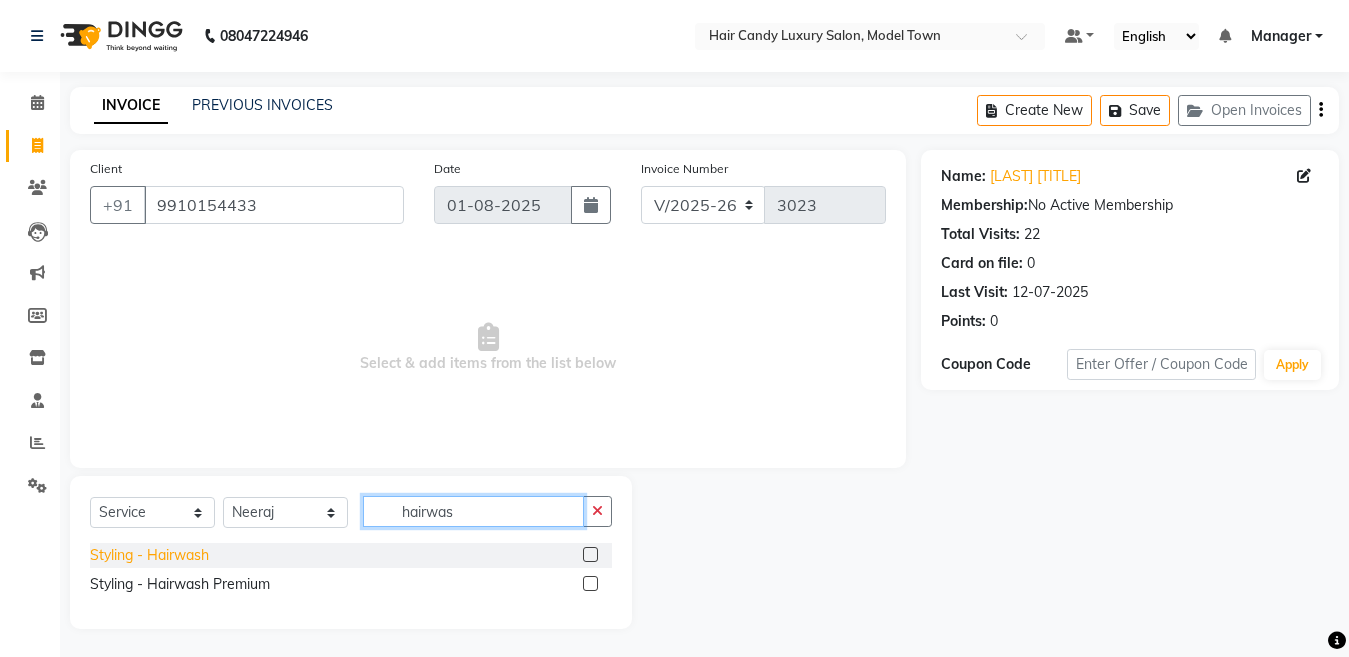 type on "hairwas" 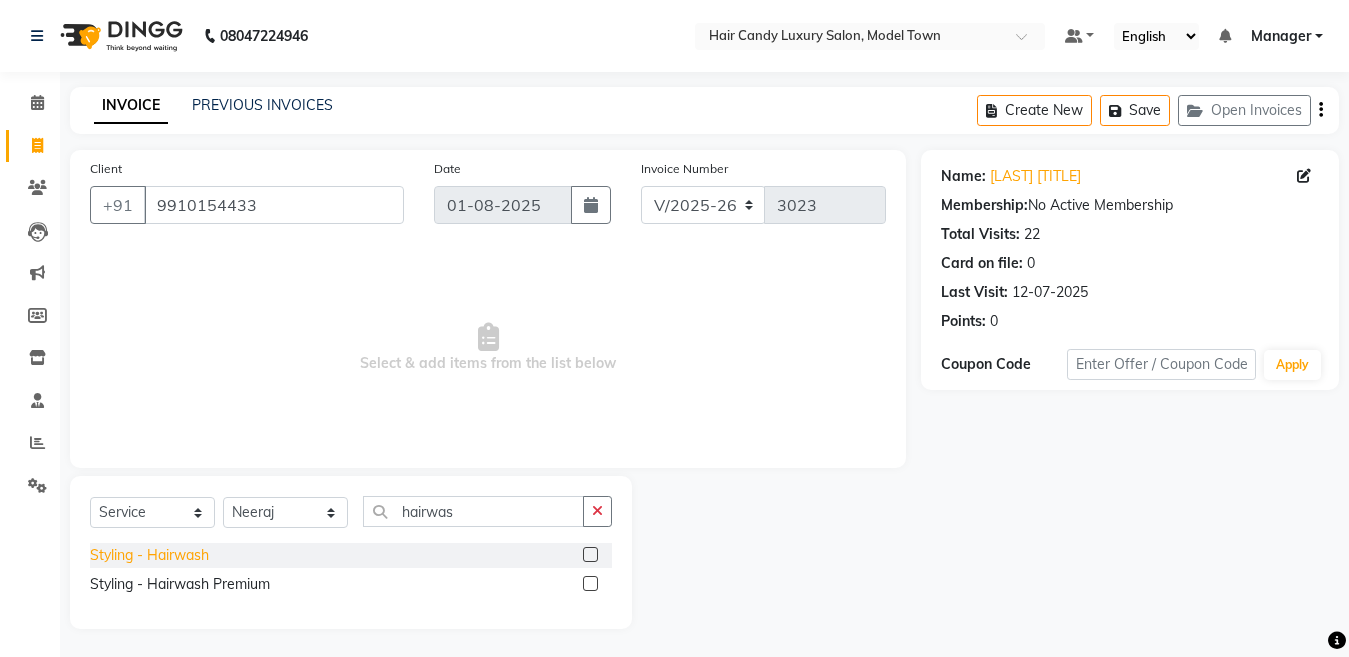 click on "Styling - Hairwash" 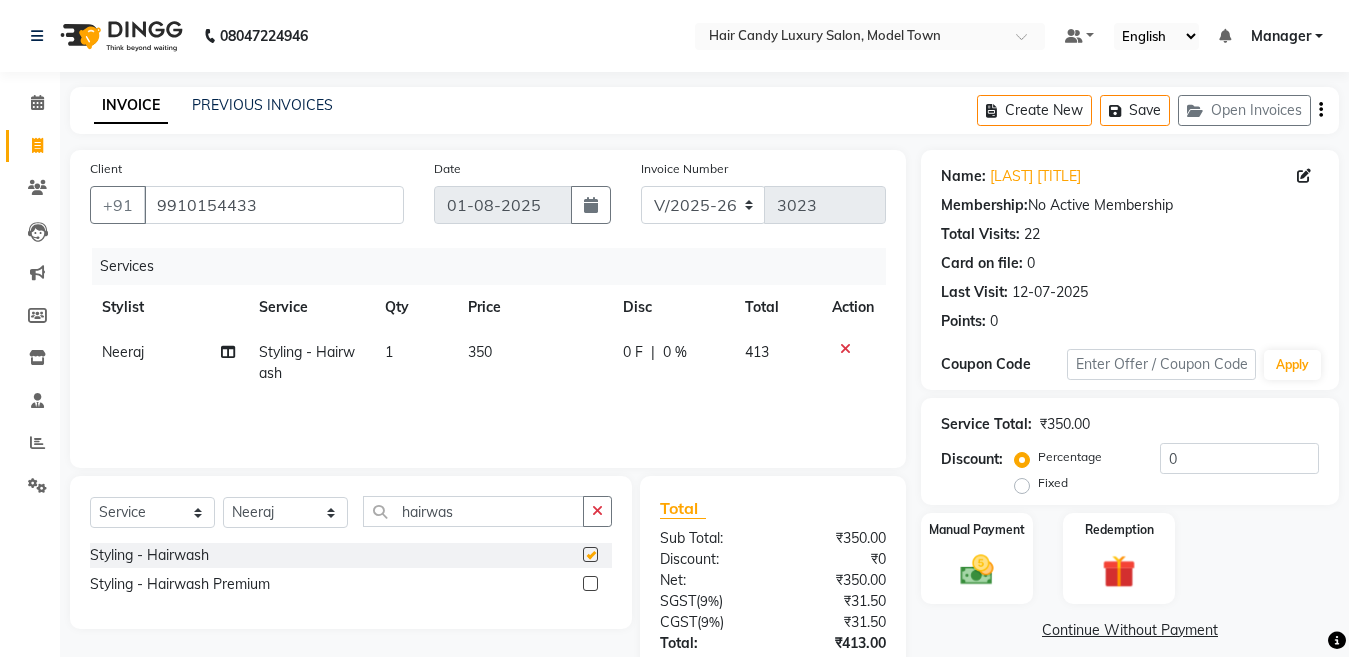 checkbox on "false" 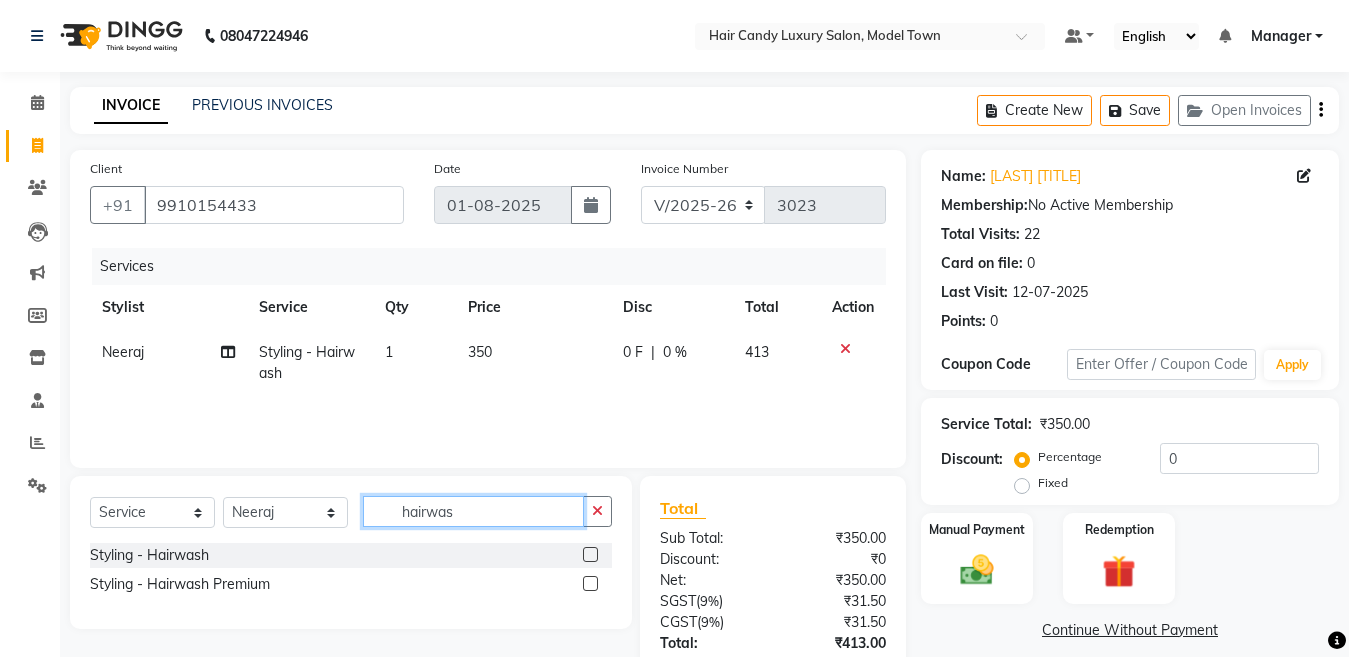 drag, startPoint x: 471, startPoint y: 518, endPoint x: 215, endPoint y: 539, distance: 256.8599 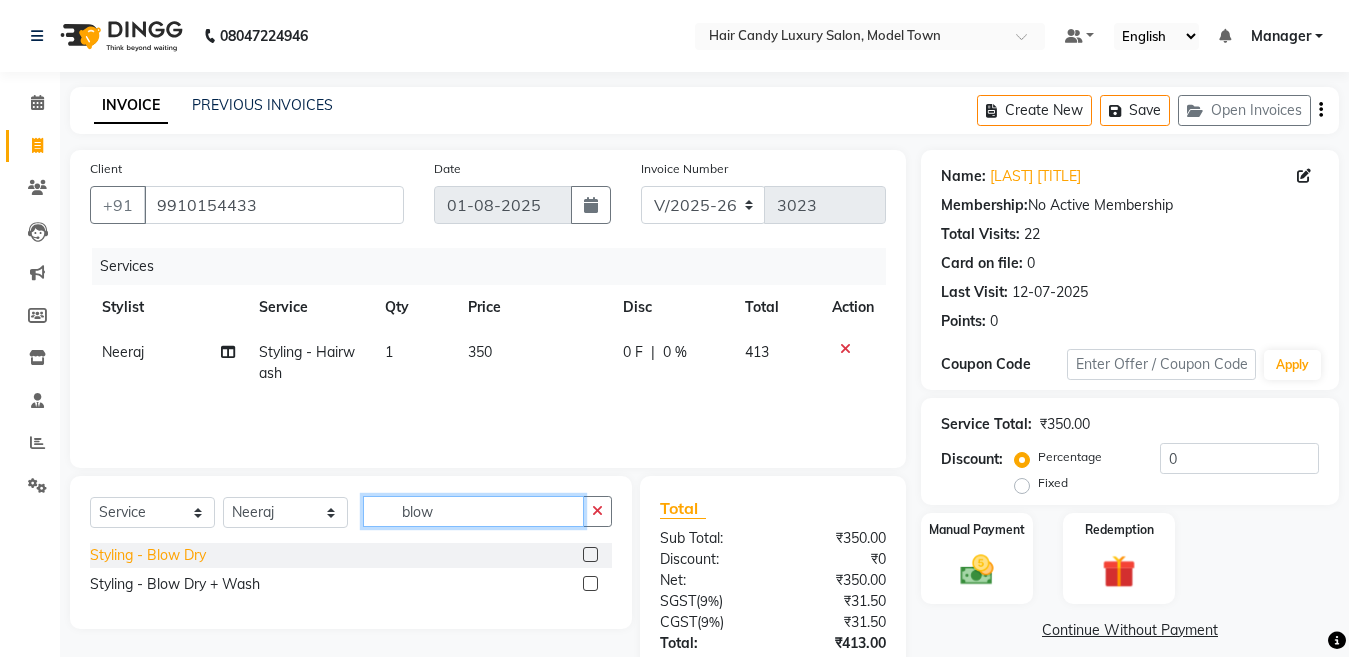 type on "blow" 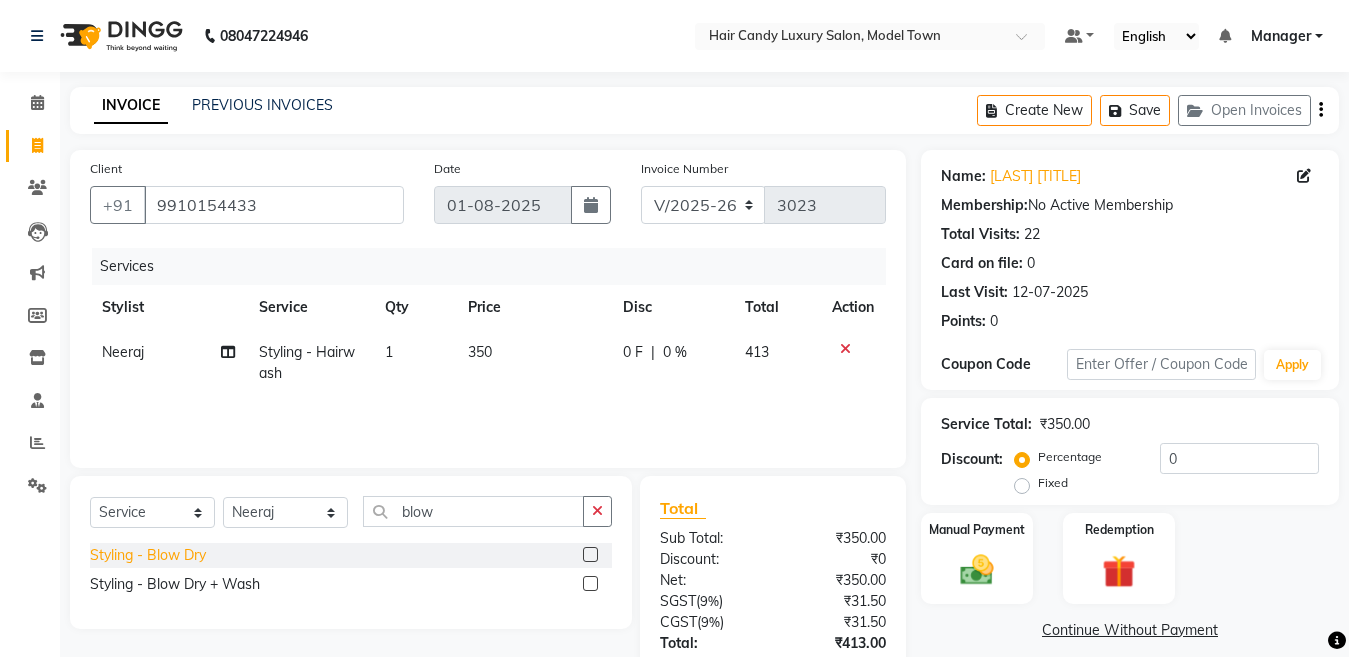 click on "Styling - Blow Dry" 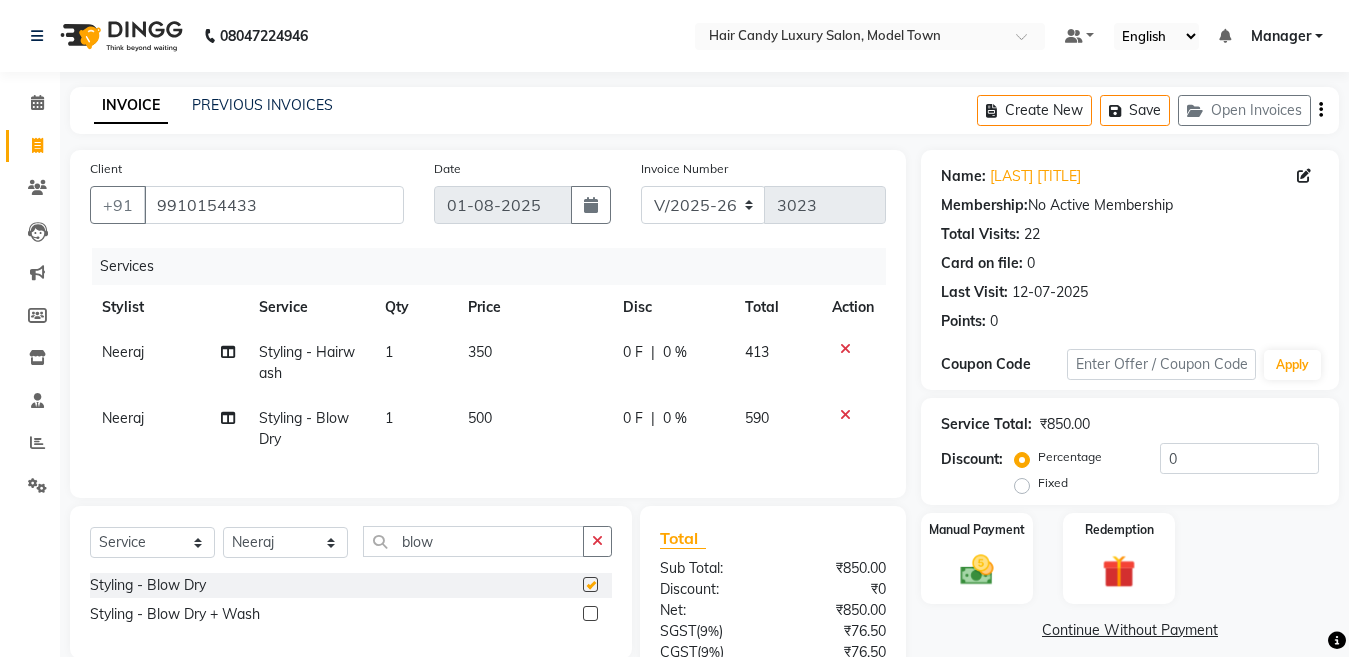 checkbox on "false" 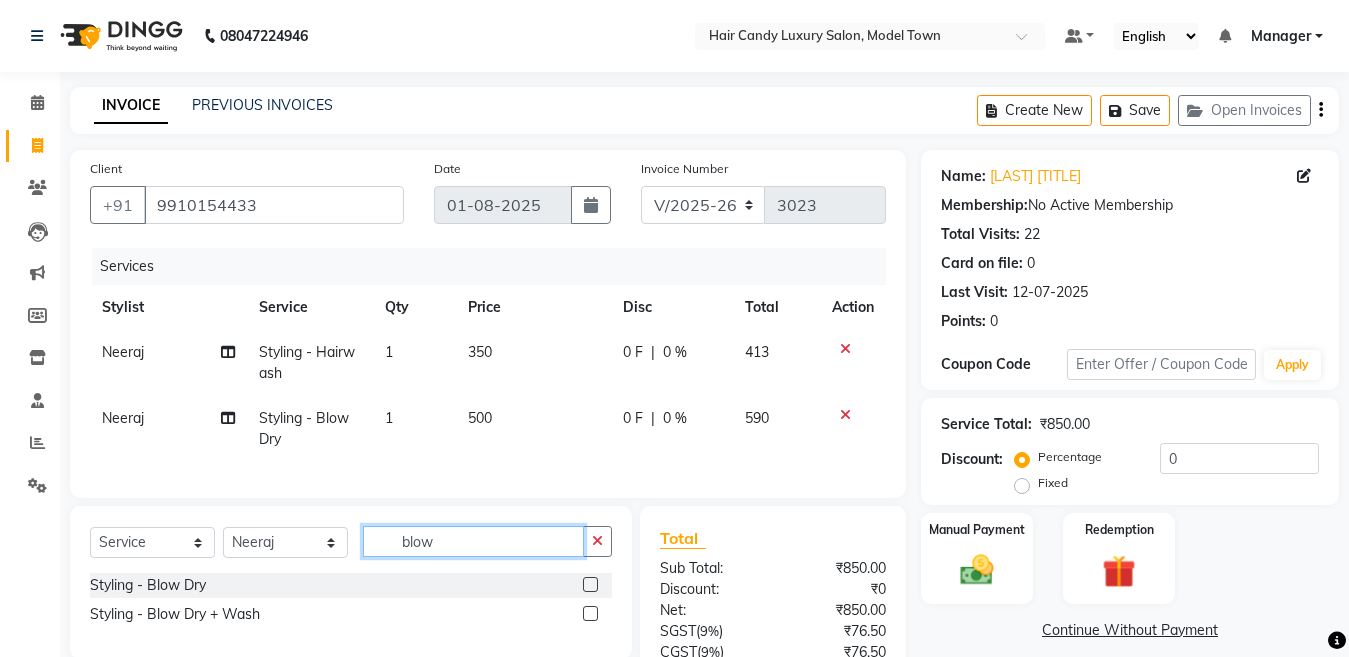 click on "blow" 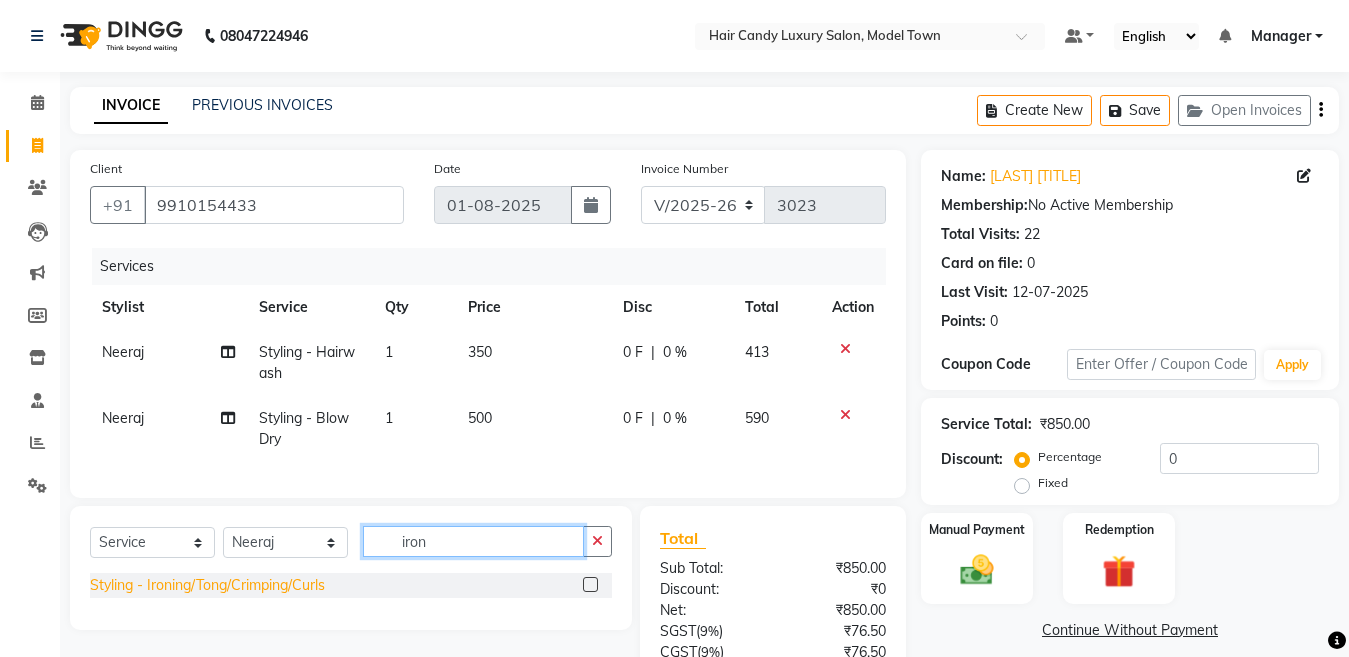 type on "iron" 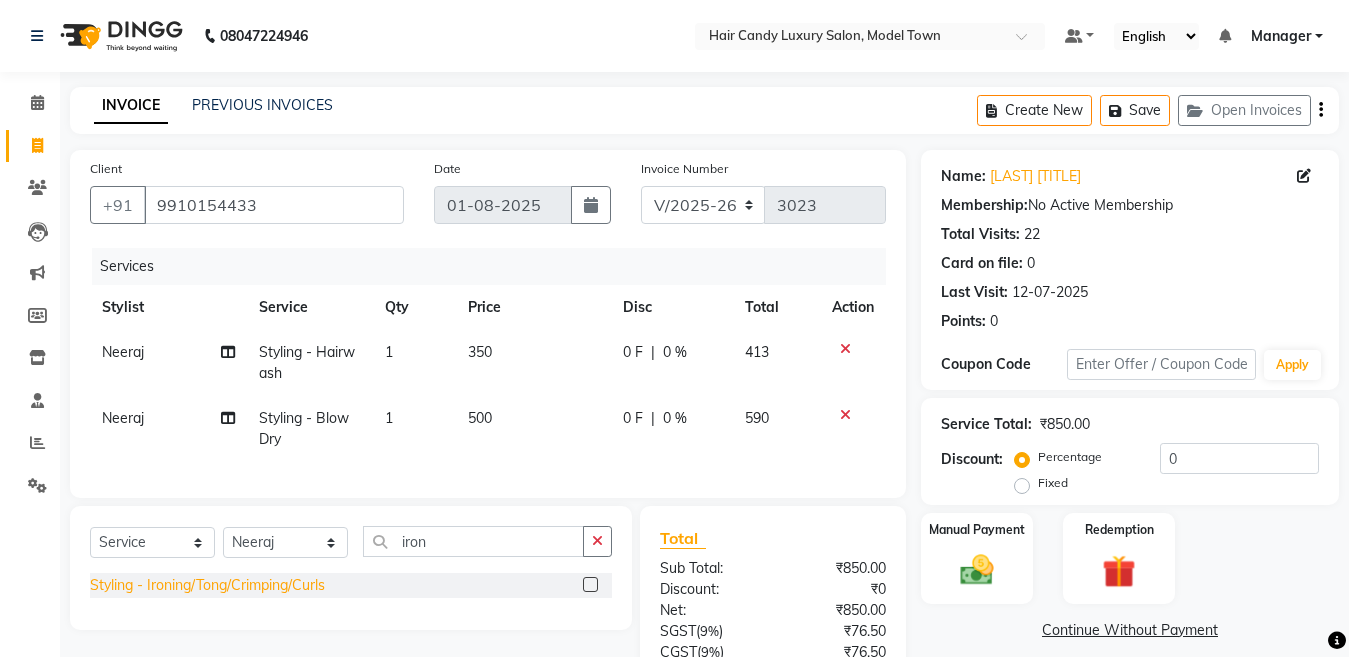 click on "Styling - Ironing/Tong/Crimping/Curls" 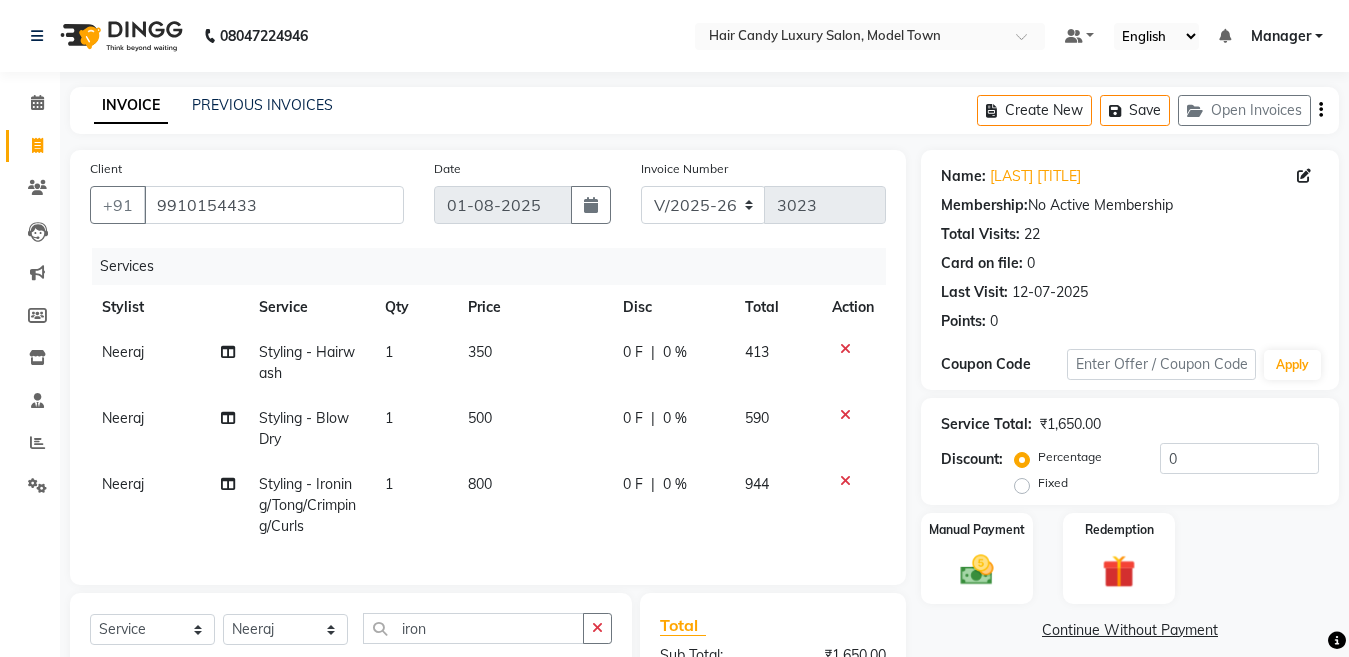 checkbox on "false" 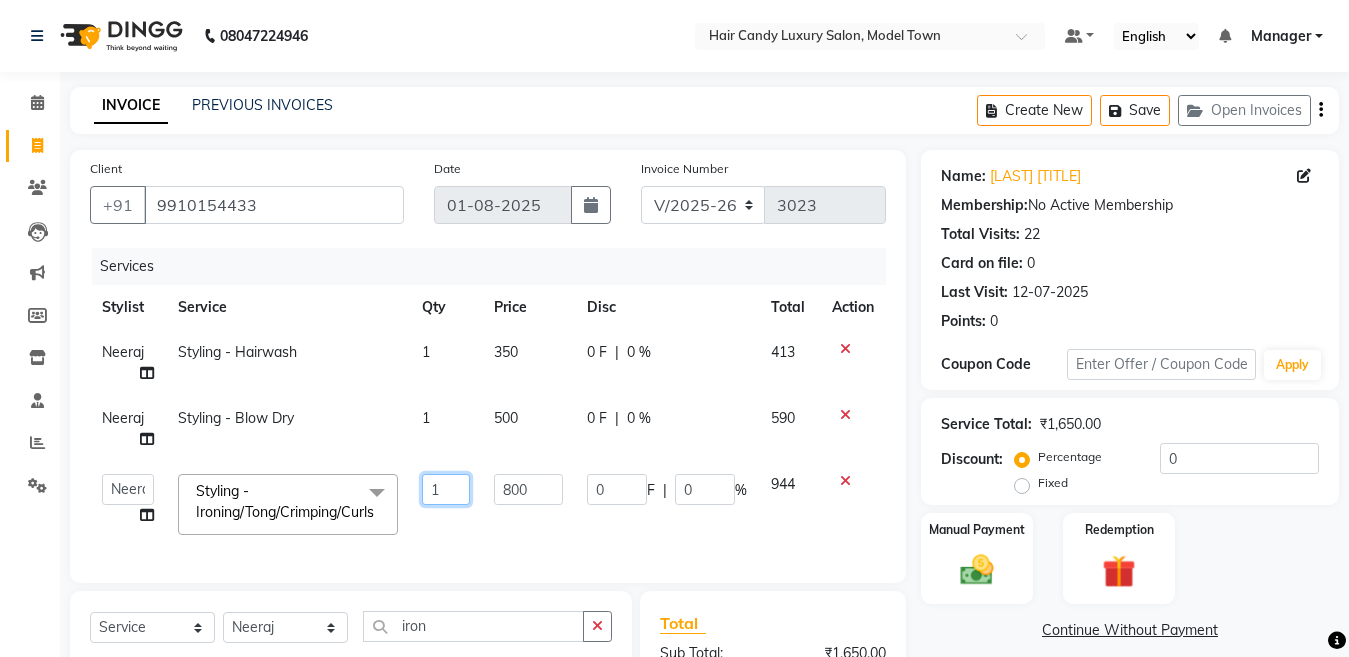 drag, startPoint x: 443, startPoint y: 492, endPoint x: 416, endPoint y: 492, distance: 27 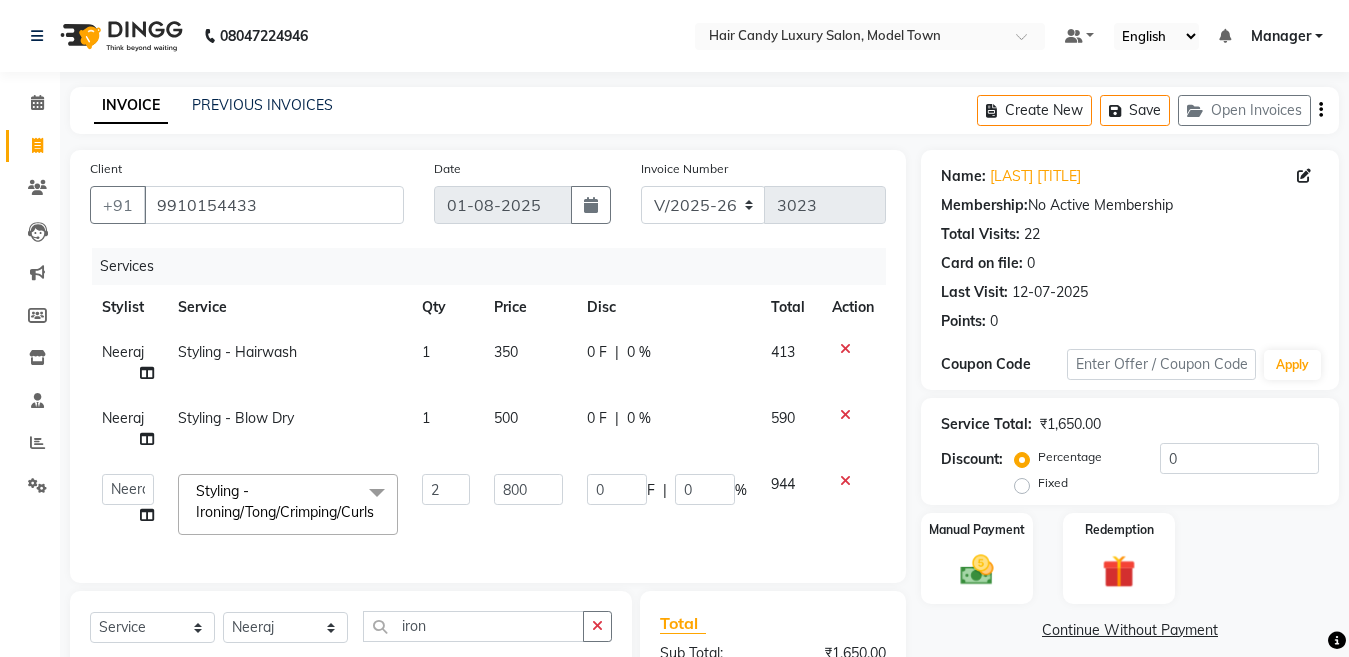 click on "Neeraj Styling - Hairwash 1 350 0 F | 0 % 413" 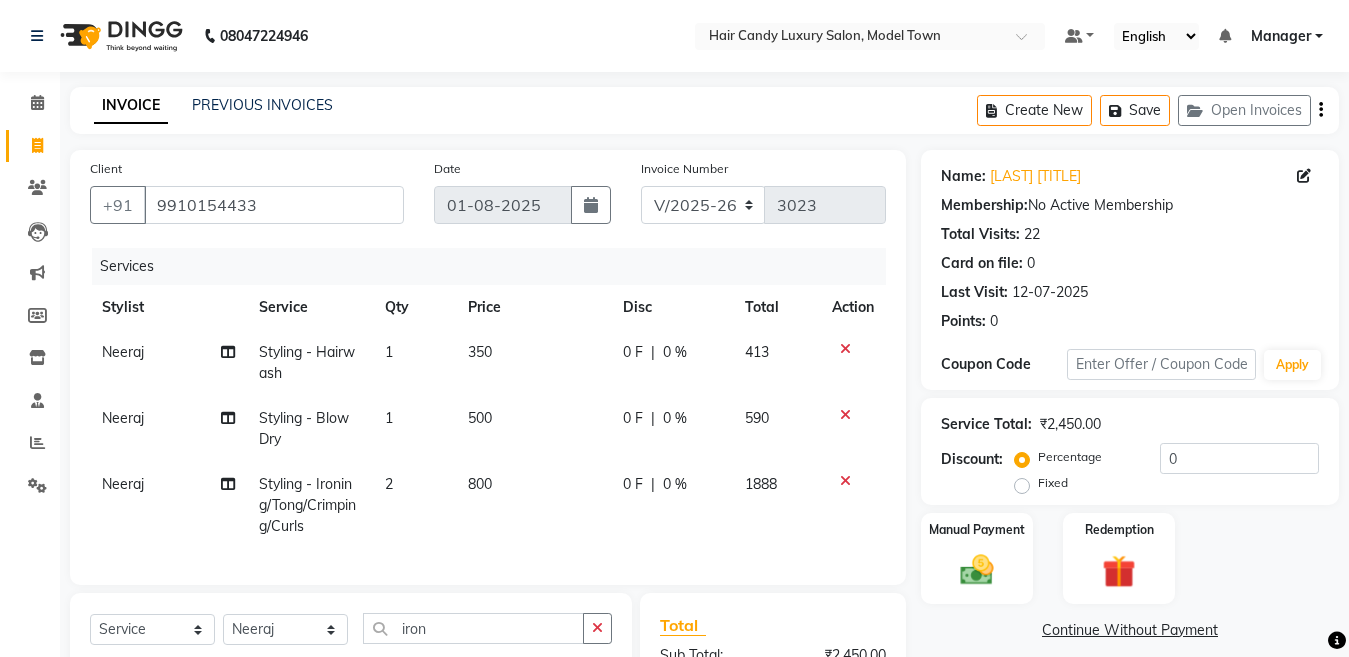 click on "1" 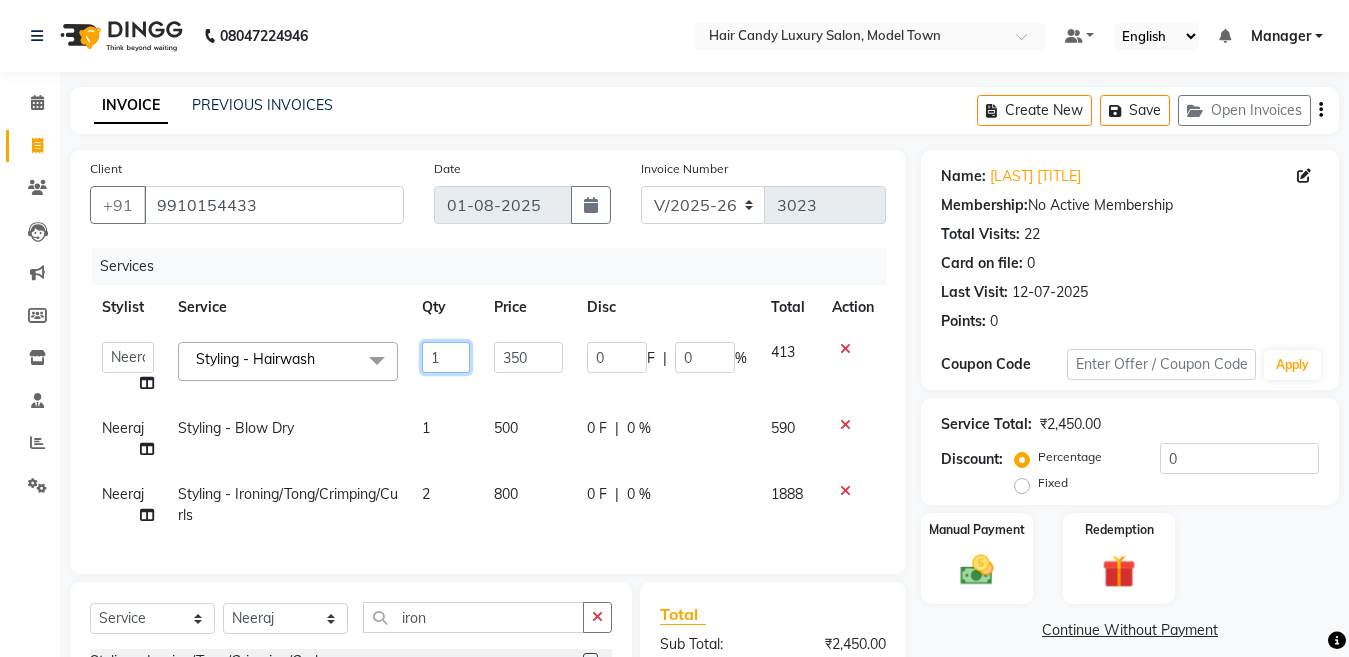 drag, startPoint x: 437, startPoint y: 364, endPoint x: 404, endPoint y: 362, distance: 33.06055 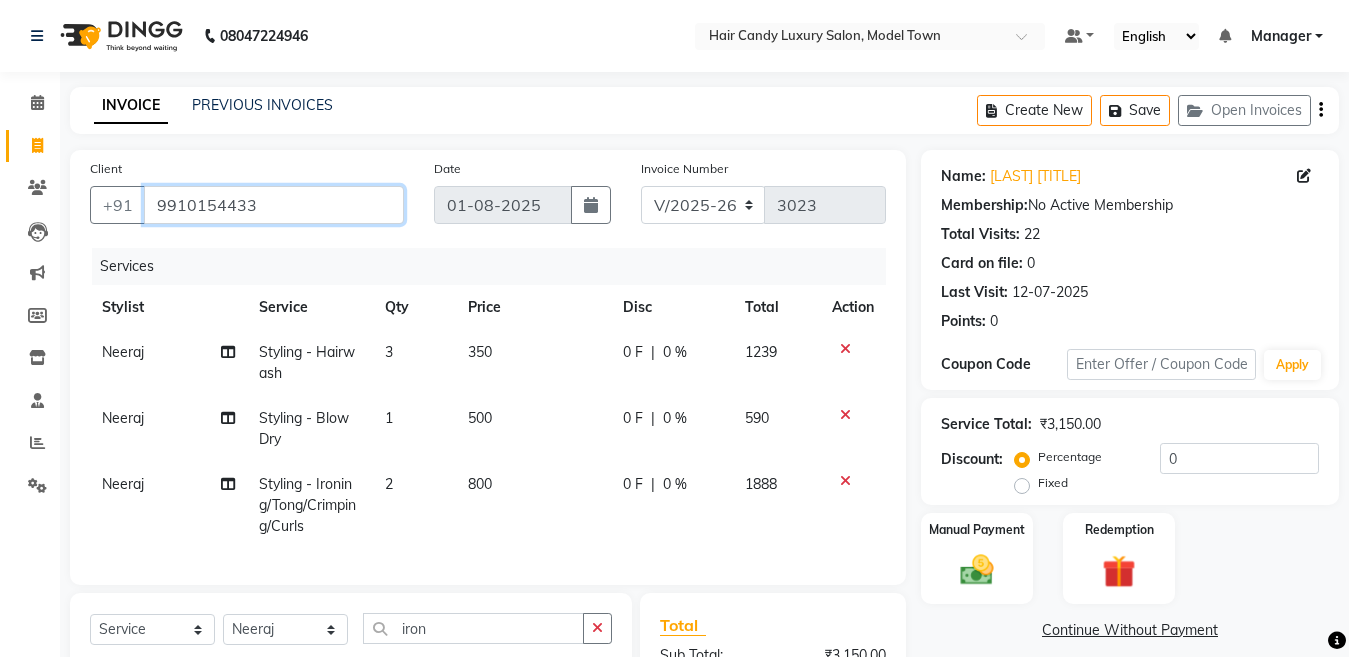 click on "9910154433" at bounding box center [274, 205] 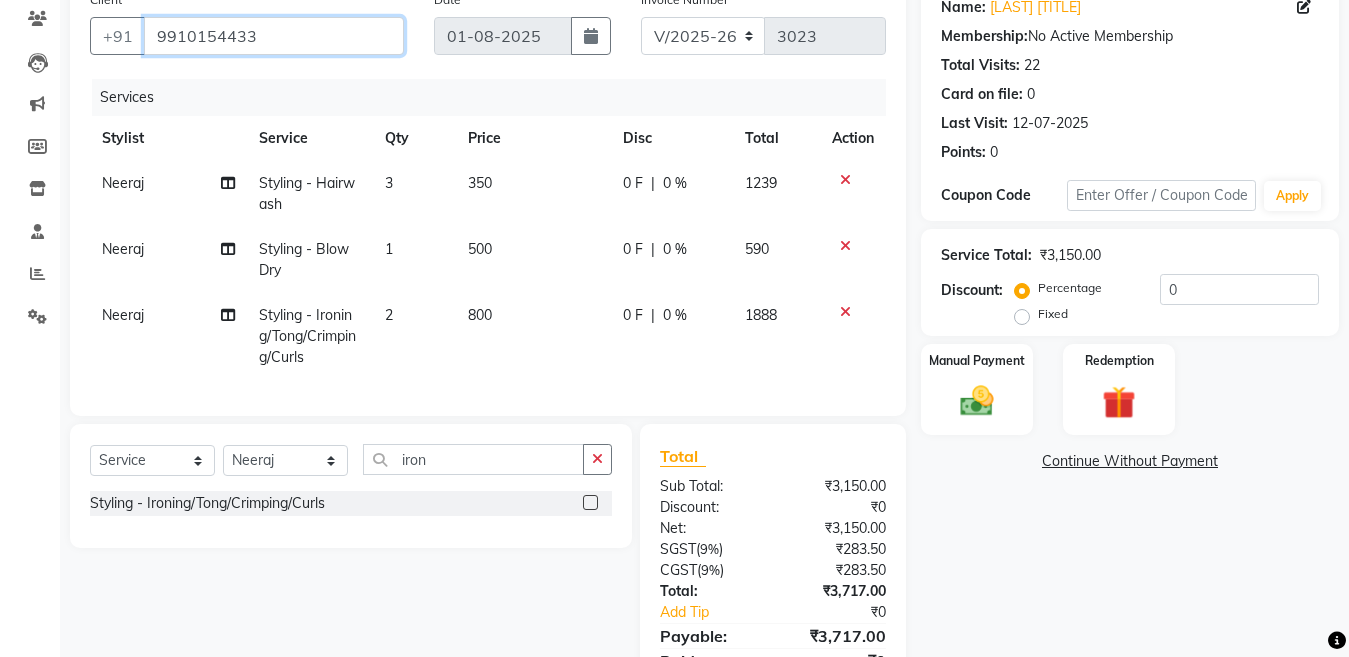 scroll, scrollTop: 172, scrollLeft: 0, axis: vertical 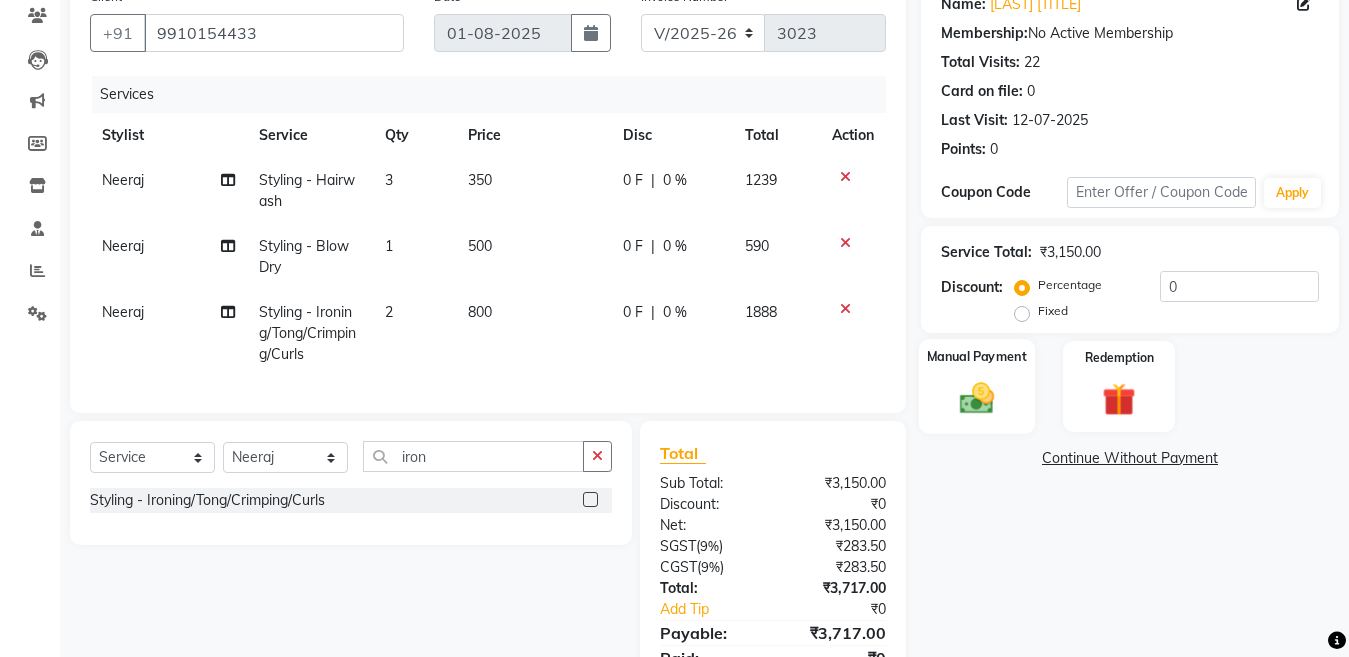 click on "Manual Payment" 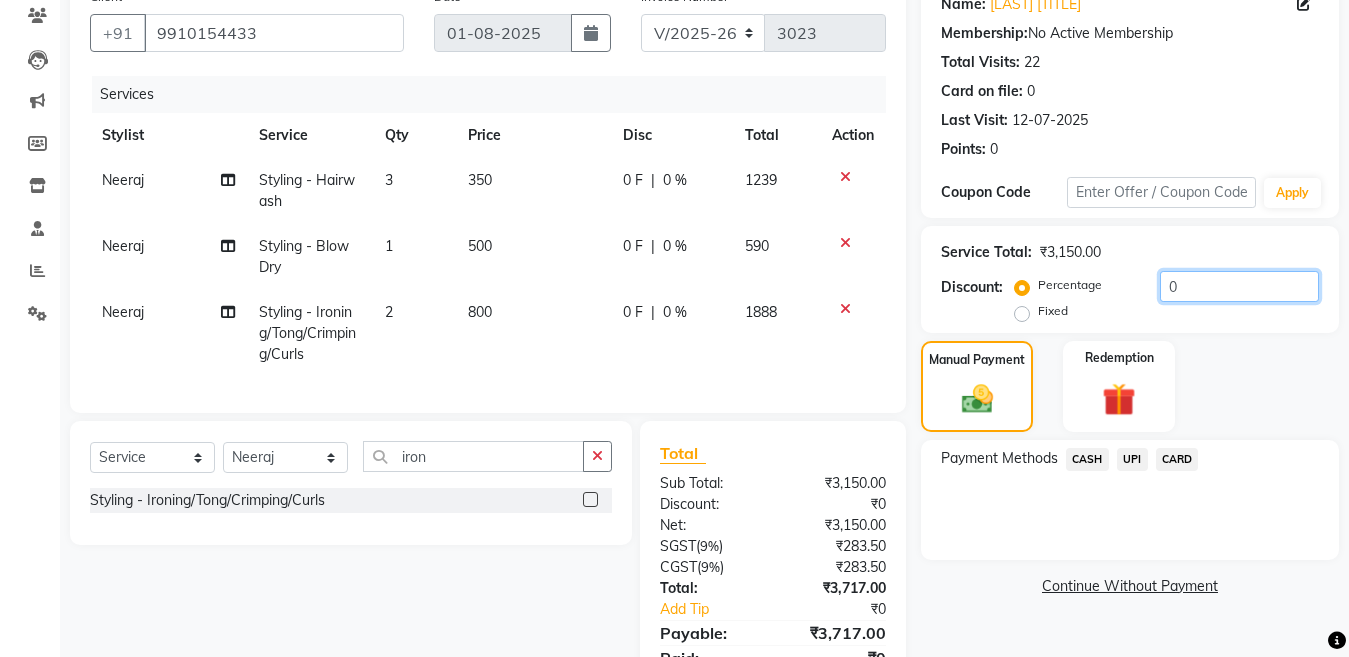 drag, startPoint x: 1230, startPoint y: 283, endPoint x: 1133, endPoint y: 299, distance: 98.31073 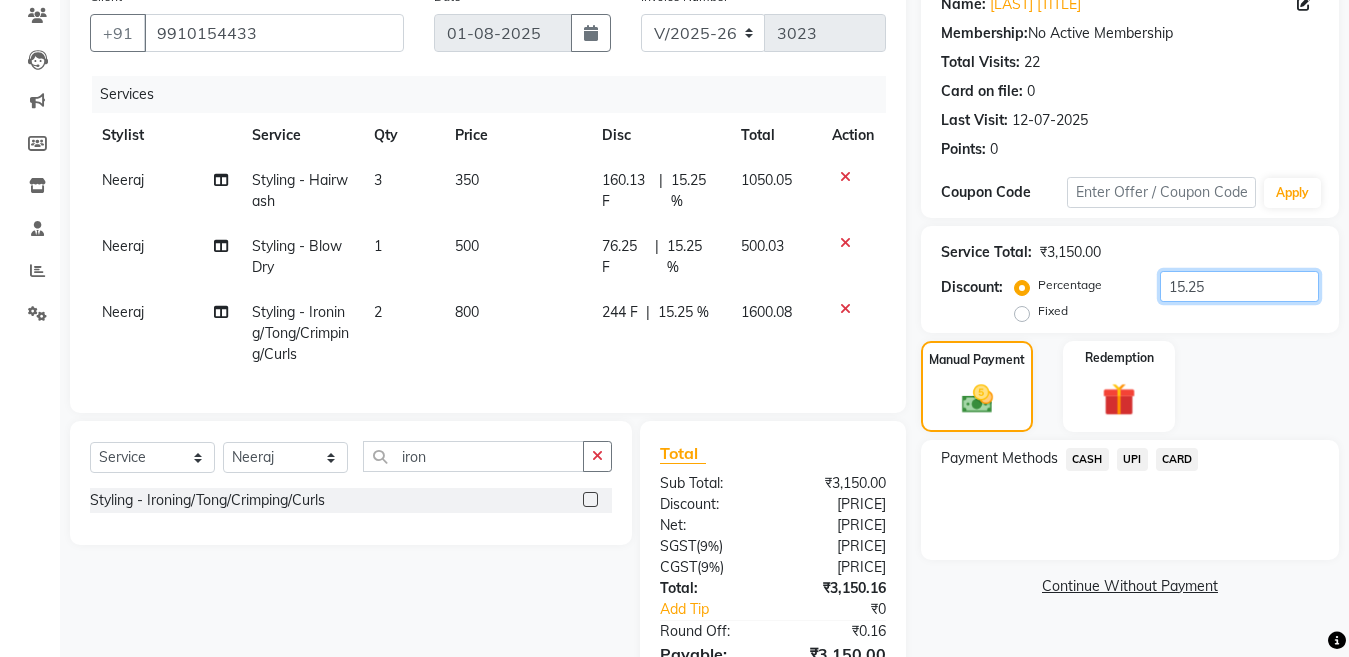 type on "15.25" 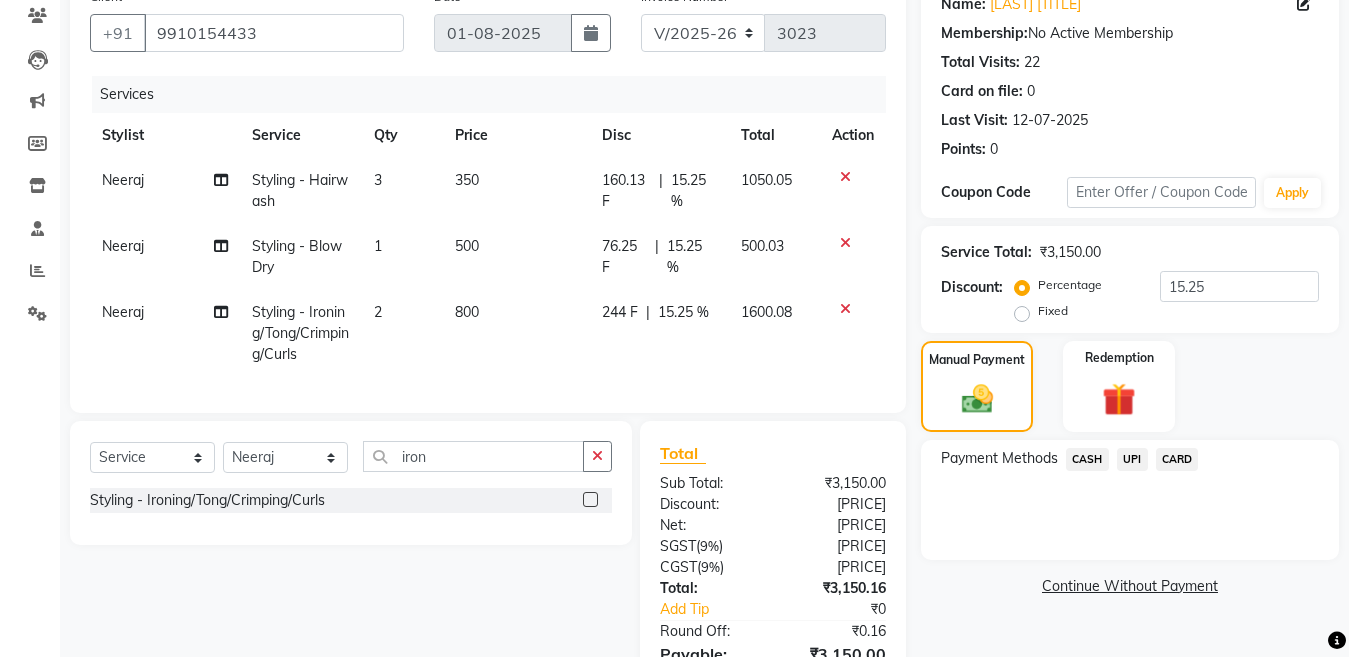 click on "CASH" 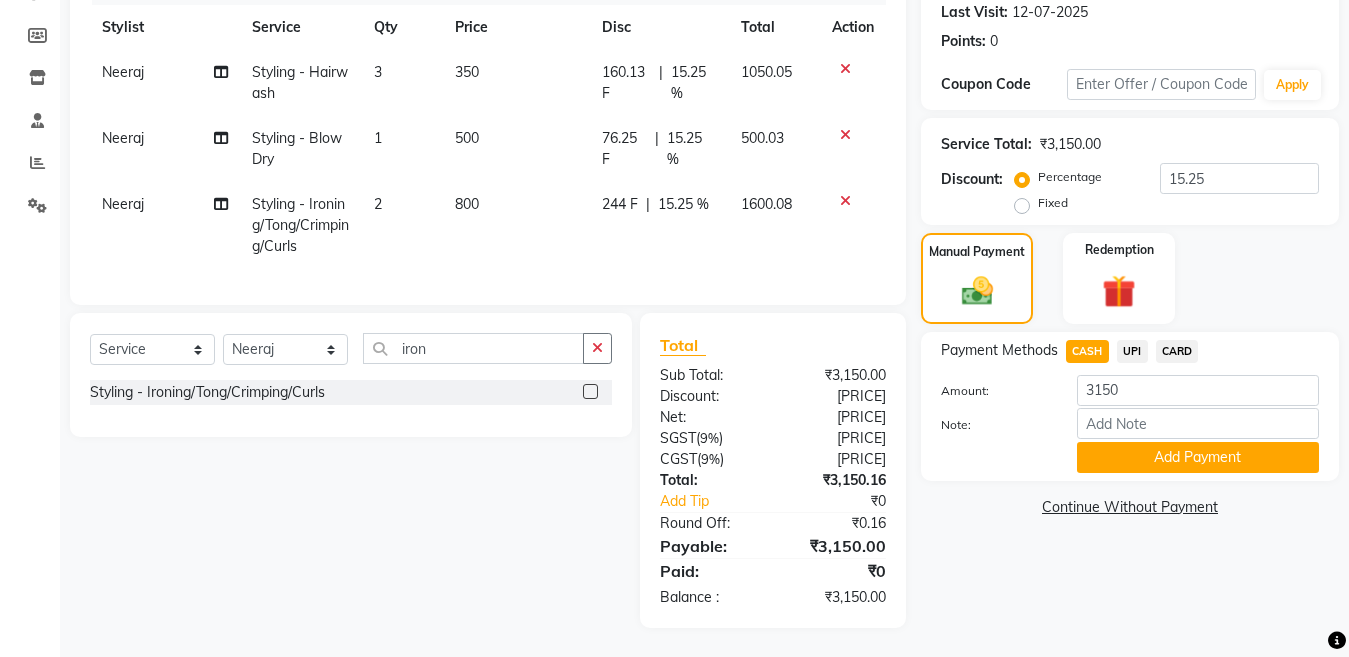 scroll, scrollTop: 298, scrollLeft: 0, axis: vertical 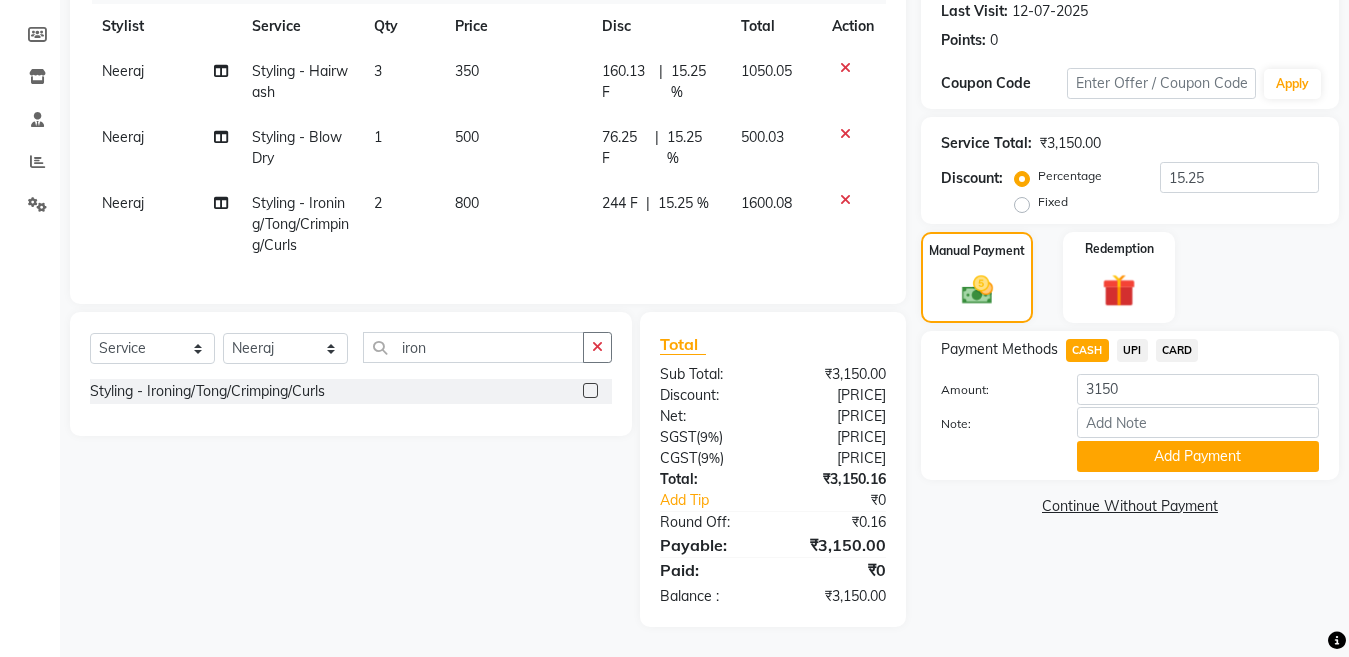 click on "UPI" 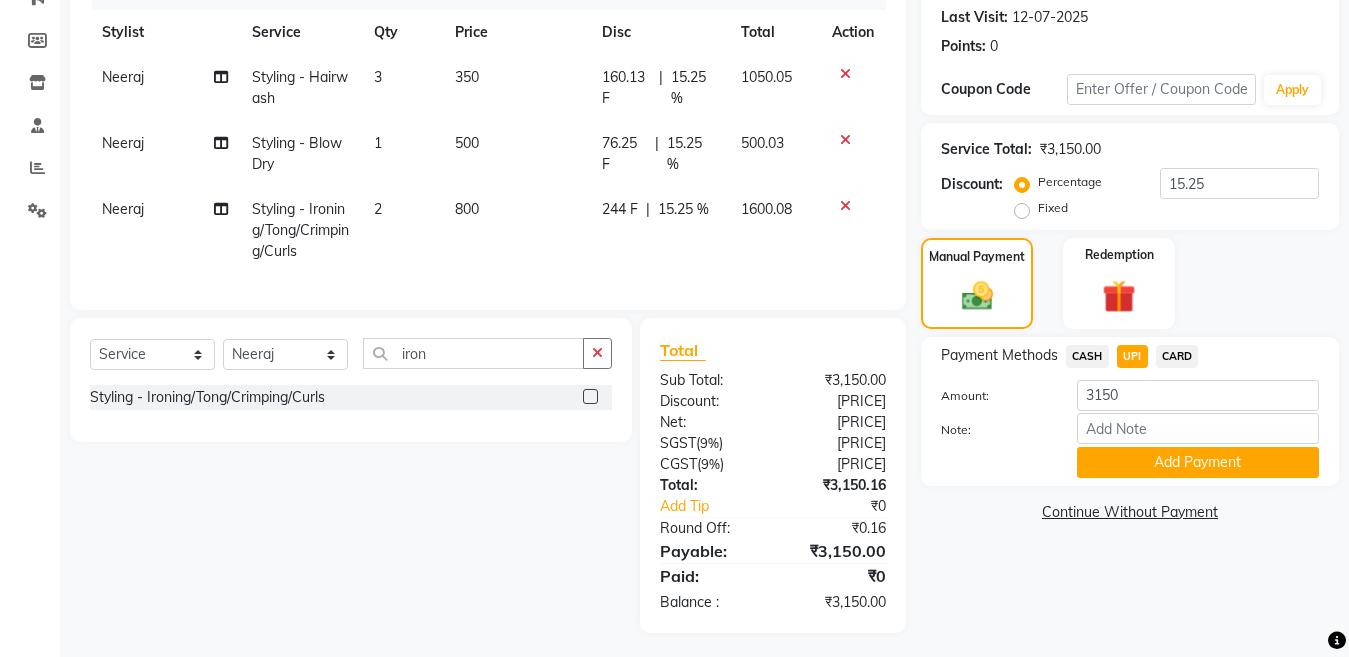 scroll, scrollTop: 298, scrollLeft: 0, axis: vertical 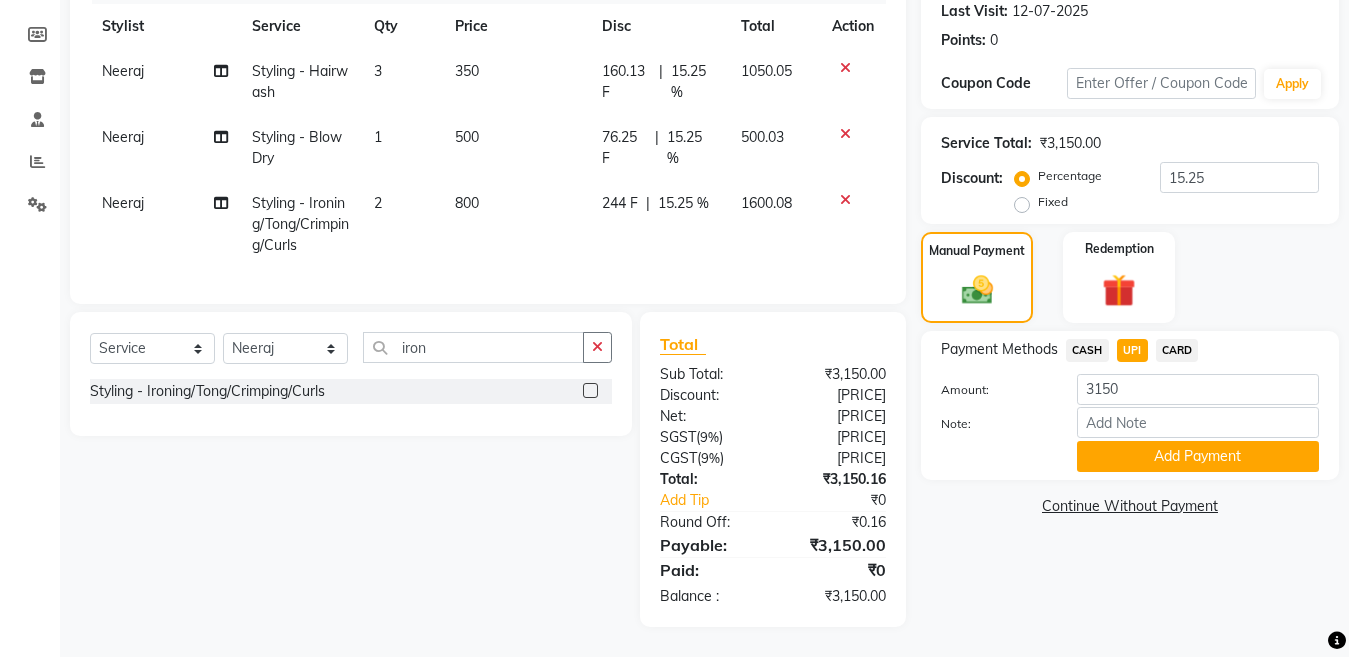 click on "UPI" 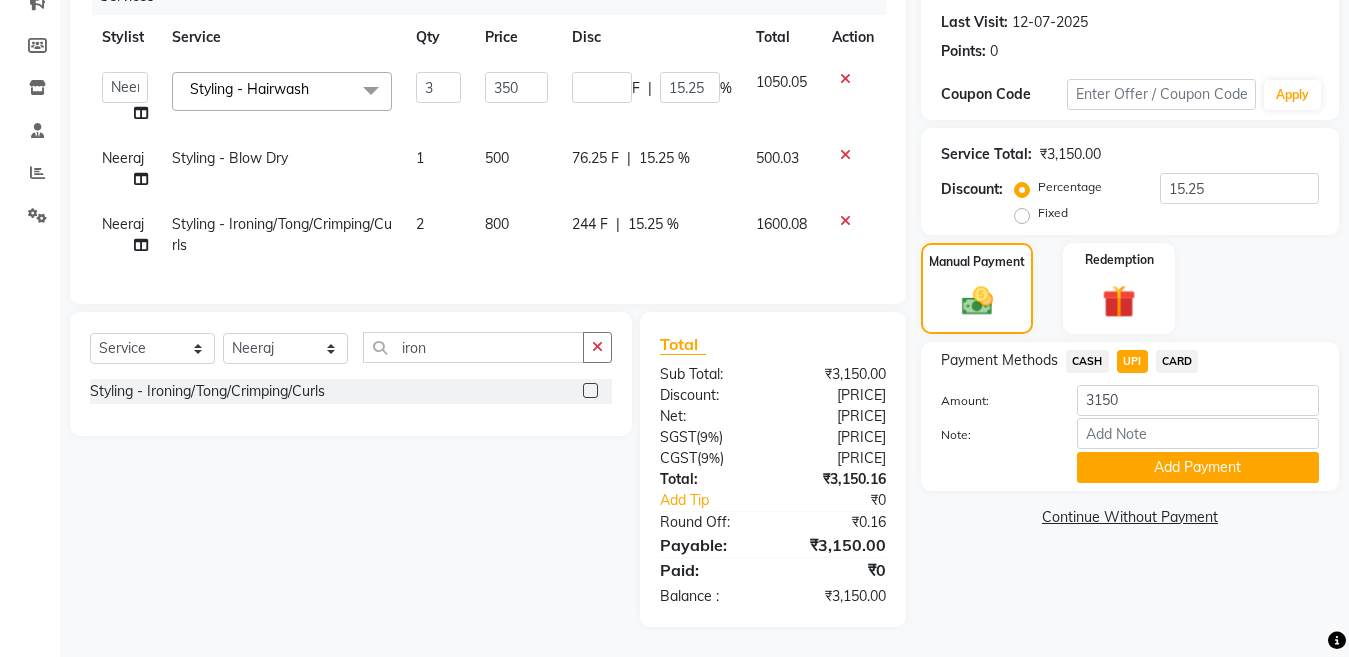 scroll, scrollTop: 287, scrollLeft: 0, axis: vertical 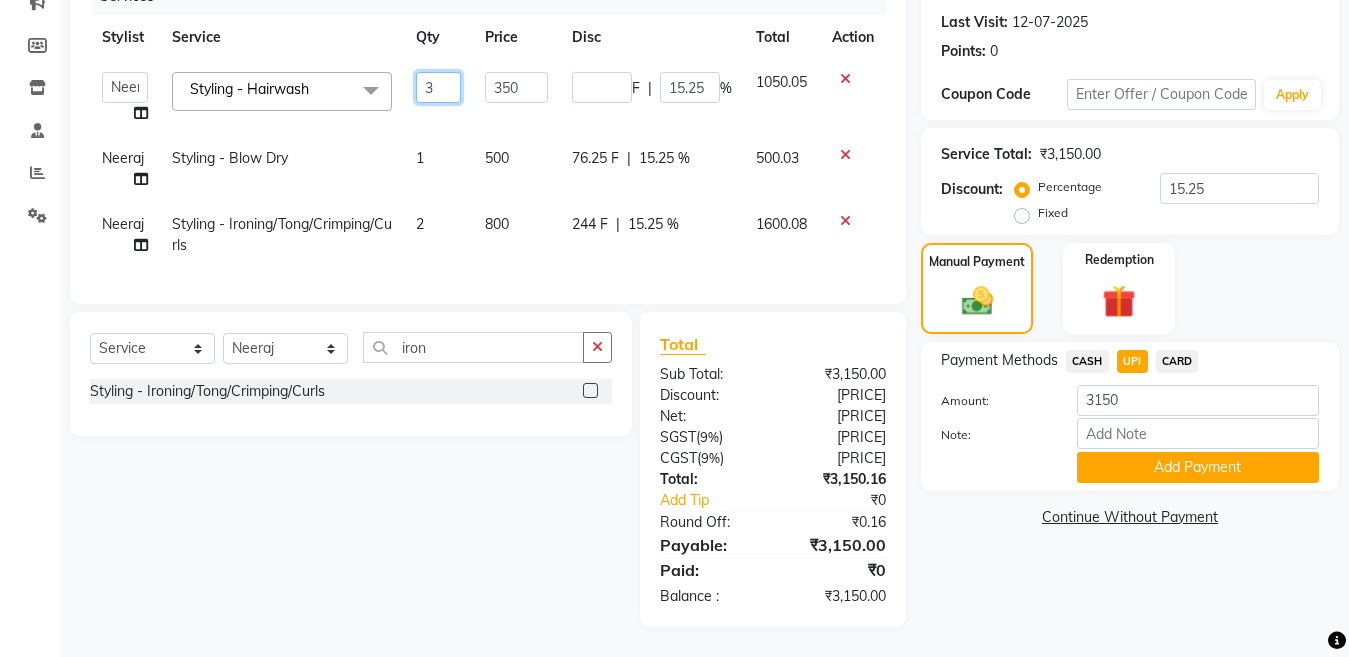 drag, startPoint x: 418, startPoint y: 68, endPoint x: 481, endPoint y: 112, distance: 76.843994 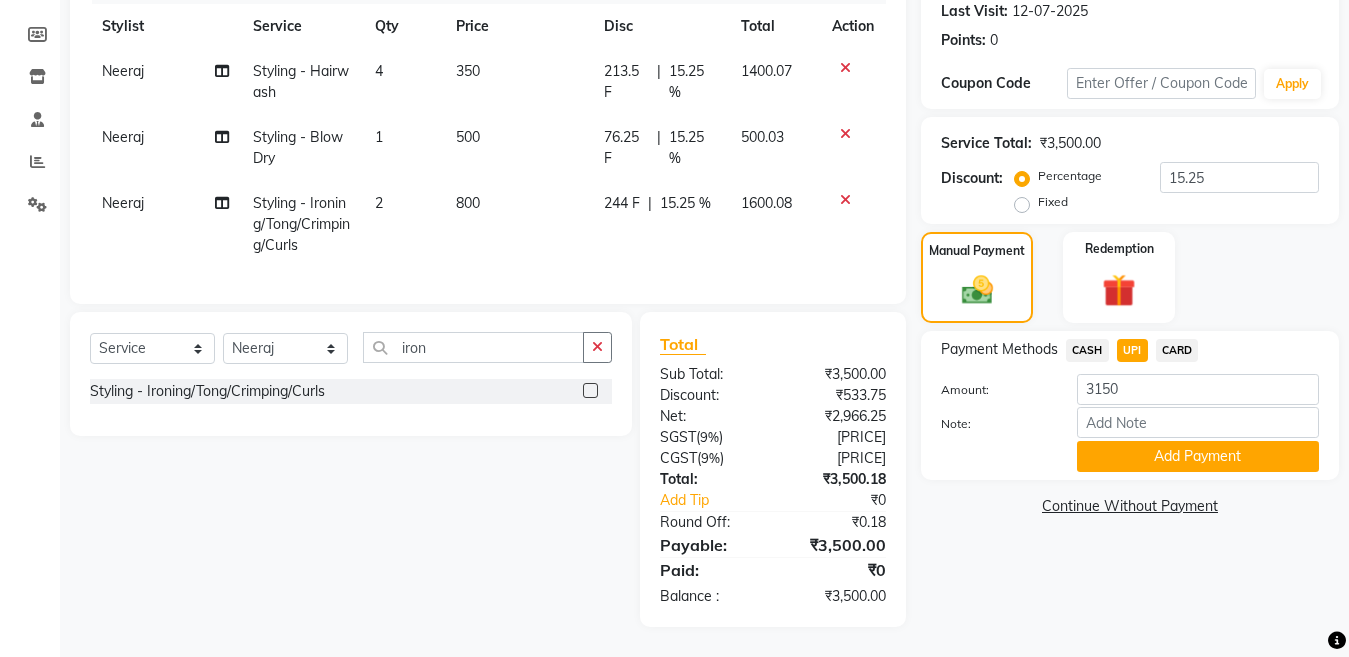 click on "Neeraj Styling - Blow Dry 1 500 76.25 F | 15.25 % 500.03" 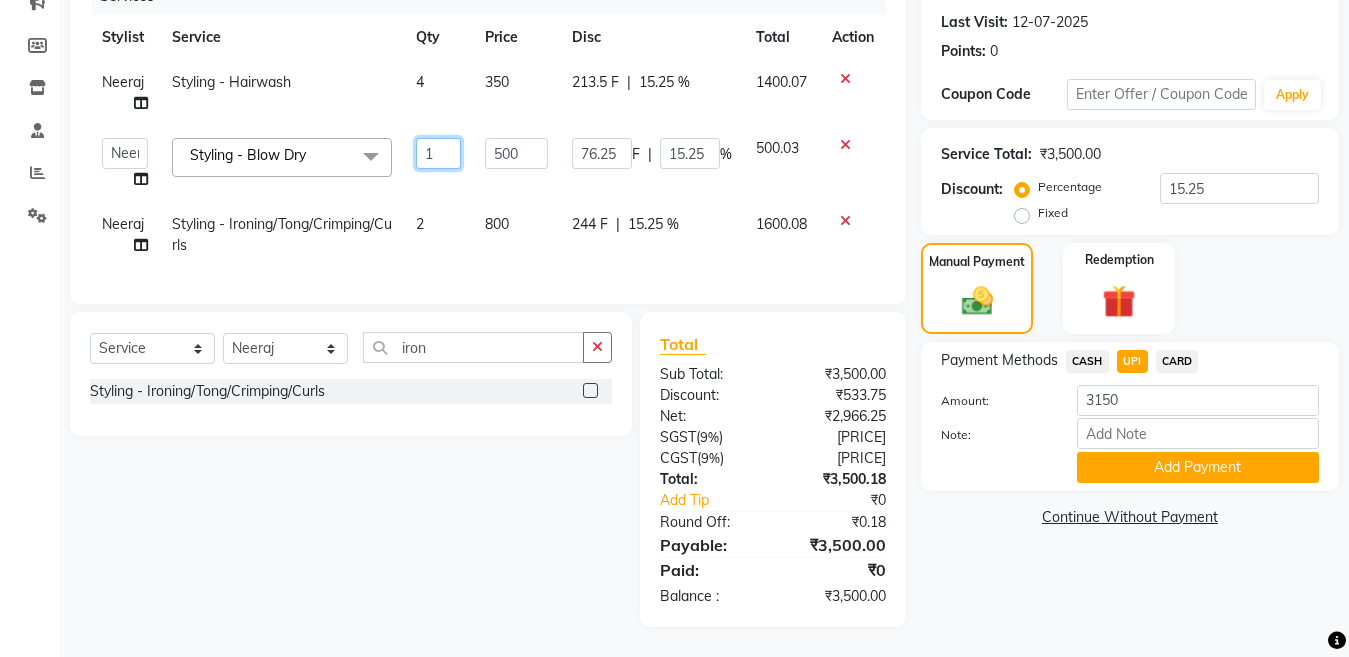 drag, startPoint x: 437, startPoint y: 140, endPoint x: 414, endPoint y: 140, distance: 23 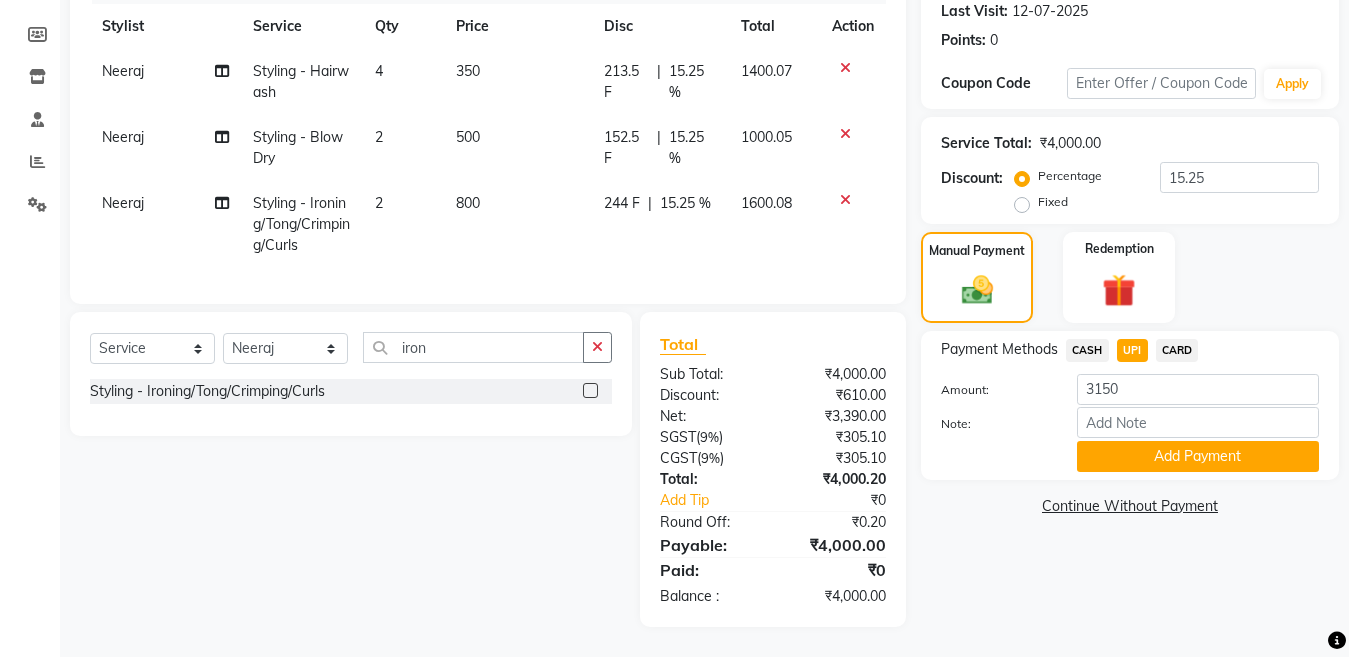 click on "Select  Service  Product  Membership  Package Voucher Prepaid Gift Card  Select Stylist Aakib Anas Anuradha Izhar Laiq (Rahul) Manager Neeraj parul Pawan Prakash Rajni Ranjay (Raju) RIYA Saleem sameer  stock manager surrender Vijay Gupta Vijay kumar iron Styling - Ironing/Tong/Crimping/Curls" 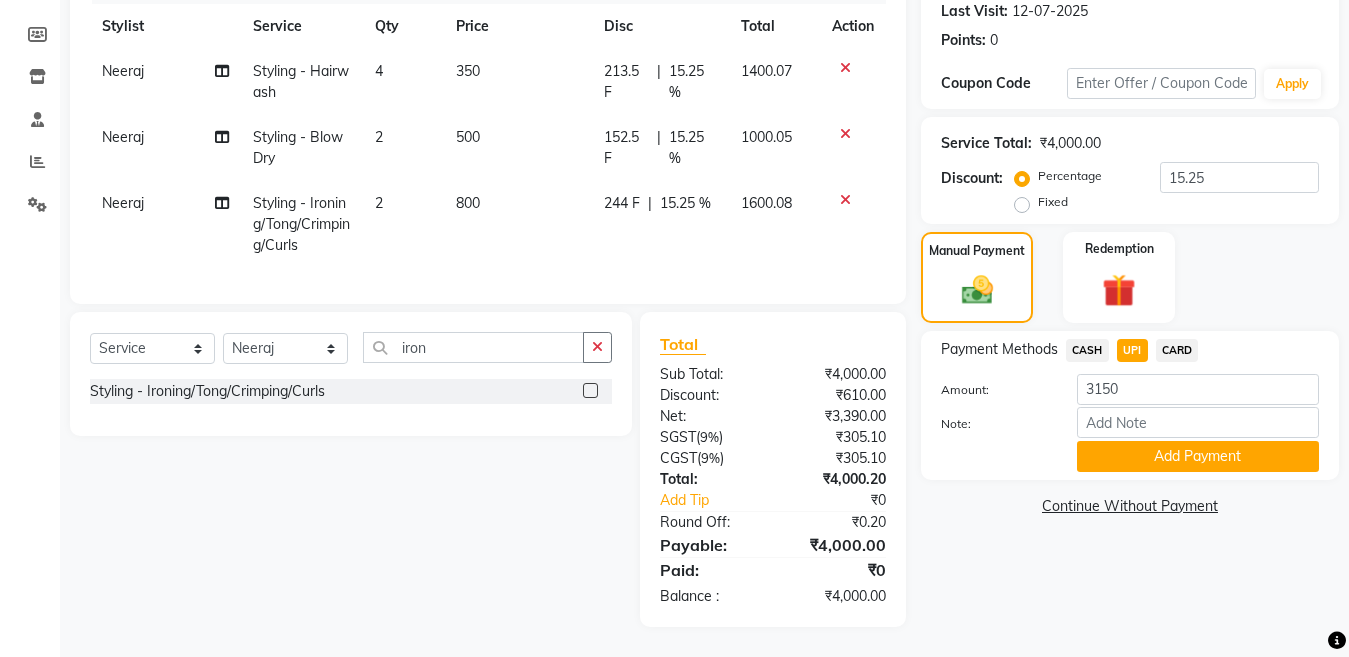 click on "4" 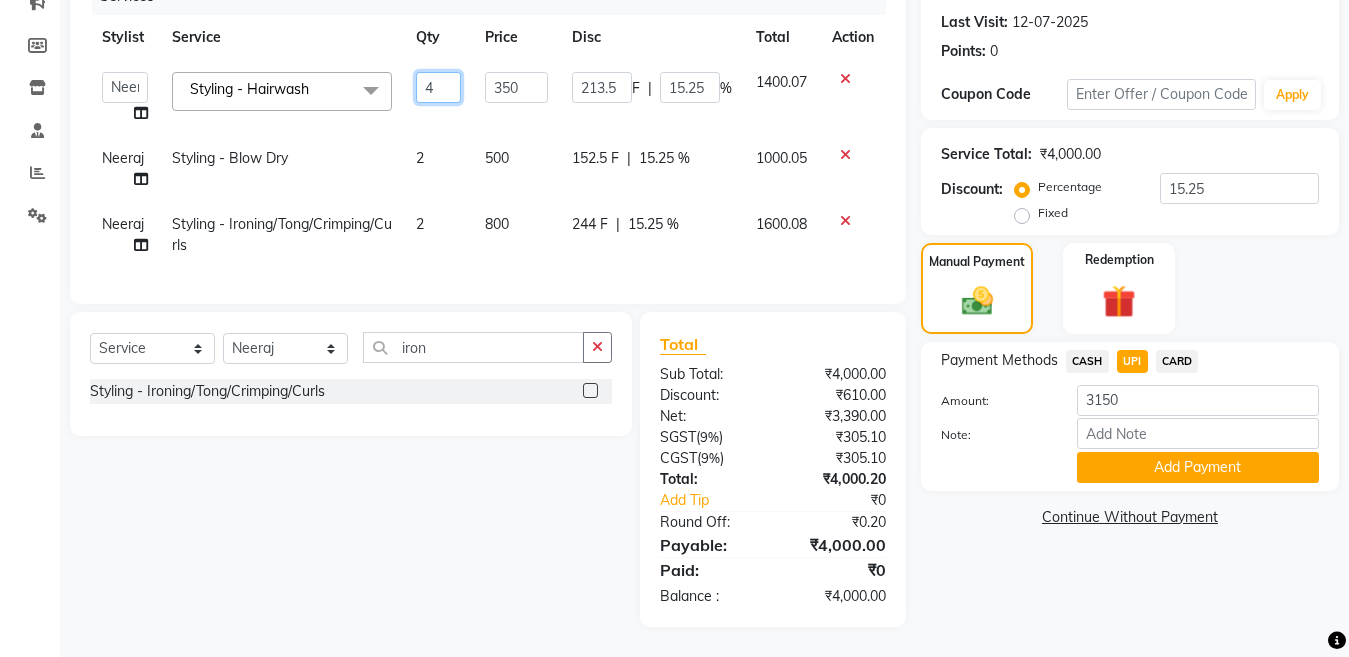 drag, startPoint x: 426, startPoint y: 75, endPoint x: 474, endPoint y: 128, distance: 71.50524 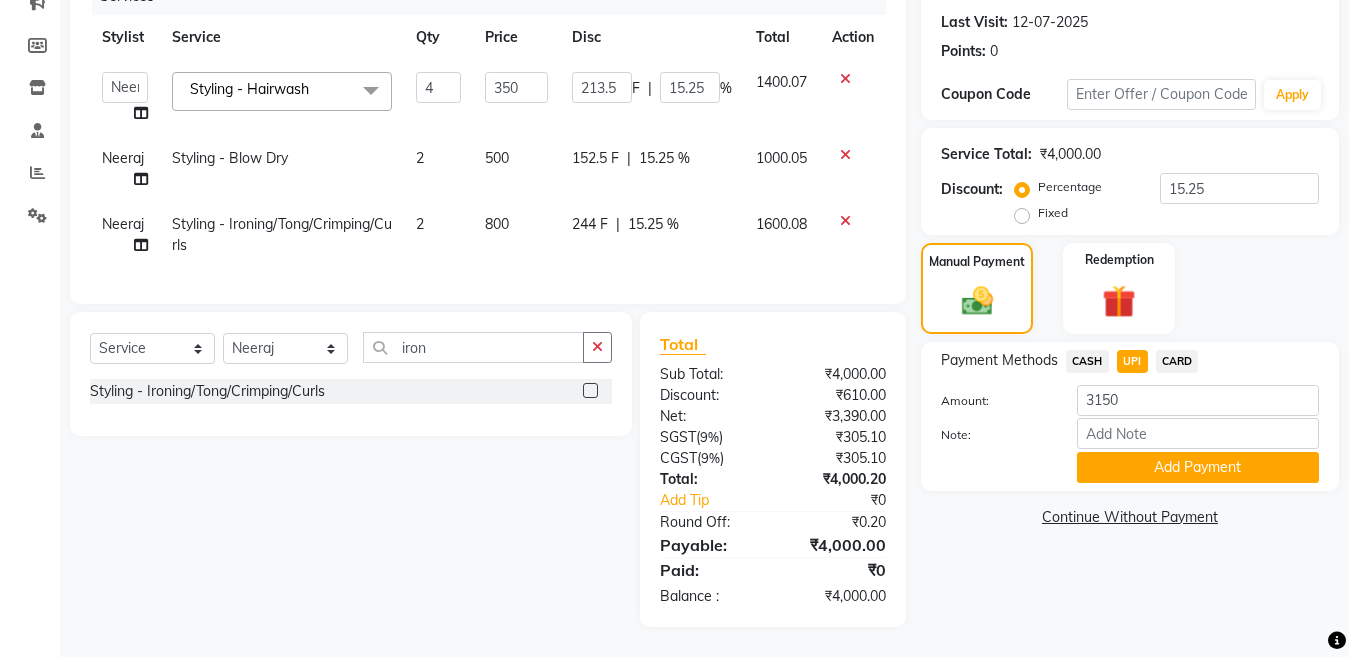 click on "2" 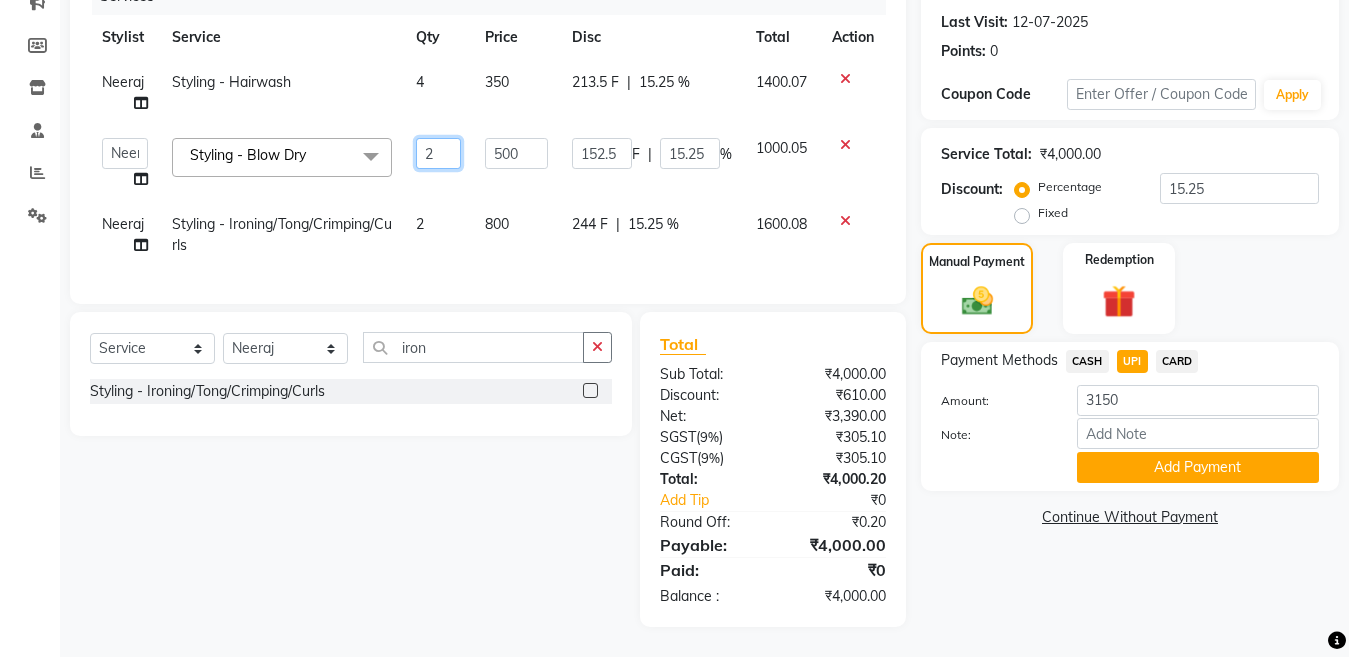 drag, startPoint x: 432, startPoint y: 145, endPoint x: 402, endPoint y: 145, distance: 30 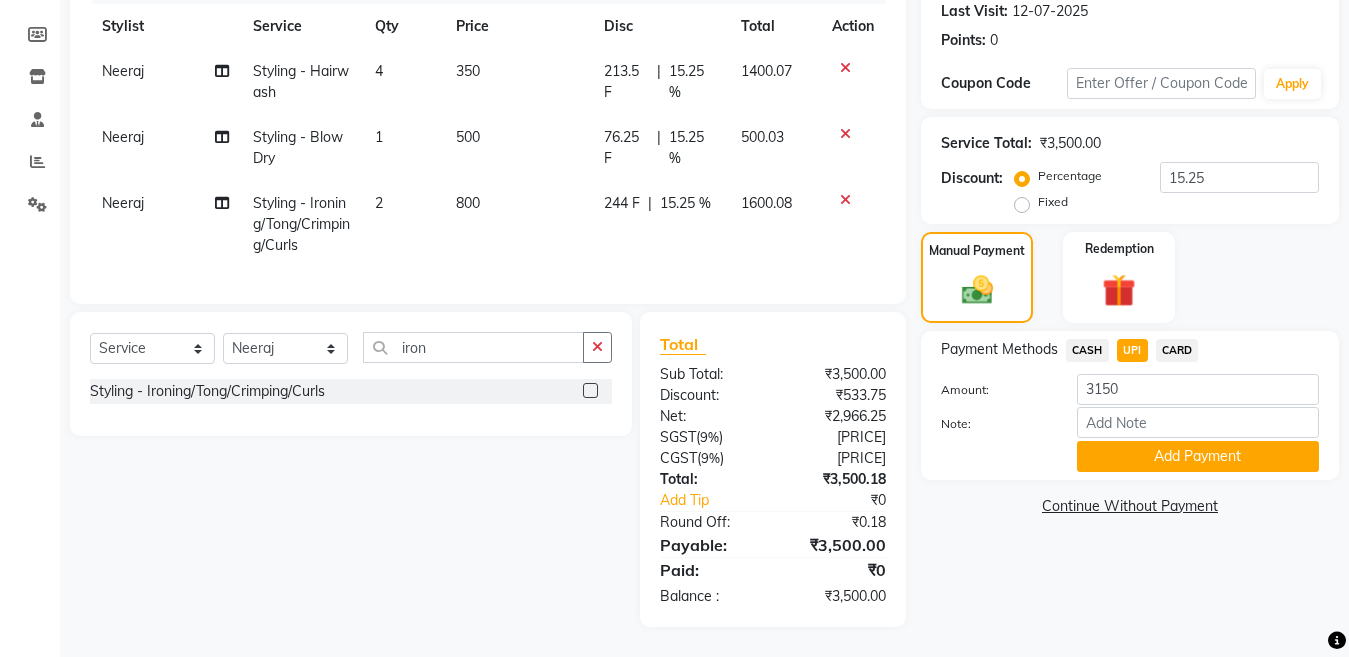 click on "Select  Service  Product  Membership  Package Voucher Prepaid Gift Card  Select Stylist Aakib Anas Anuradha Izhar Laiq (Rahul) Manager Neeraj parul Pawan Prakash Rajni Ranjay (Raju) RIYA Saleem sameer  stock manager surrender Vijay Gupta Vijay kumar iron Styling - Ironing/Tong/Crimping/Curls" 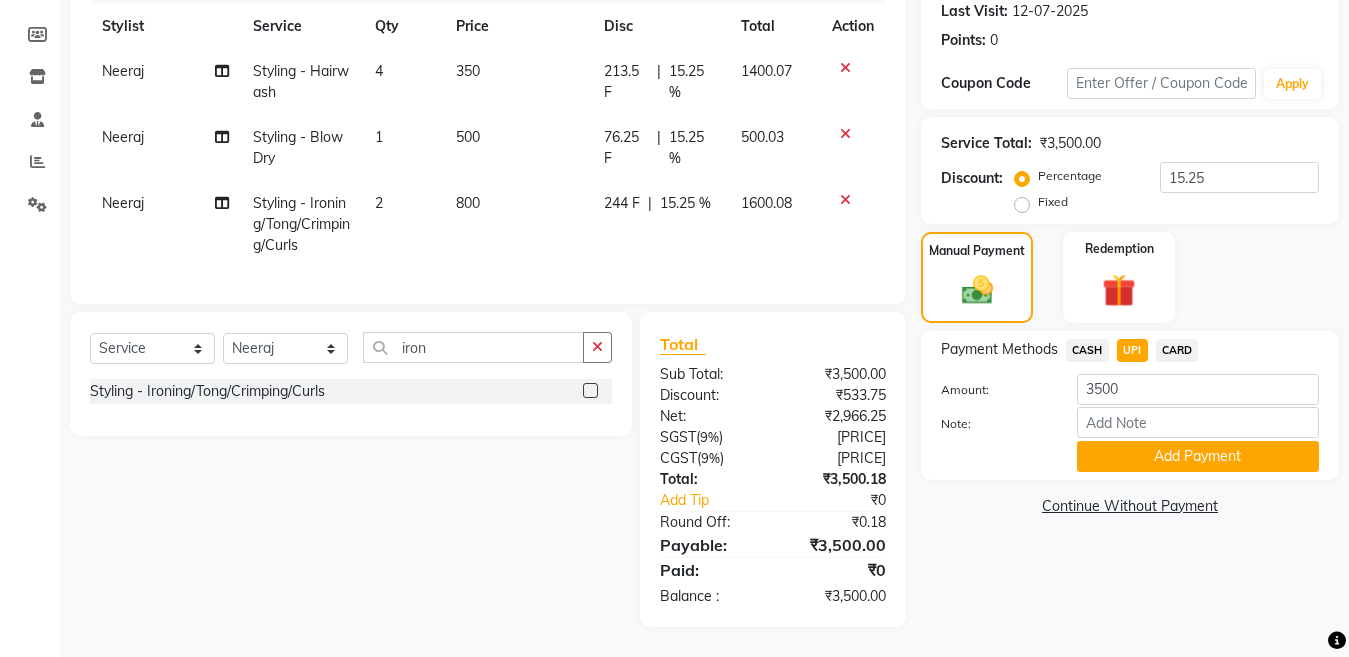 scroll, scrollTop: 298, scrollLeft: 0, axis: vertical 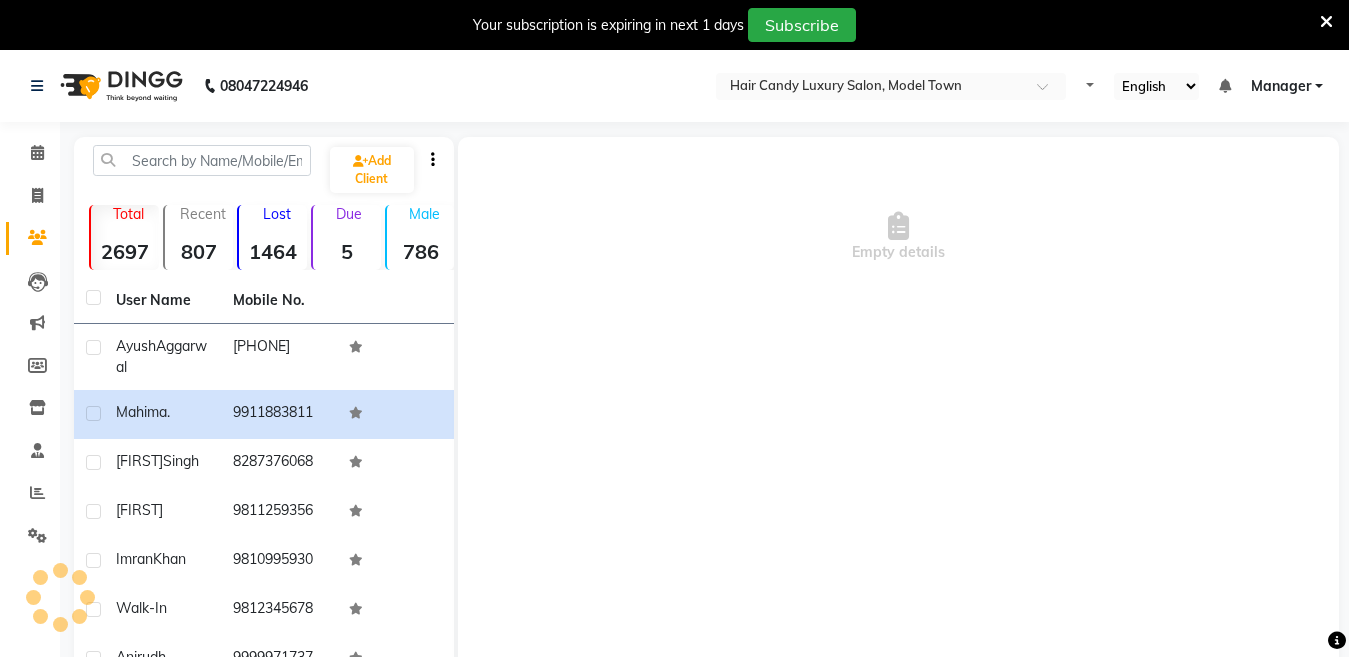 select on "en" 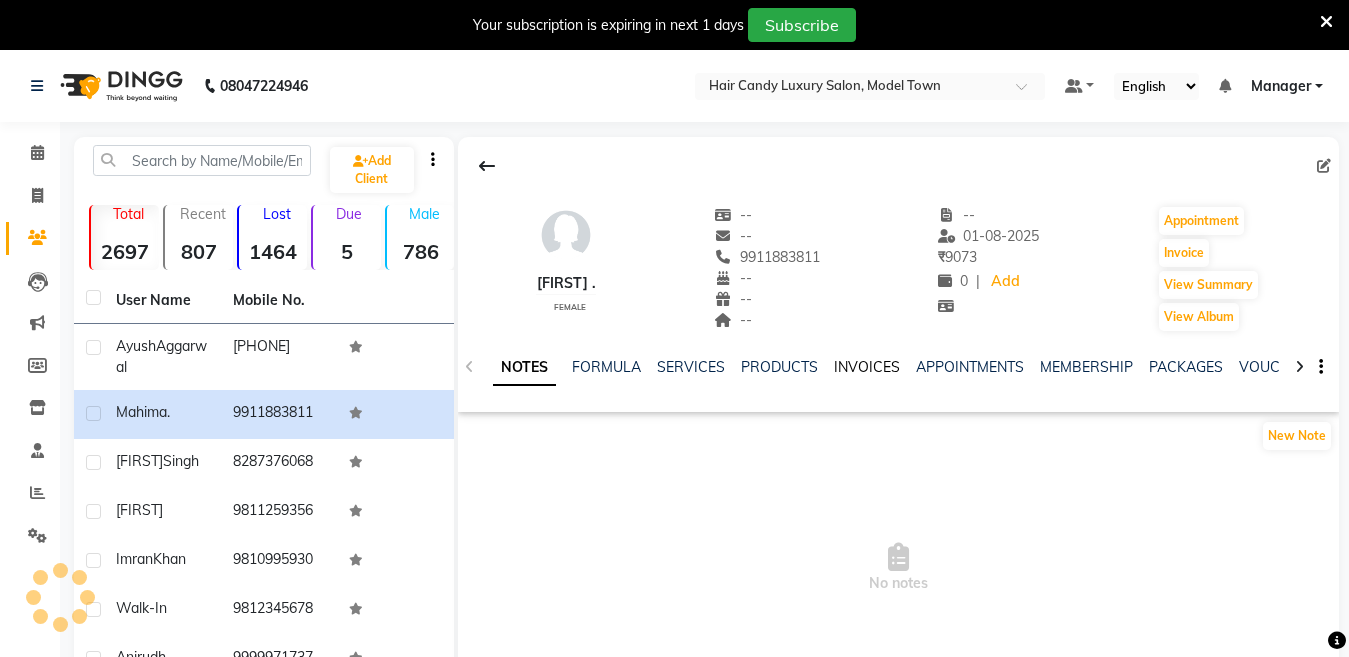 click on "INVOICES" 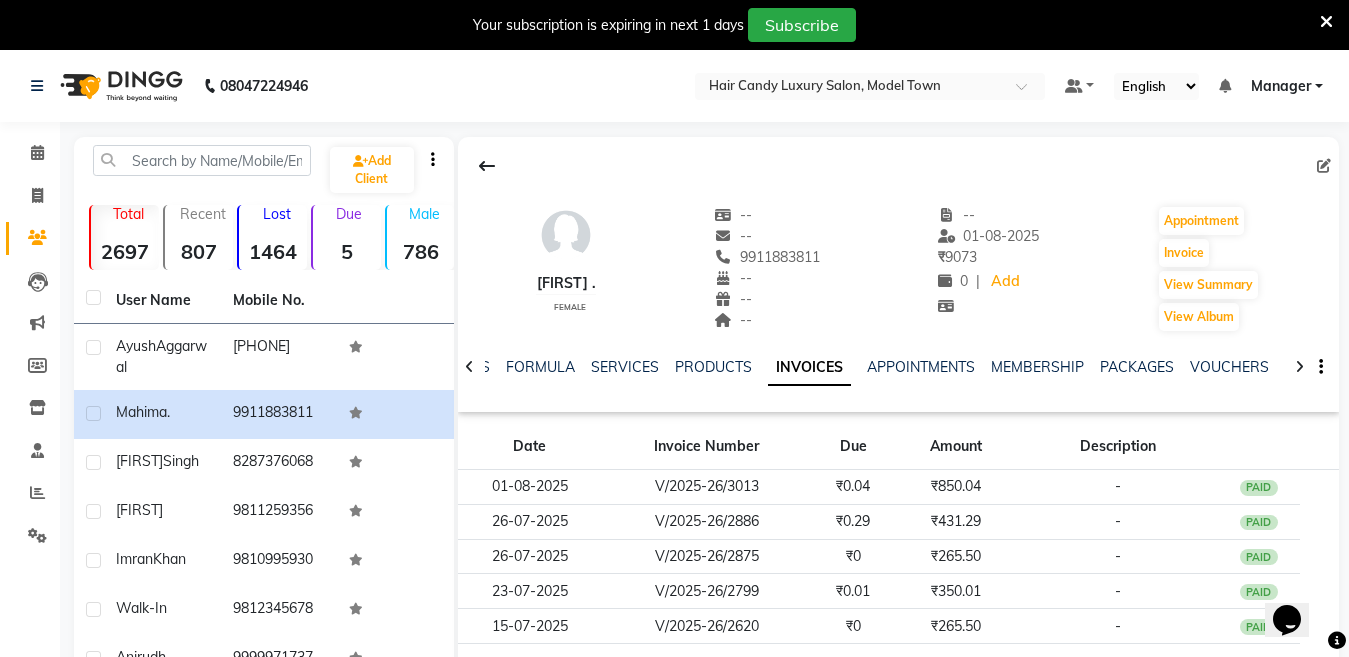 scroll, scrollTop: 0, scrollLeft: 0, axis: both 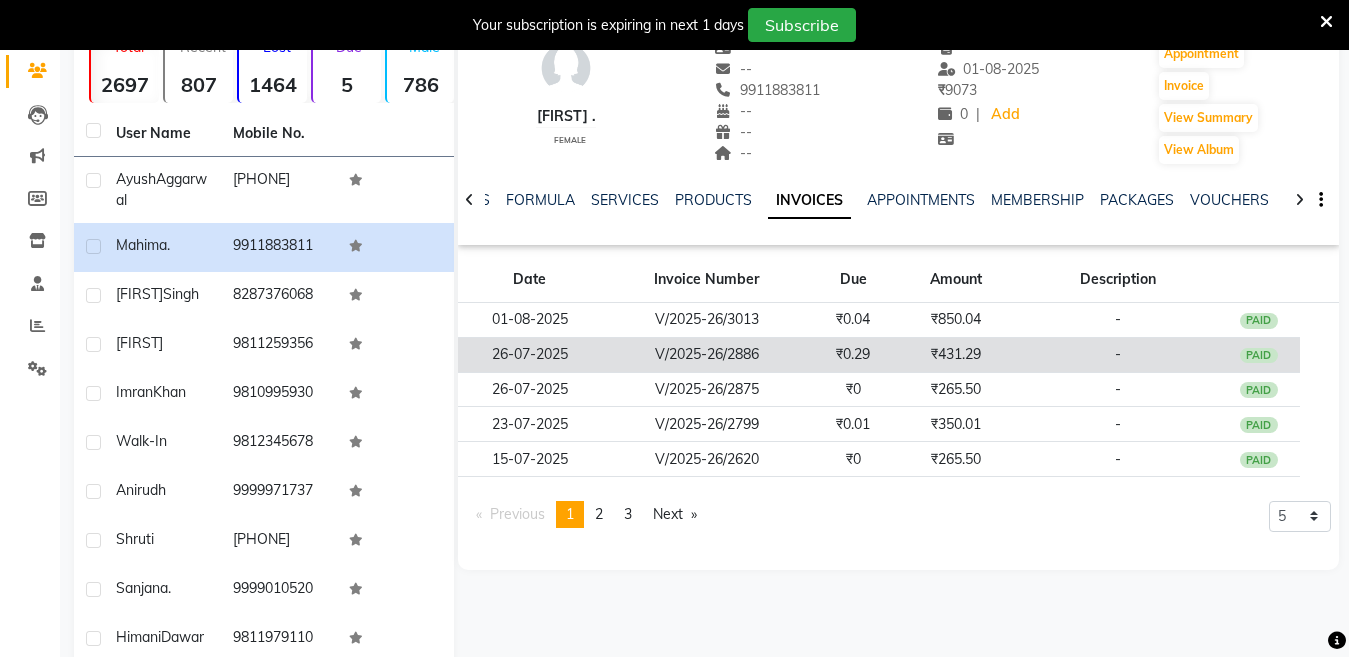 click on "₹431.29" 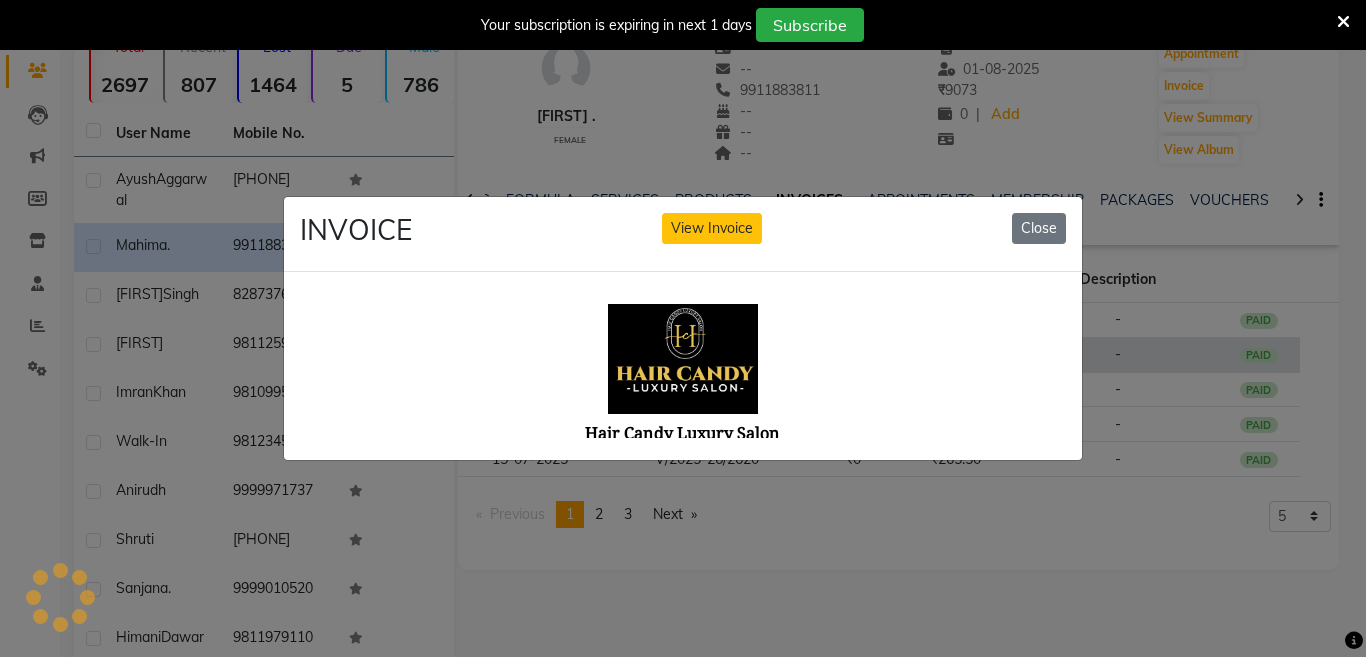 scroll, scrollTop: 0, scrollLeft: 0, axis: both 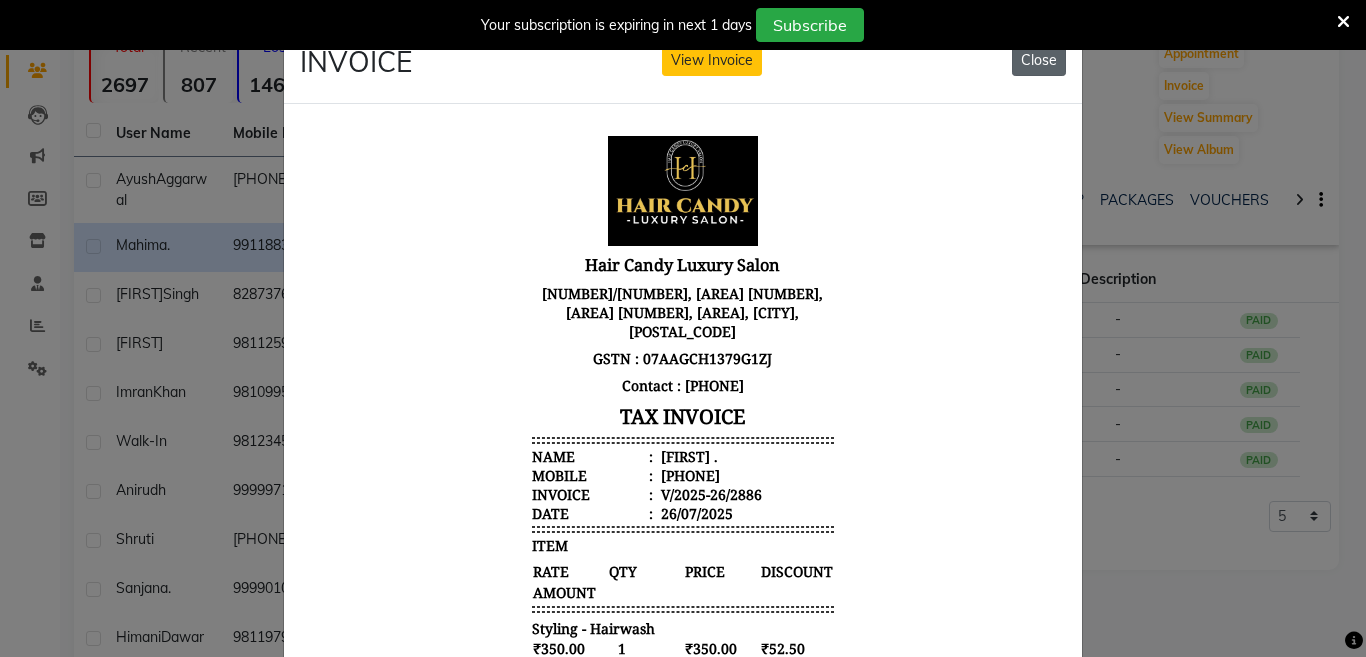 click on "Close" 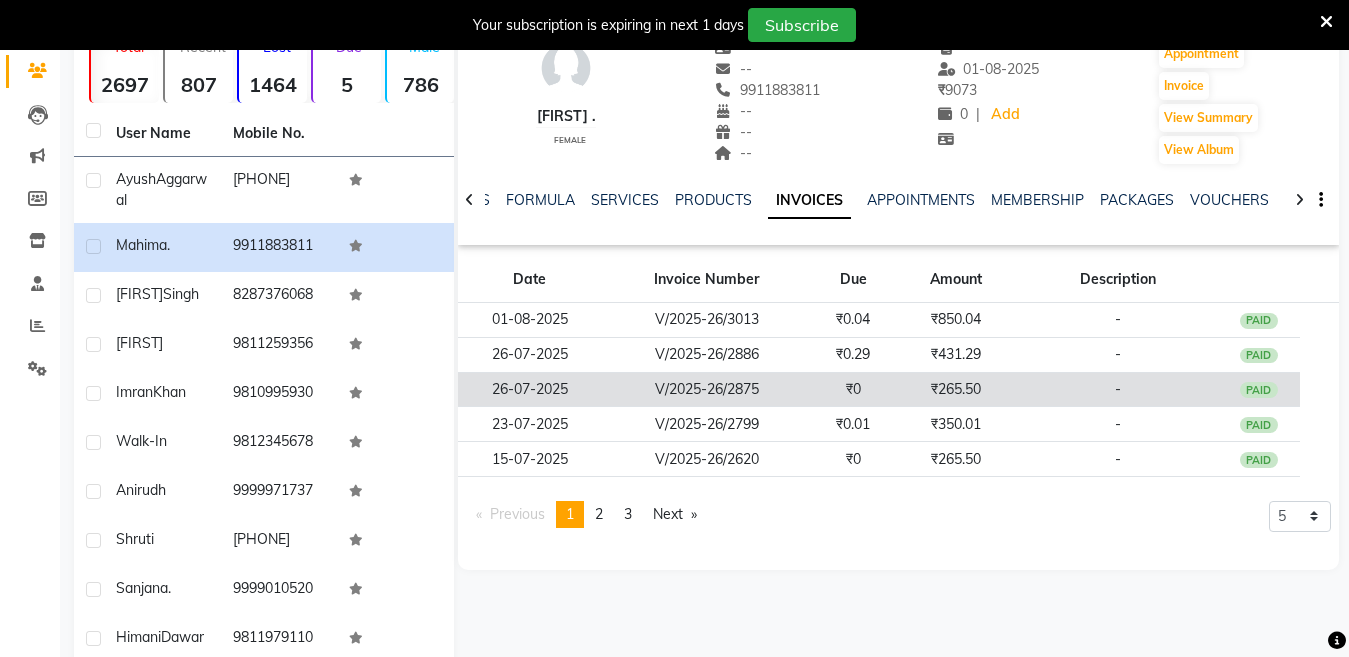 click on "₹265.50" 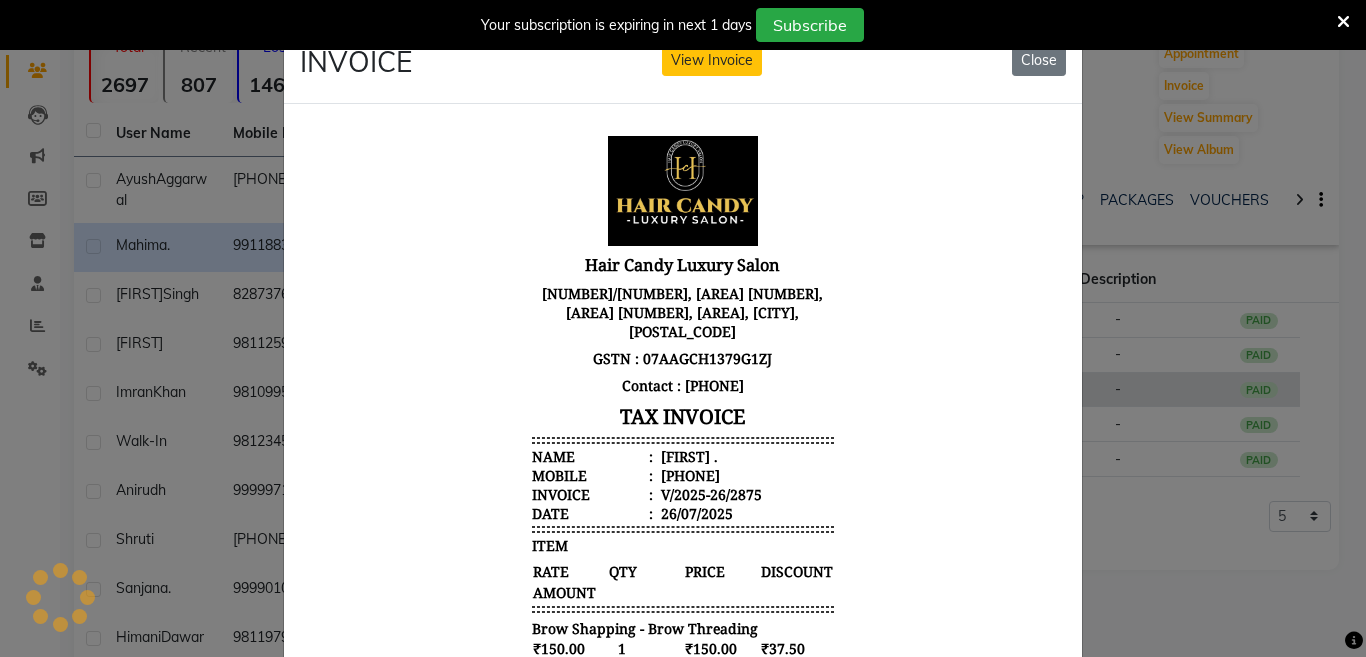 scroll, scrollTop: 0, scrollLeft: 0, axis: both 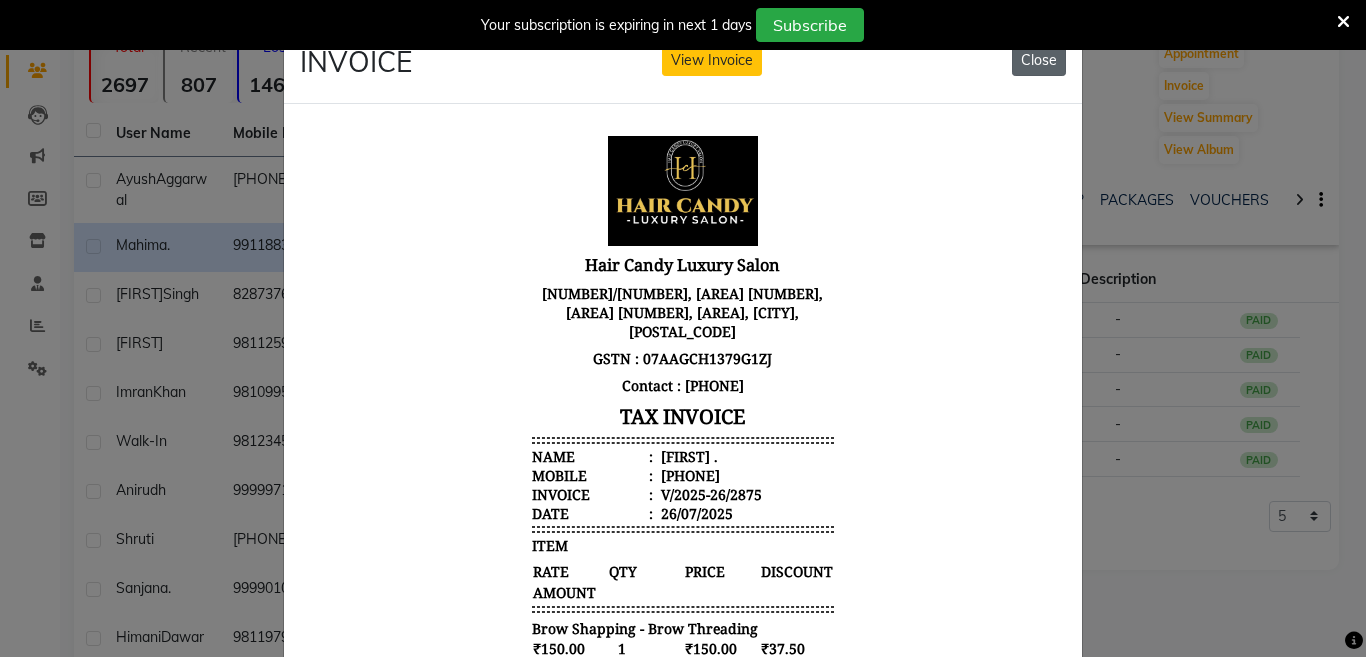 click on "Close" 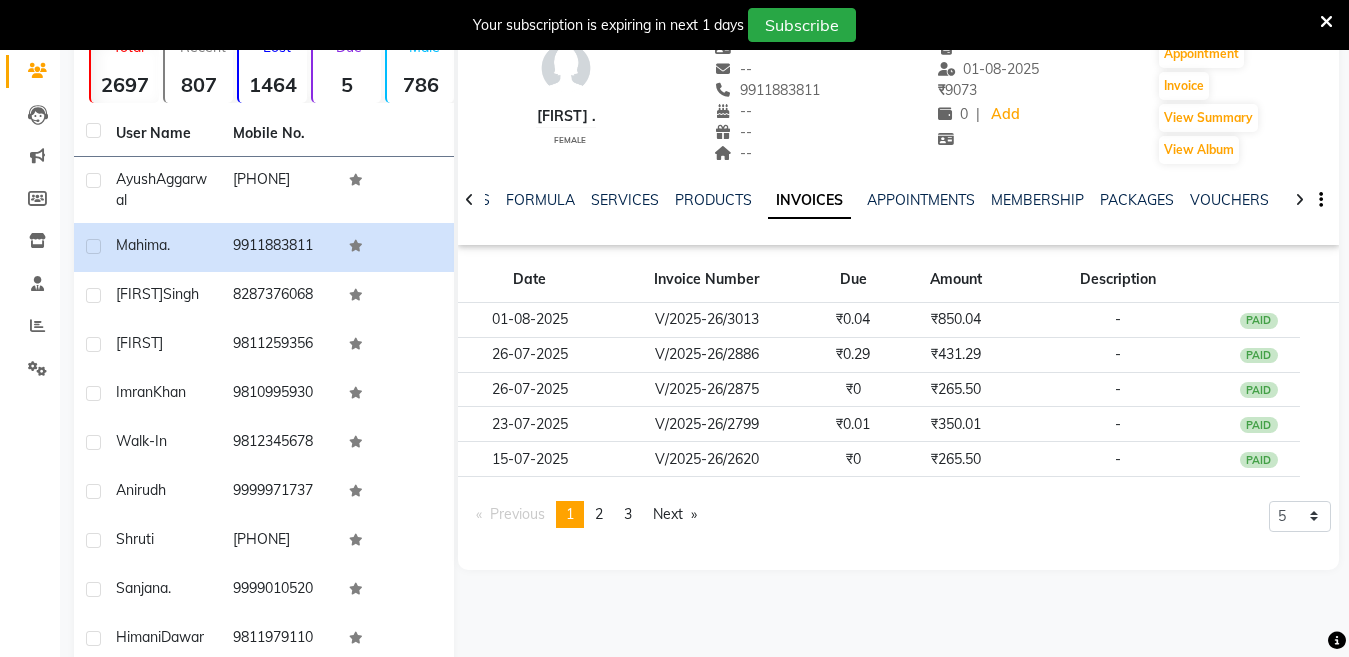scroll, scrollTop: 0, scrollLeft: 0, axis: both 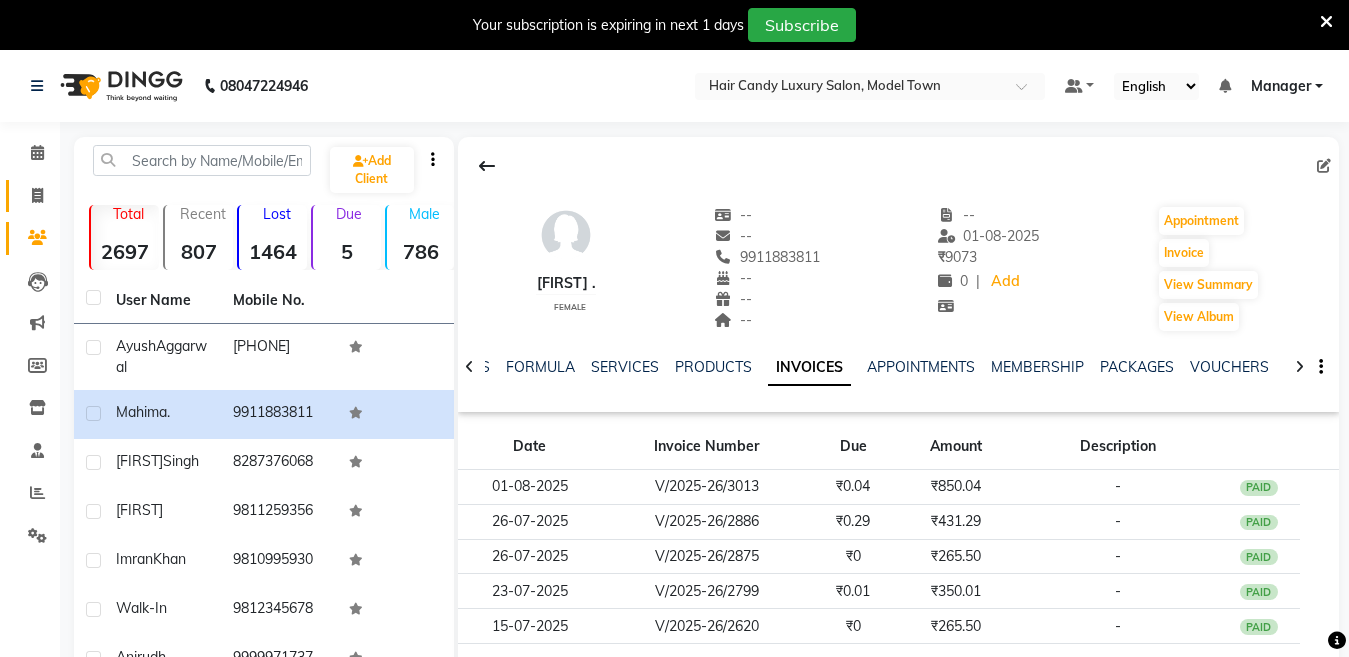 click on "Invoice" 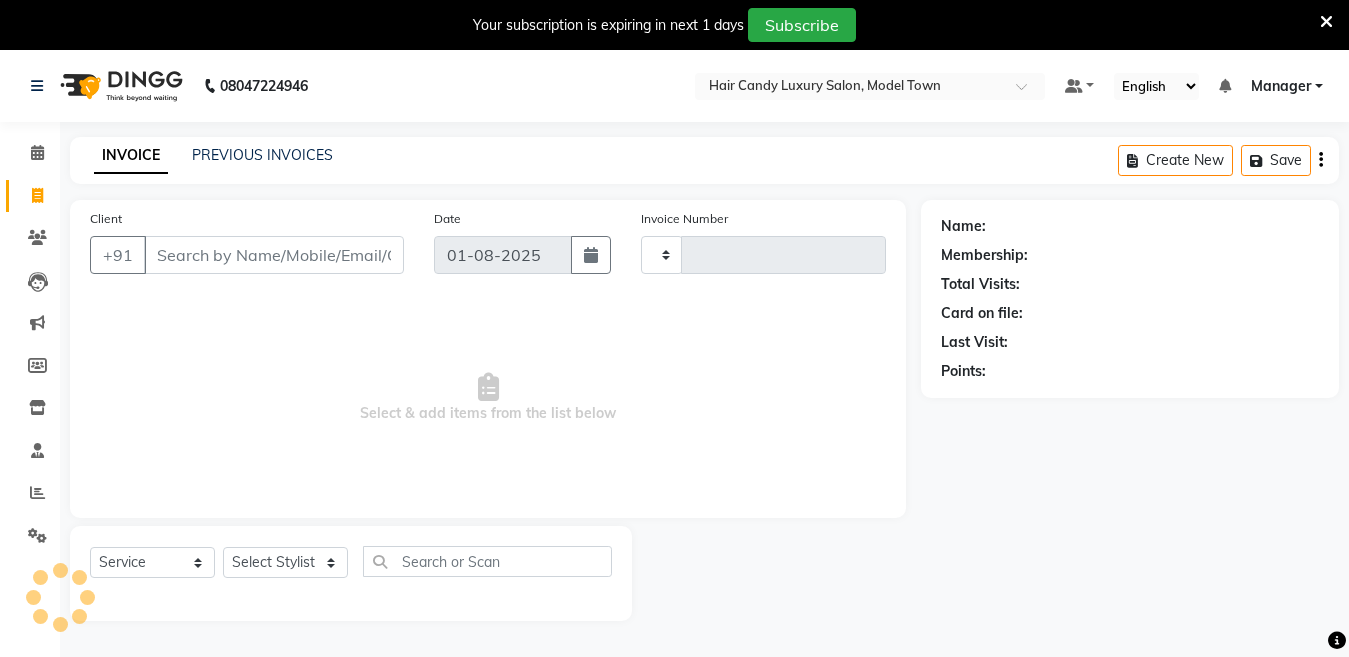 type on "3015" 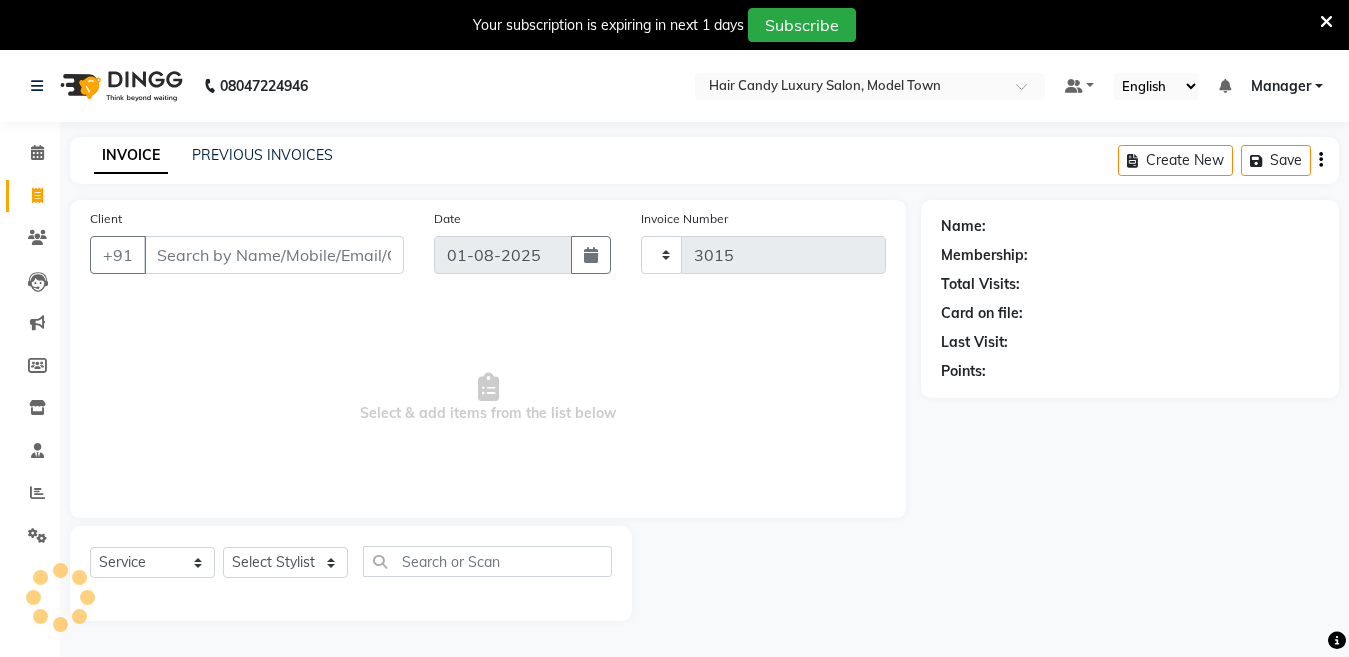 select on "4716" 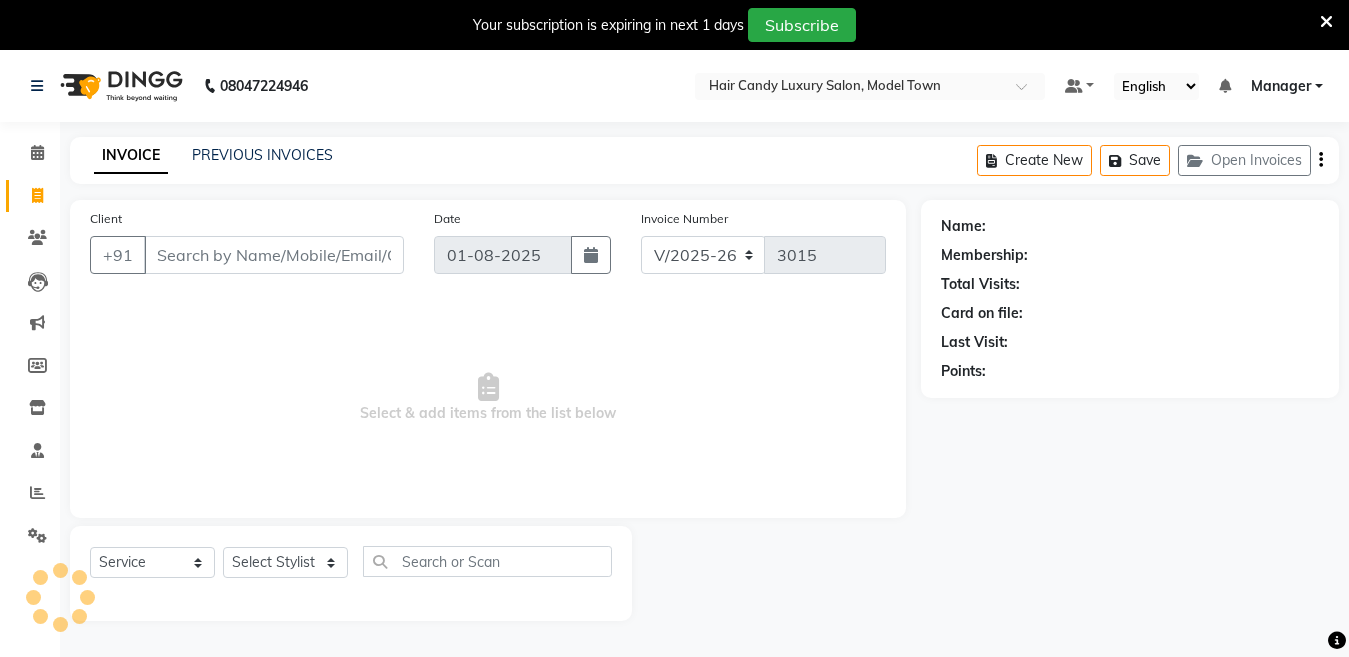 scroll, scrollTop: 50, scrollLeft: 0, axis: vertical 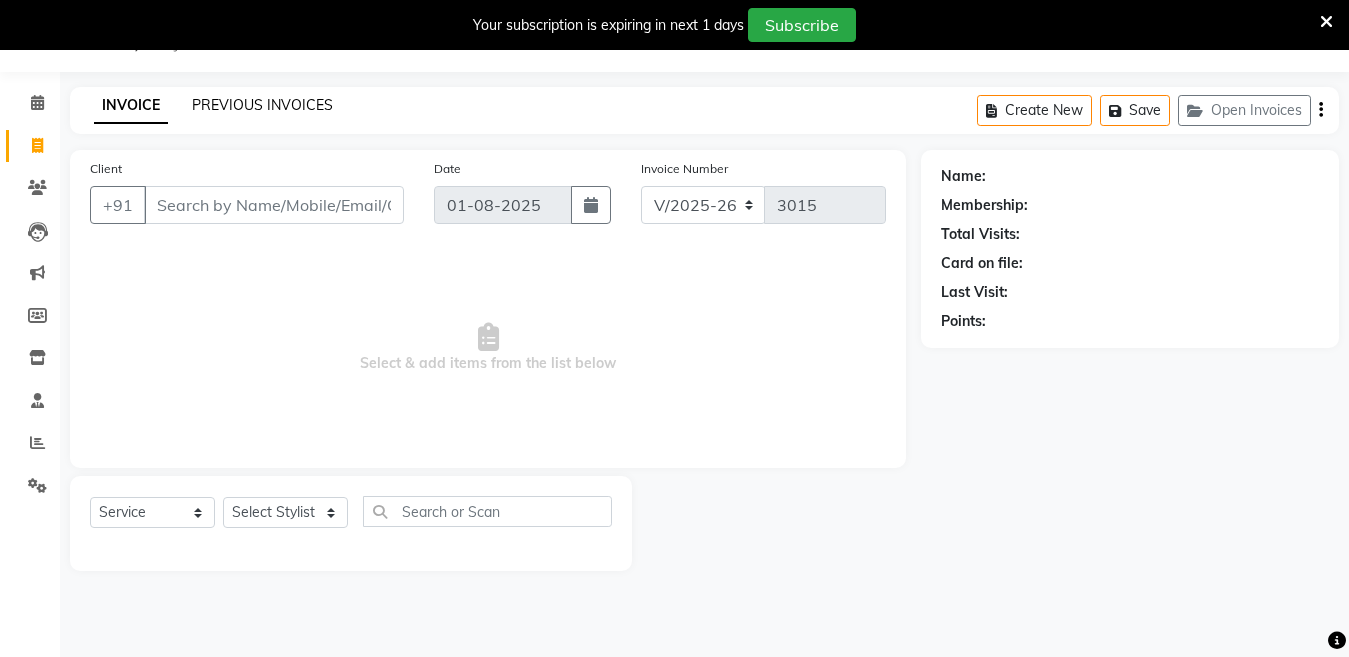 click on "PREVIOUS INVOICES" 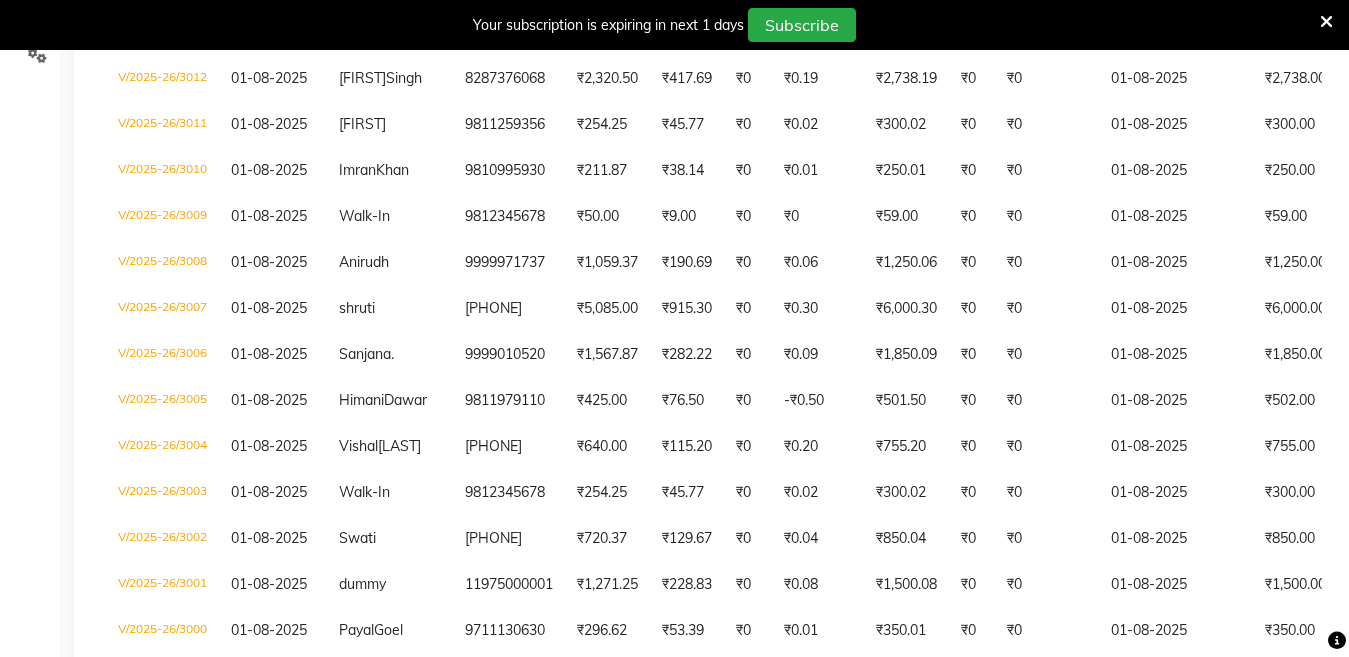 scroll, scrollTop: 495, scrollLeft: 0, axis: vertical 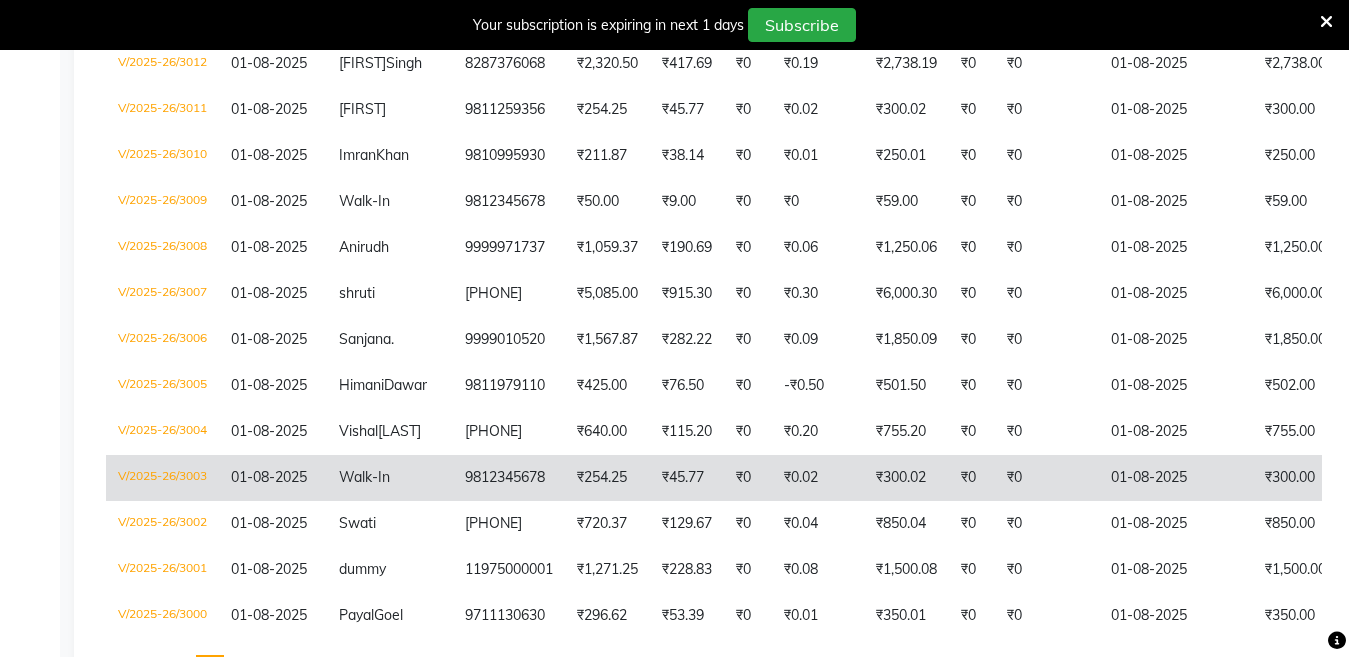 click on "01-08-2025" 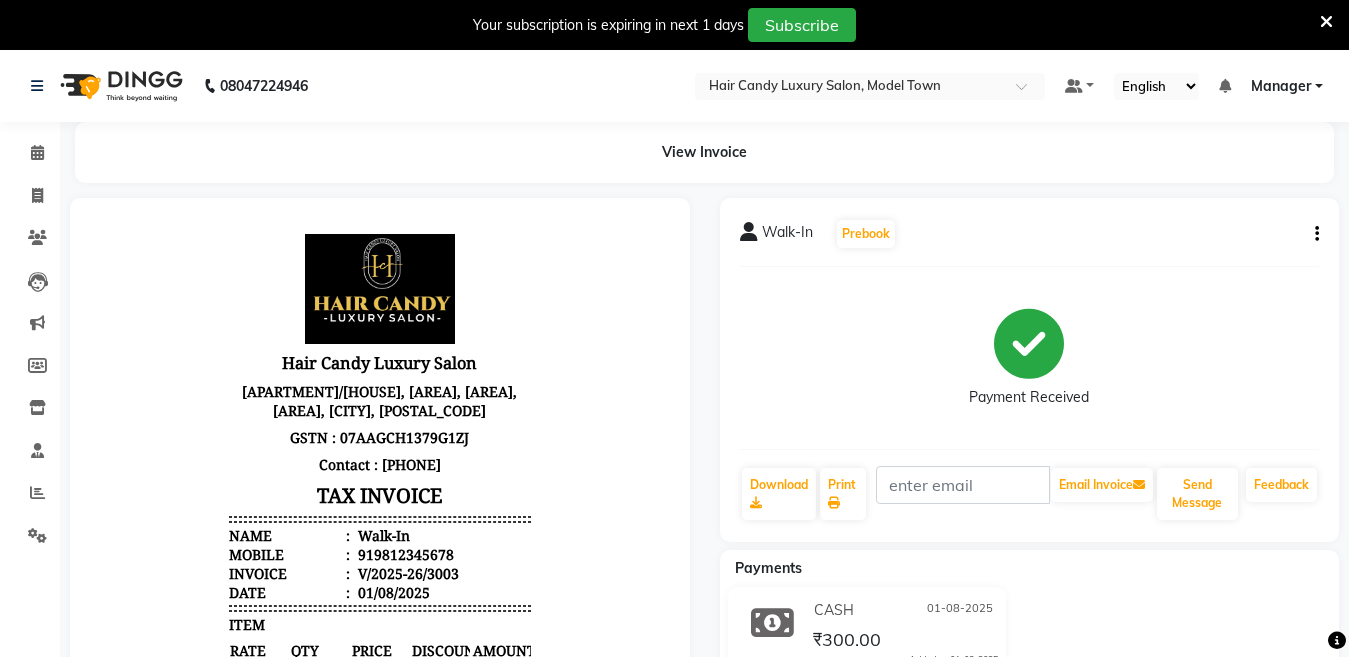 scroll, scrollTop: 0, scrollLeft: 0, axis: both 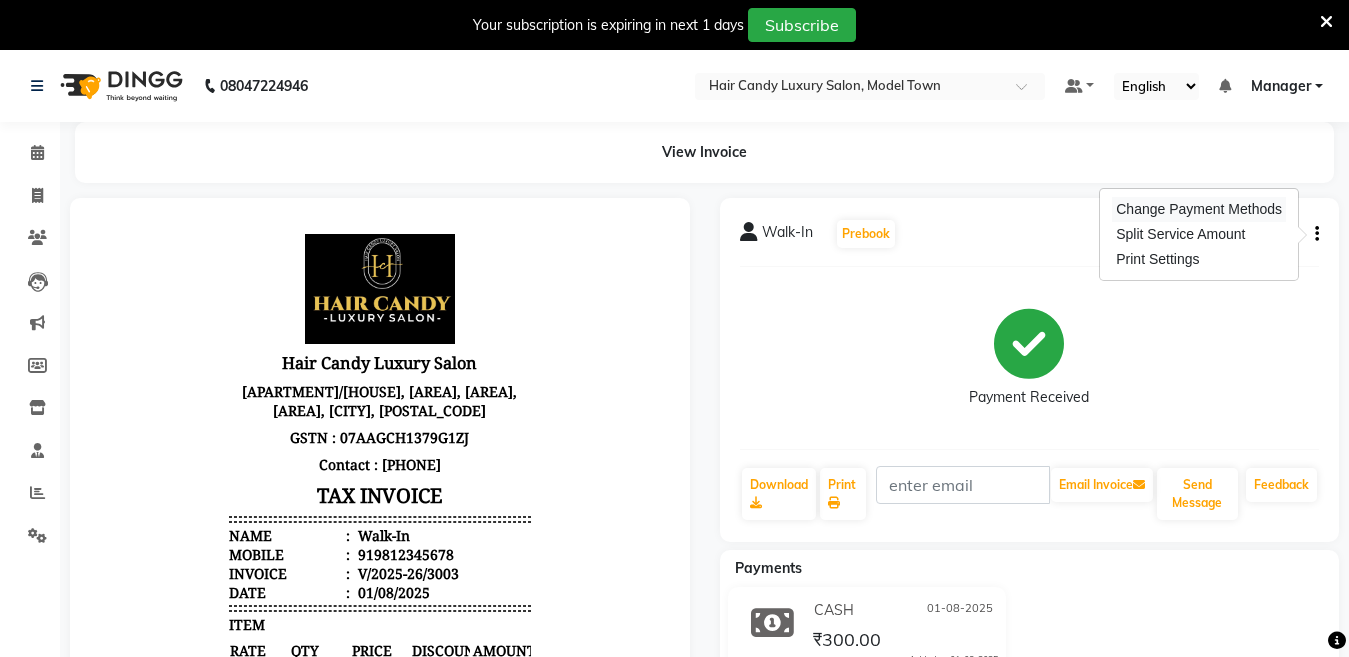 click on "Change Payment Methods" at bounding box center (1199, 209) 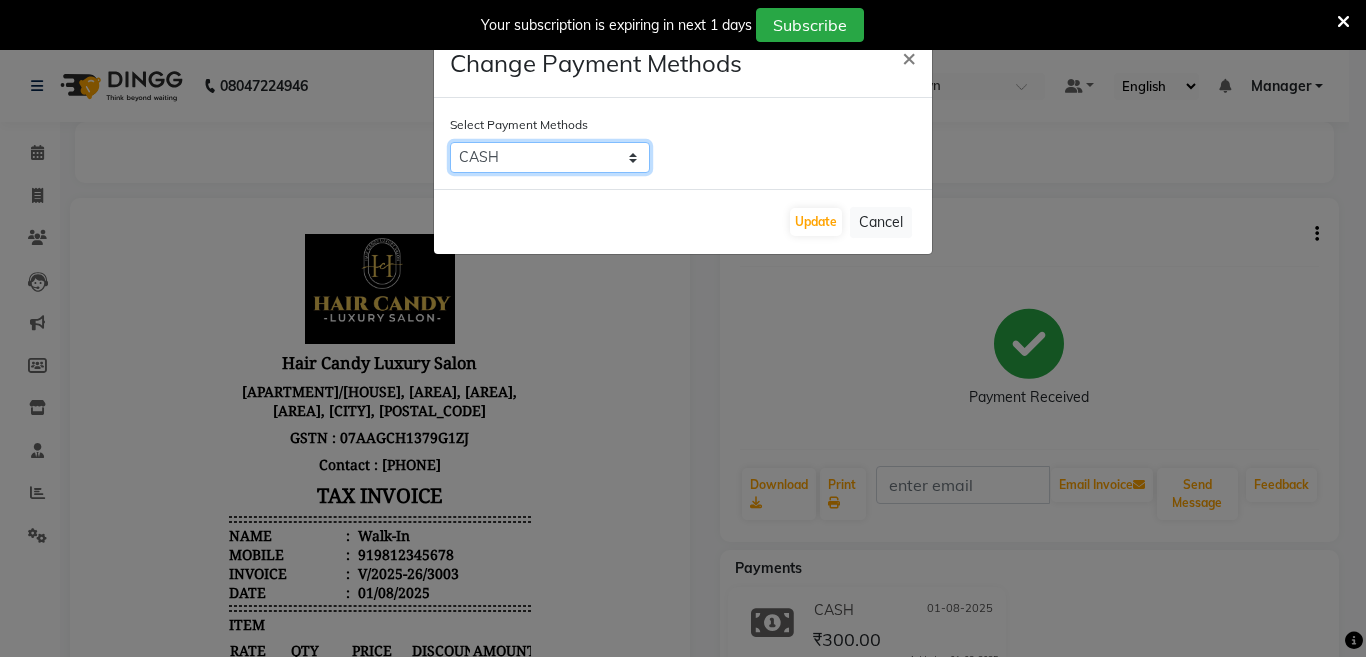 click on "CASH   UPI   CARD" 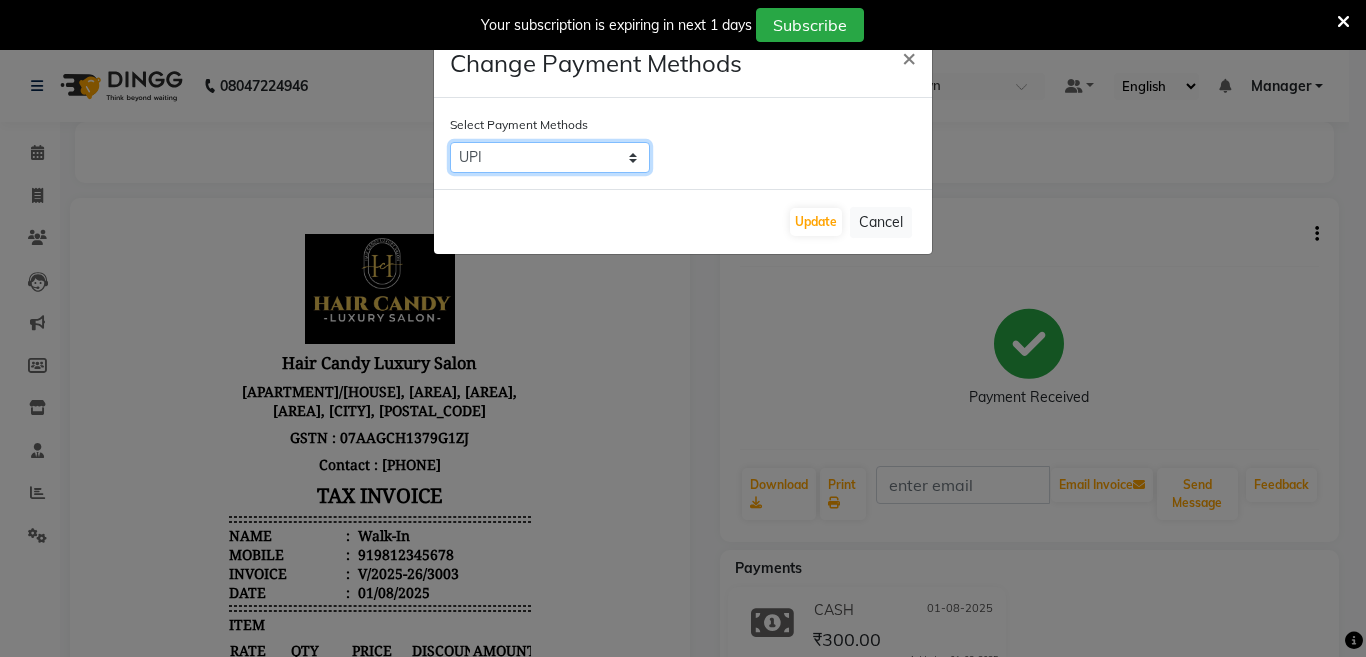 click on "CASH   UPI   CARD" 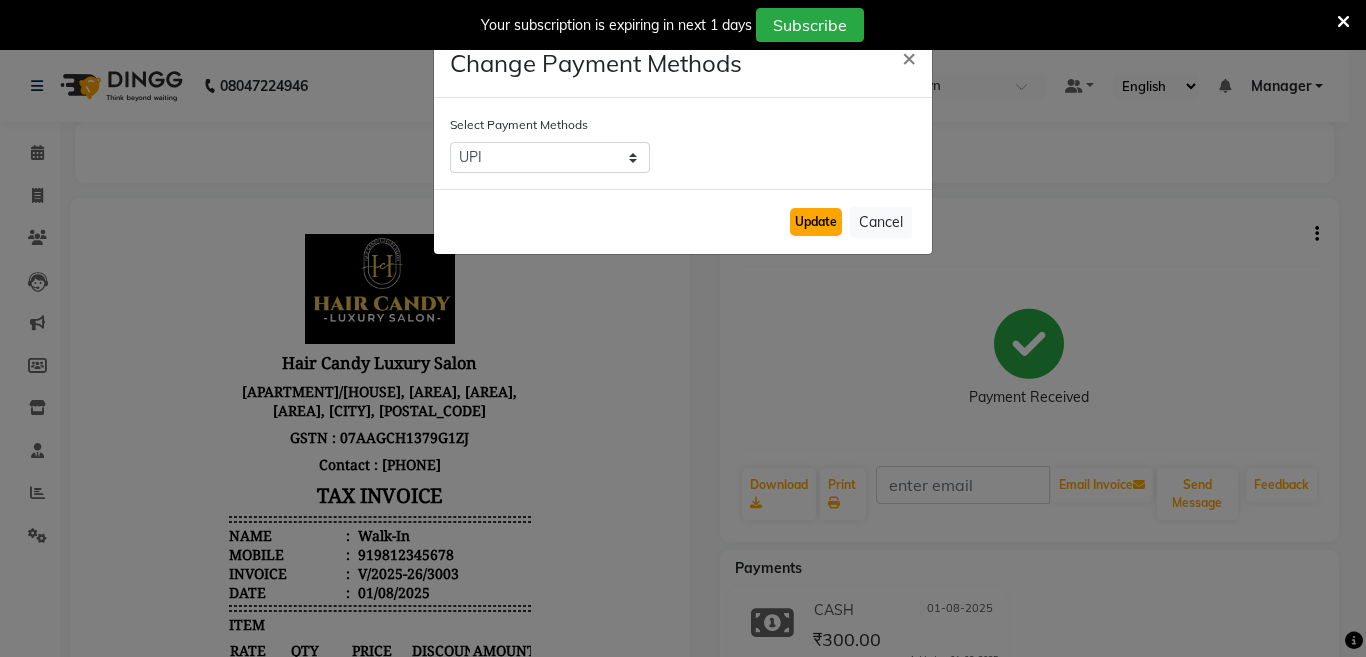 click on "Update" 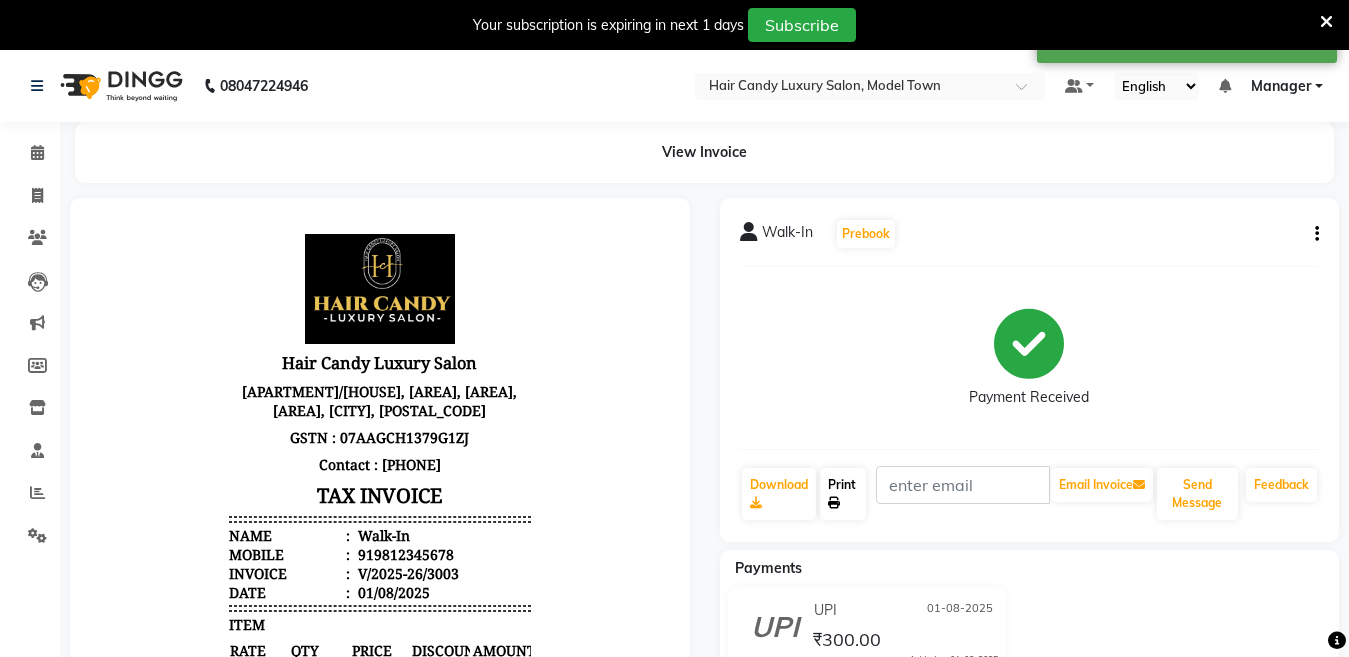 click on "Print" 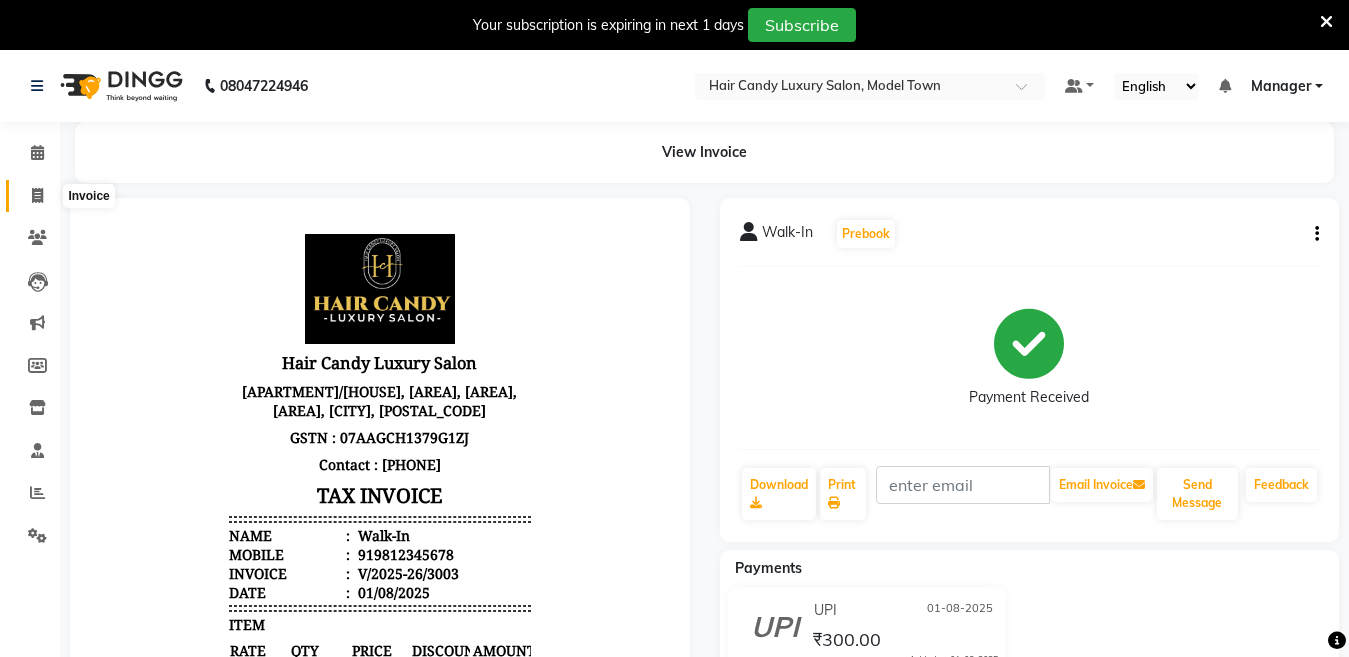 click 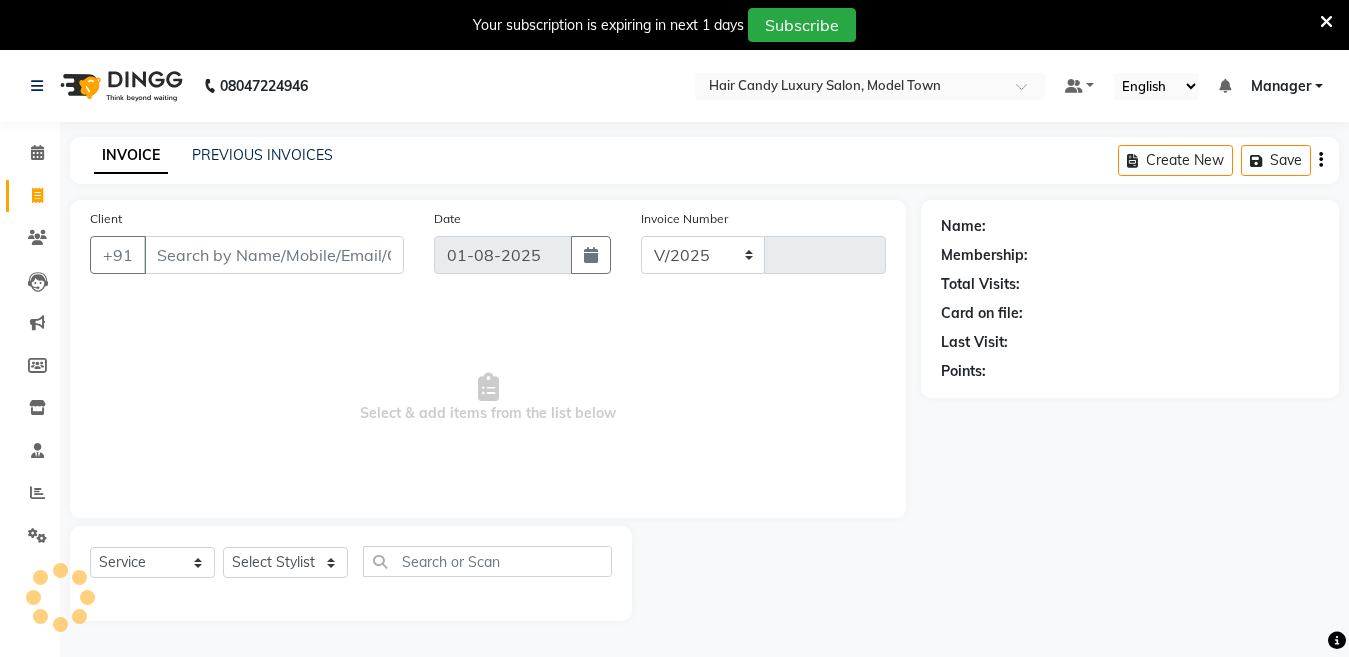 select on "4716" 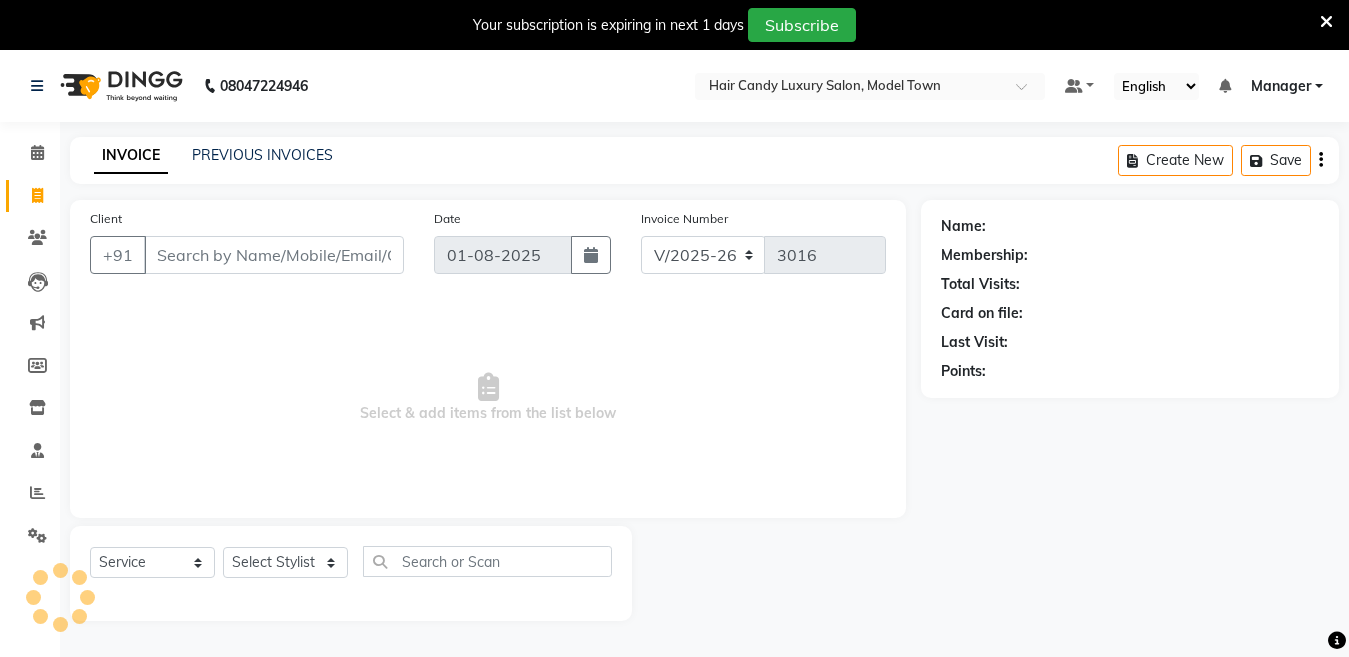 scroll, scrollTop: 50, scrollLeft: 0, axis: vertical 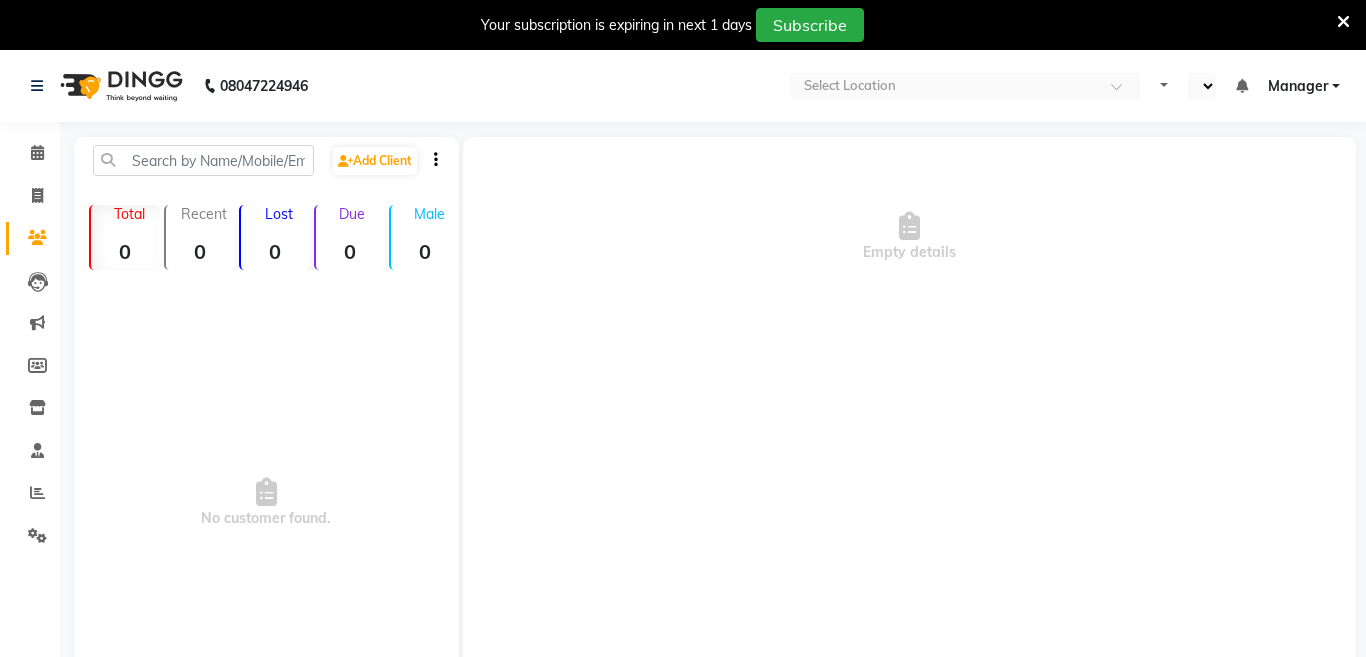 select on "en" 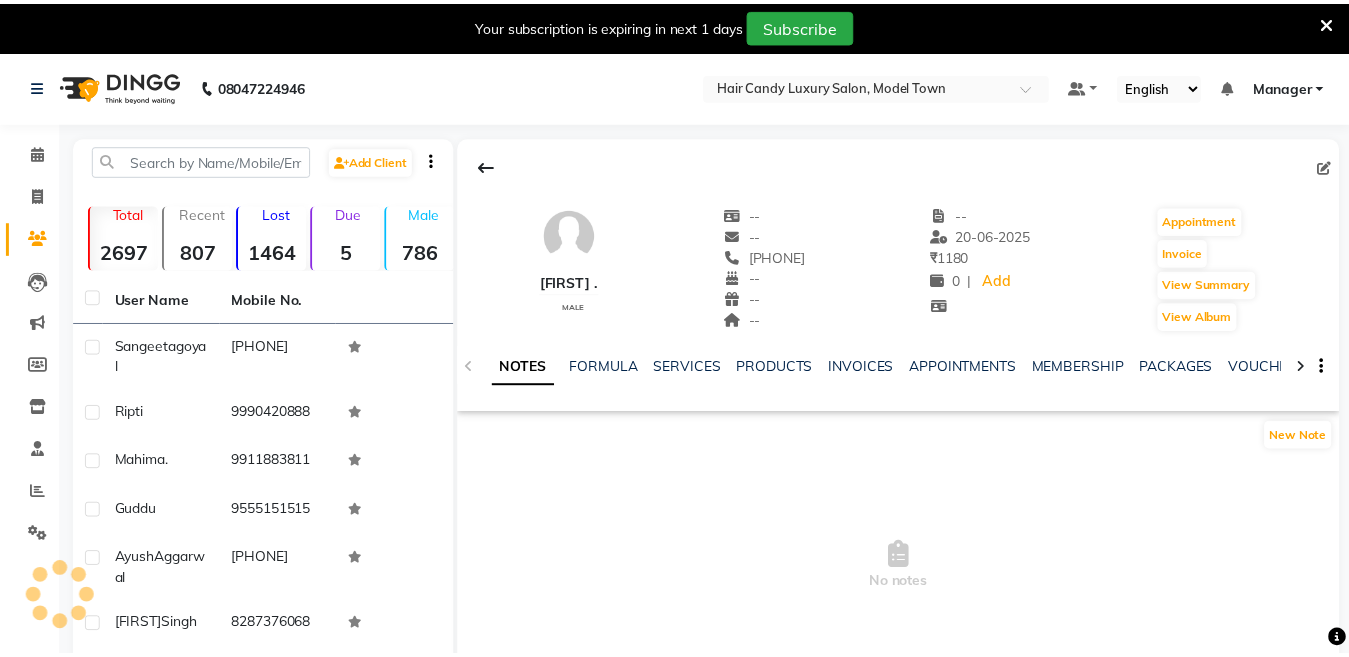 scroll, scrollTop: 0, scrollLeft: 0, axis: both 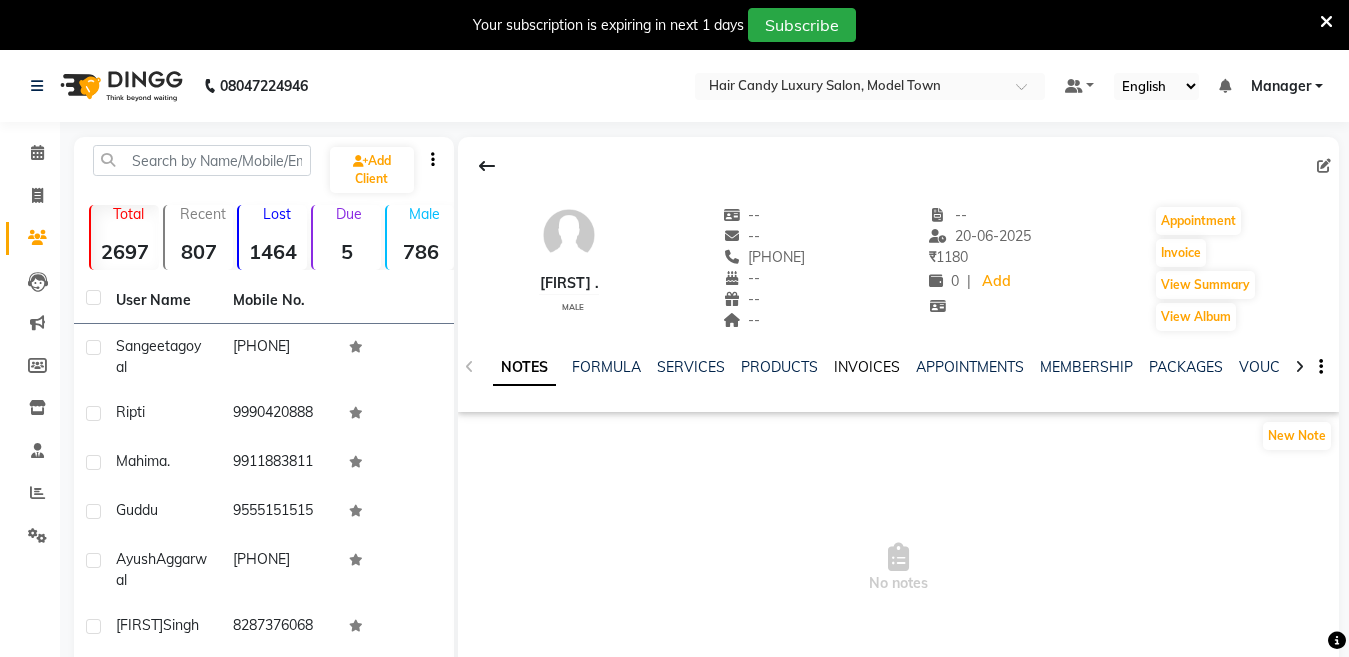 click on "INVOICES" 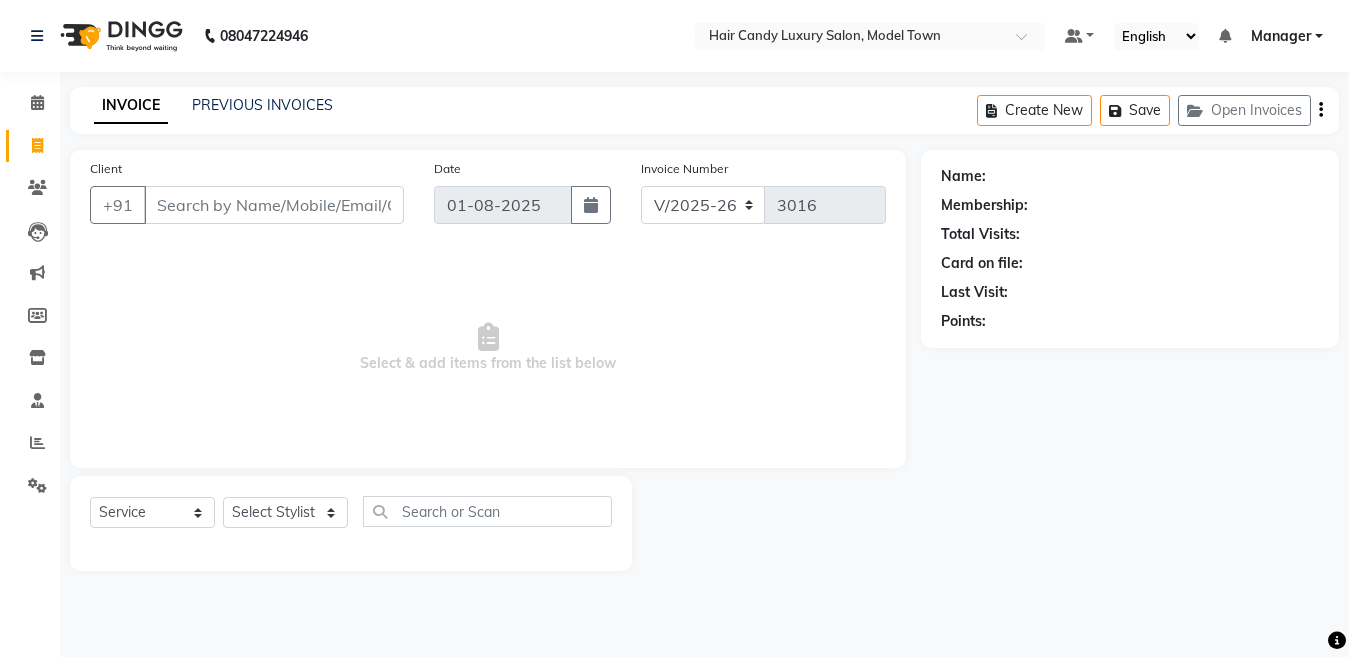 select on "4716" 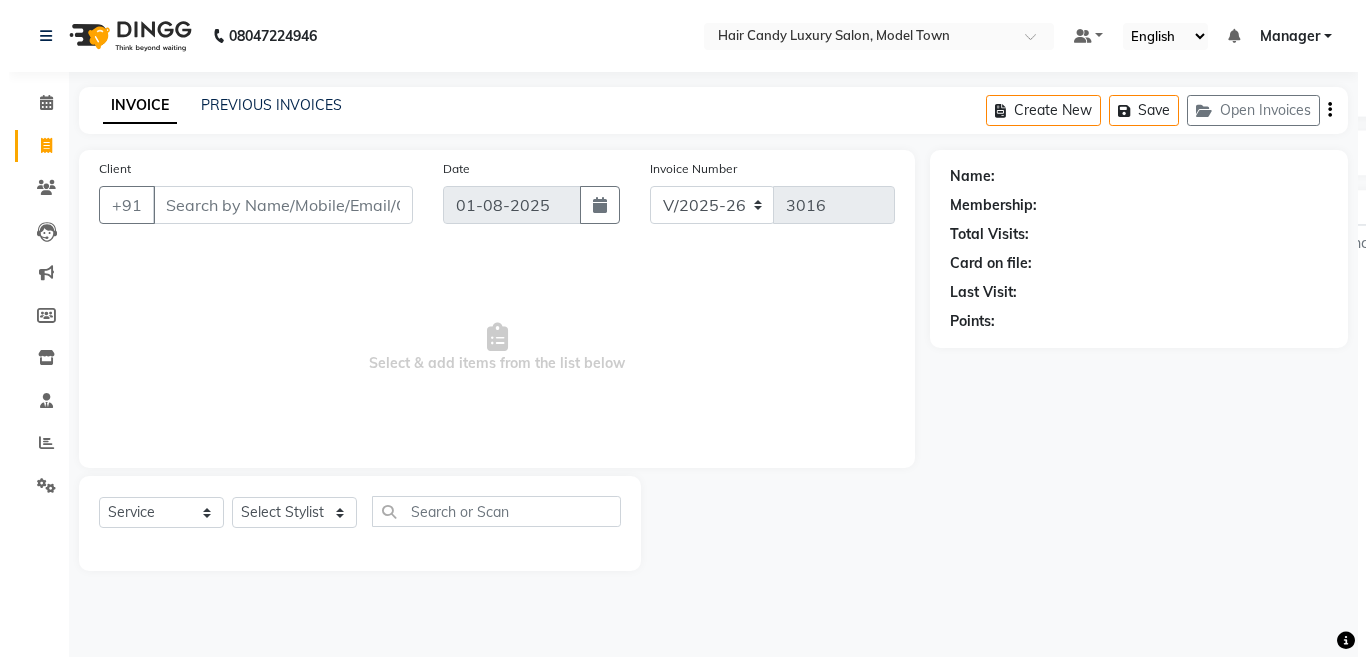 scroll, scrollTop: 0, scrollLeft: 0, axis: both 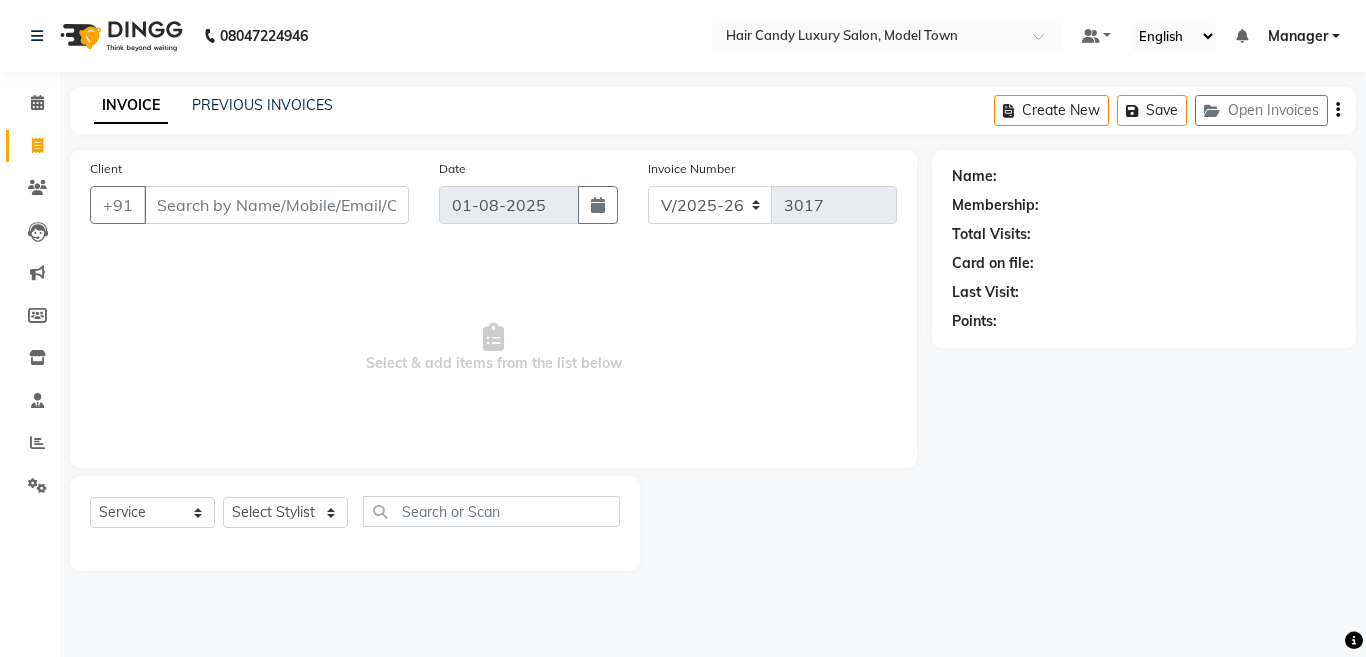click 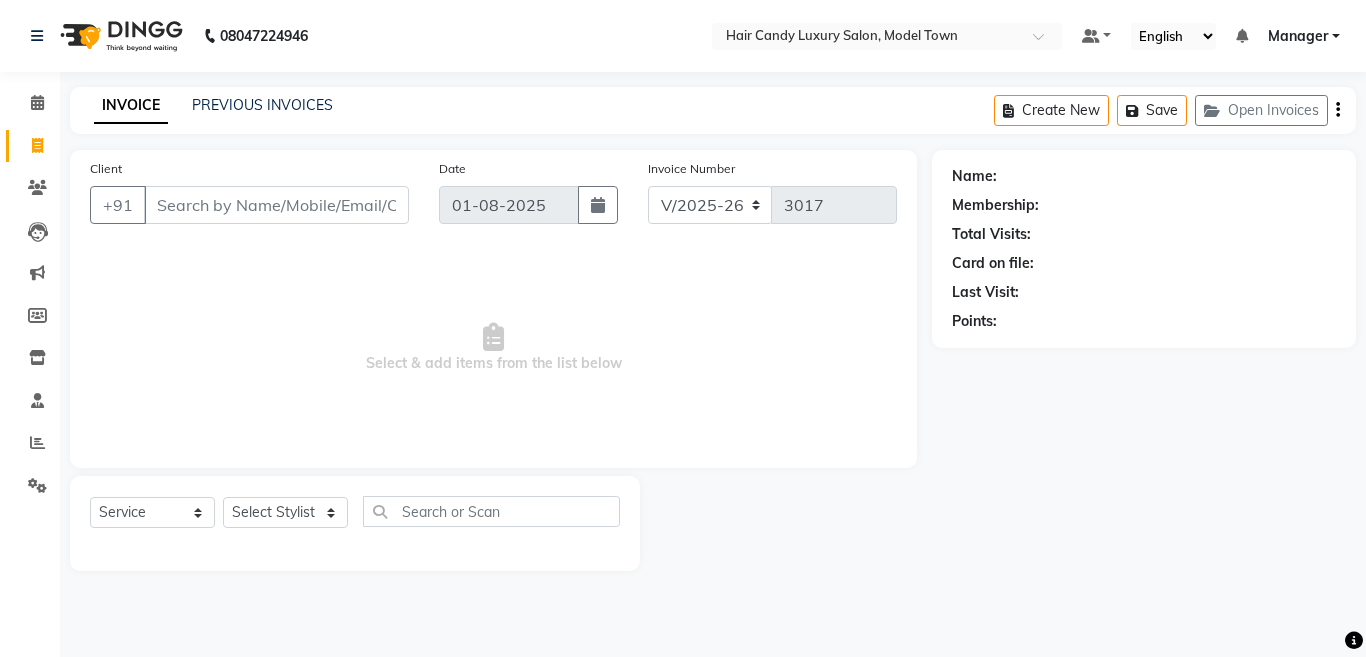 scroll, scrollTop: 0, scrollLeft: 0, axis: both 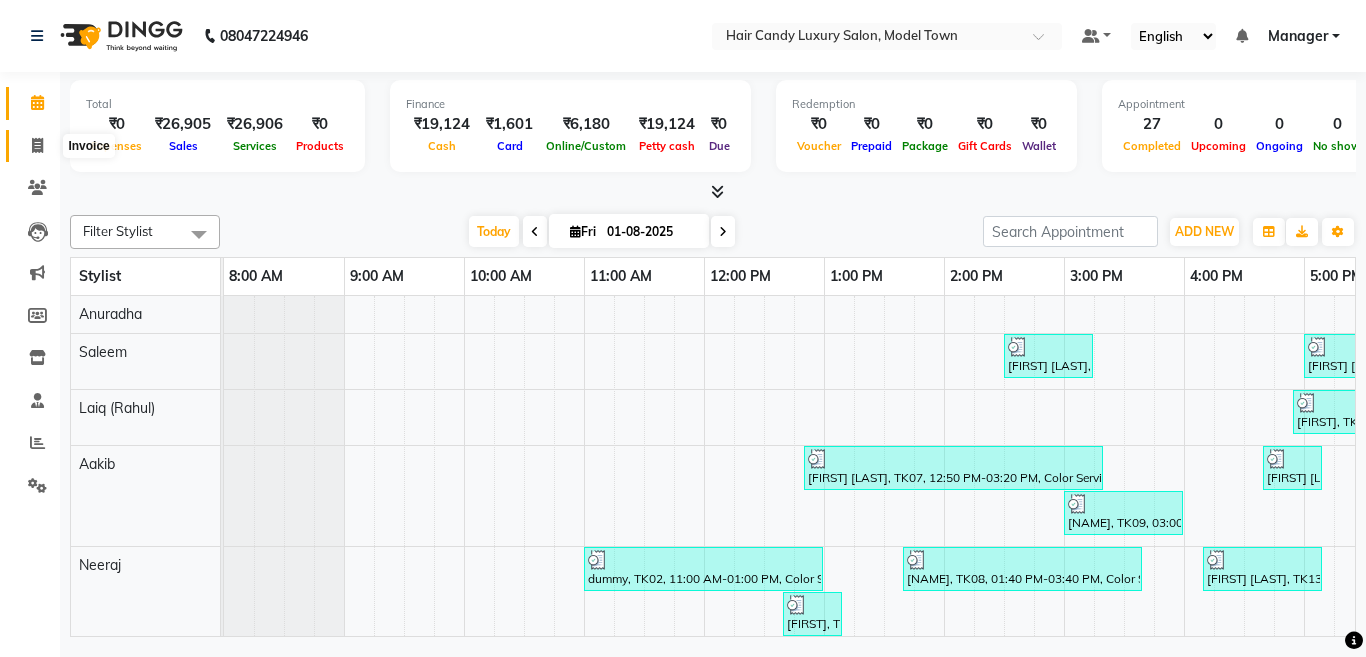 click 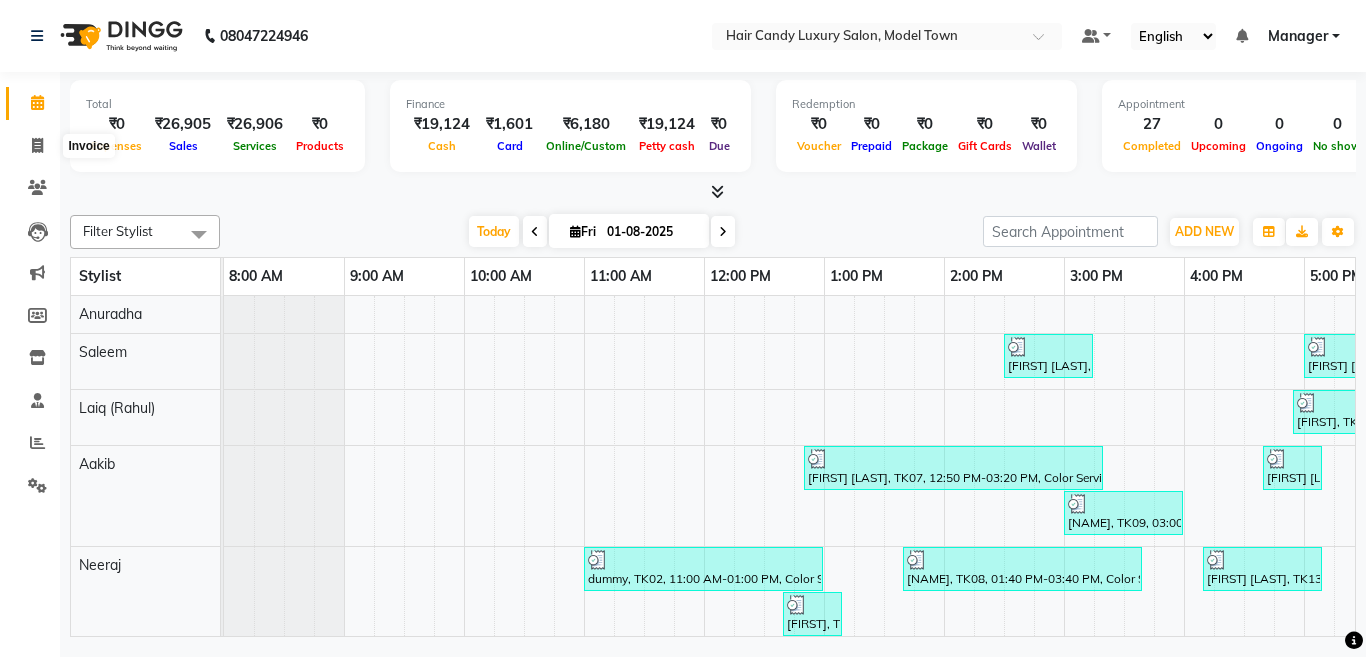 scroll, scrollTop: 0, scrollLeft: 0, axis: both 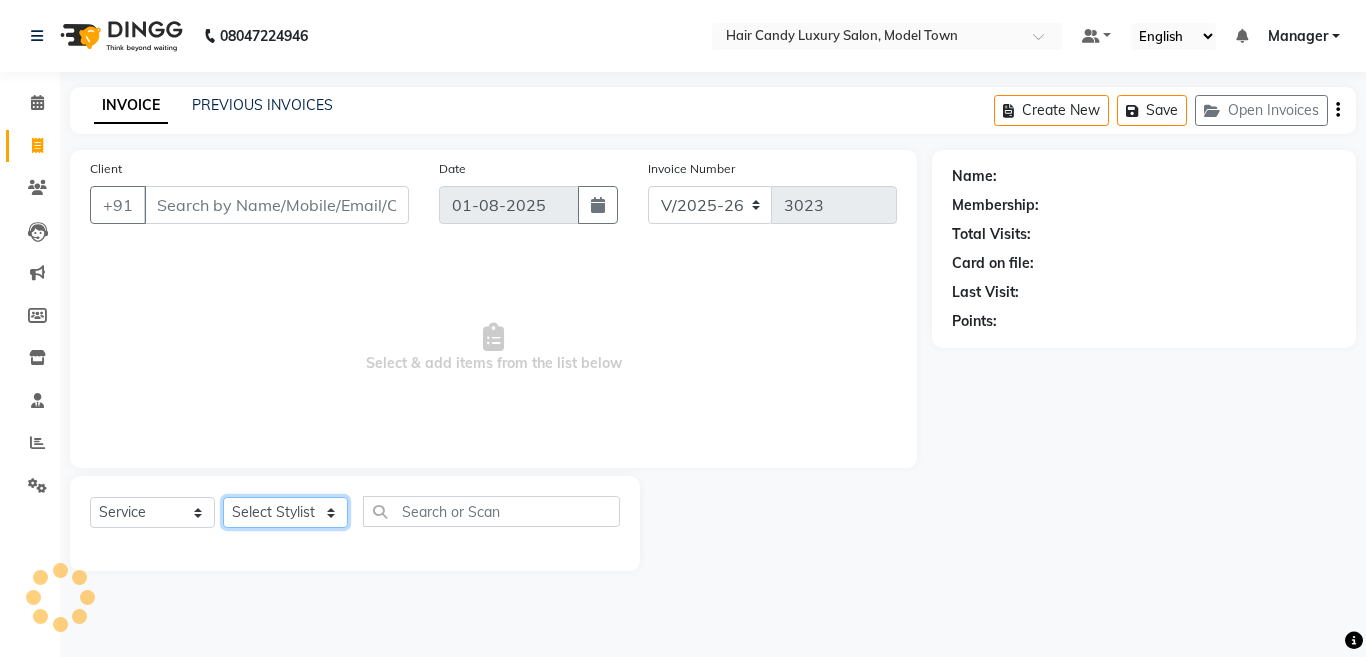 click on "Select Stylist" 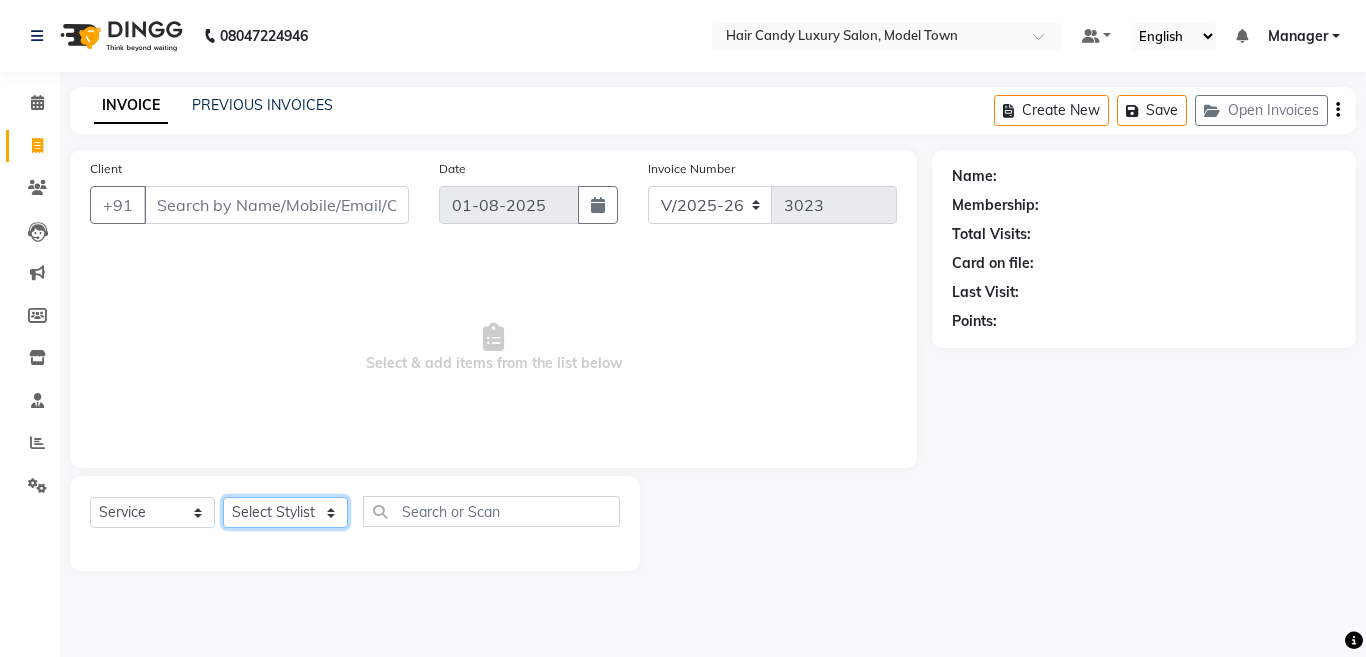 select on "28001" 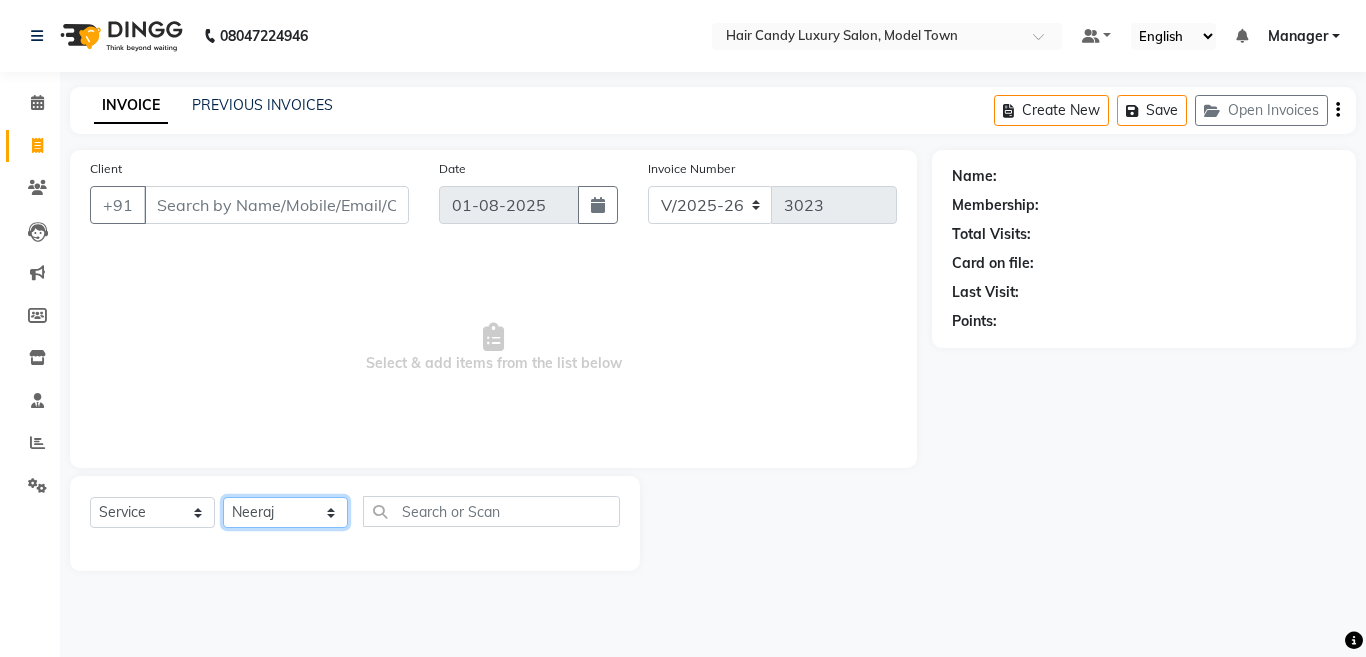 click on "Select Stylist Aakib Anas Anuradha Izhar Laiq (Rahul) Manager Neeraj parul Pawan Prakash Rajni Ranjay (Raju) RIYA Saleem sameer stock manager surrender Vijay Gupta Vijay kumar" 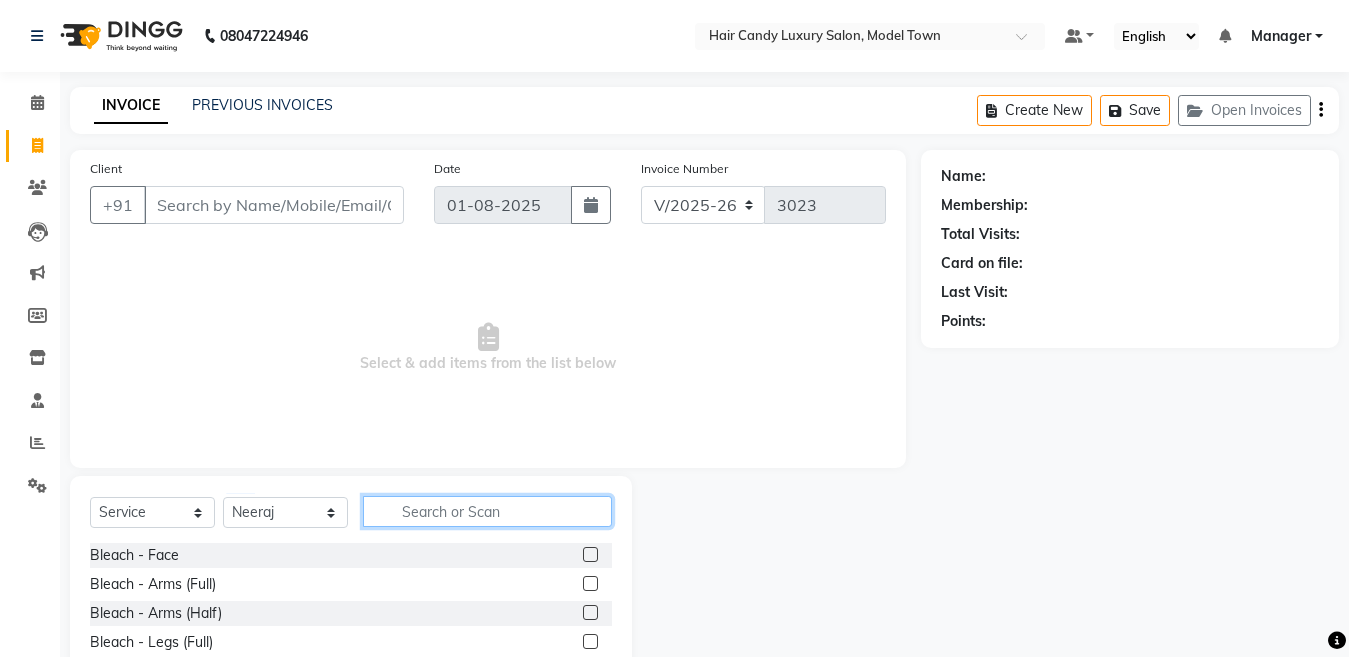 click 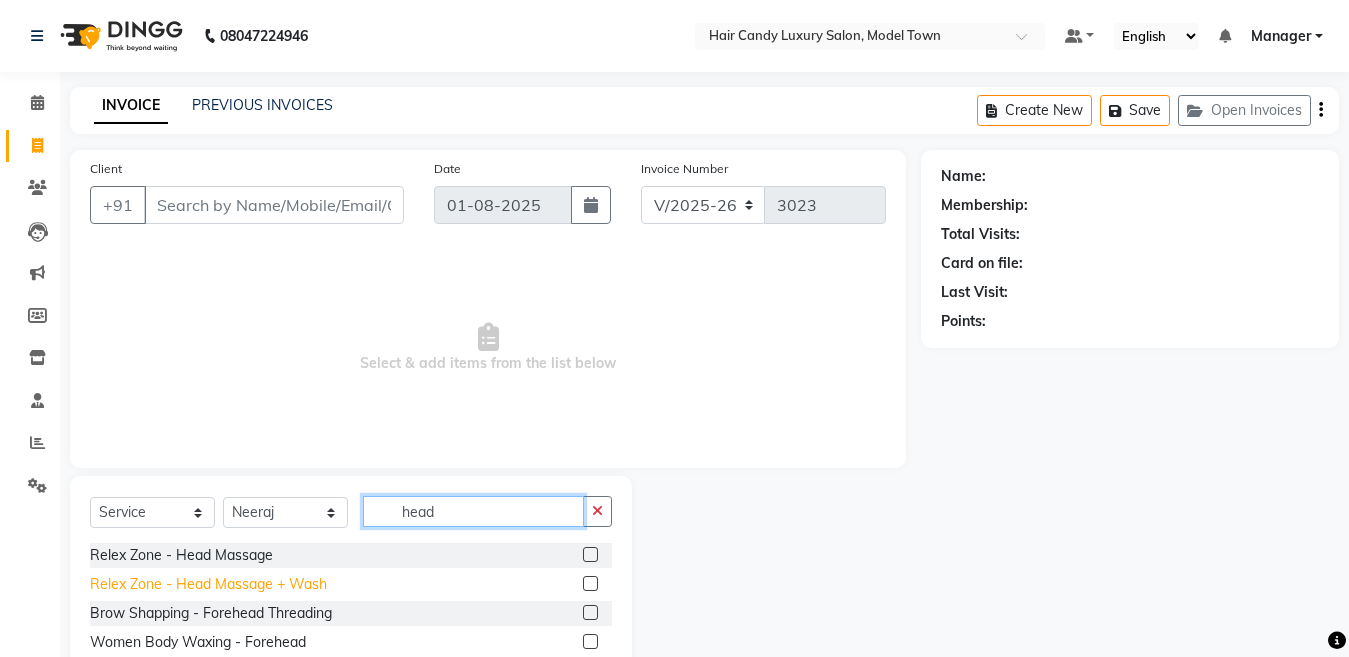 type on "head" 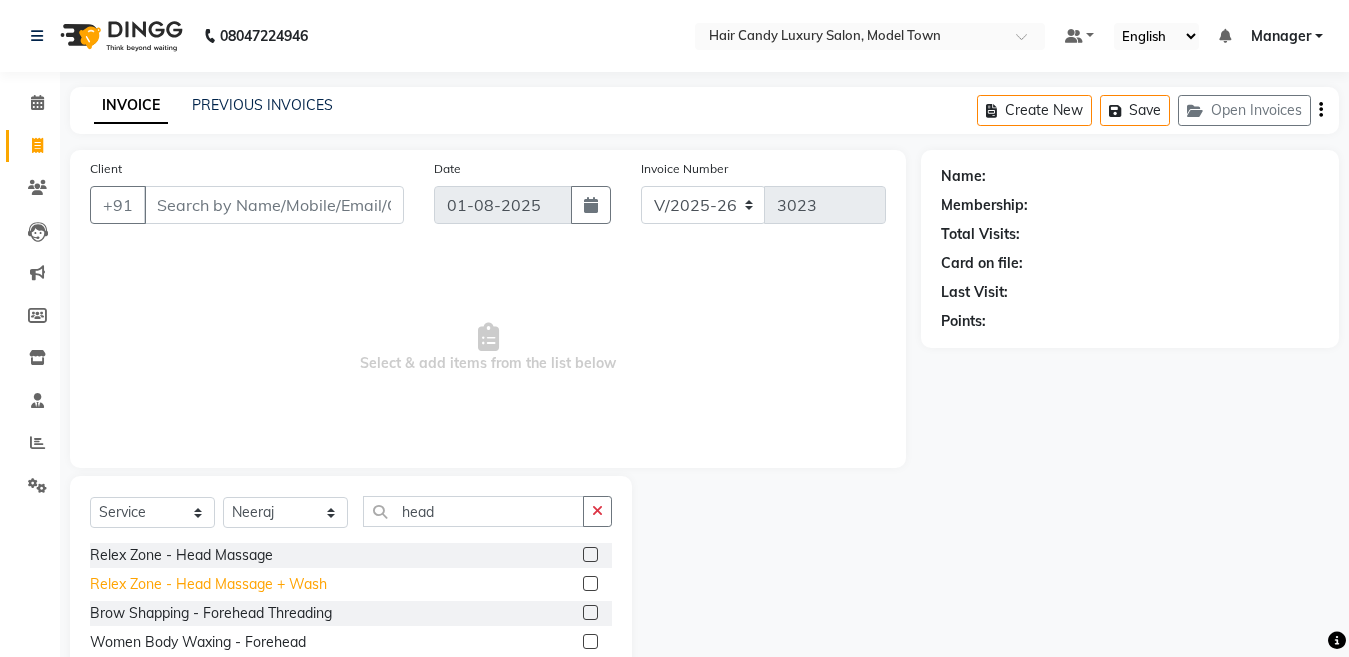 click on "Relex Zone - Head Massage + Wash" 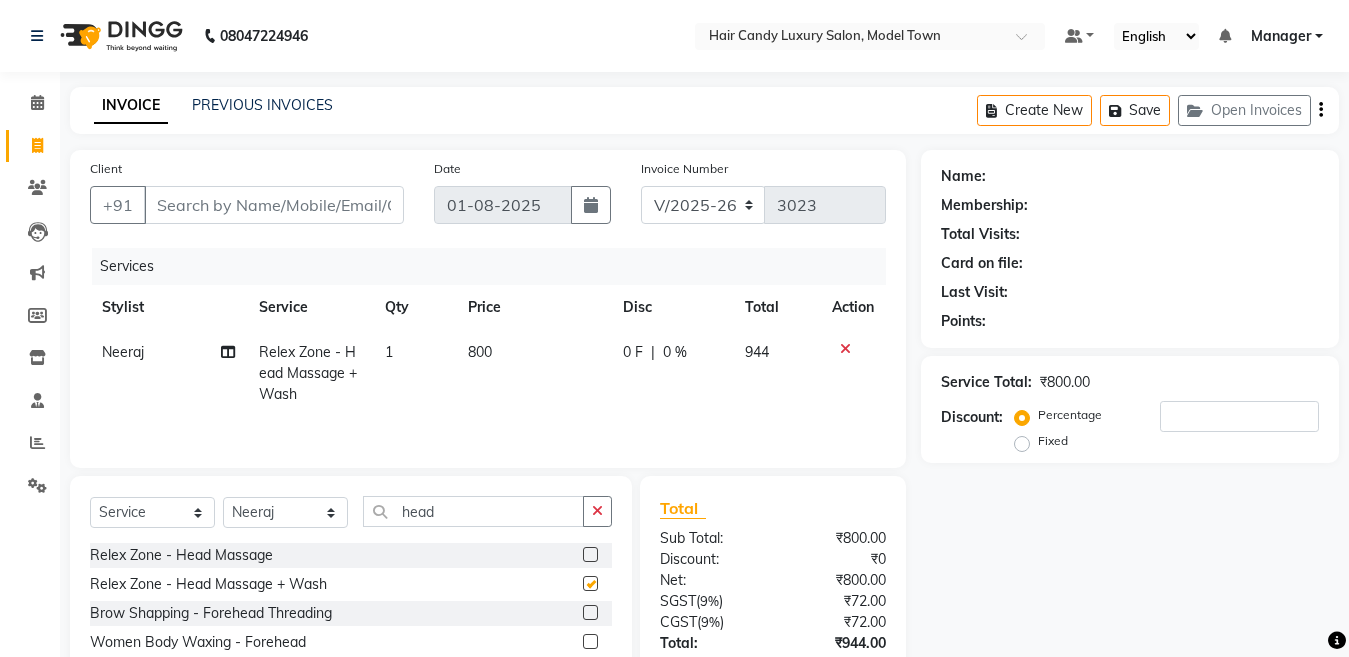 checkbox on "false" 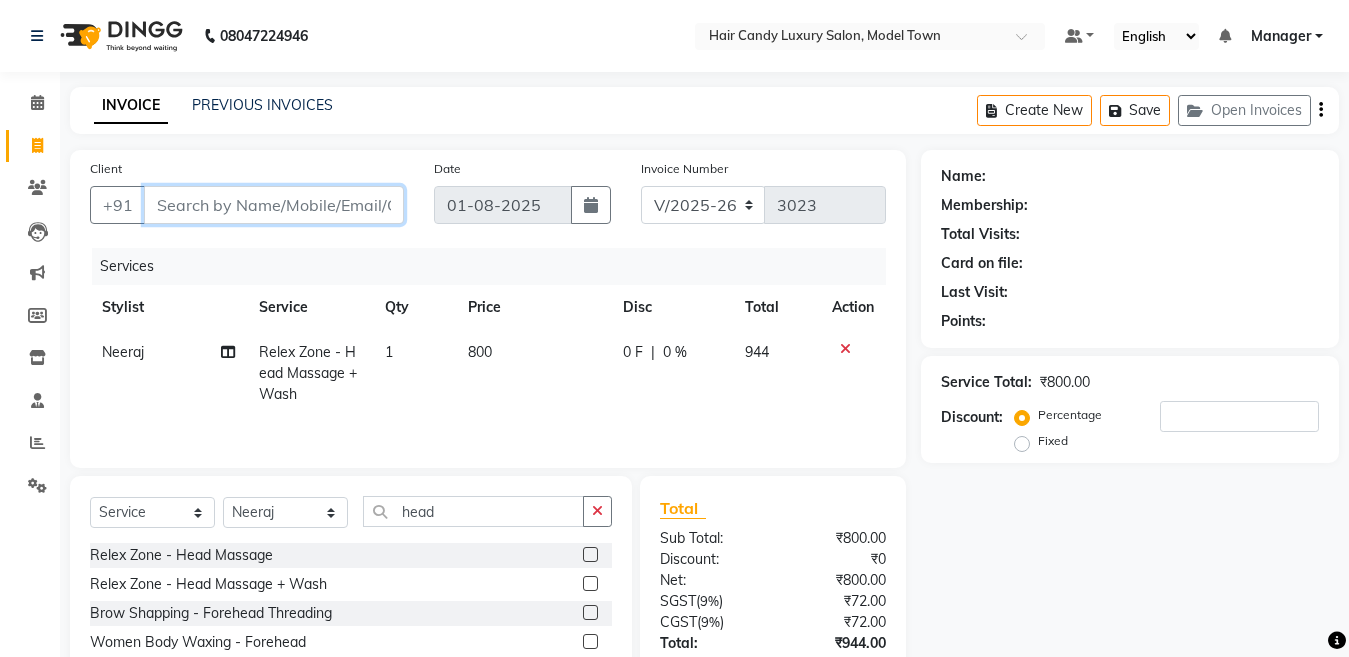 click on "Client" at bounding box center (274, 205) 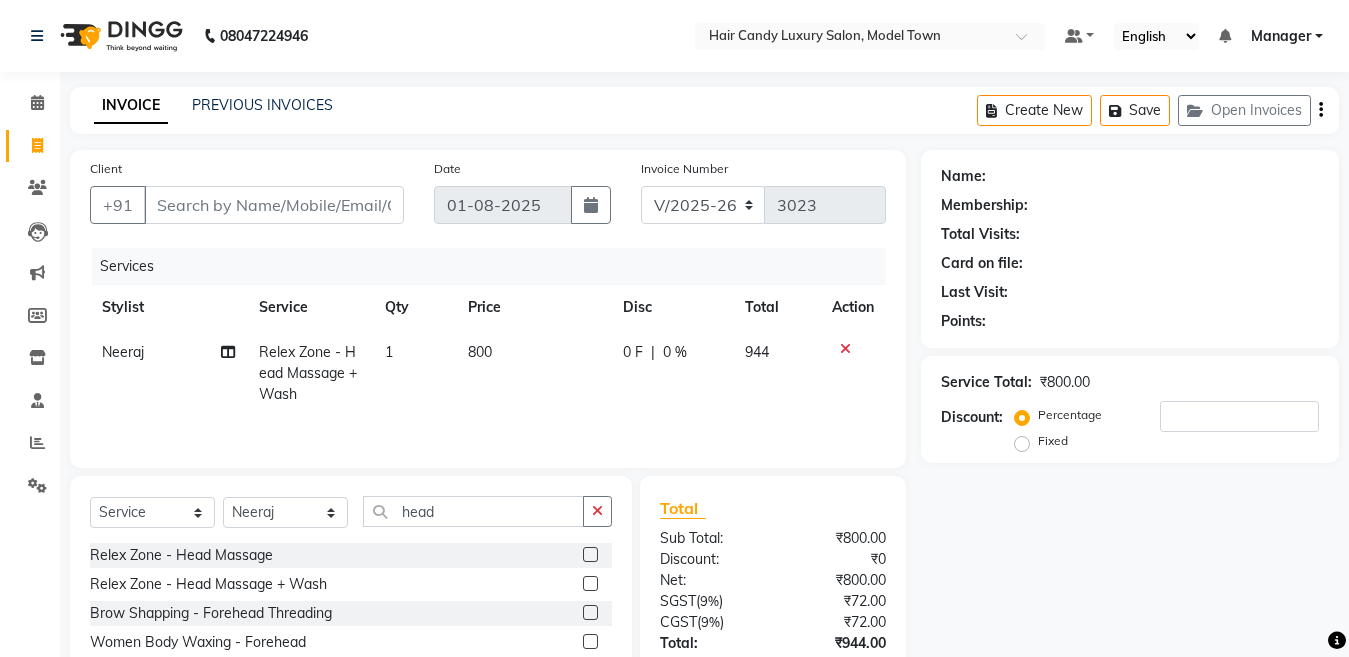 click on "800" 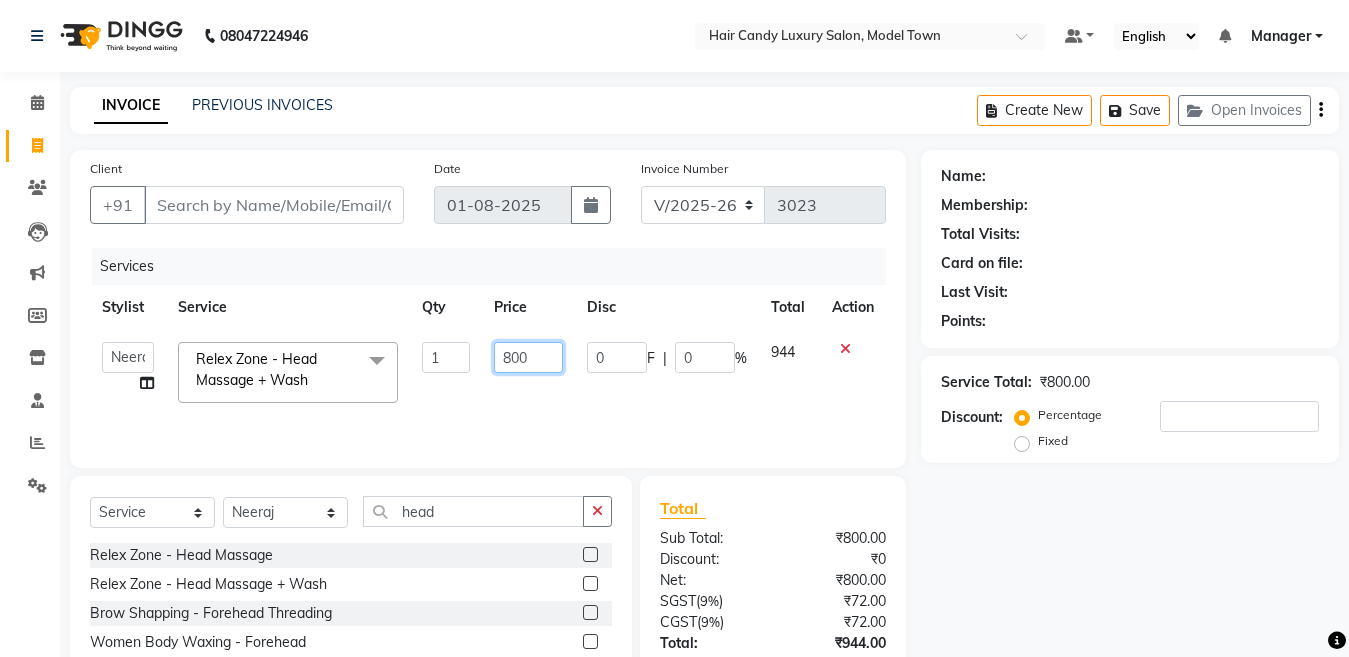 click on "800" 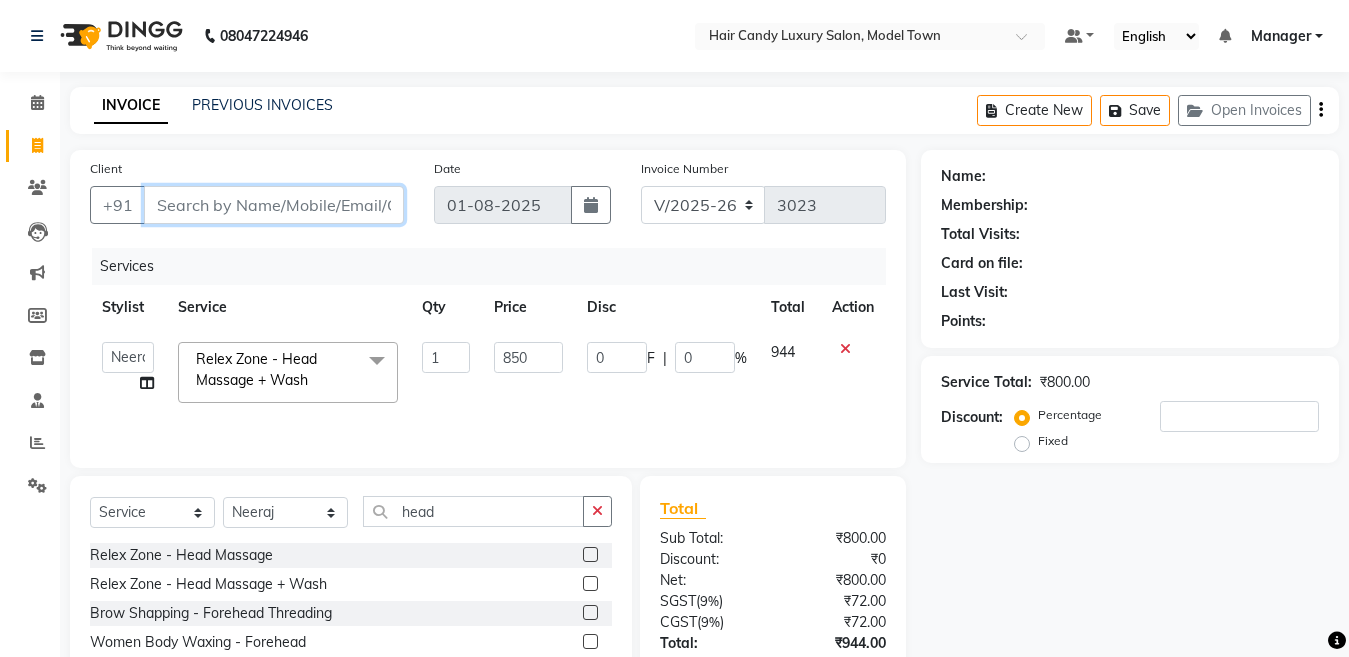 click on "Client" at bounding box center [274, 205] 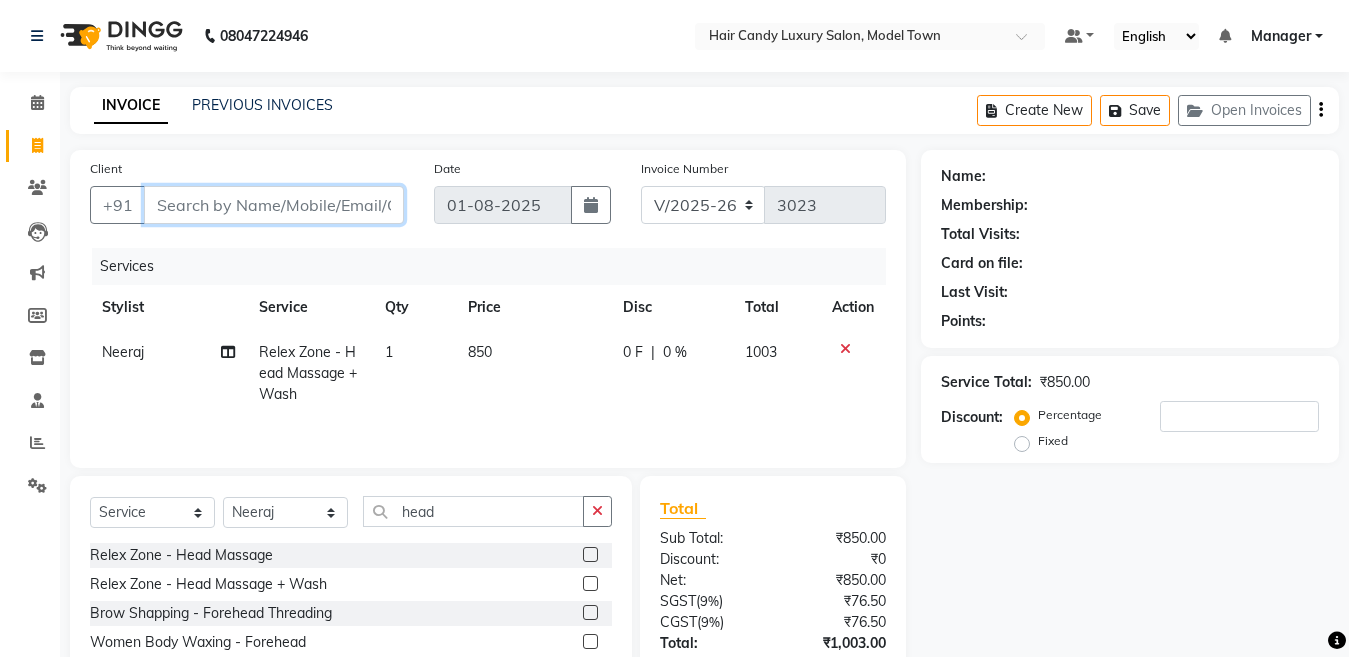 type on "9" 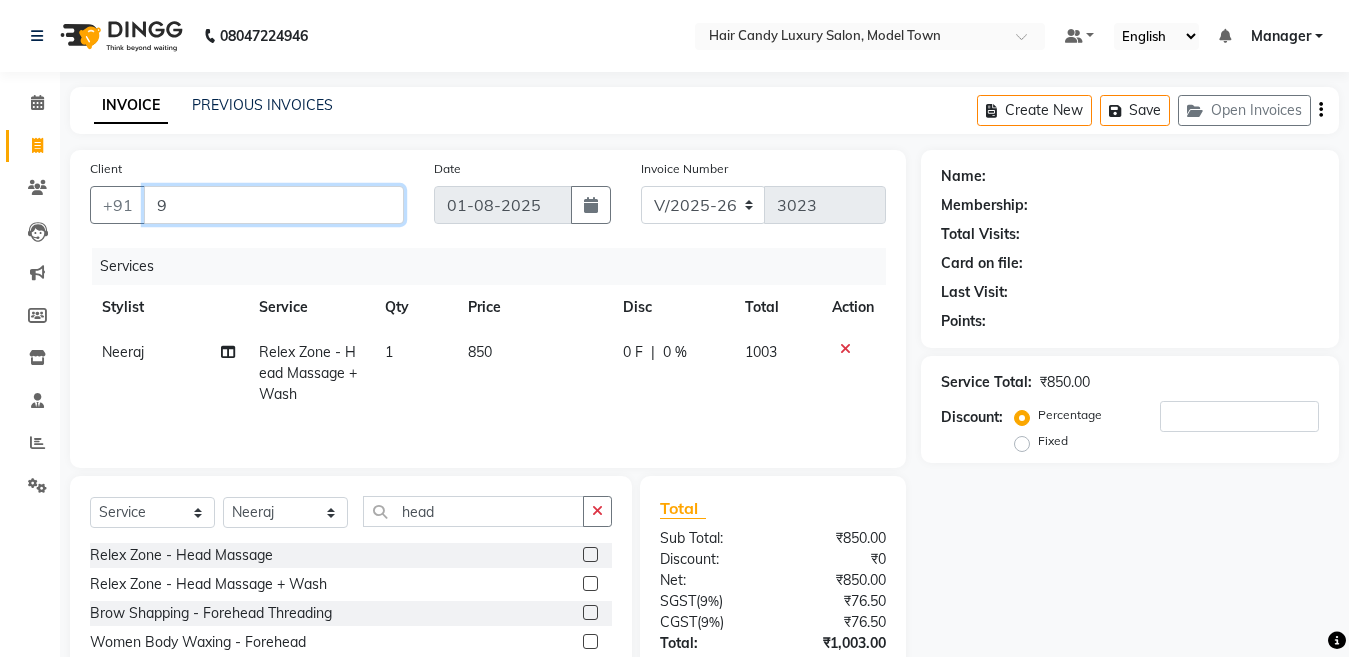 type on "0" 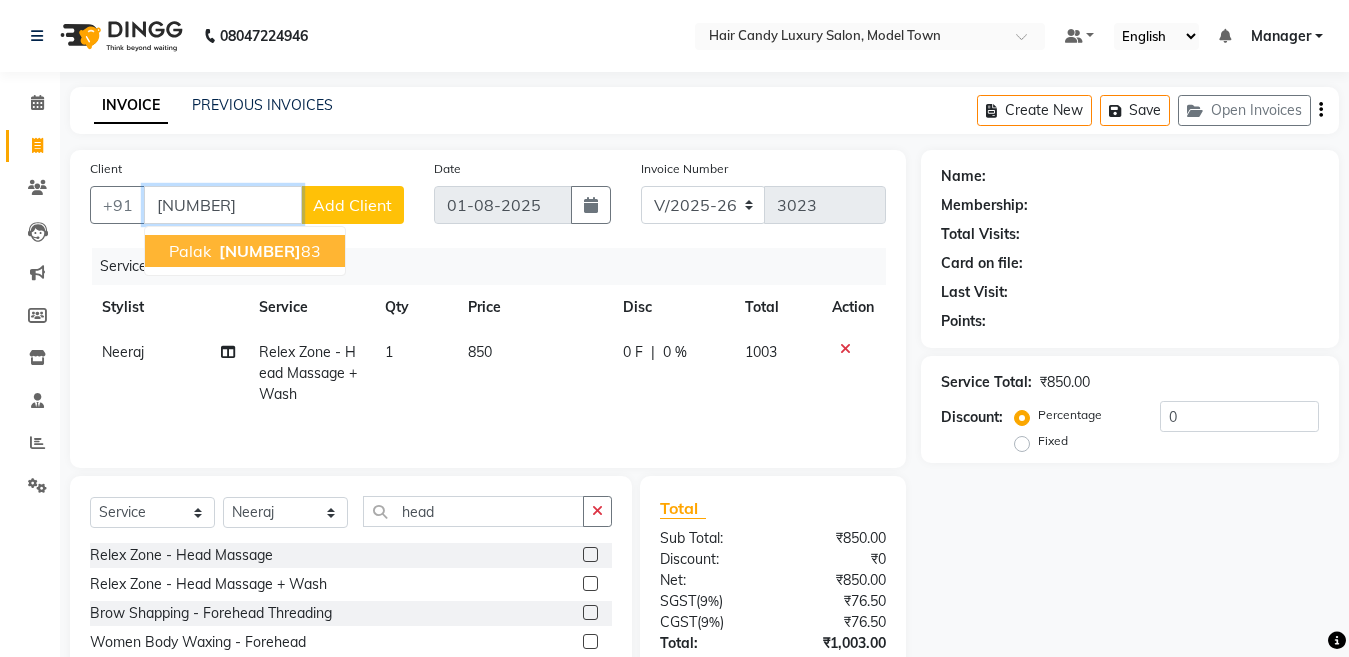 click on "[NUMBER]" at bounding box center [260, 251] 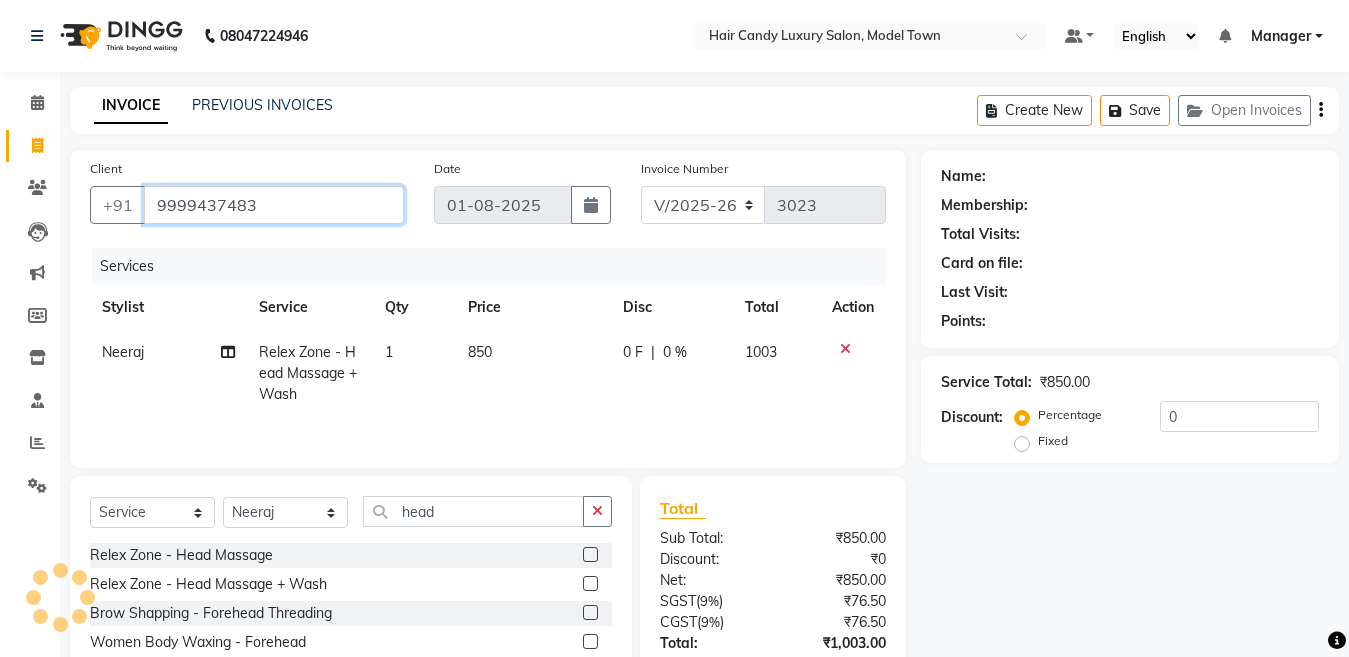 type on "9999437483" 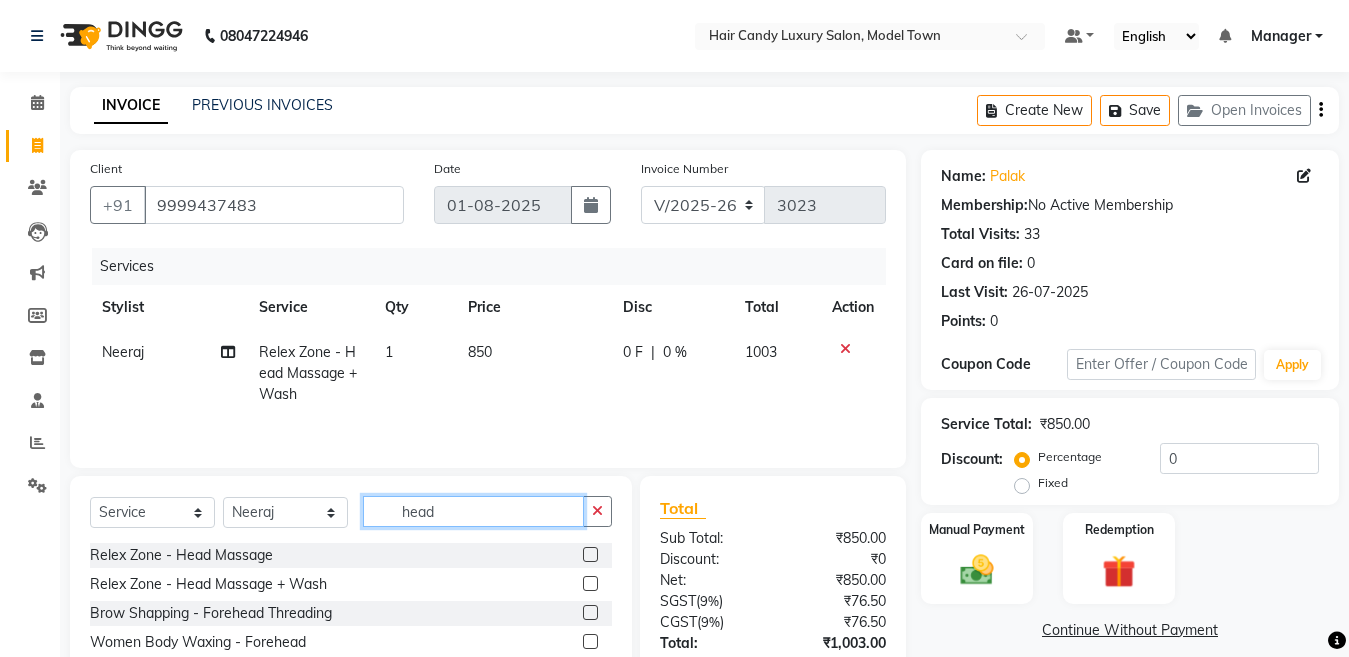 drag, startPoint x: 461, startPoint y: 526, endPoint x: 398, endPoint y: 527, distance: 63.007935 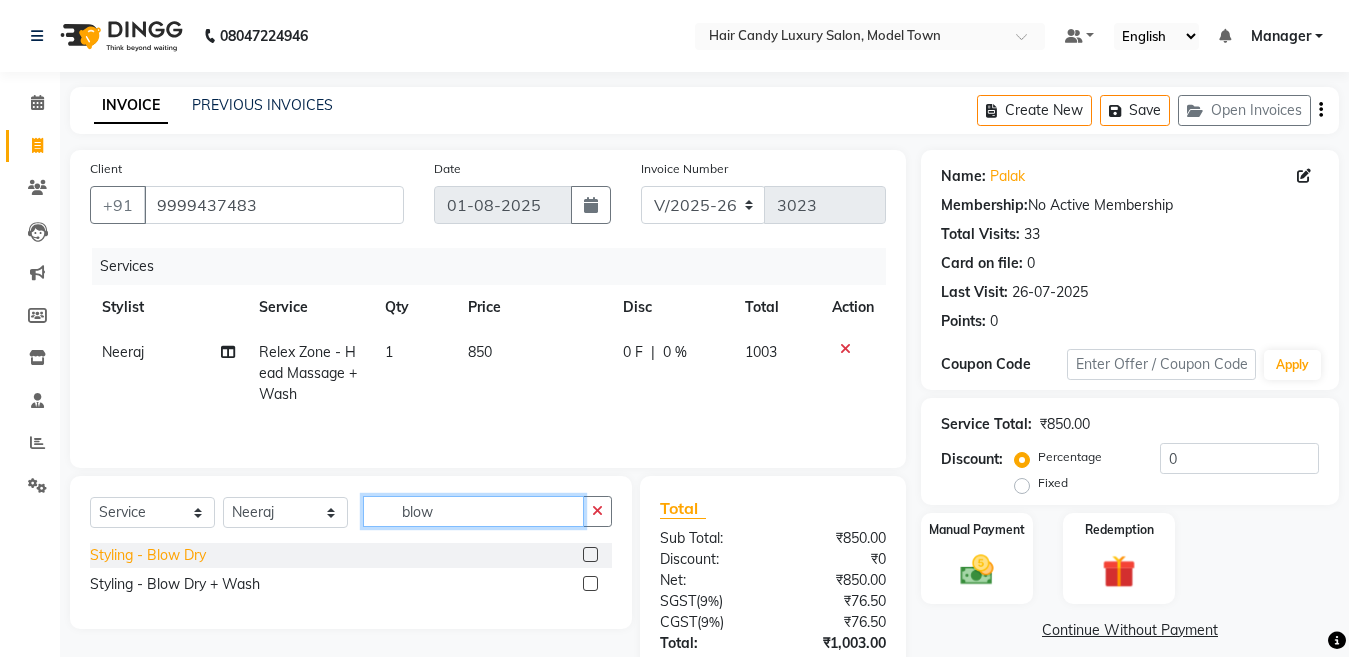 type on "blow" 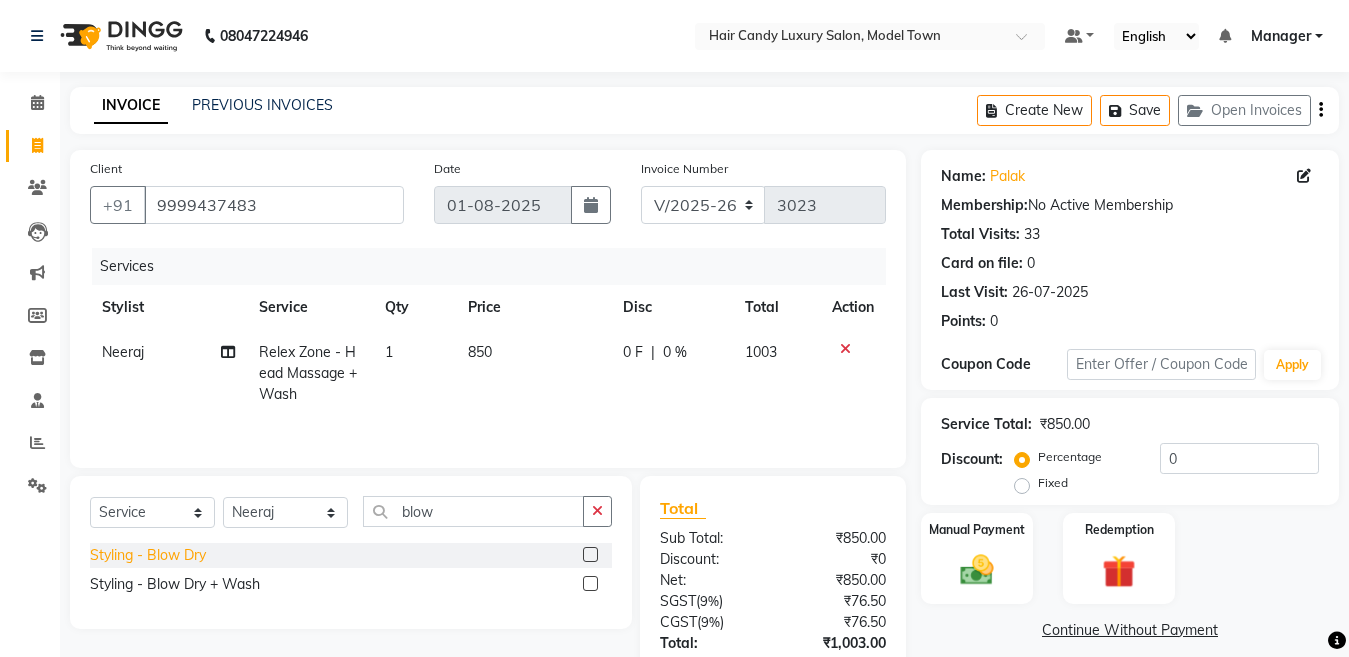 click on "Styling - Blow Dry" 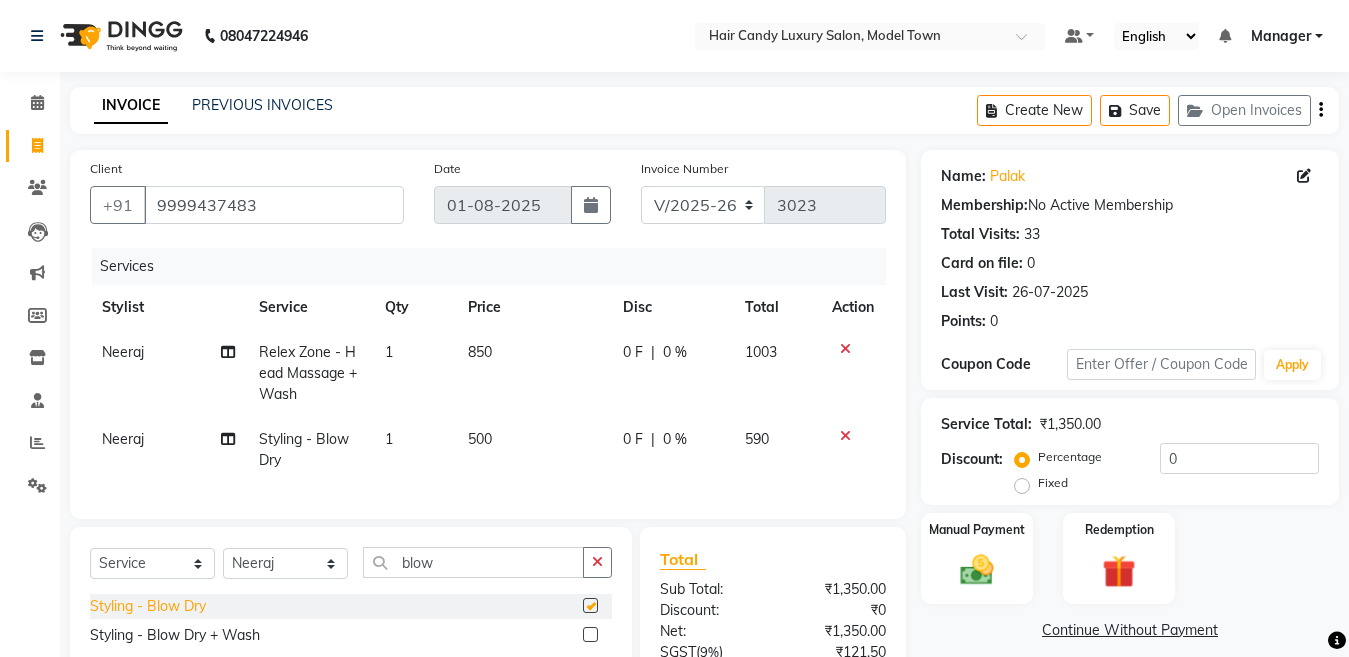 checkbox on "false" 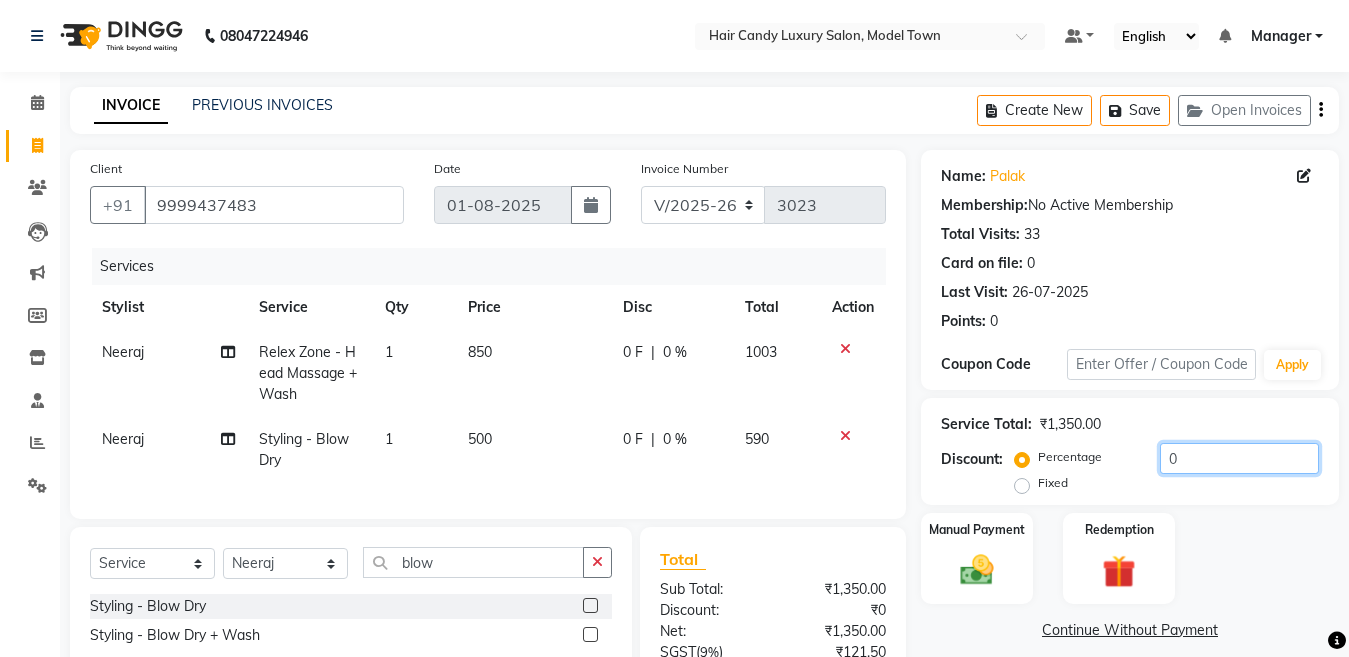 drag, startPoint x: 1243, startPoint y: 456, endPoint x: 882, endPoint y: 461, distance: 361.03464 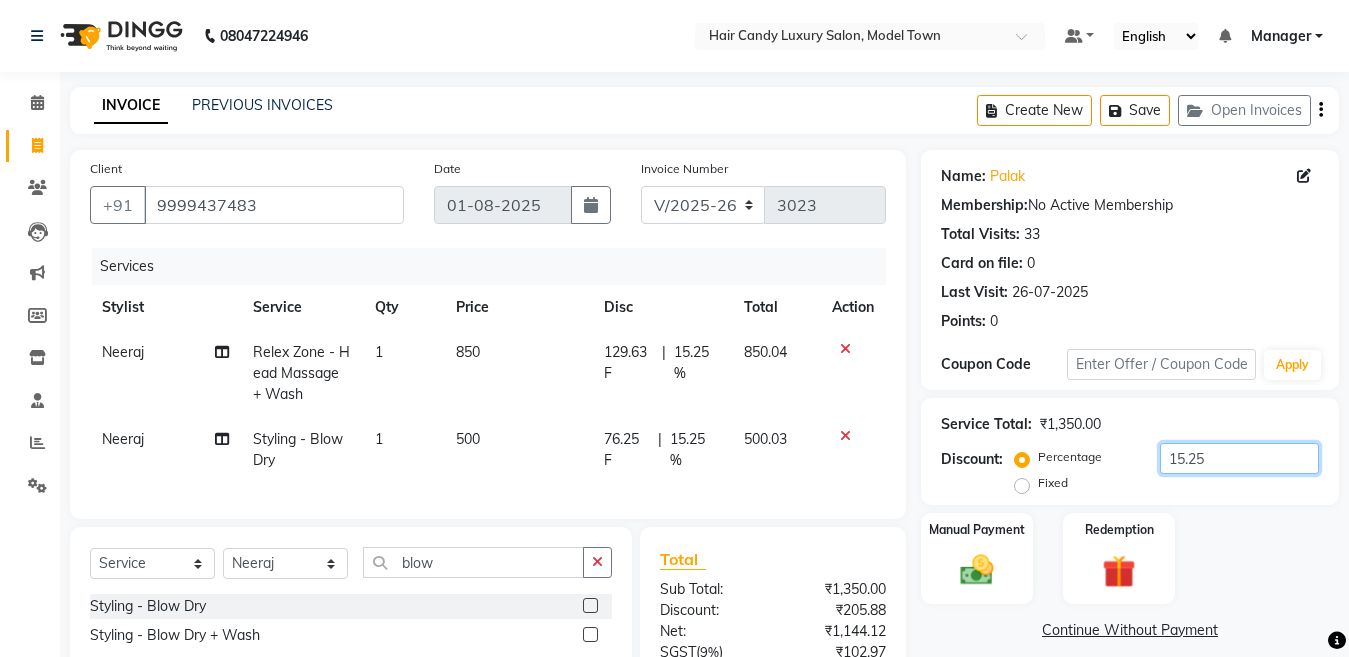 scroll, scrollTop: 232, scrollLeft: 0, axis: vertical 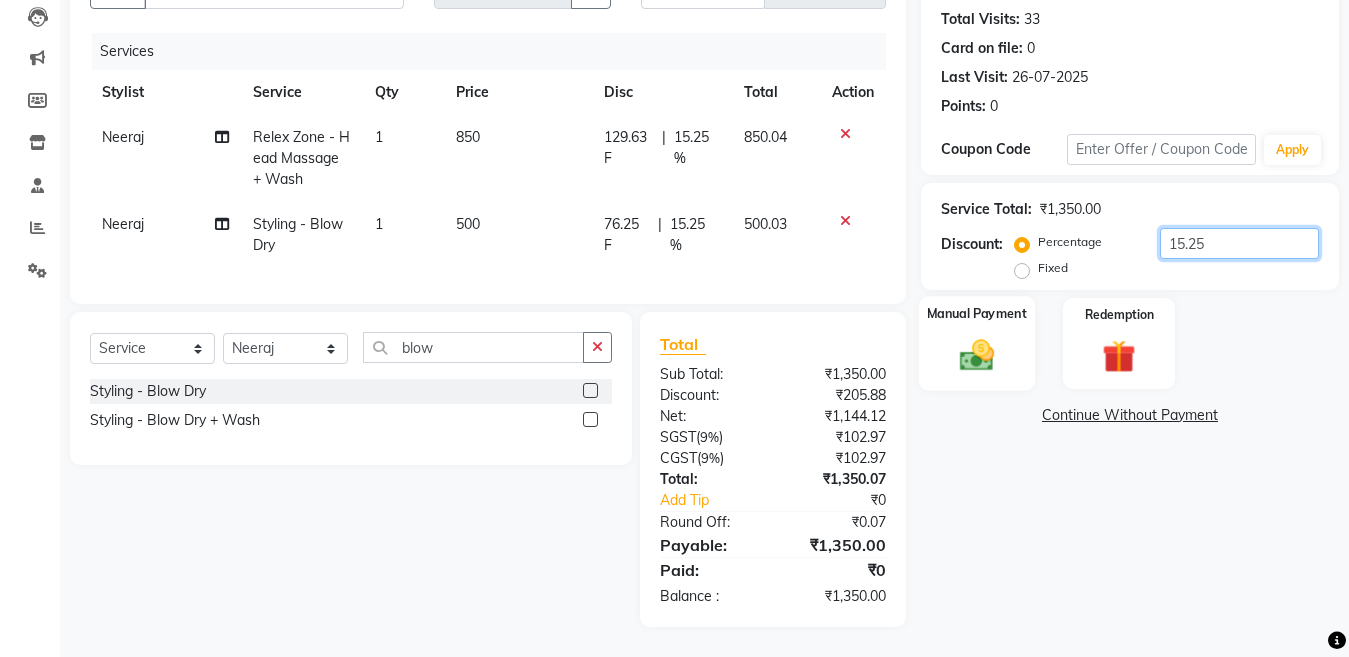 type on "15.25" 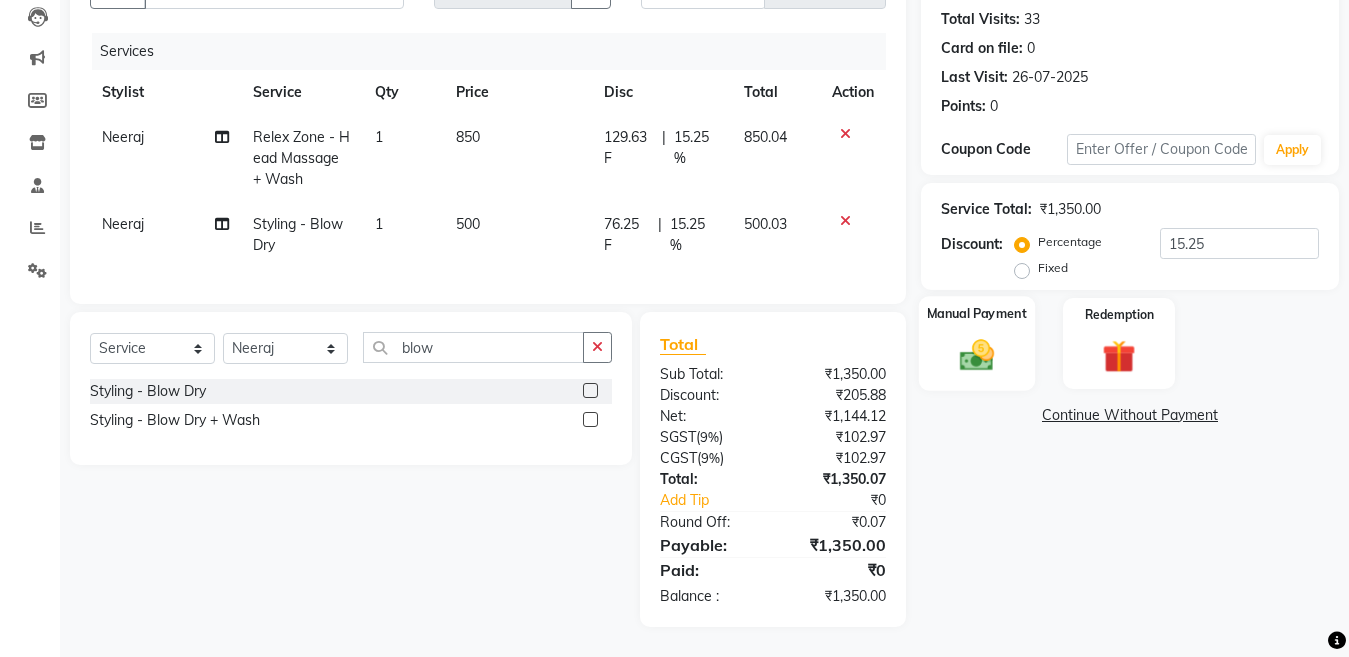 click 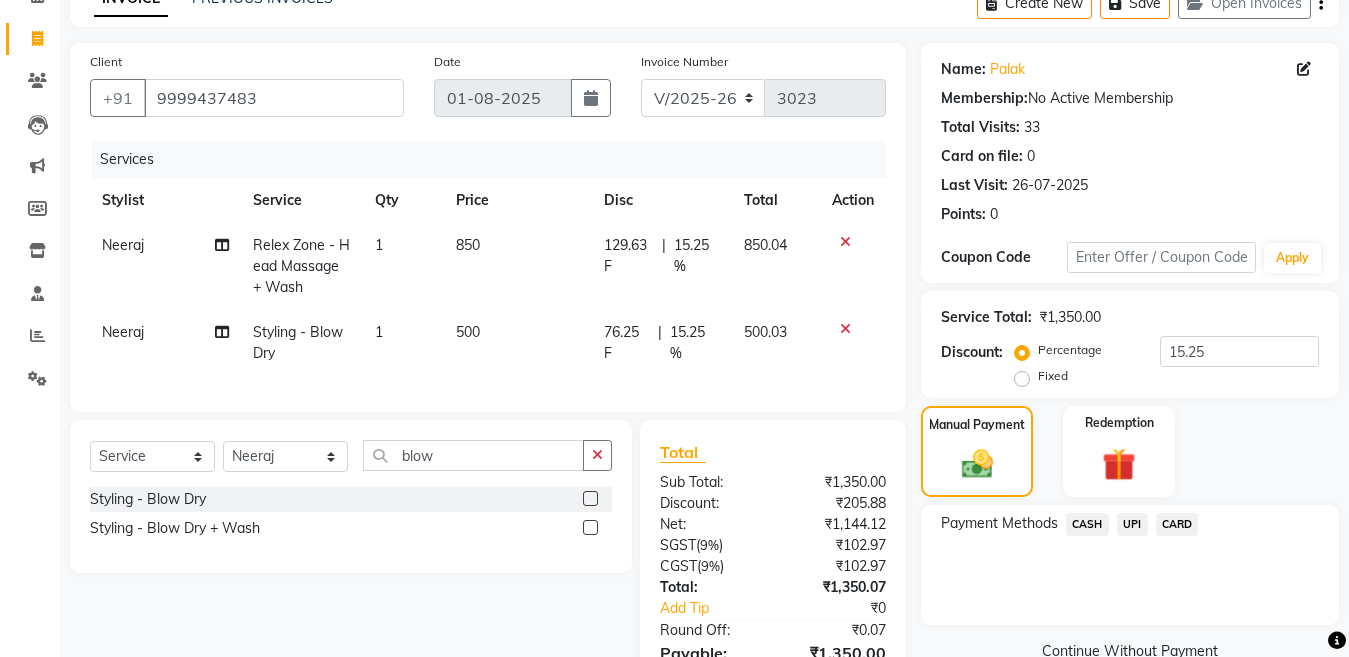 scroll, scrollTop: 105, scrollLeft: 0, axis: vertical 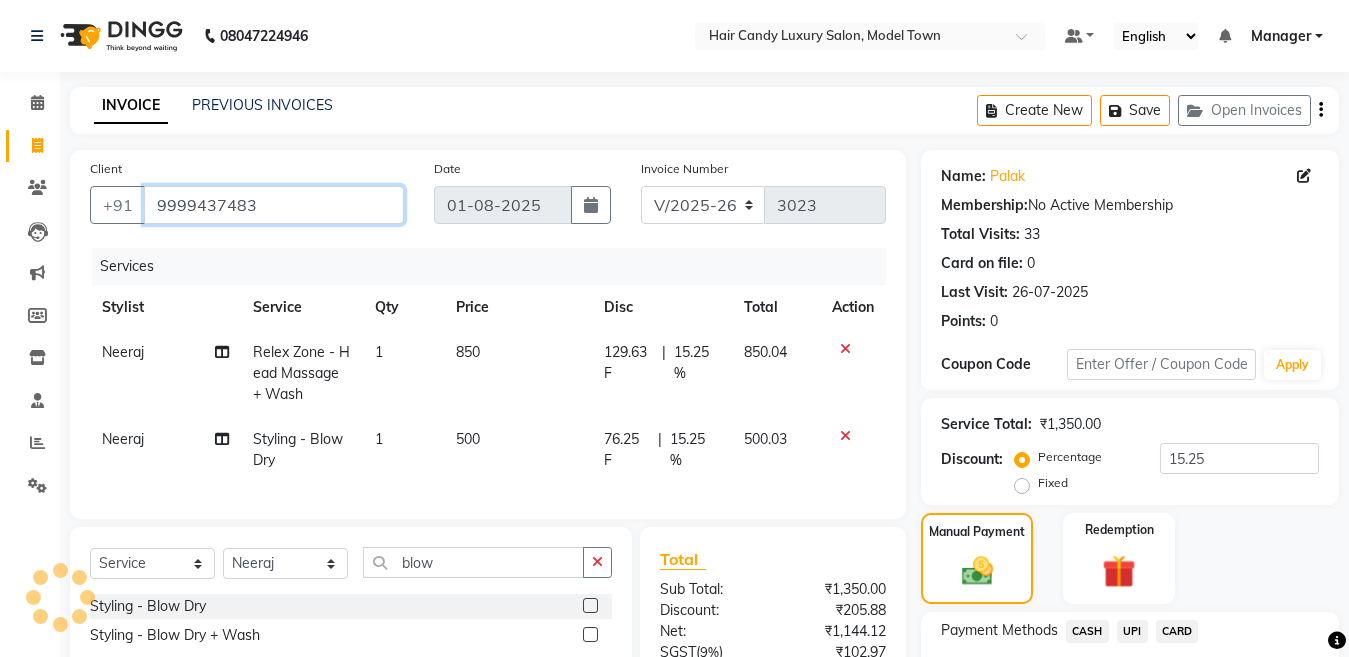 click on "9999437483" at bounding box center (274, 205) 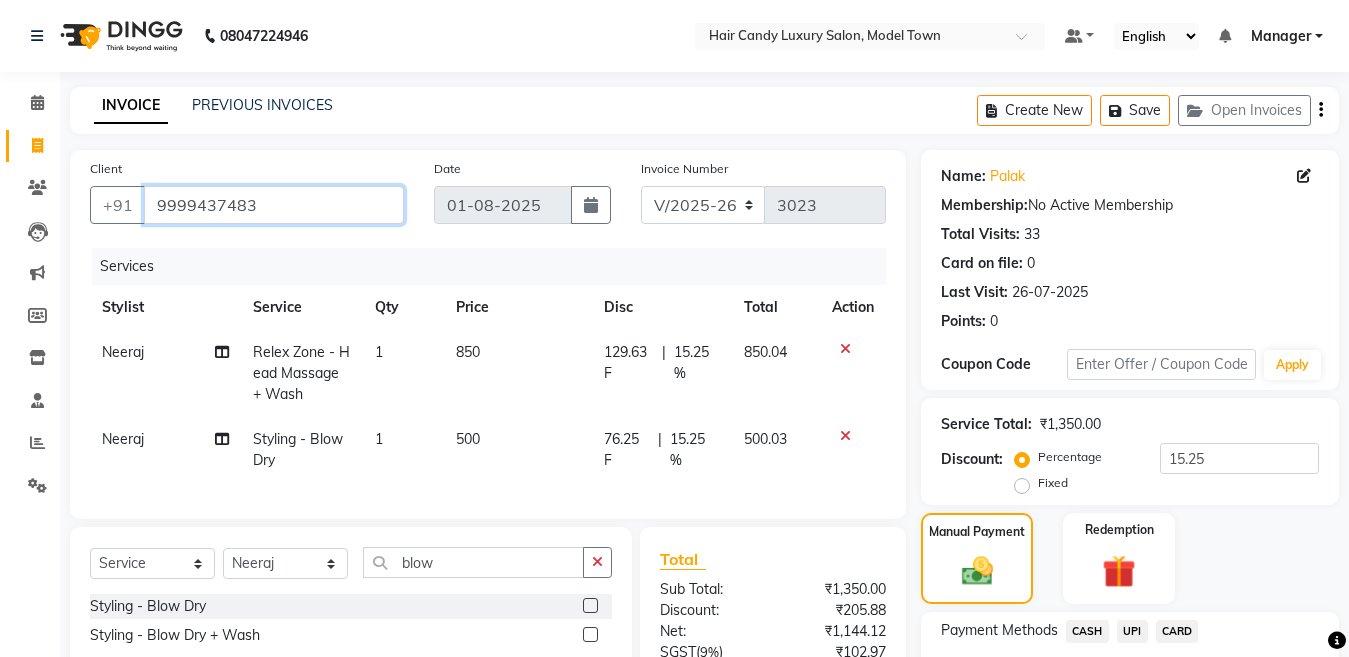 type on "99994374833" 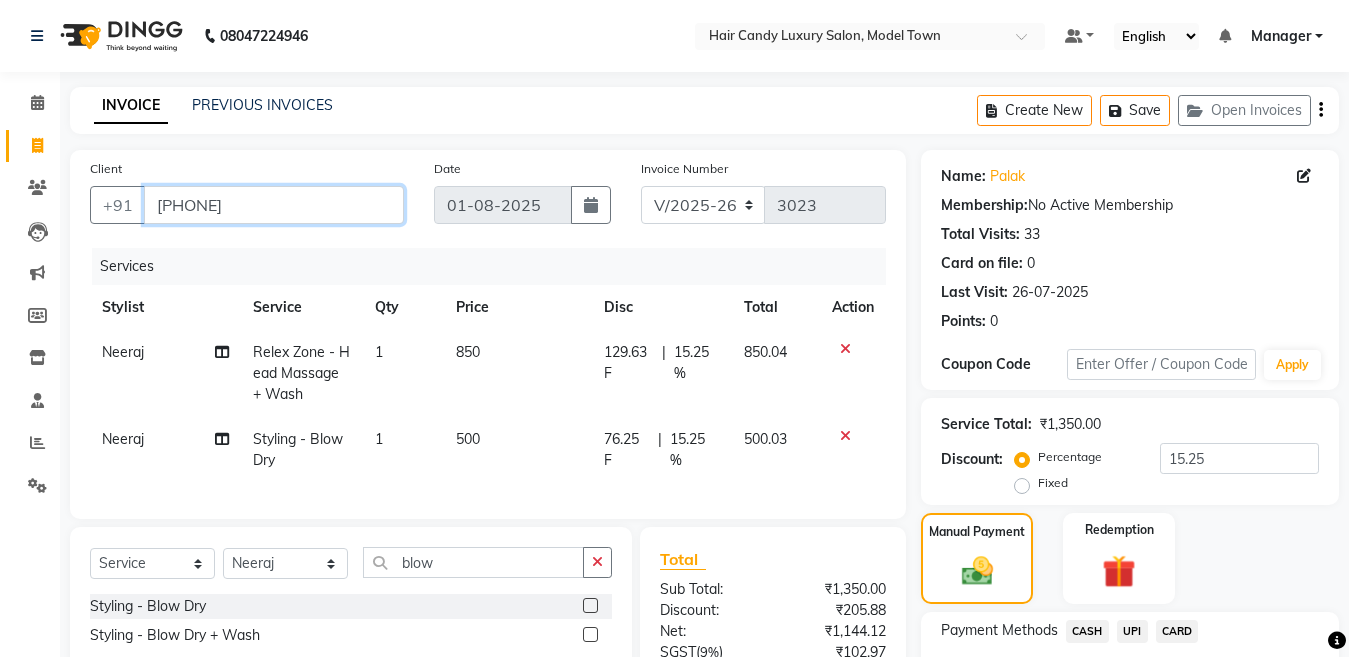 type on "0" 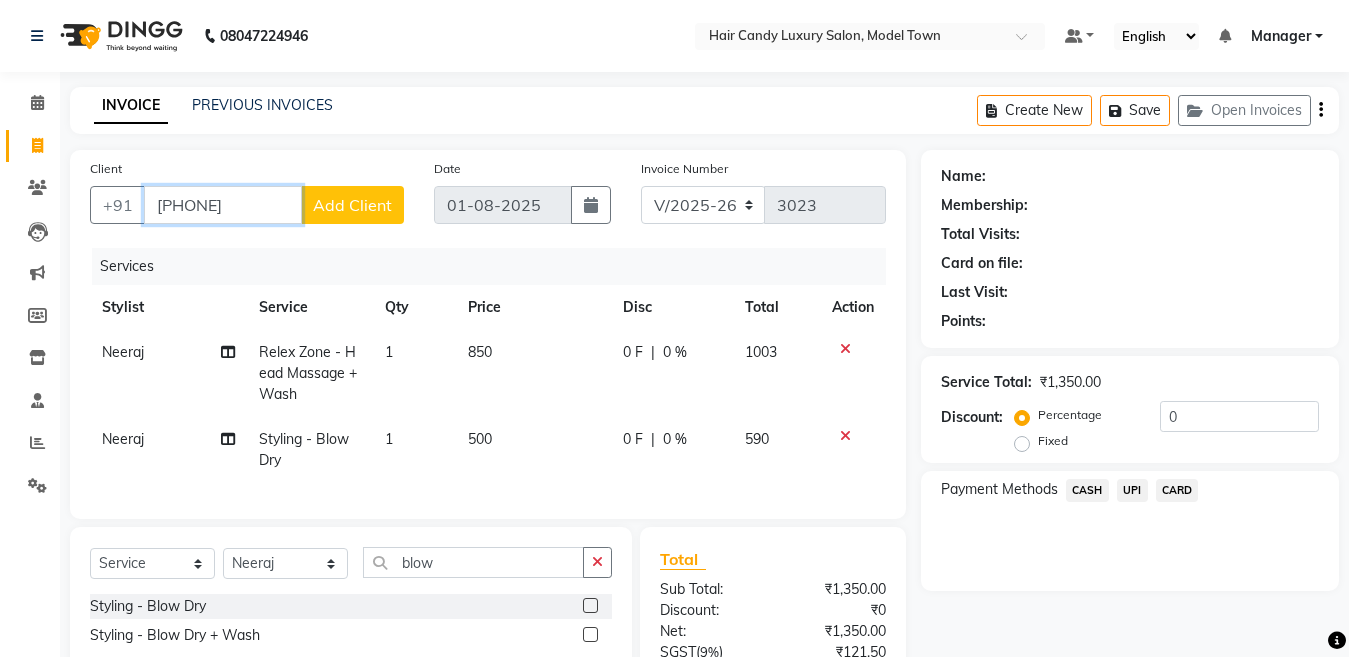 type on "9999437483" 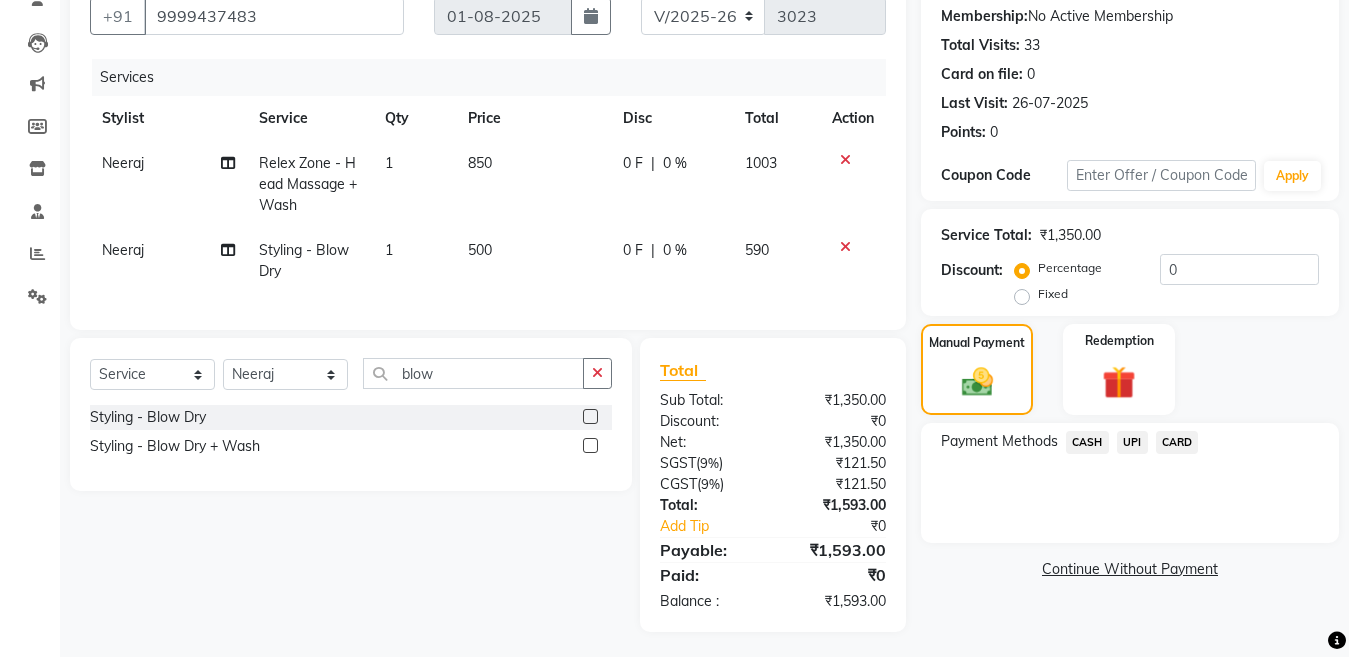 scroll, scrollTop: 211, scrollLeft: 0, axis: vertical 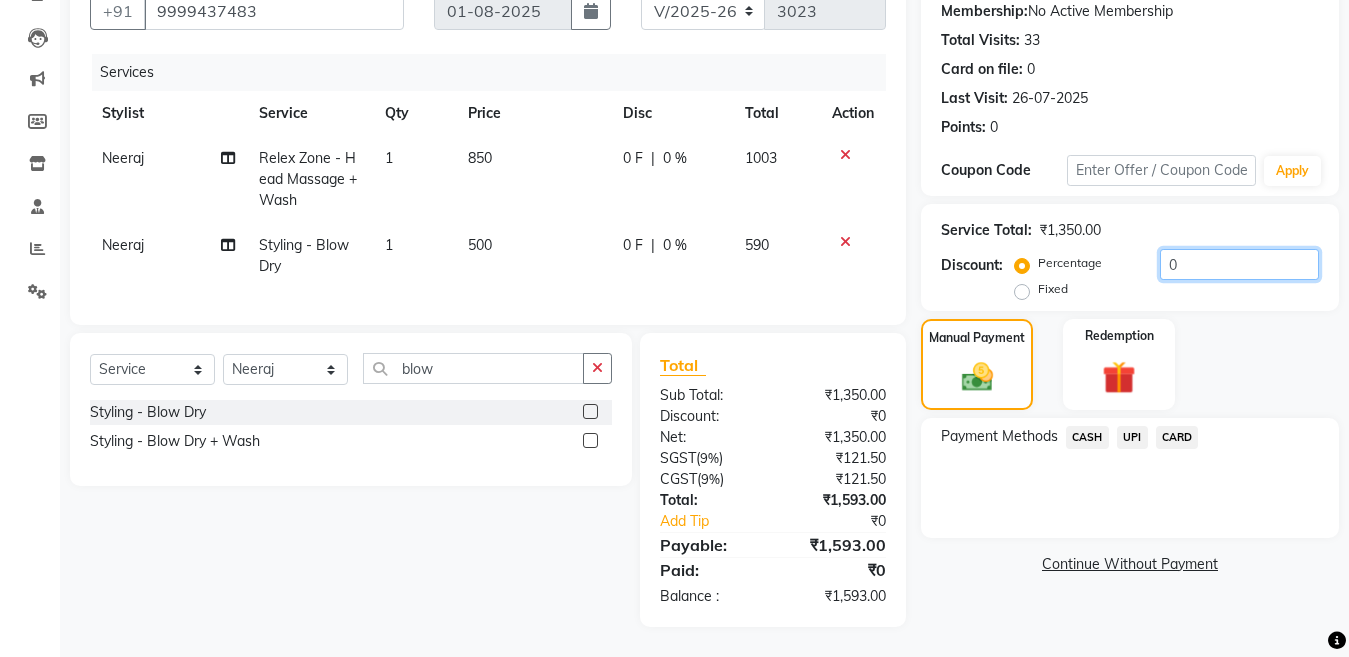 click on "0" 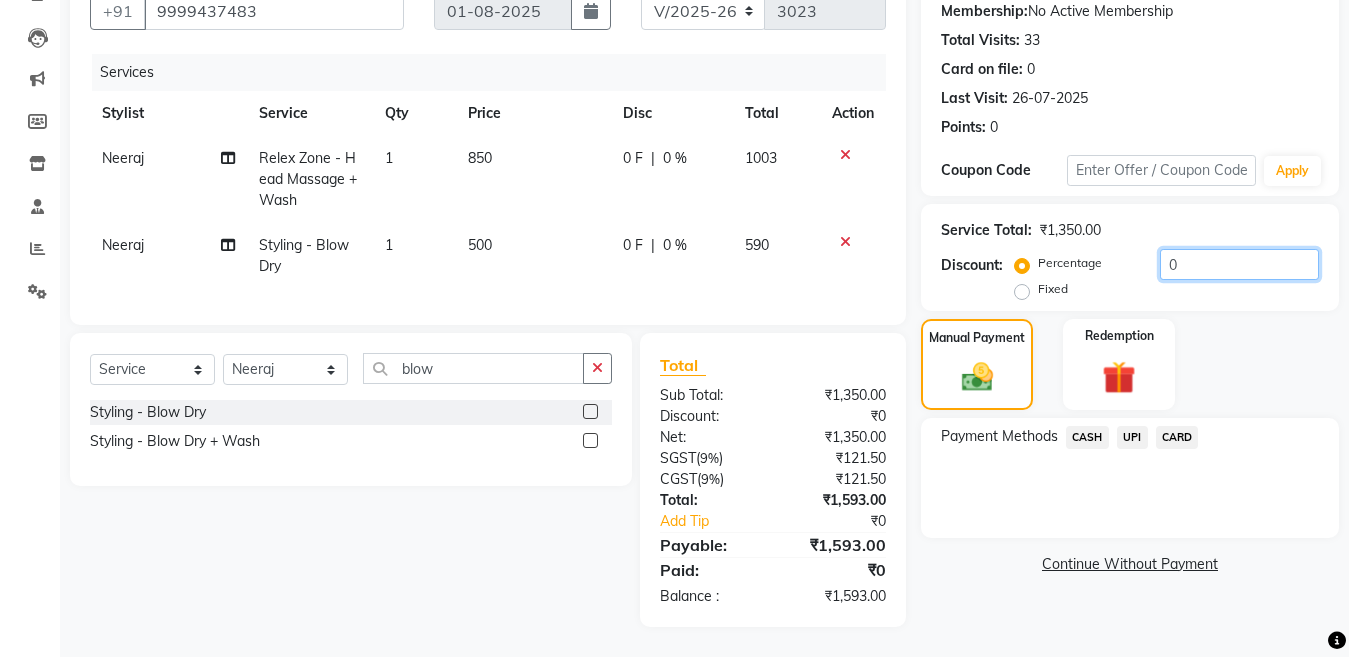drag, startPoint x: 1266, startPoint y: 254, endPoint x: 876, endPoint y: 269, distance: 390.28836 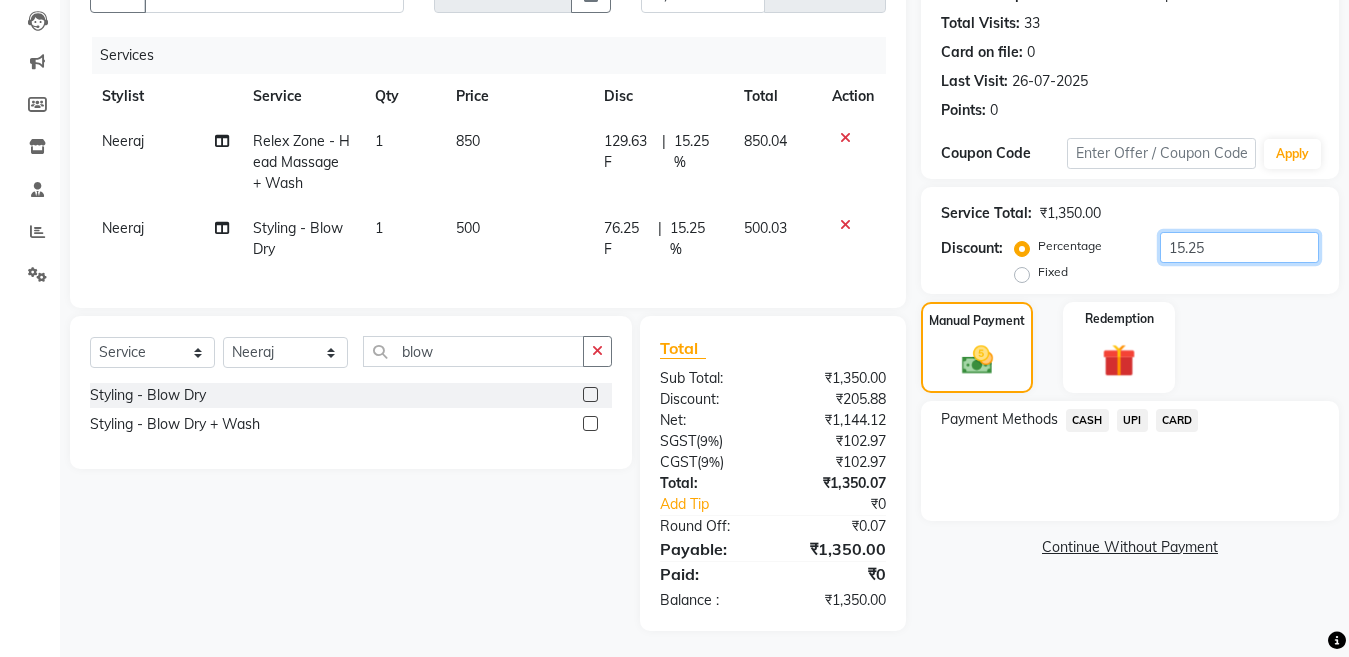 type on "15.25" 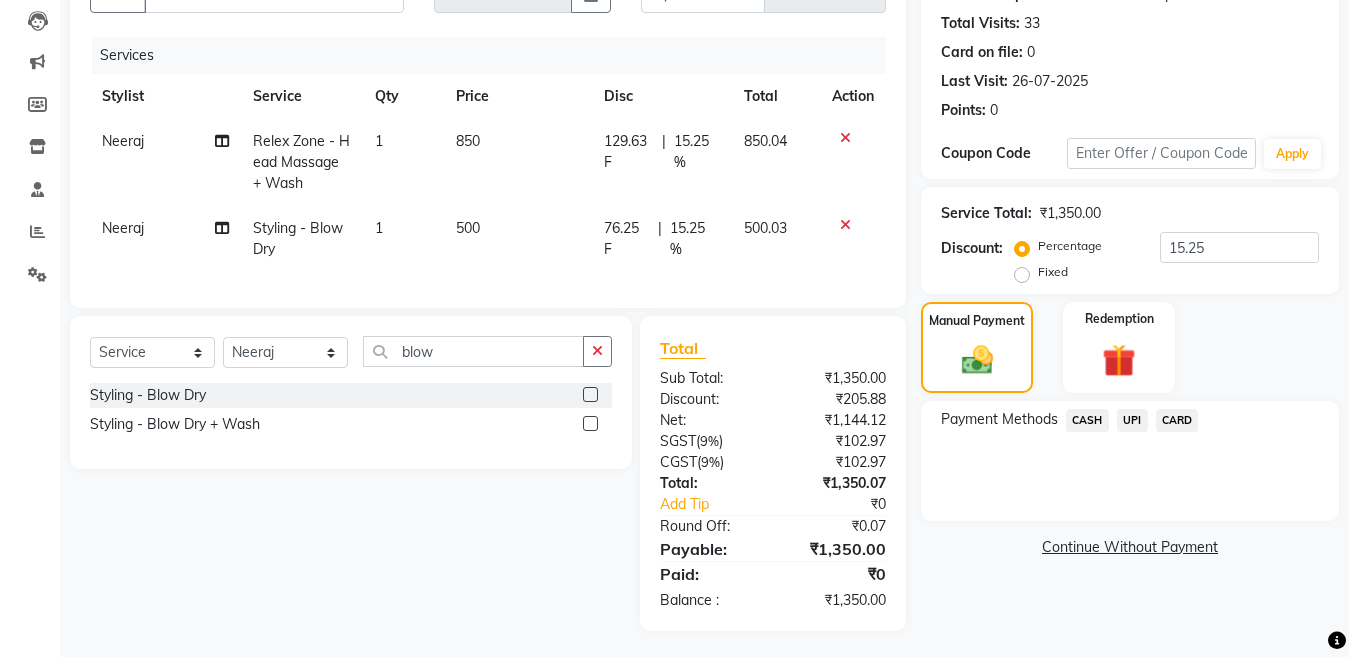 click on "UPI" 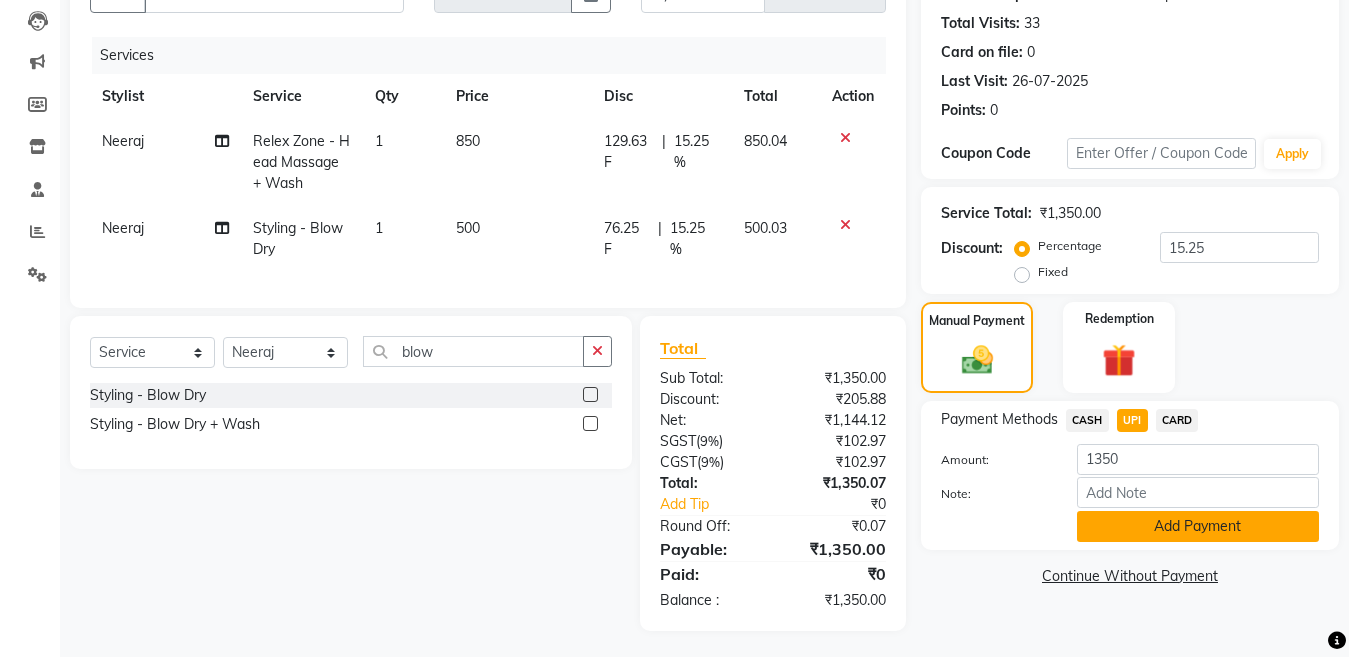 click on "Add Payment" 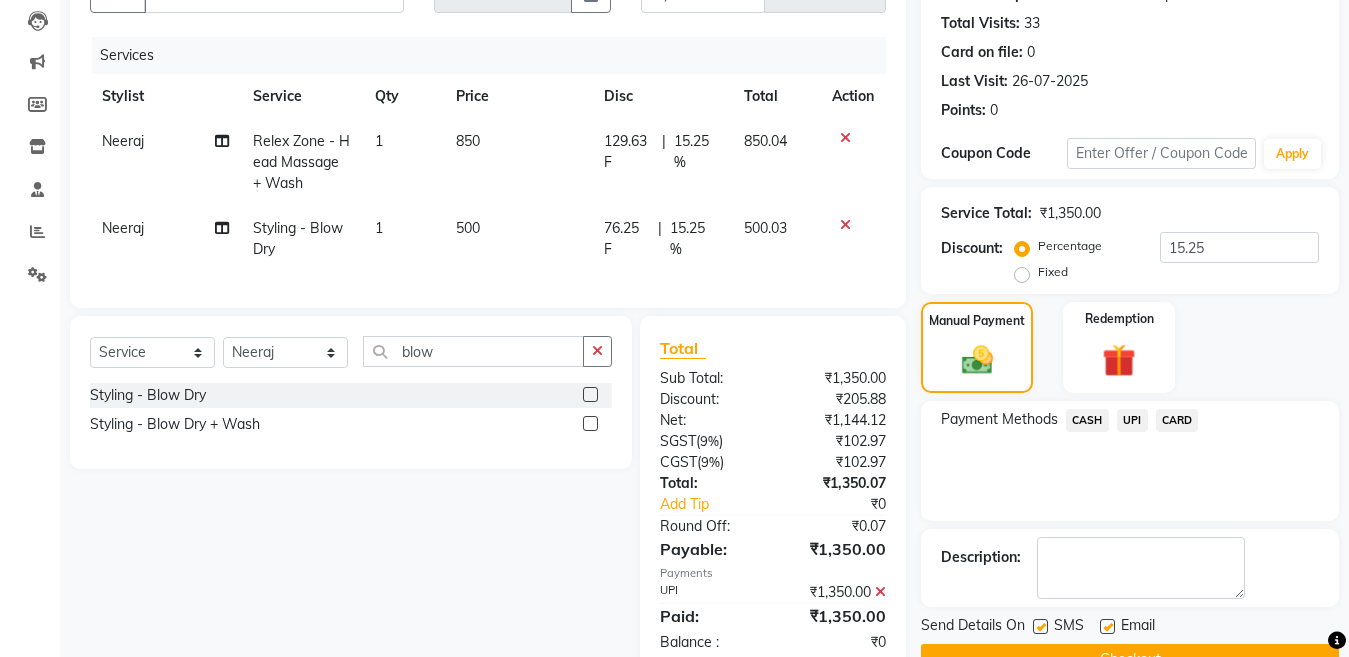 scroll, scrollTop: 274, scrollLeft: 0, axis: vertical 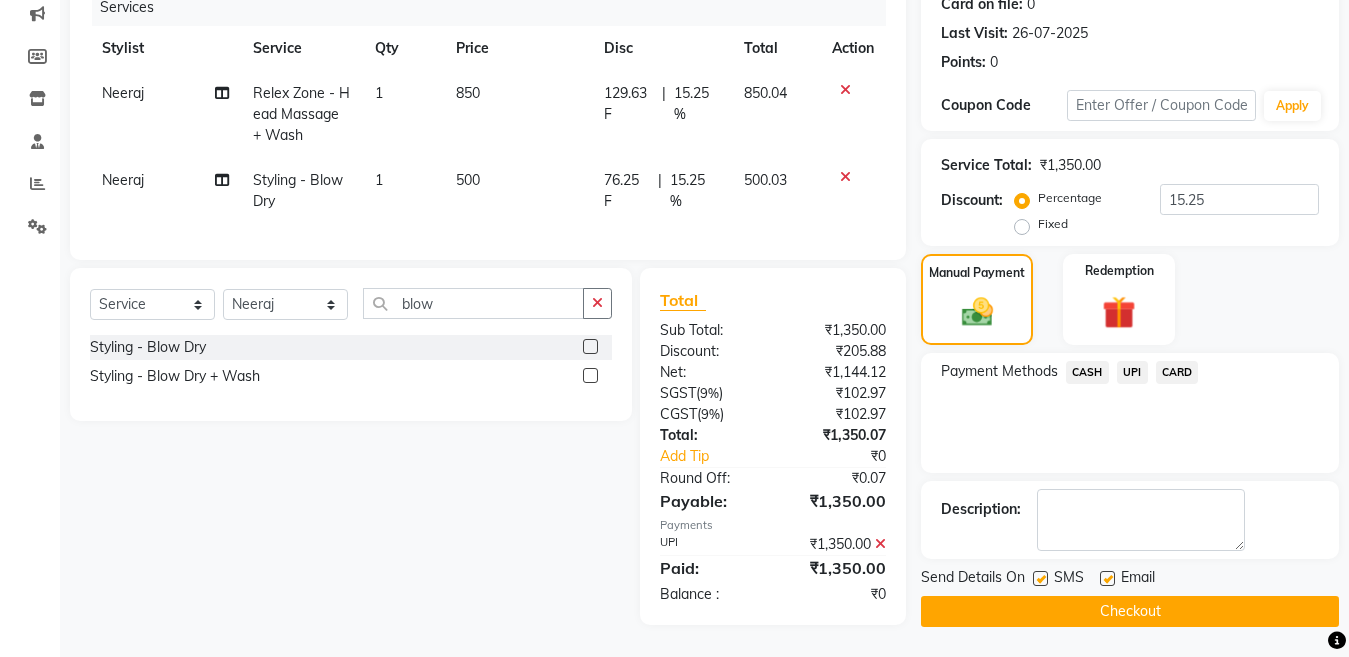 click on "Checkout" 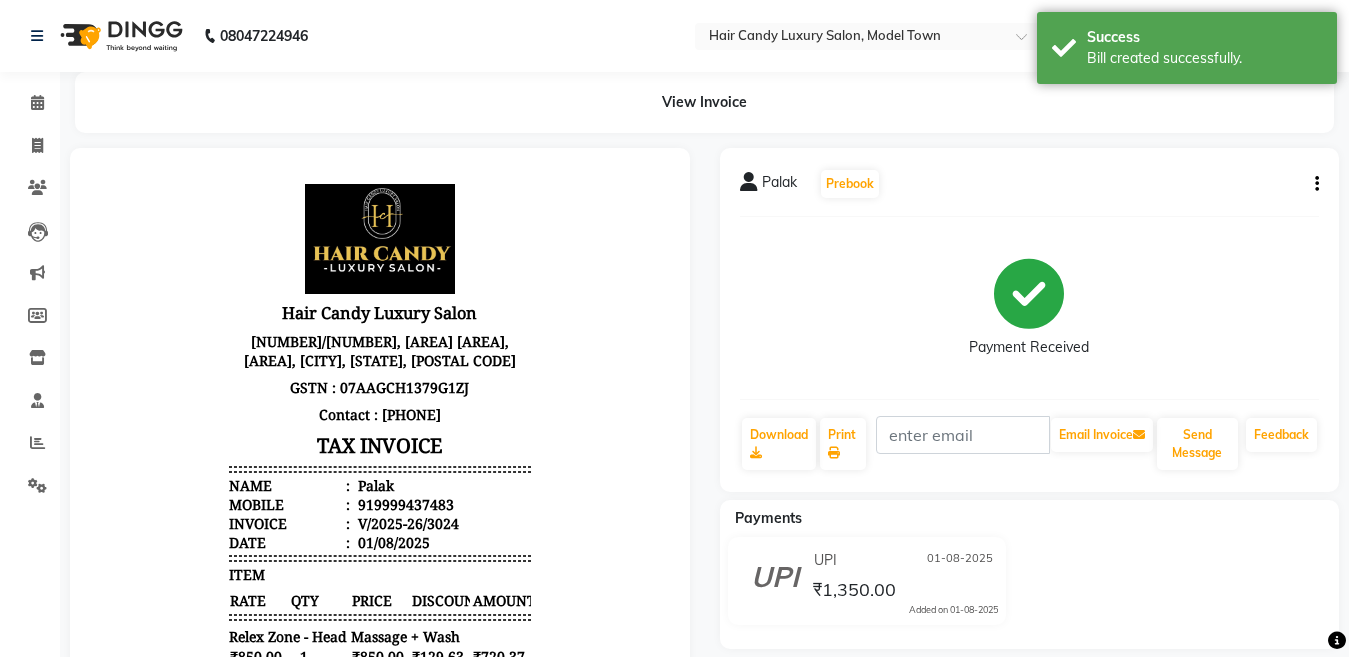 scroll, scrollTop: 0, scrollLeft: 0, axis: both 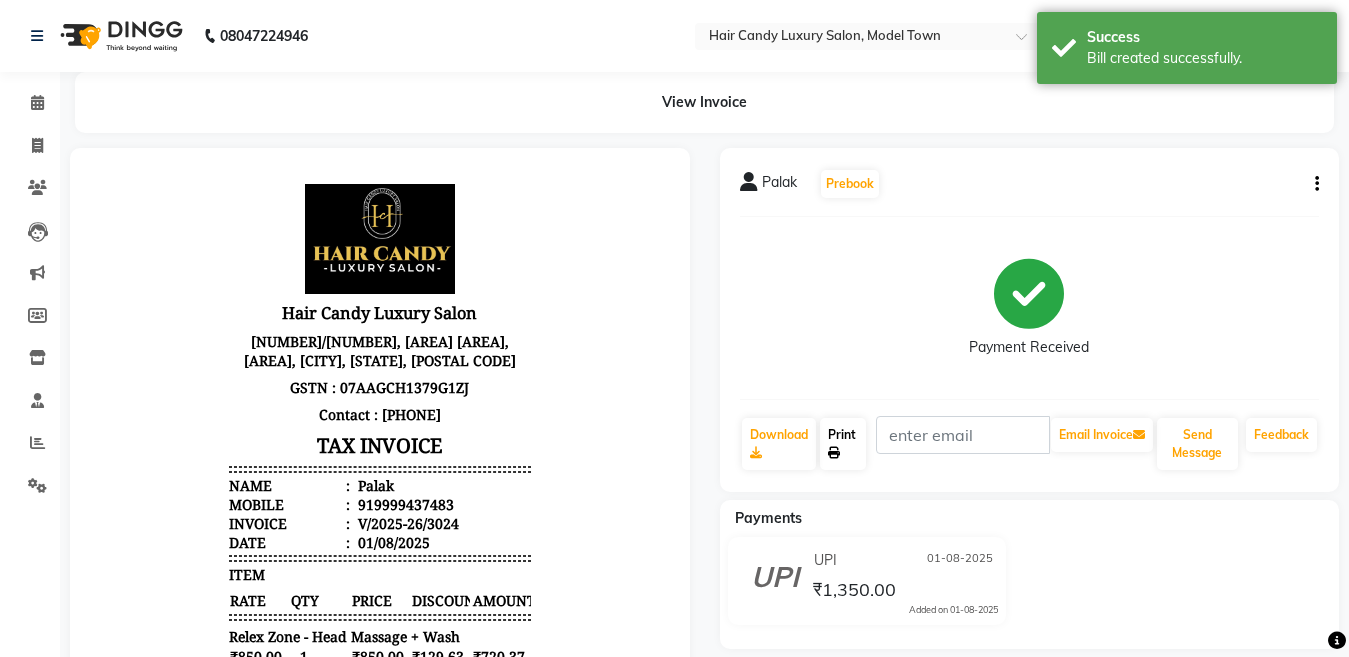 click on "Print" 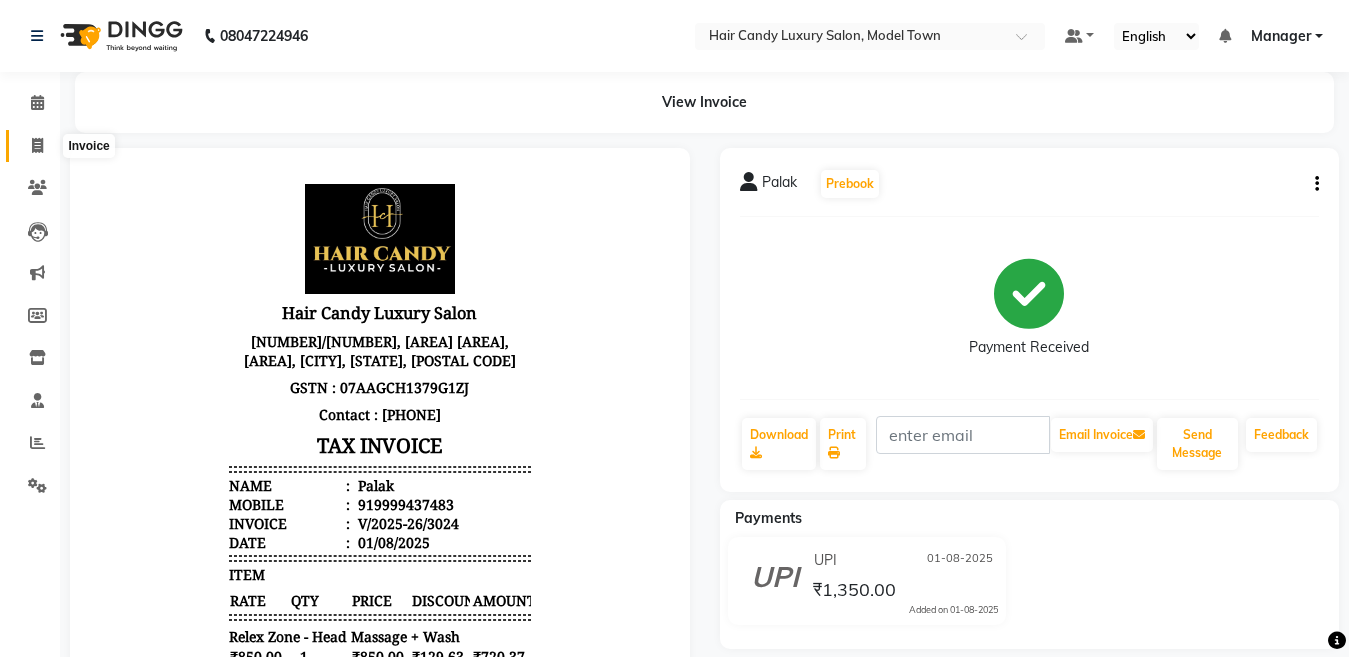 click 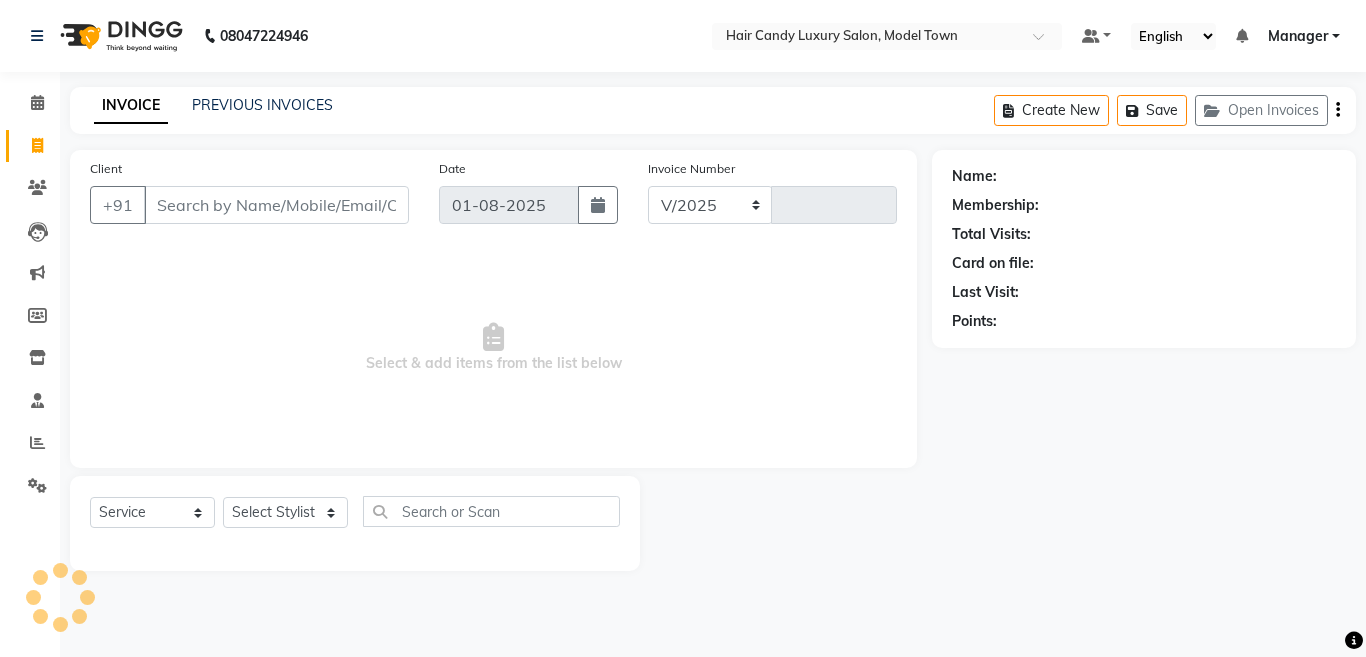 select on "4716" 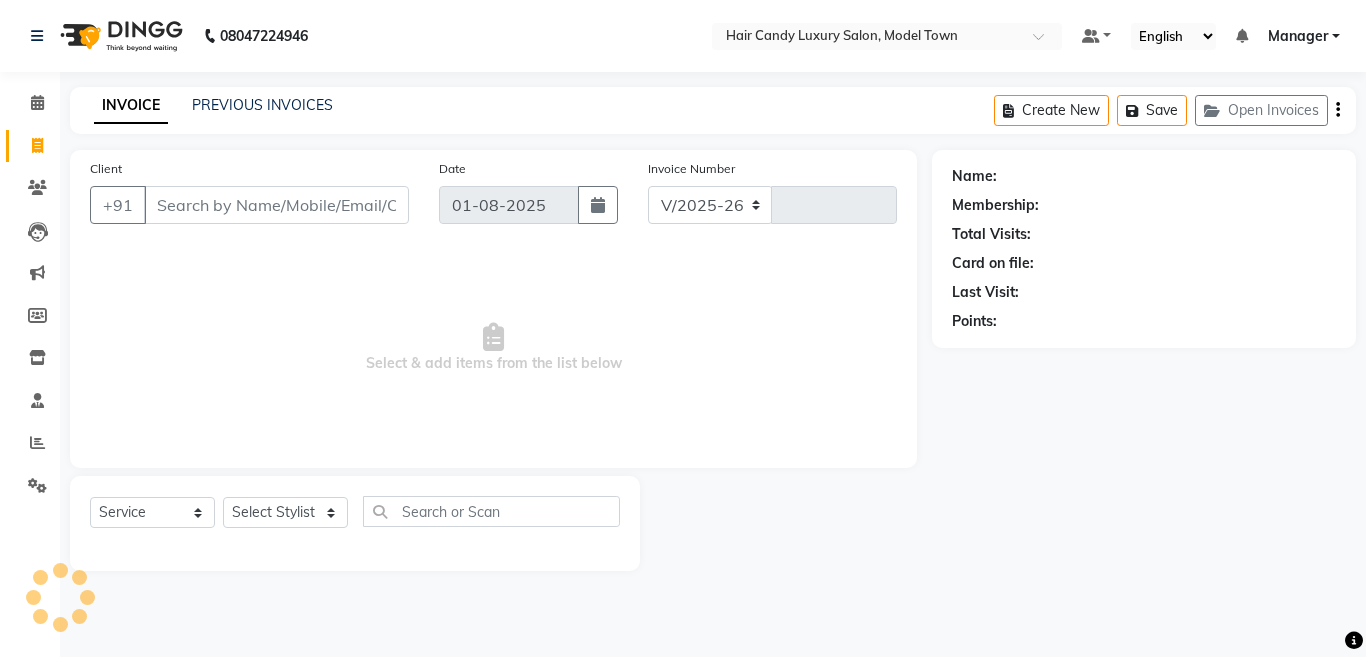 type on "3025" 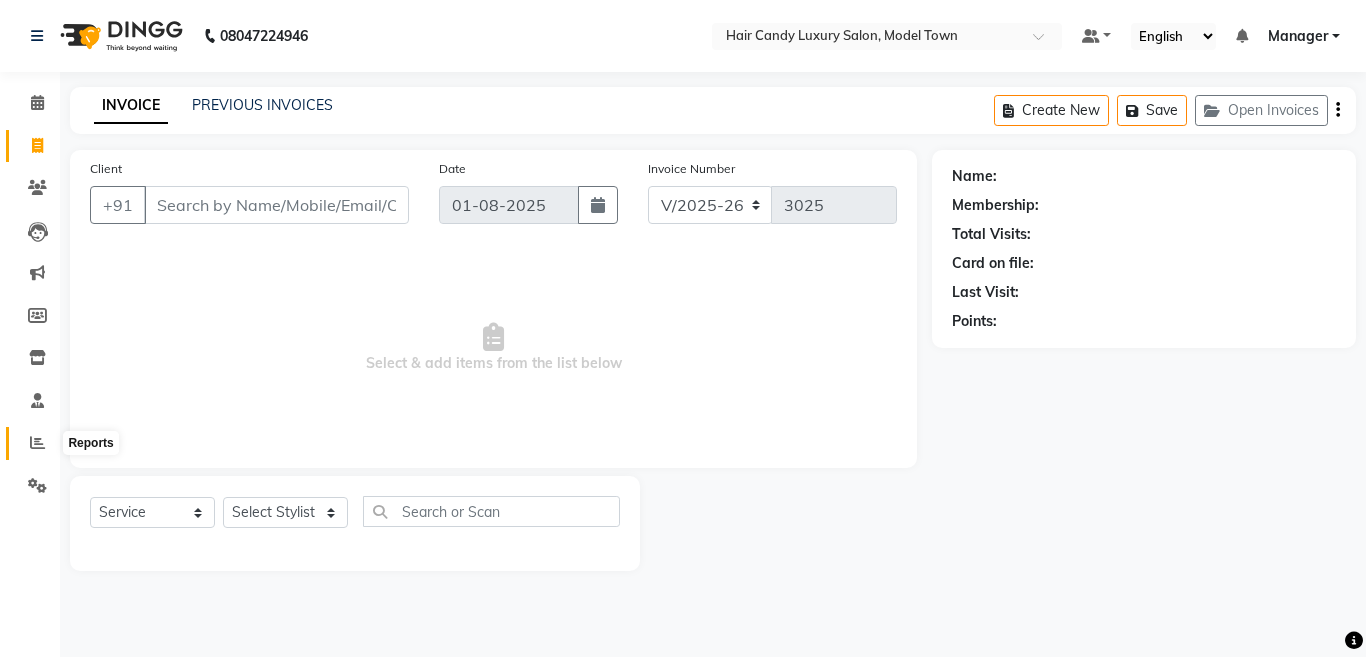 click 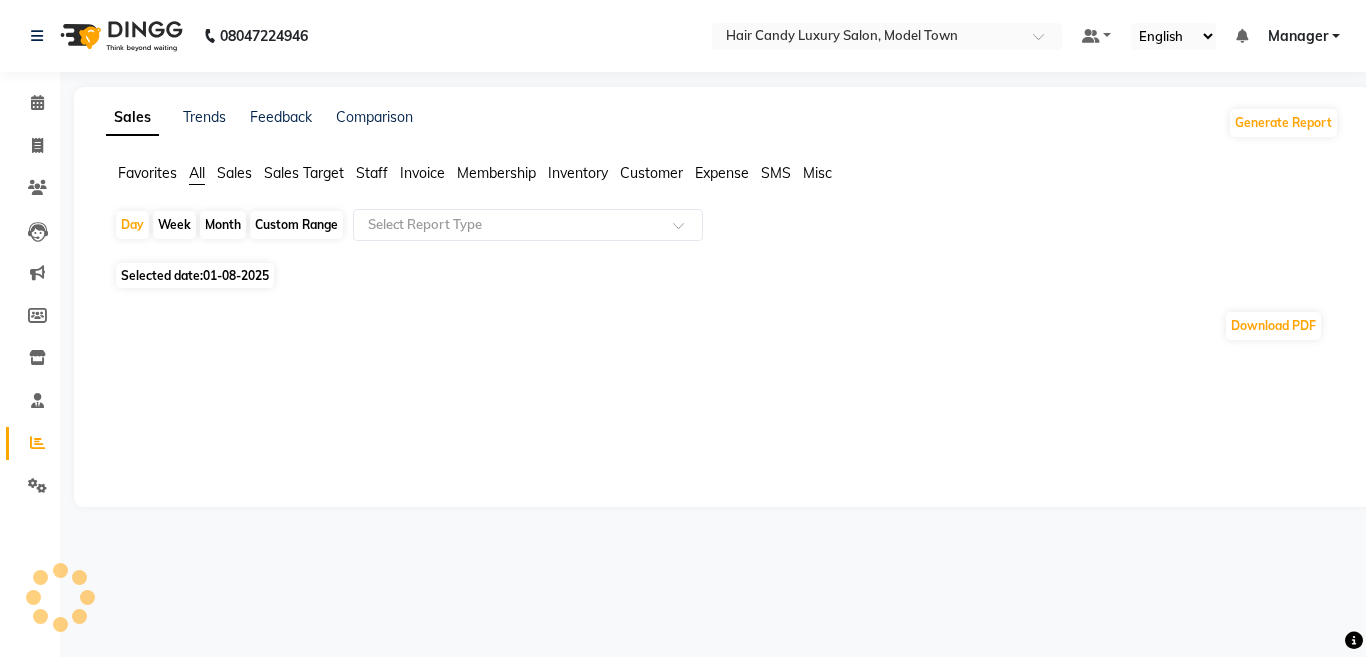click on "Sales Trends Feedback Comparison Generate Report Favorites All Sales Sales Target Staff Invoice Membership Inventory Customer Expense SMS Misc  Day   Week   Month   Custom Range  Select Report Type Selected date:  01-08-2025  Download PDF ★ Mark as Favorite  Choose how you'd like to save "" report to favorites  Save to Personal Favorites:   Only you can see this report in your favorites tab. Share with Organization:   Everyone in your organization can see this report in their favorites tab.  Save to Favorites" 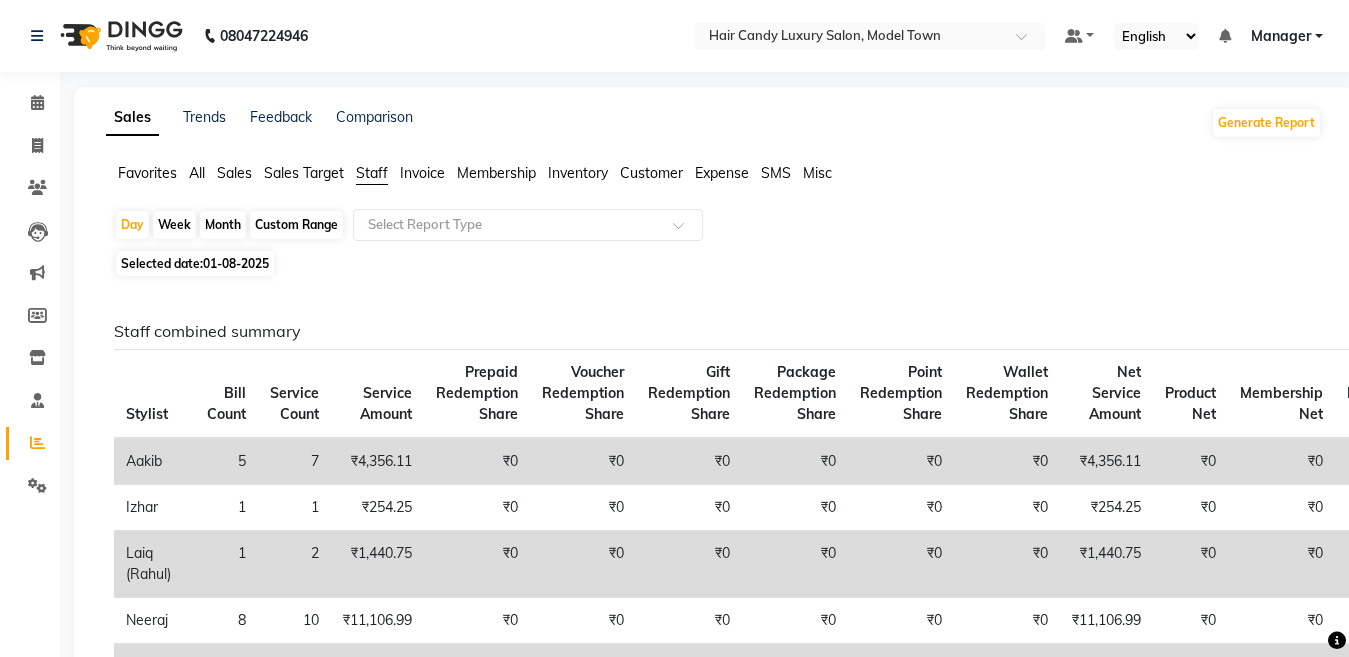 scroll, scrollTop: 488, scrollLeft: 0, axis: vertical 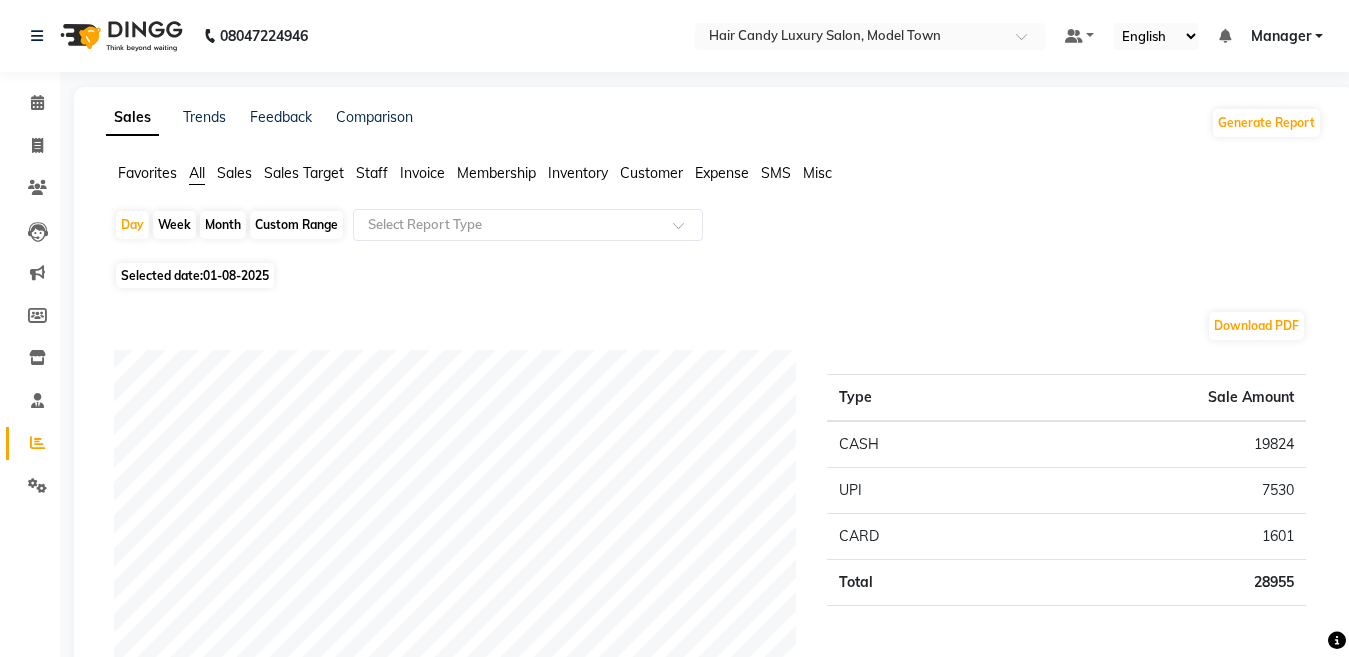 click on "Sales" 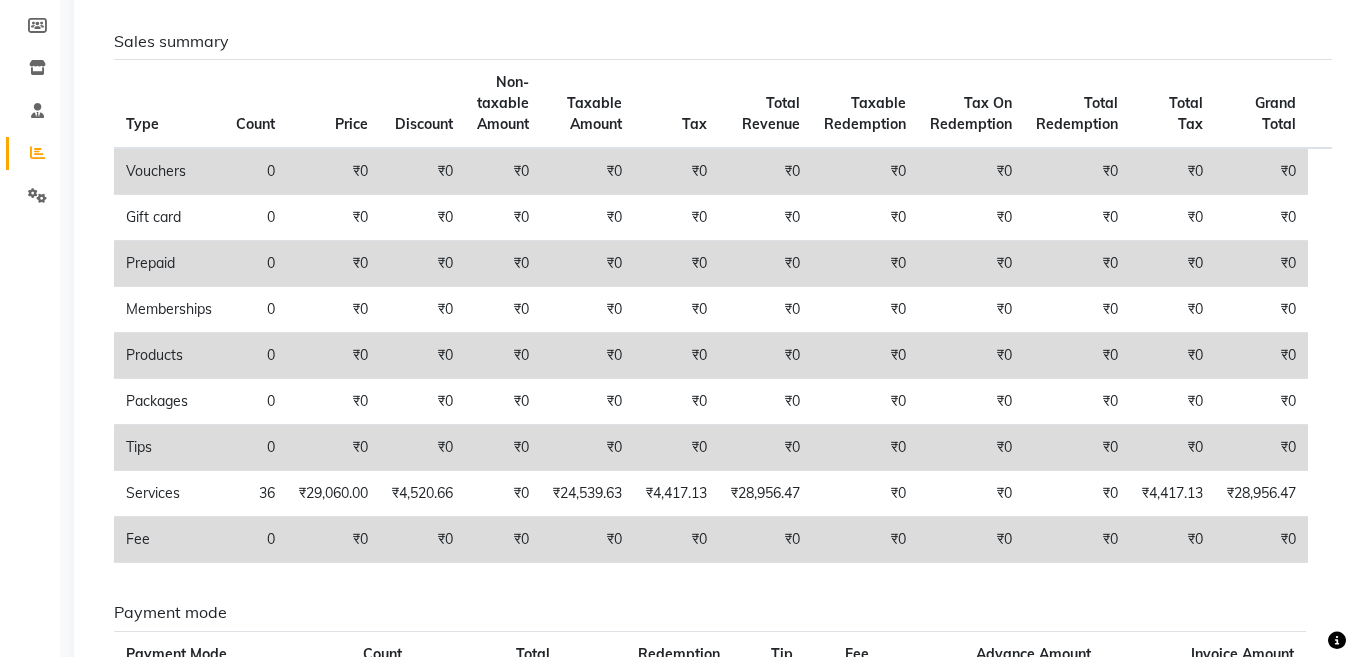 scroll, scrollTop: 313, scrollLeft: 0, axis: vertical 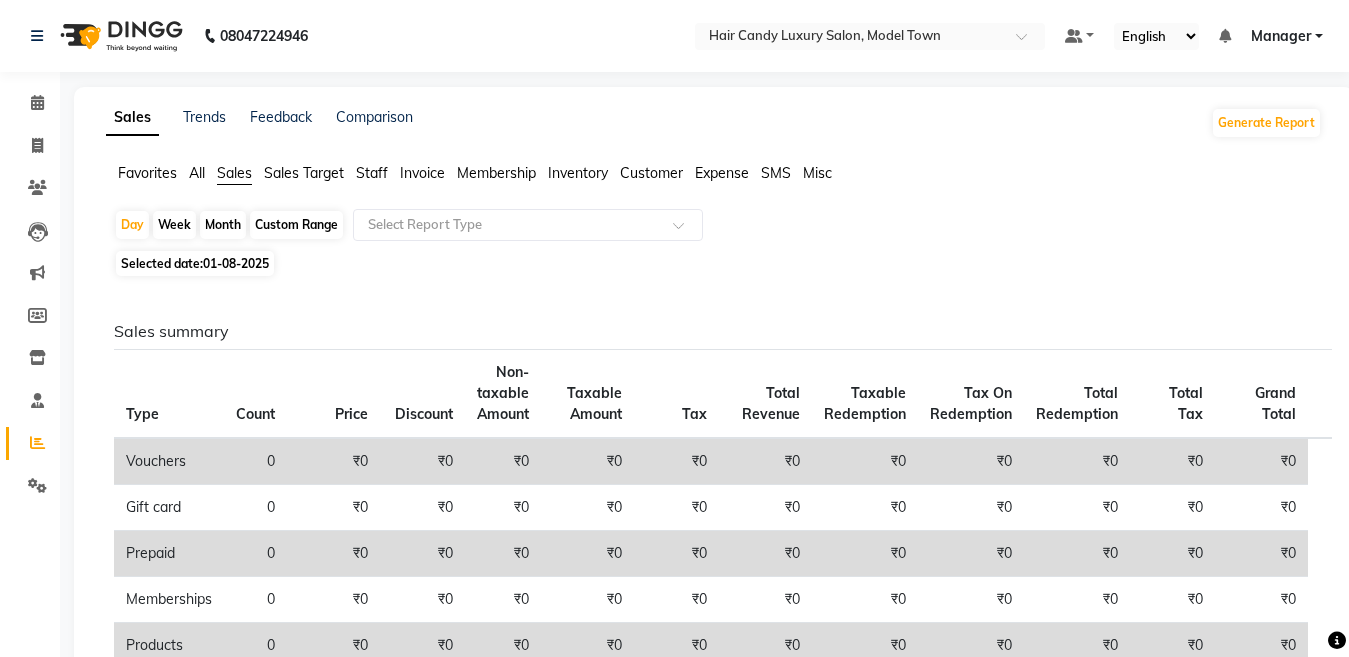 click 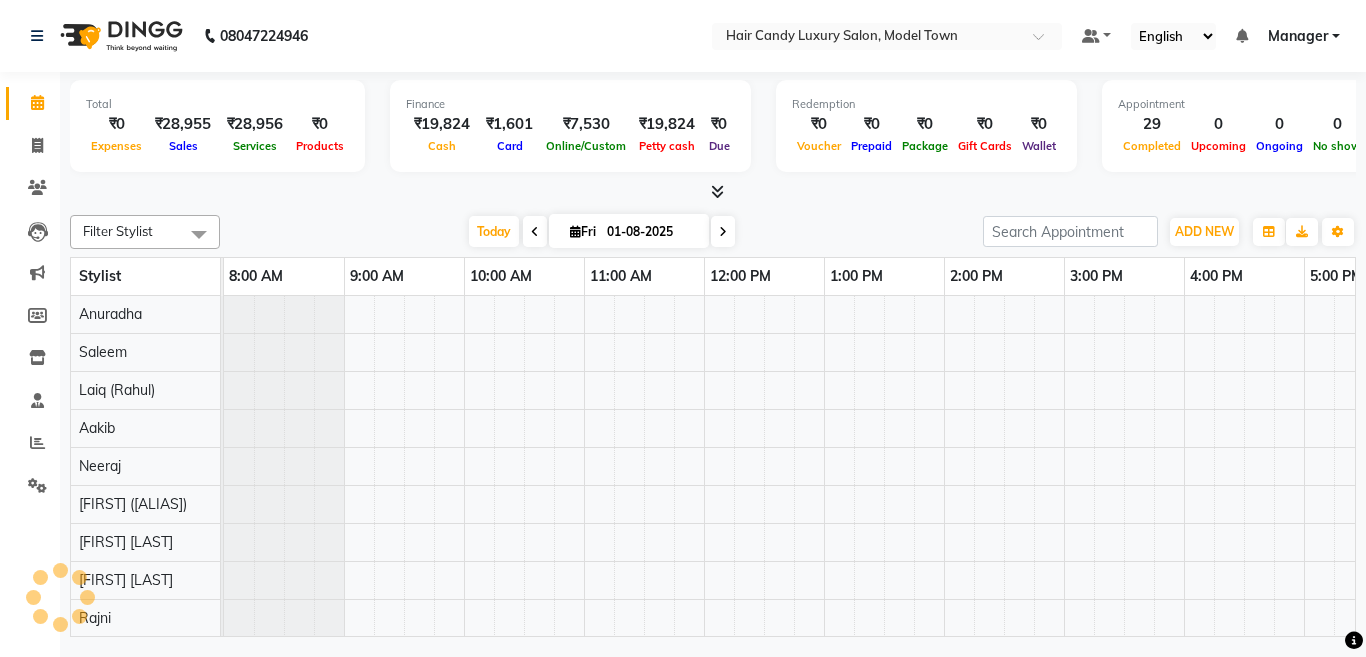 scroll, scrollTop: 0, scrollLeft: 0, axis: both 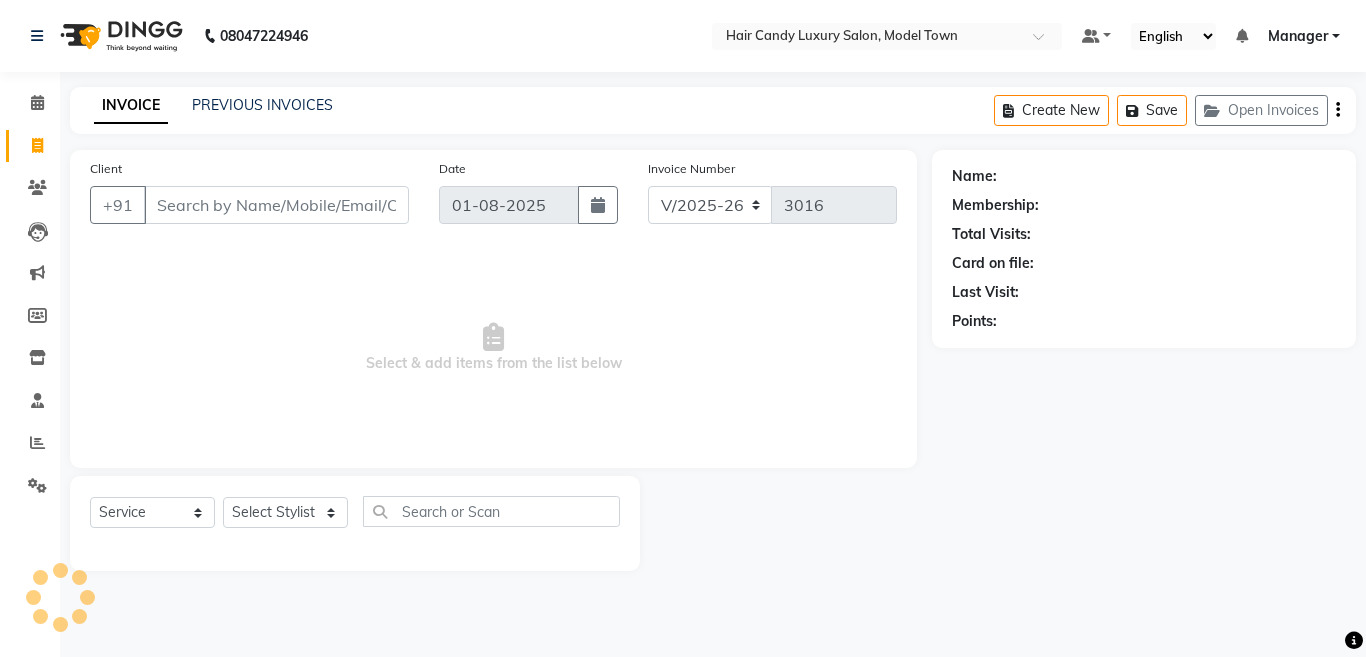 select on "4716" 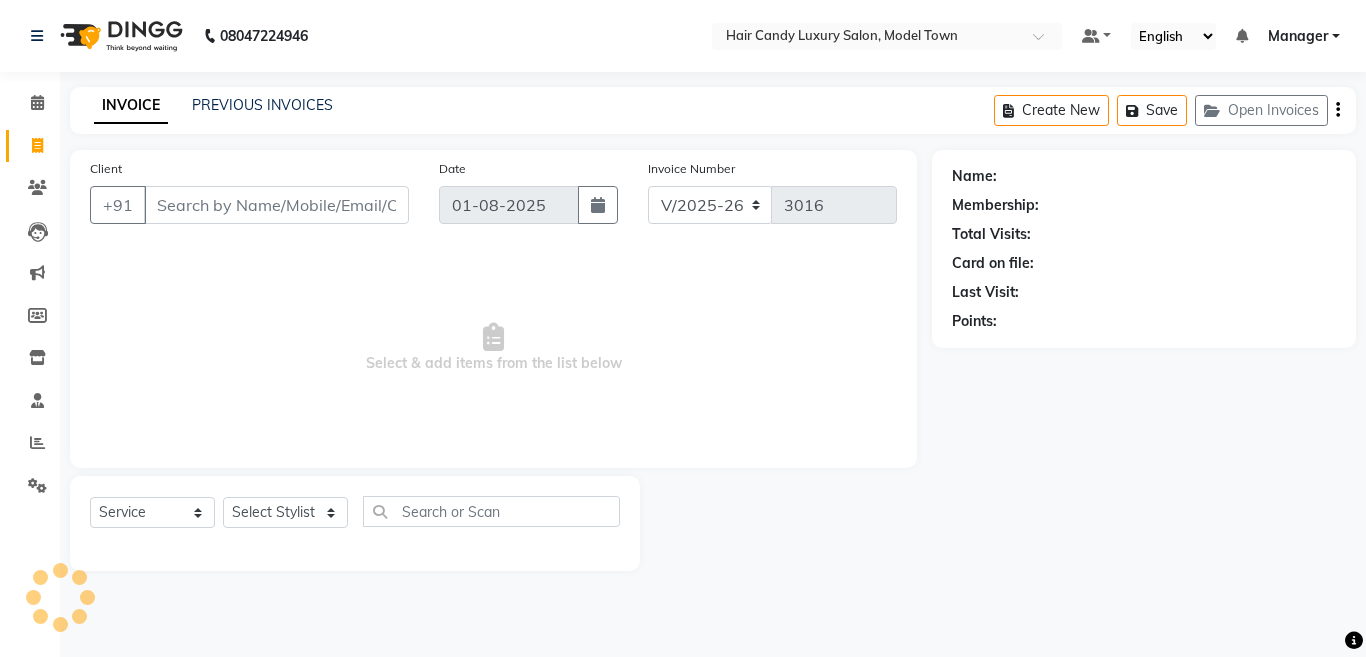 select on "service" 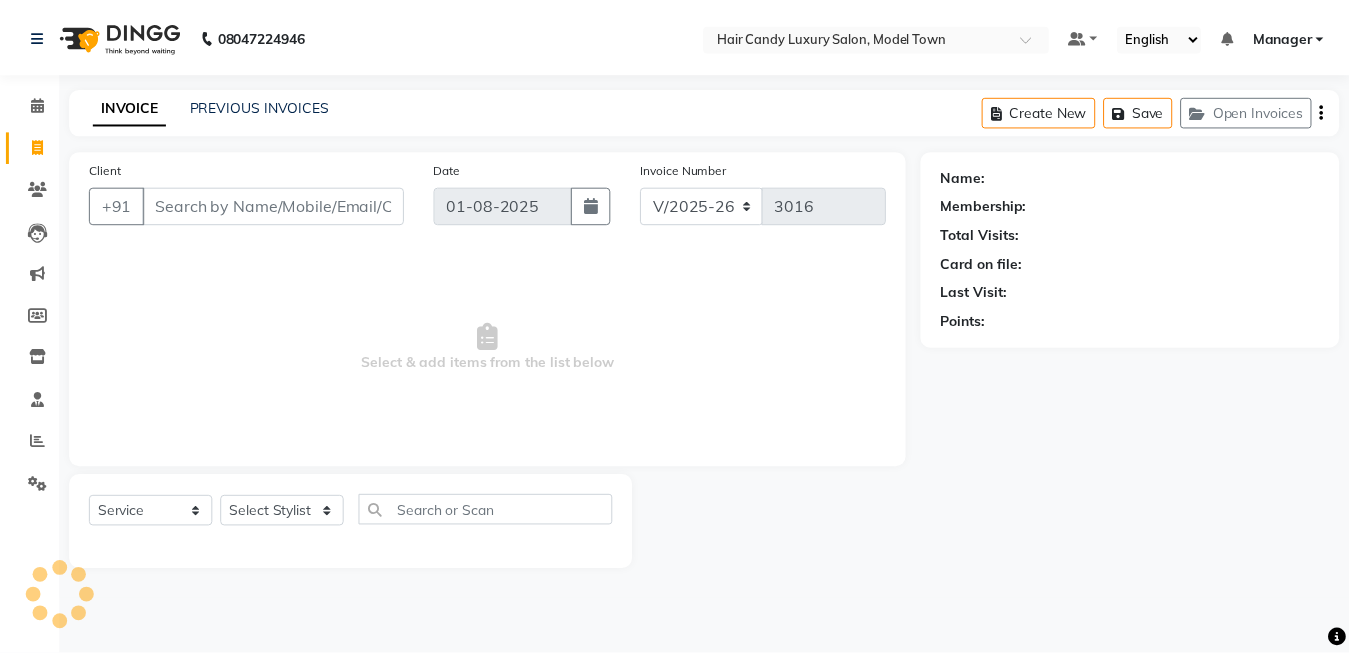 scroll, scrollTop: 0, scrollLeft: 0, axis: both 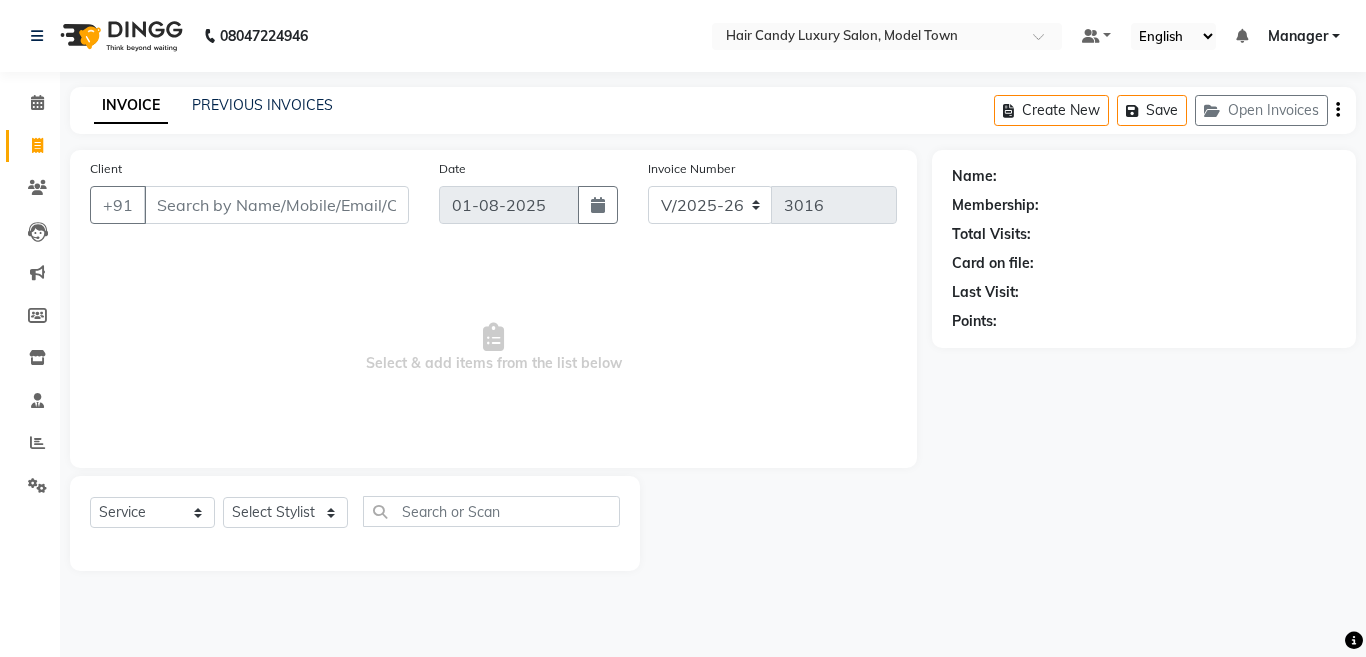 select on "28001" 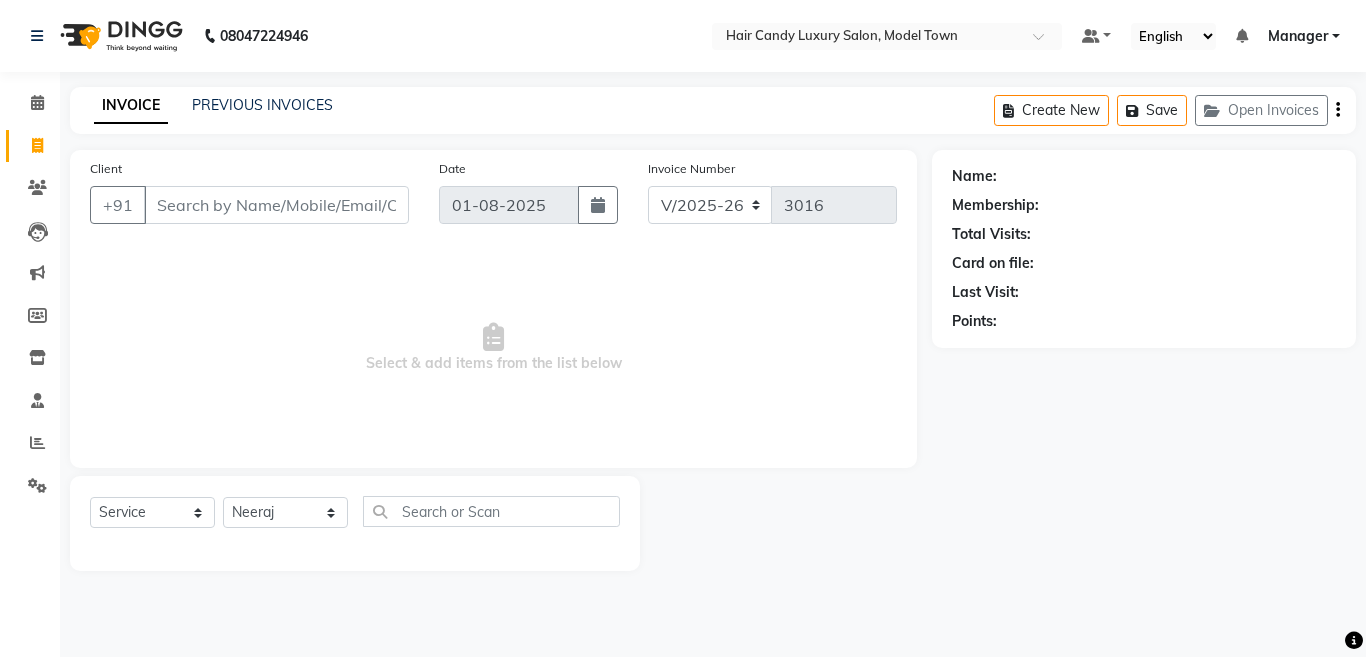click on "Select Stylist [LAST] [LAST] [LAST] [LAST] [LAST] (Rahul) Manager [LAST] [LAST] [LAST] [LAST] [LAST] [LAST] [LAST] (Raju) RIYA [LAST] [LAST] stock manager surrender [LAST] [LAST] [LAST]" 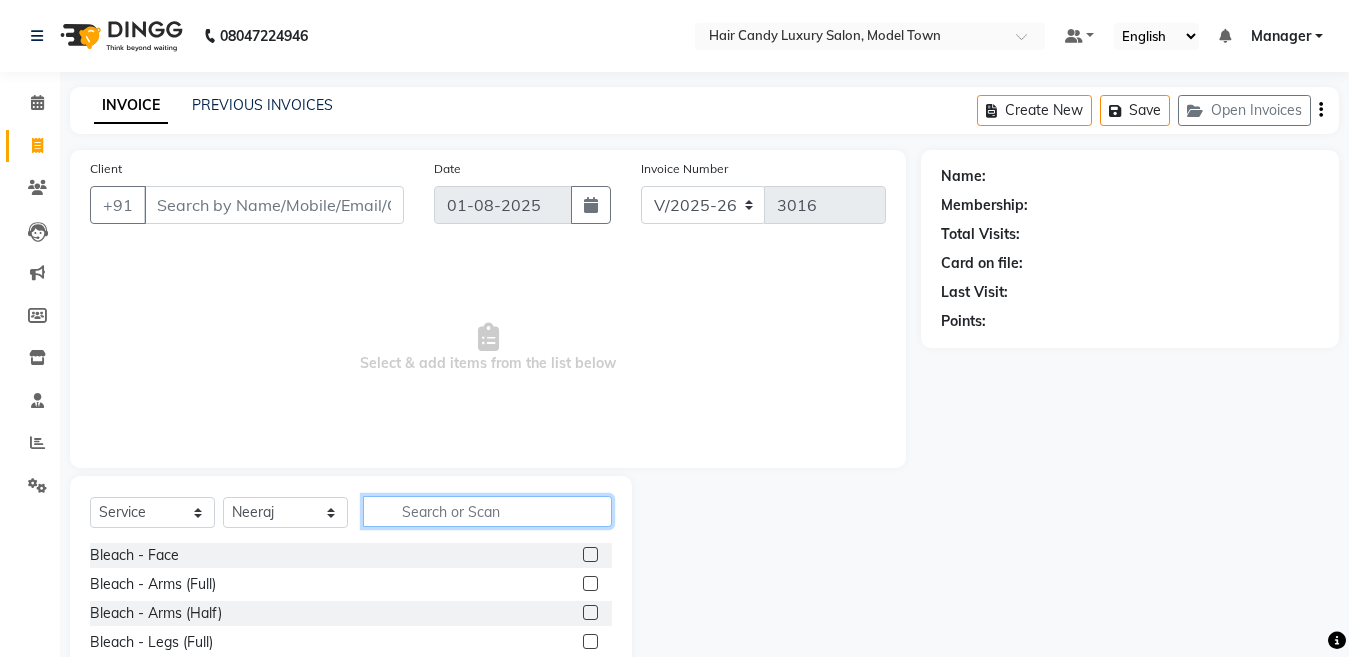click 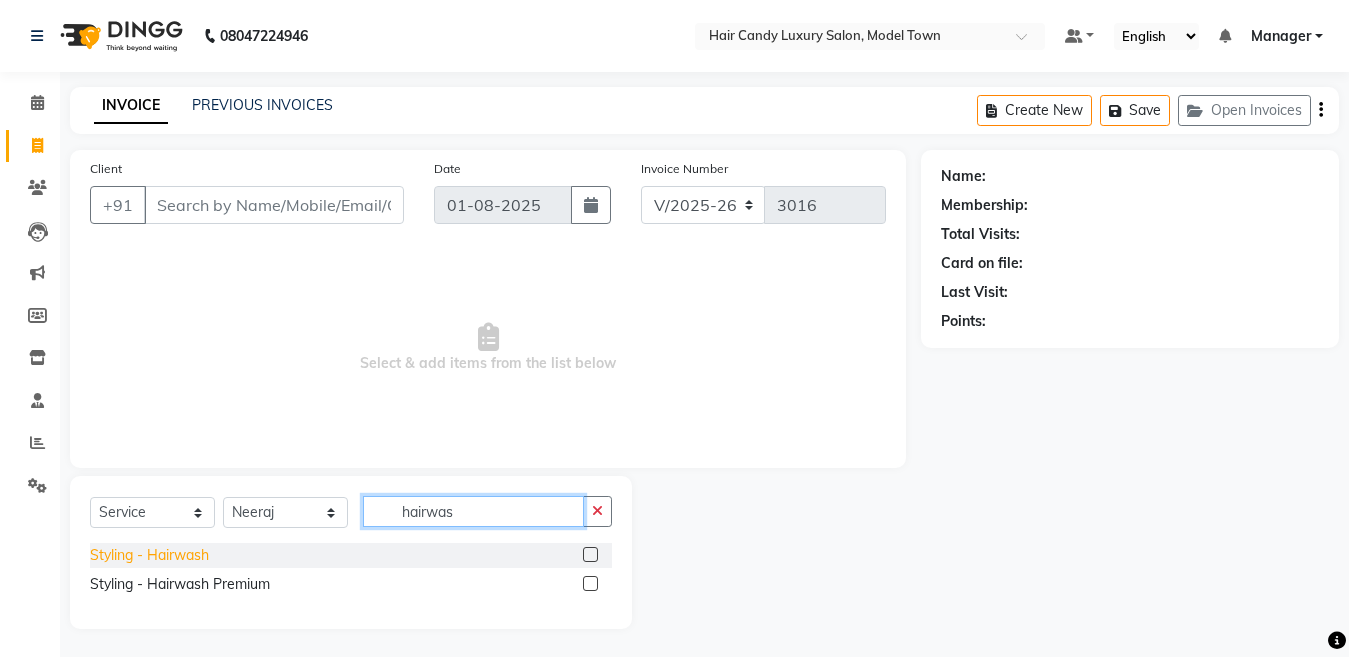type on "hairwas" 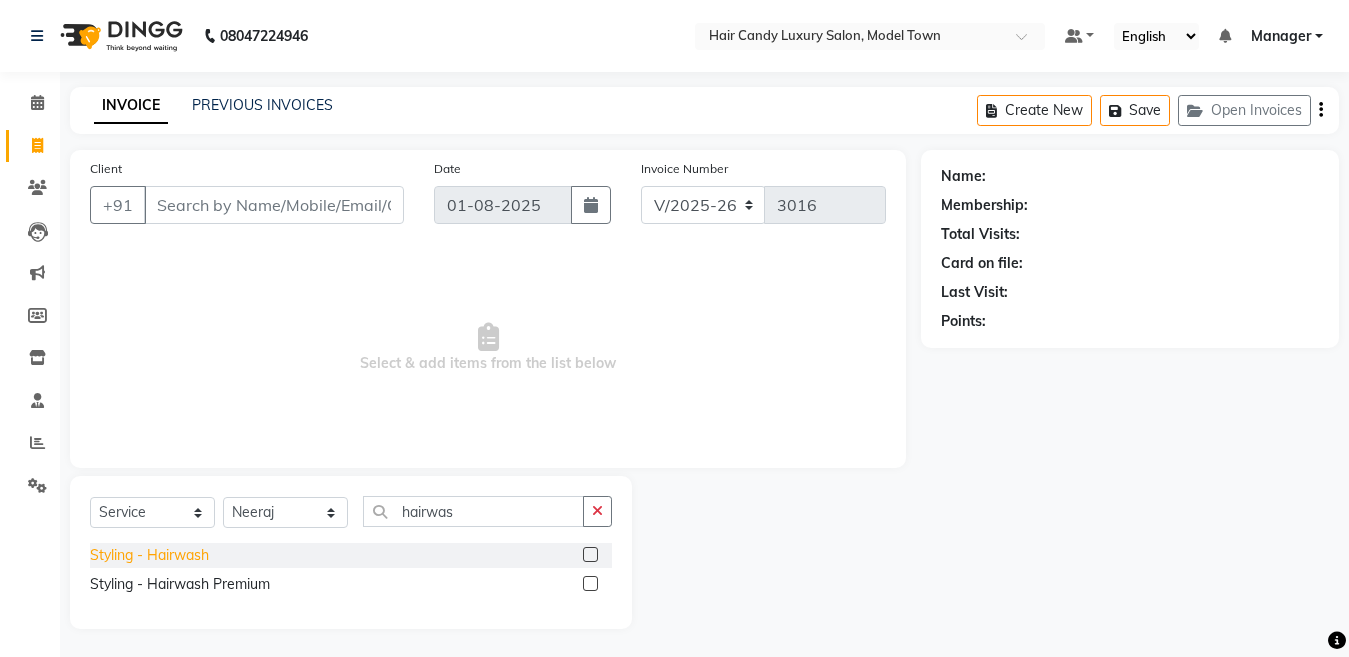 click on "Styling - Hairwash" 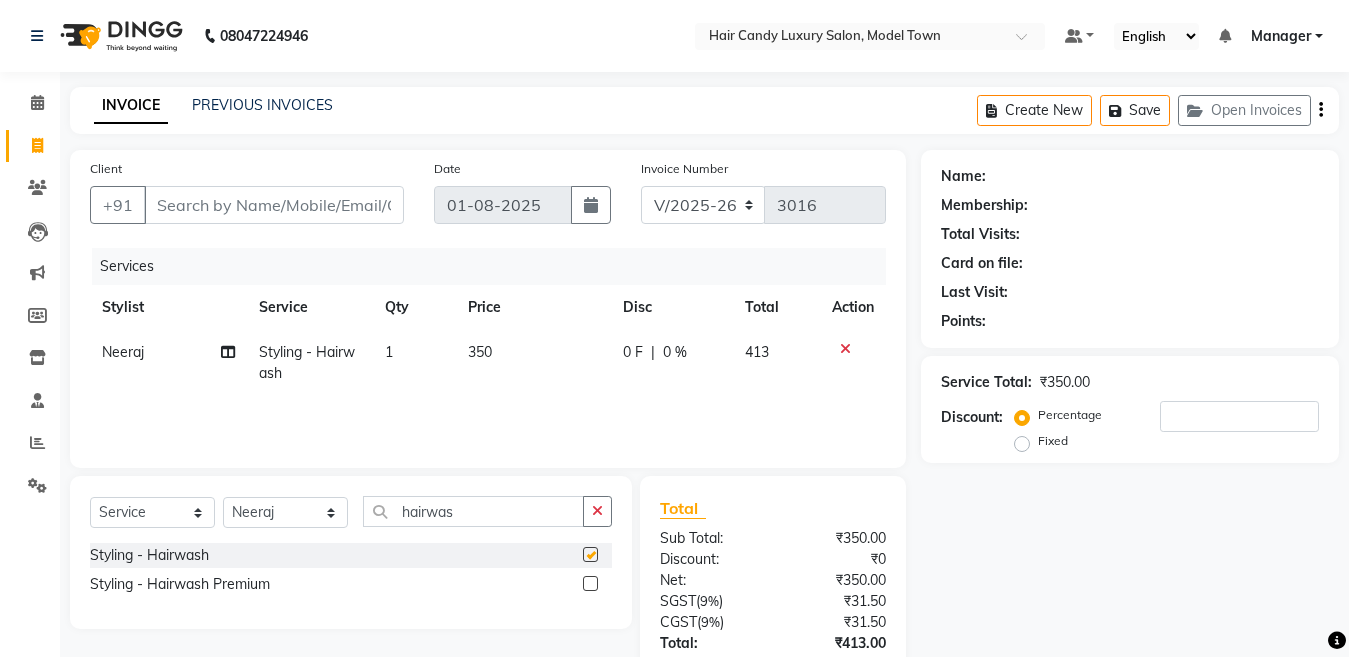 checkbox on "false" 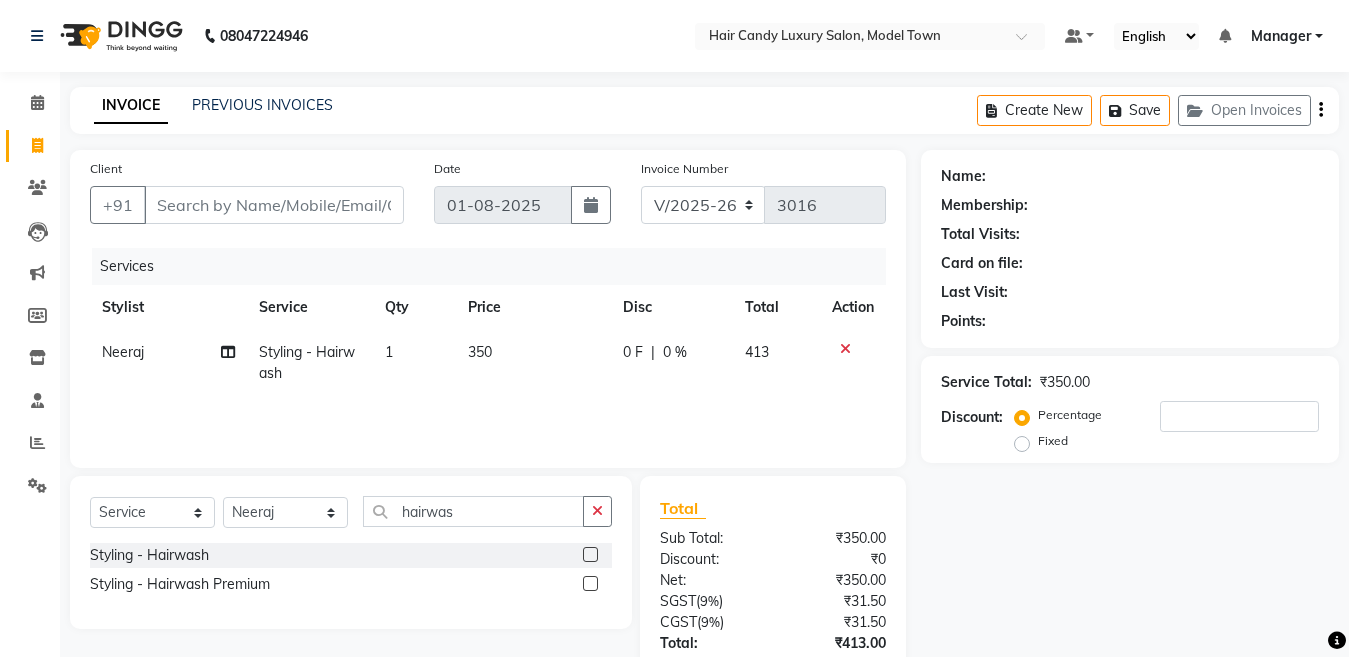 click on "1" 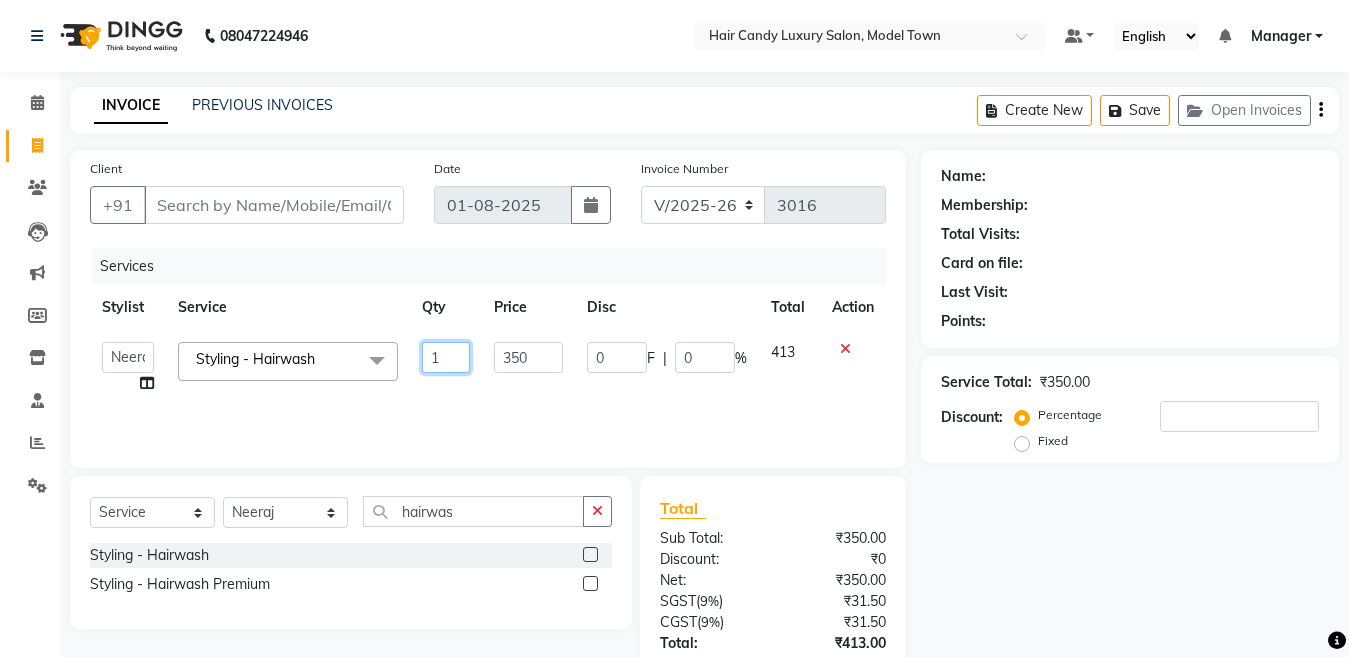 drag, startPoint x: 438, startPoint y: 360, endPoint x: 407, endPoint y: 361, distance: 31.016125 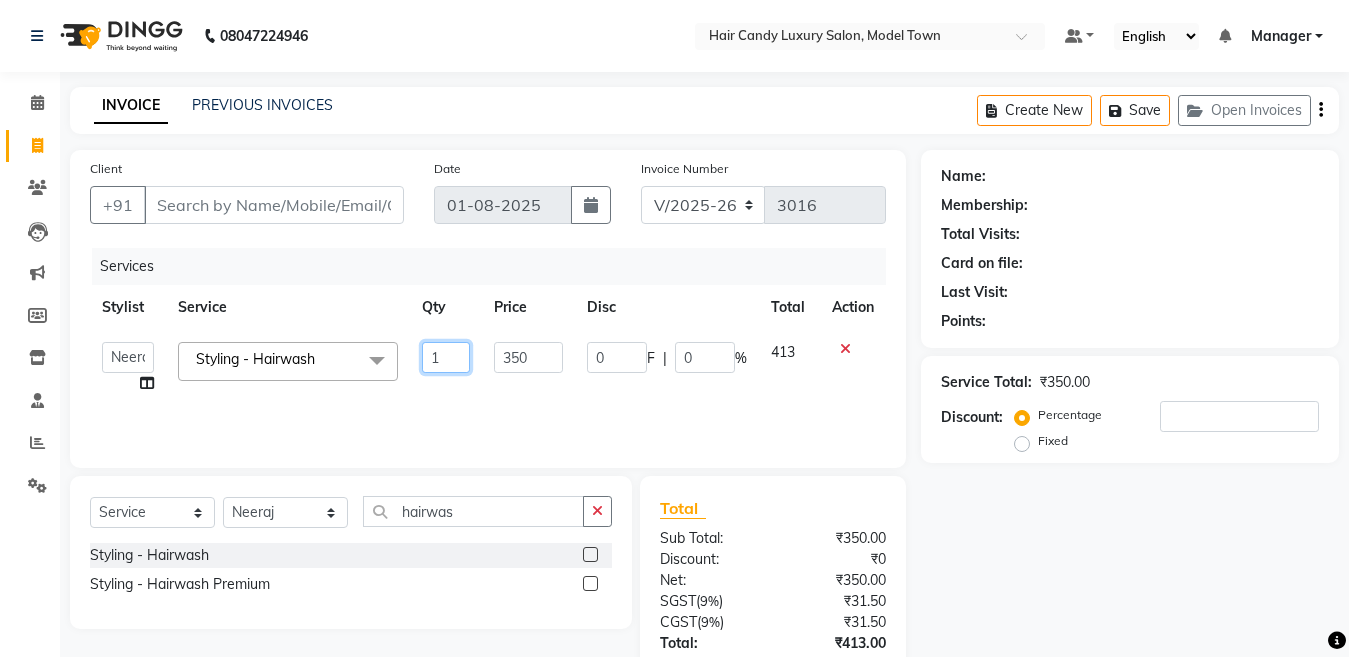 click on "[LAST] [LAST] [LAST] [LAST] [LAST] (Rahul) Manager [LAST] [LAST] [LAST] [LAST] [LAST] [LAST] [LAST] (Raju) RIYA [LAST] [LAST] Styling - Hairwash  x Bleach - Face Bleach - Arms (Full) Bleach - Arms (Half) Bleach - Legs (Full) Bleach - Legs (Half) Bleach - Back (Full) Bleach - Back (Half) Bleach - Front (Full) Bleach - Front (Half) Bleach - Full Body Mango-Pedicure Detan - Face Detan - Arms (Full) Detan - Arms (Half) Detan - Legs (Full) Detan - Legs (Half) Detan - Back (Full) Detan - Back (Half) Detan - Front (Full) Detan - Front (Half) Detan - Full Body Facial - Face Massage Facial - Face Cleaning Facial - Face D-Tan Facial - Face Bleach Facial - Casmara Facial Facial - O3 Cleanup Facial - O3 Facial Facial - Skeyndor Cleanup Facial - Skeyndor Facial Facial - Face Mask Facial - Dermalogica Facial Facial - Dermalogica Clean up Hands and Feet - Express Menicure Hands and Feet - Express Pedicure Hands and Feet - Paraffin Menicure Wella Spa" 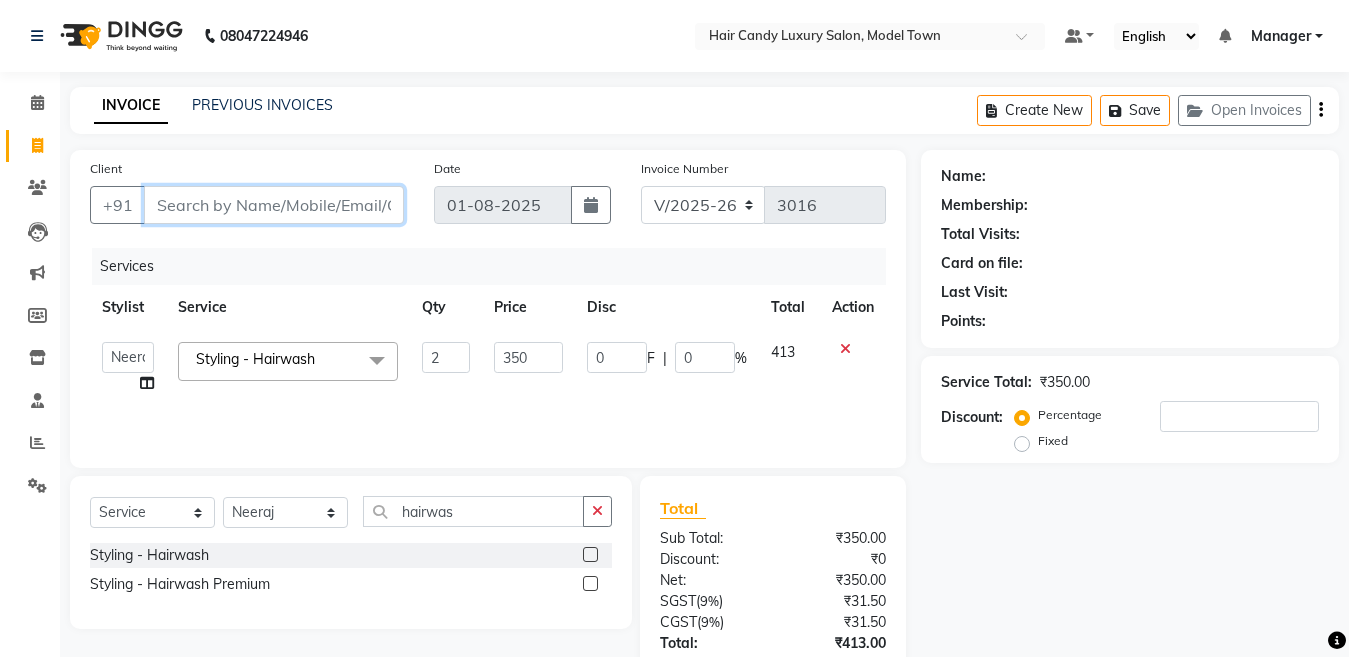 click on "Client" at bounding box center (274, 205) 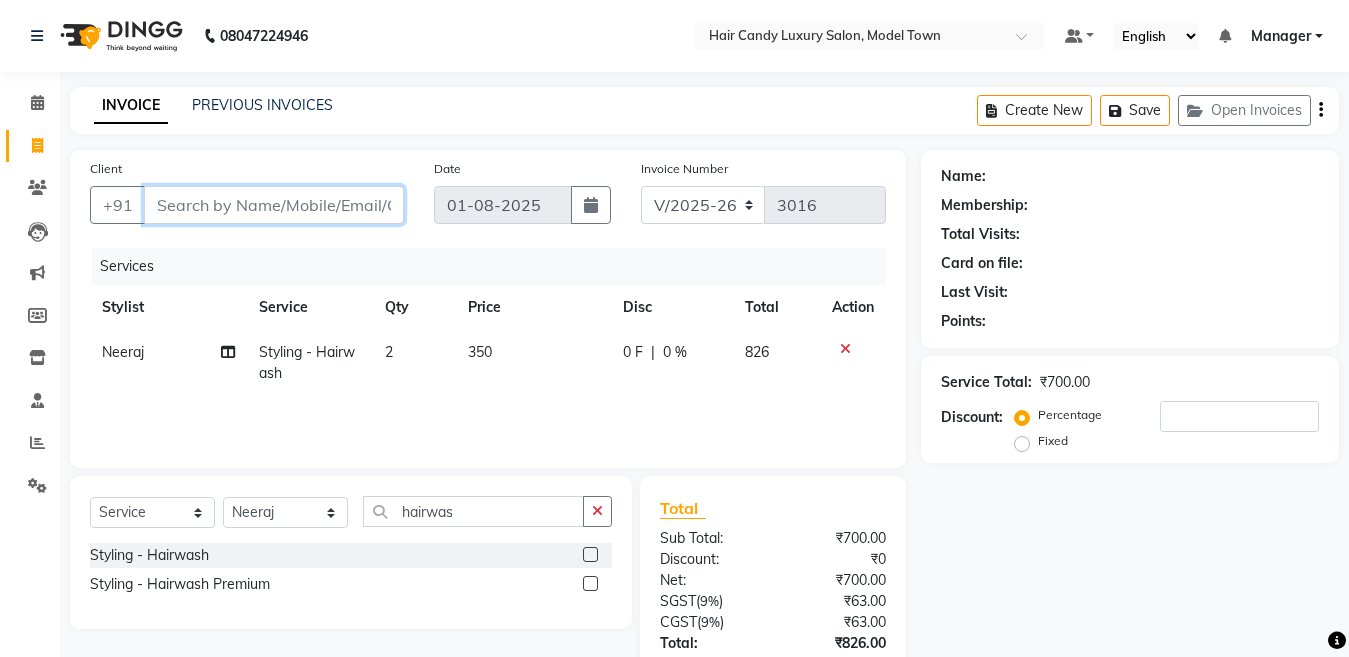 type on "w" 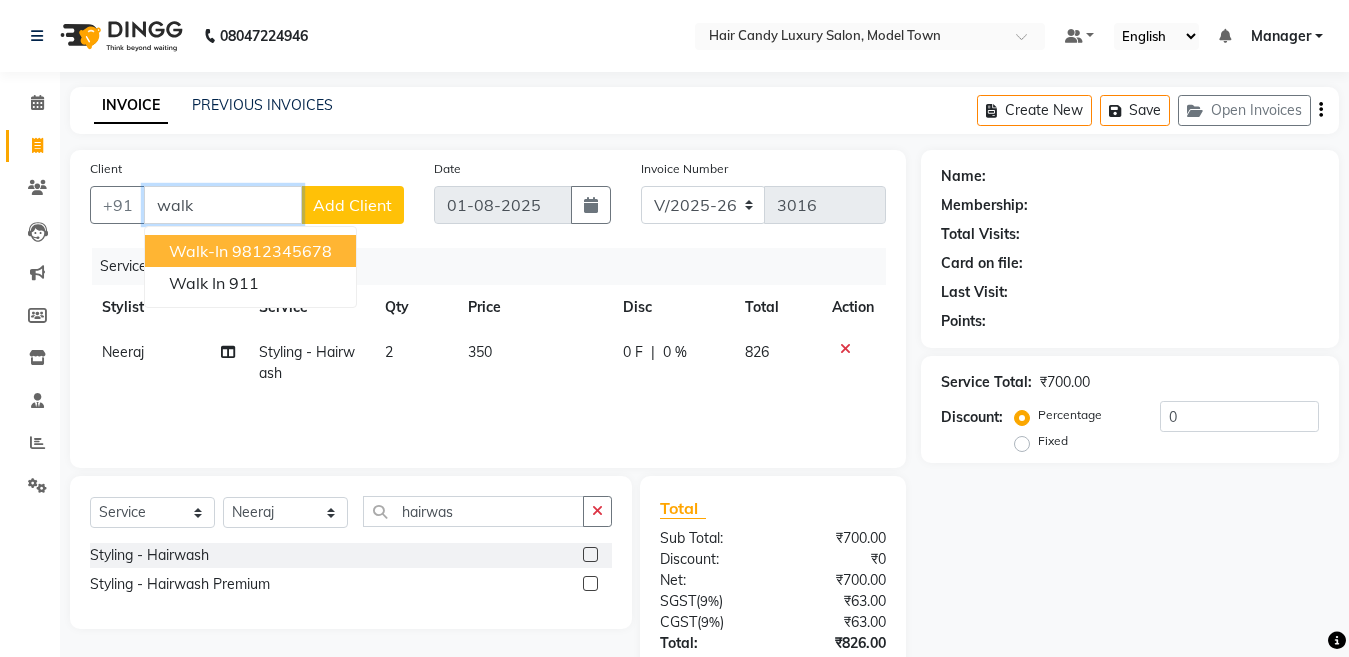 click on "9812345678" at bounding box center (282, 251) 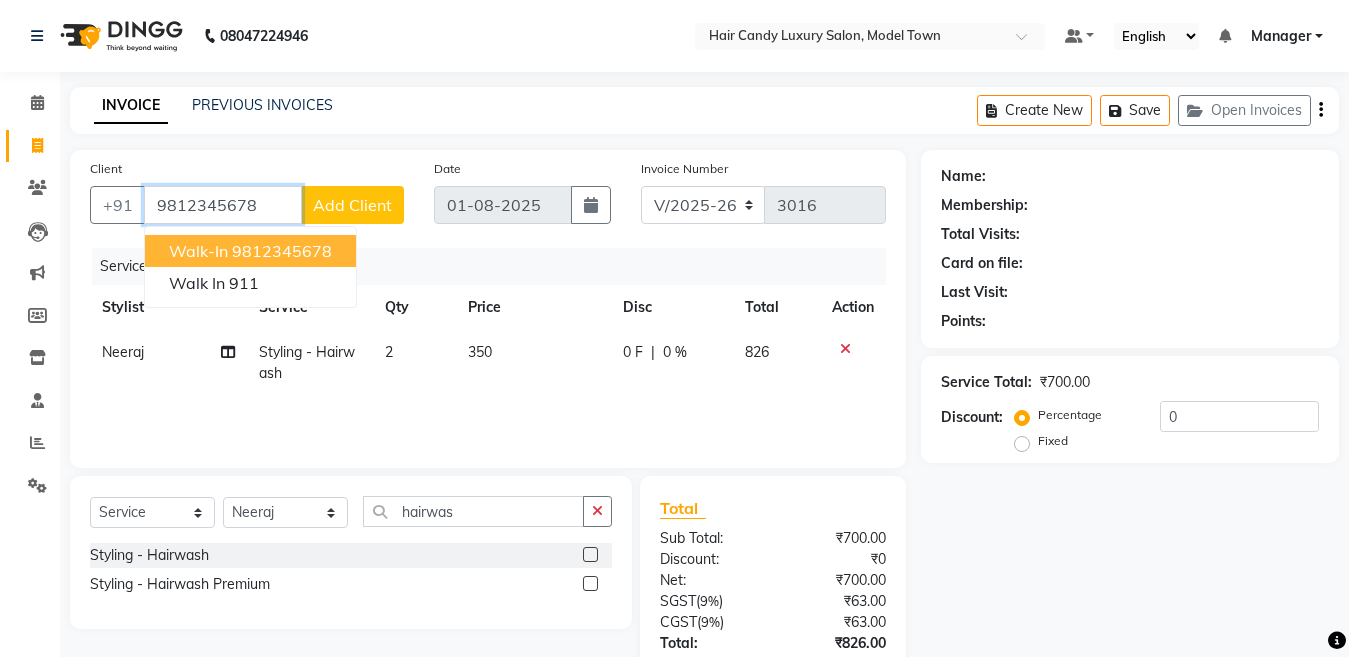 type on "9812345678" 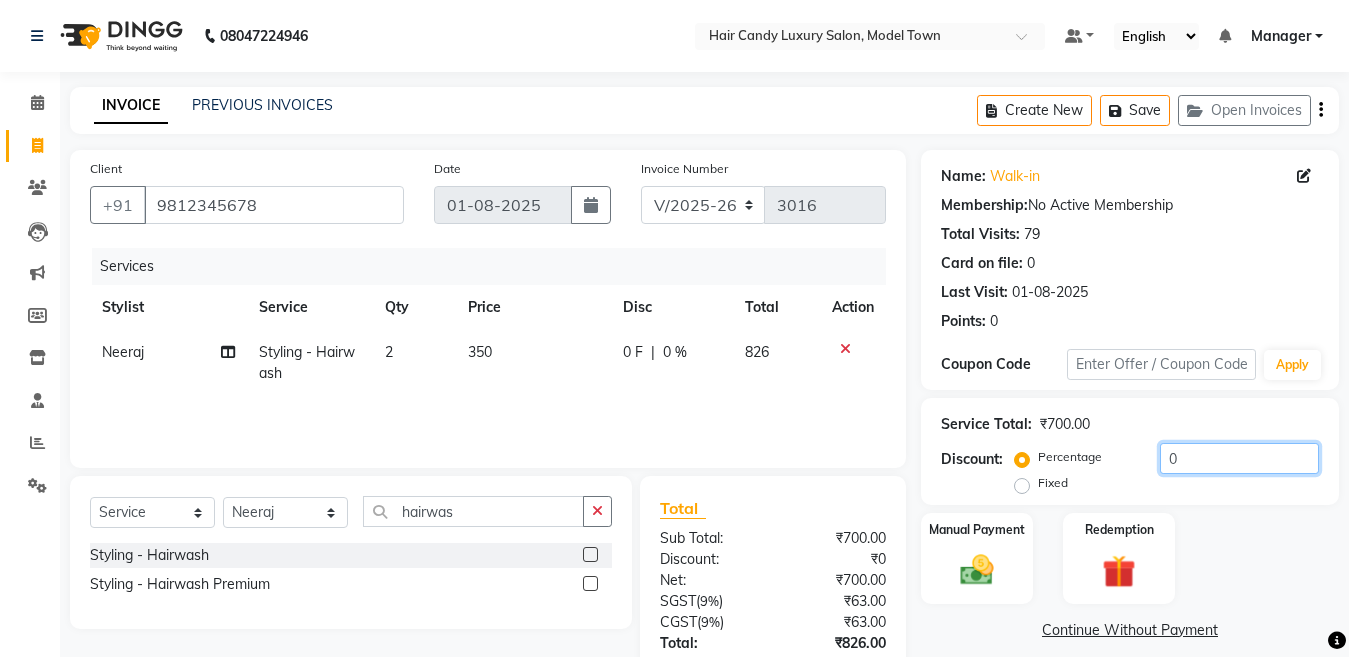 drag, startPoint x: 1171, startPoint y: 455, endPoint x: 1109, endPoint y: 463, distance: 62.514 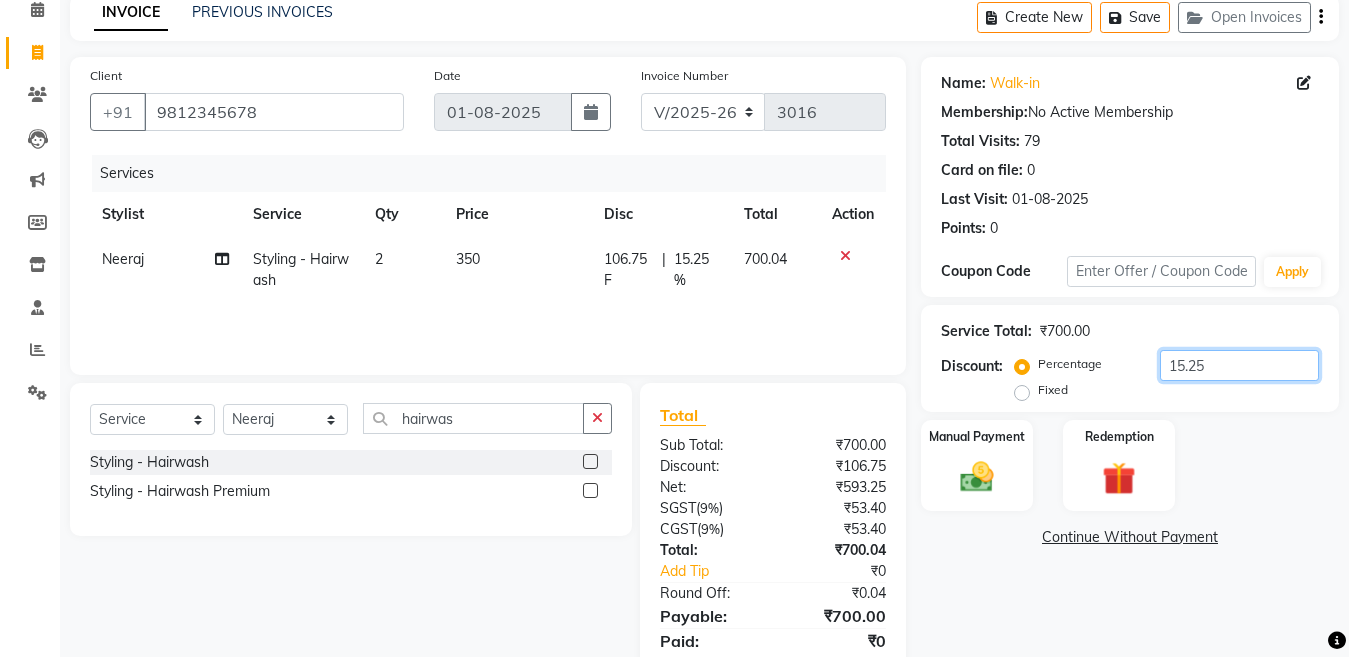 scroll, scrollTop: 164, scrollLeft: 0, axis: vertical 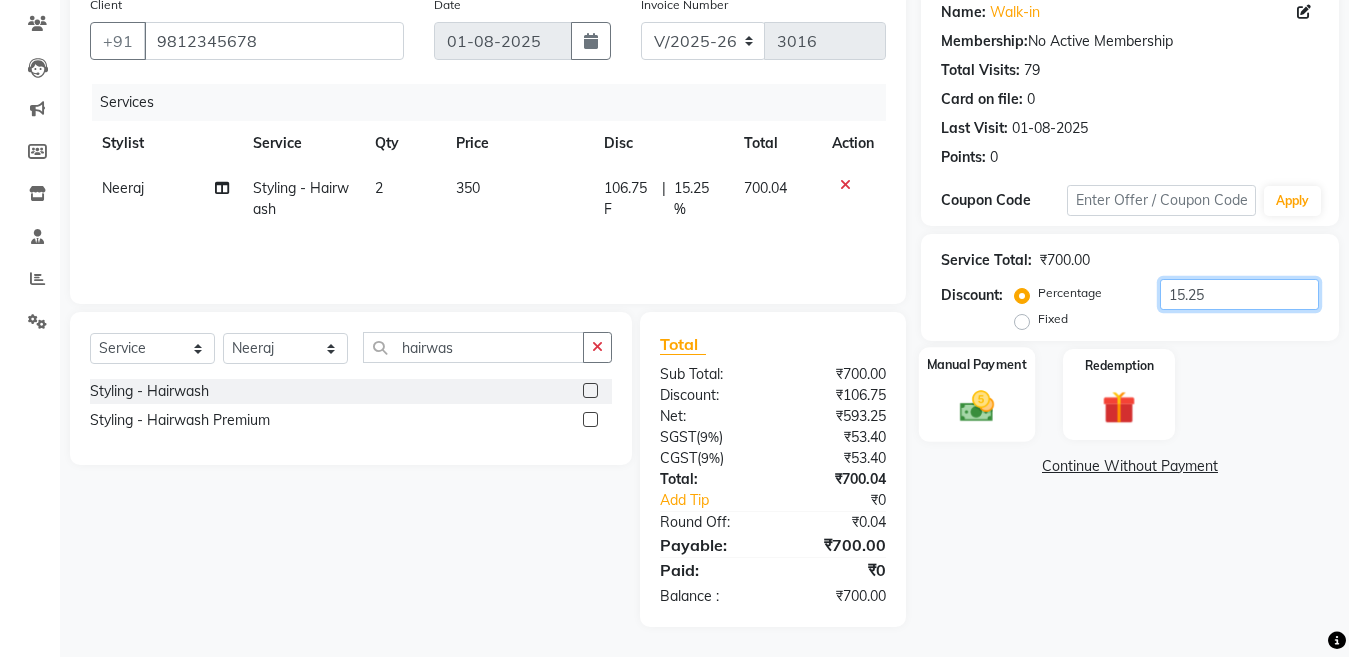 type on "15.25" 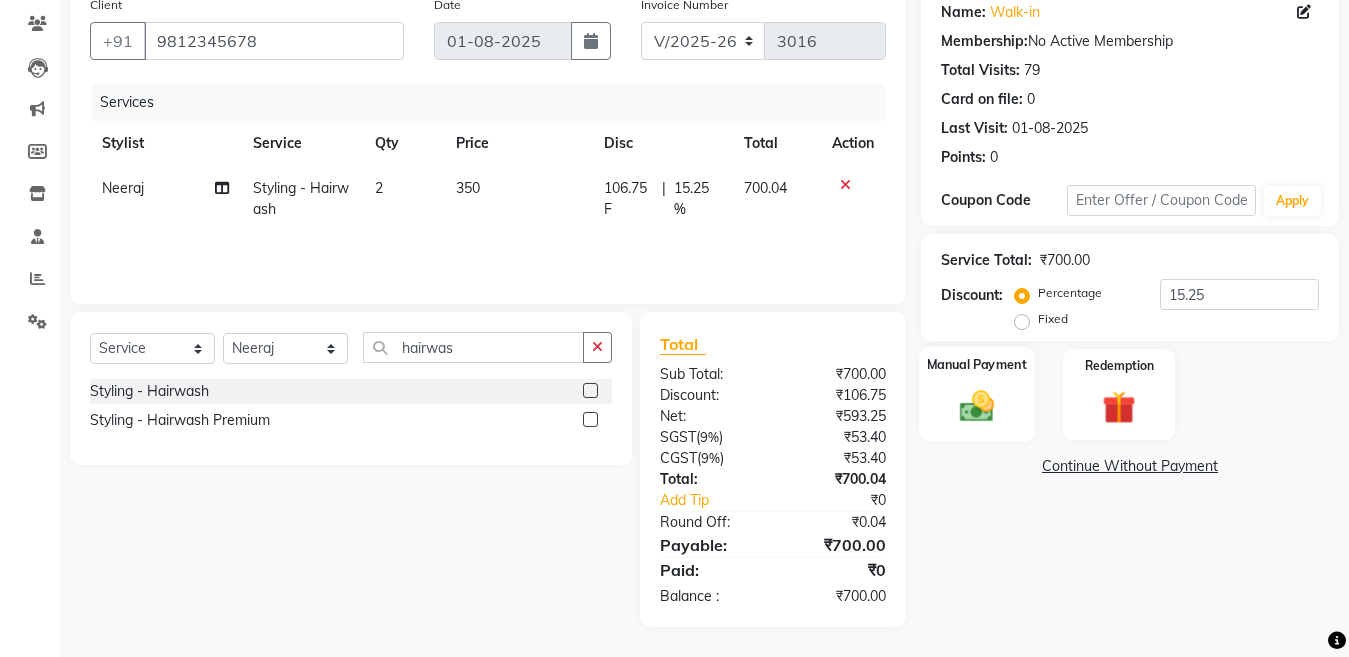 click 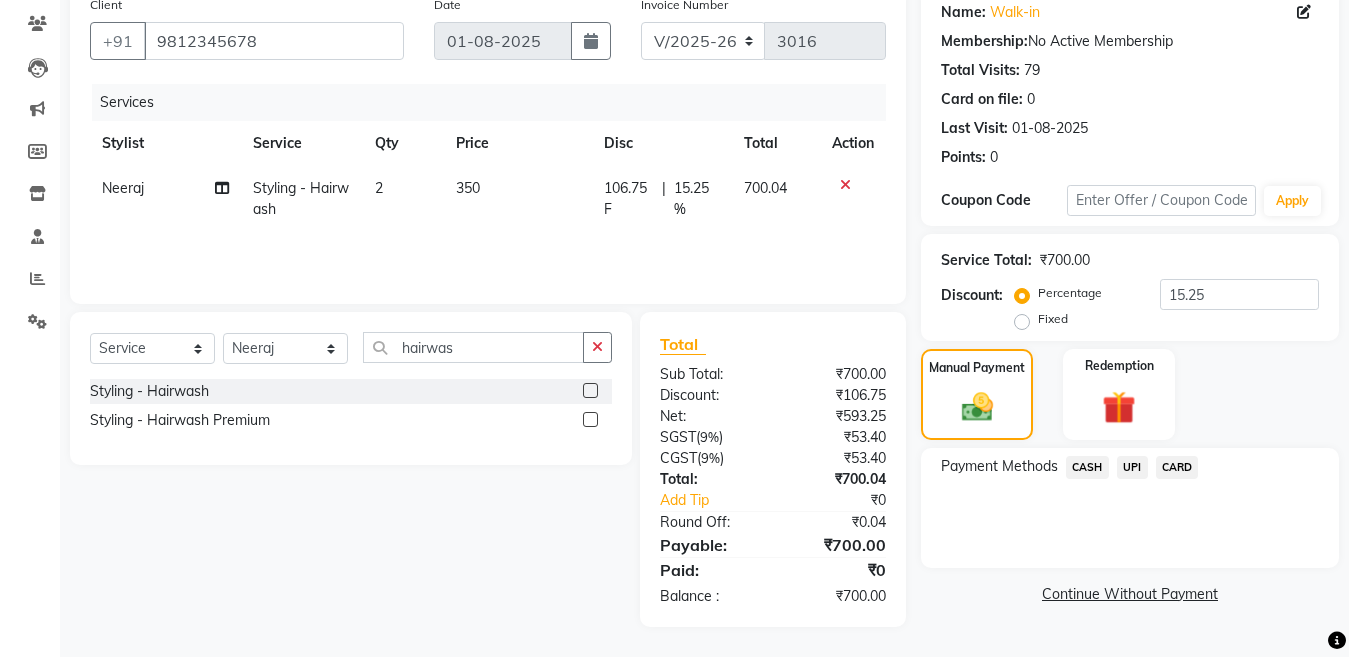 click on "CASH" 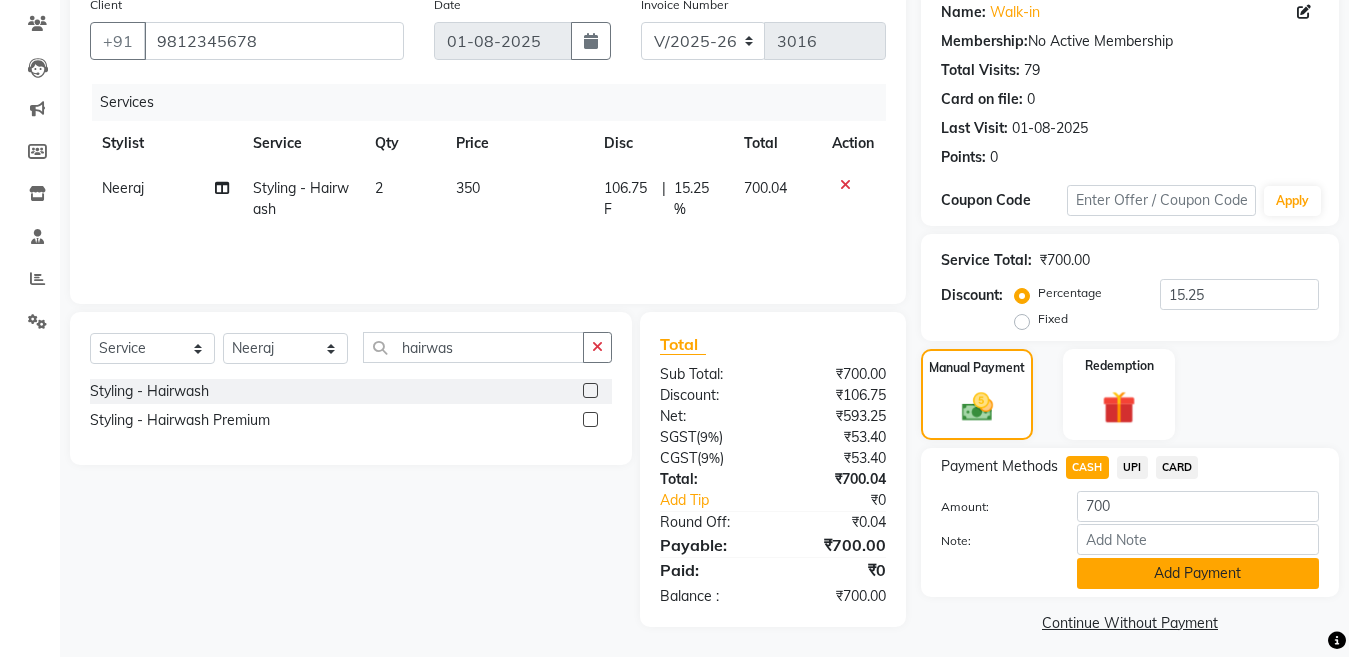 click on "Add Payment" 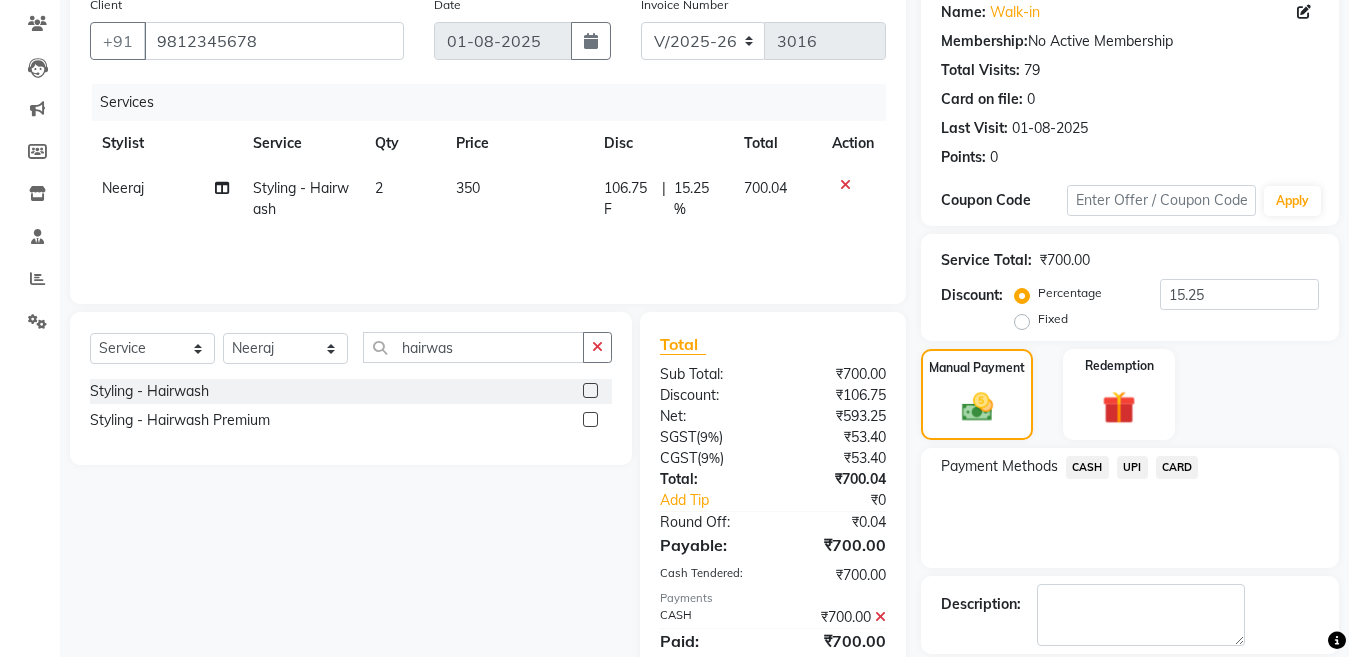 click on "Payment Methods  CASH   UPI   CARD" 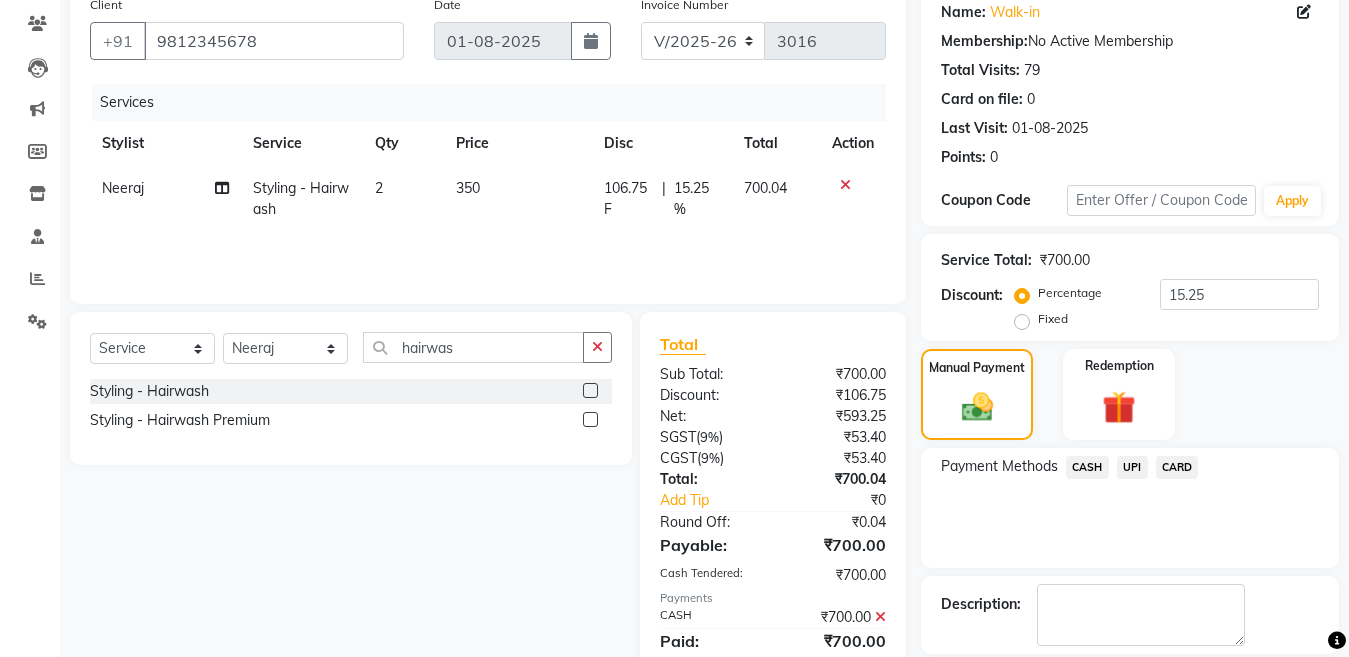 scroll, scrollTop: 259, scrollLeft: 0, axis: vertical 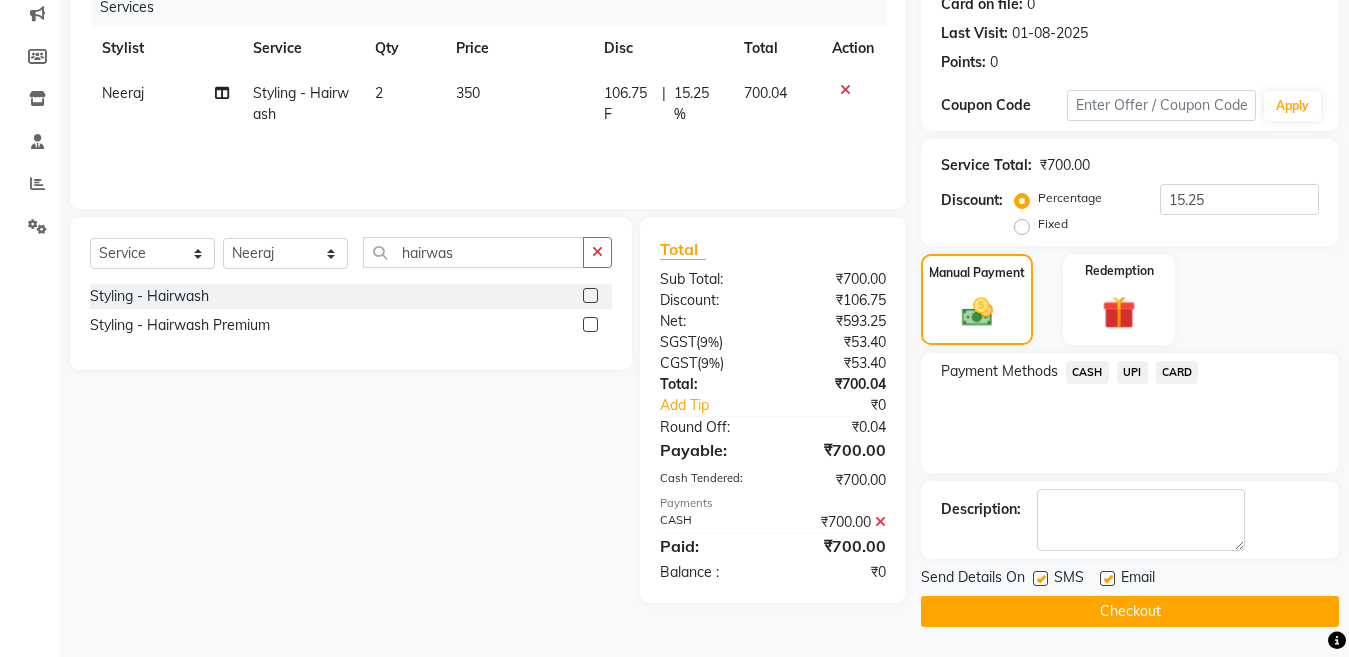 click 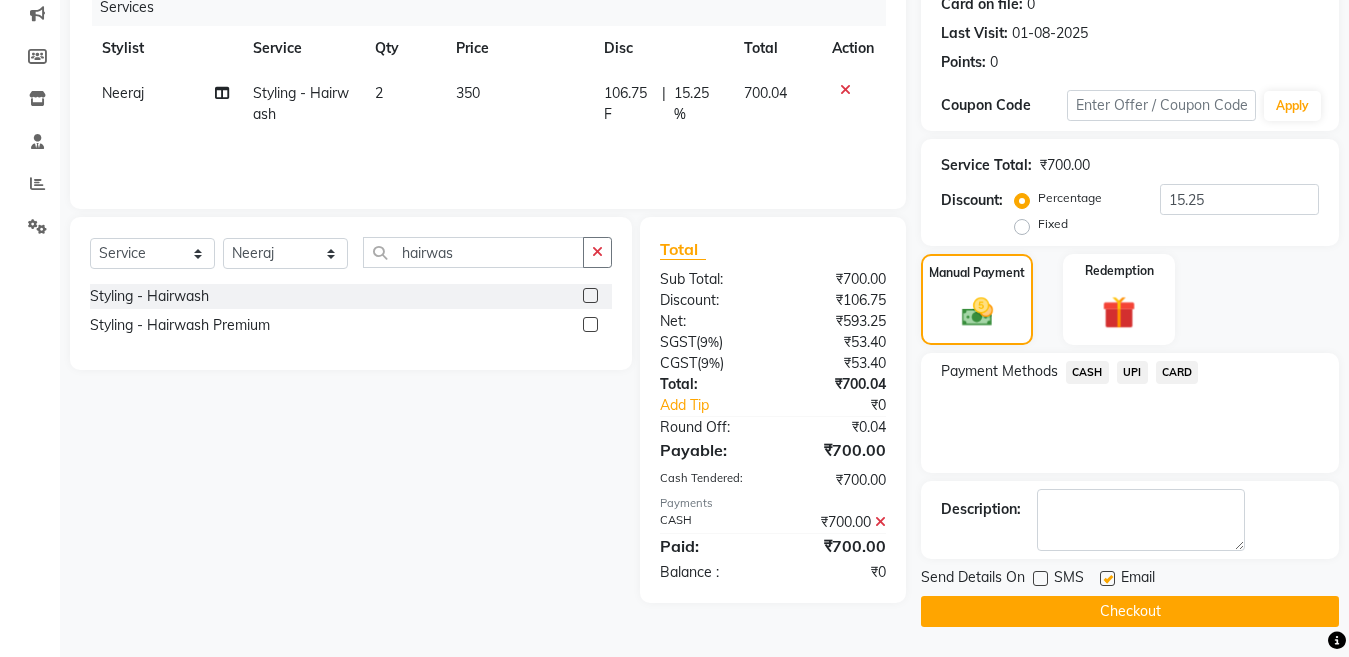 click on "Checkout" 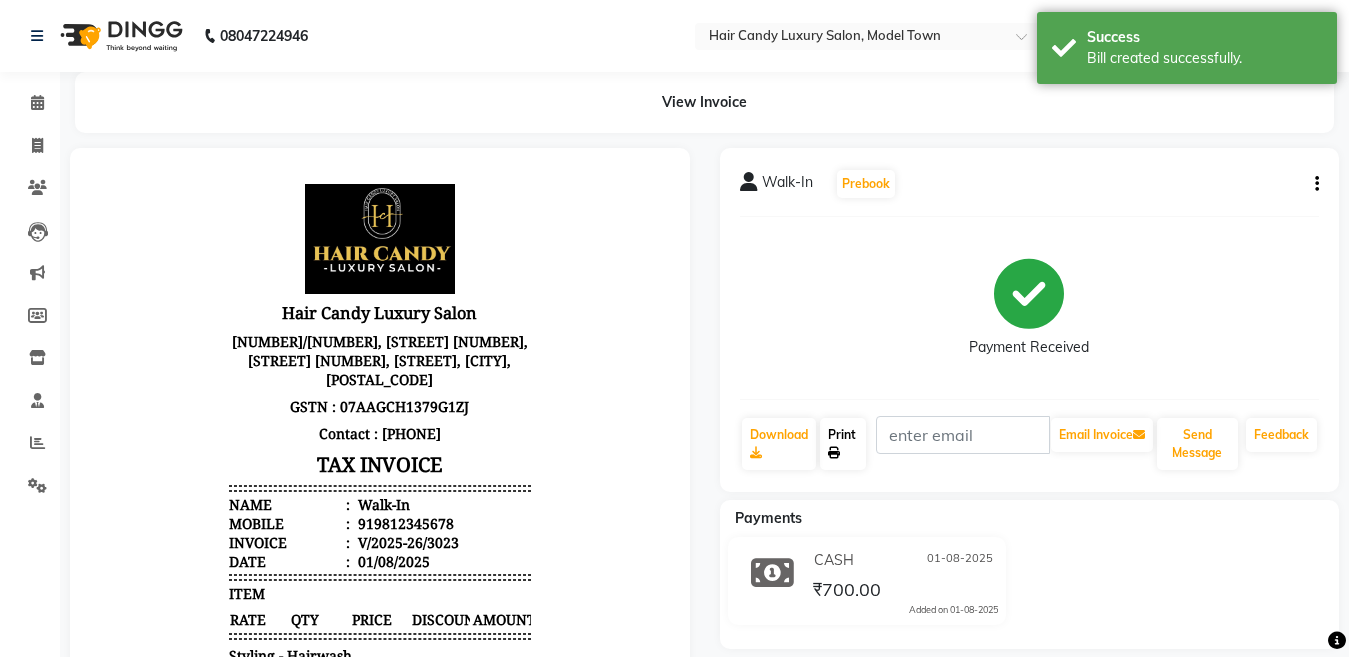 scroll, scrollTop: 0, scrollLeft: 0, axis: both 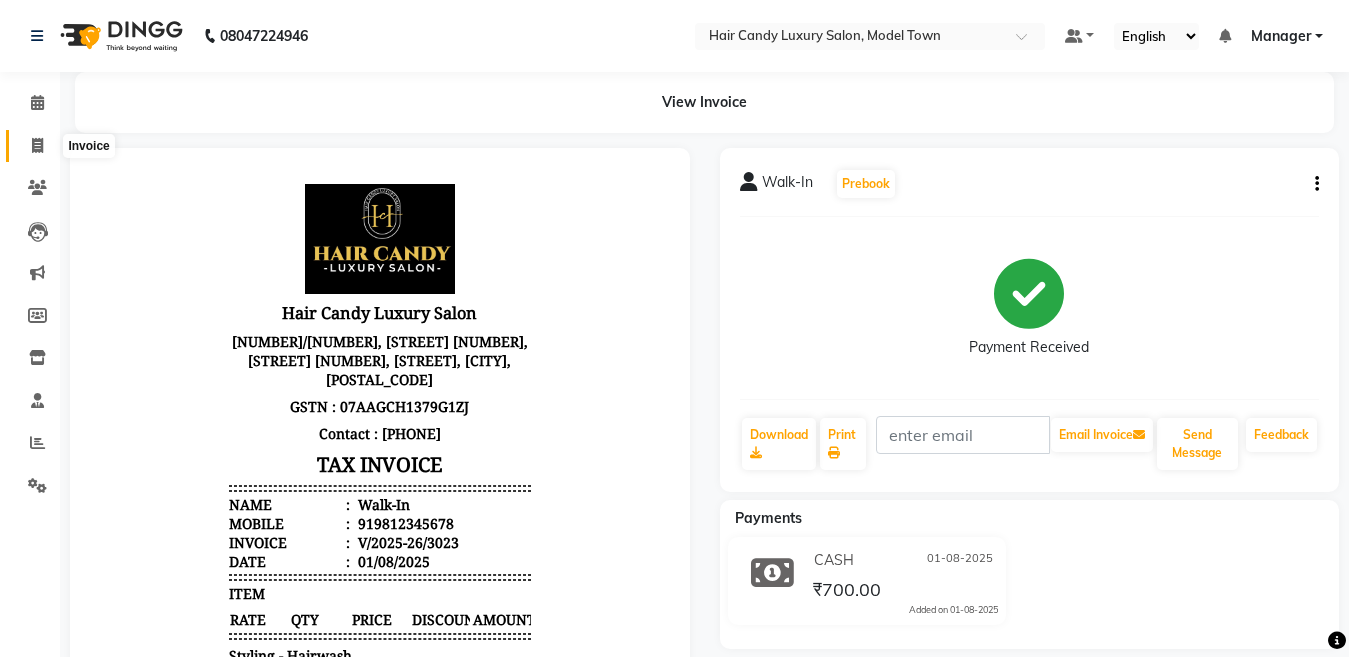 click 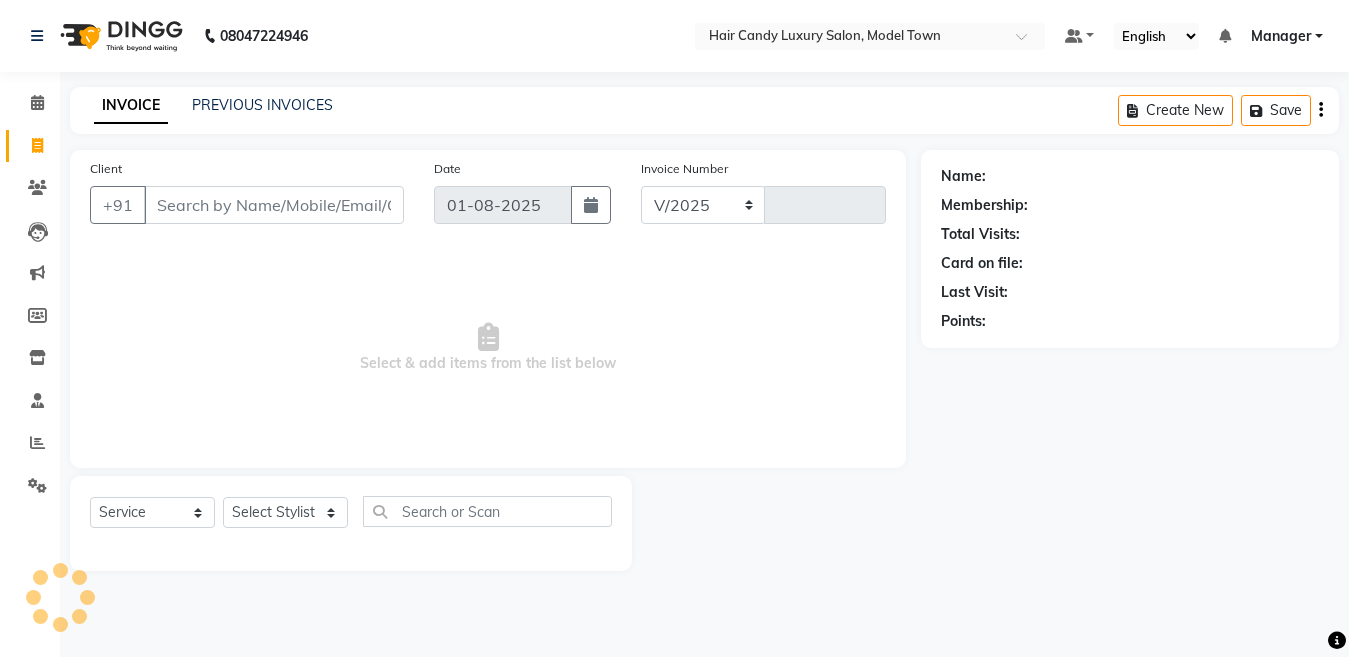 select on "4716" 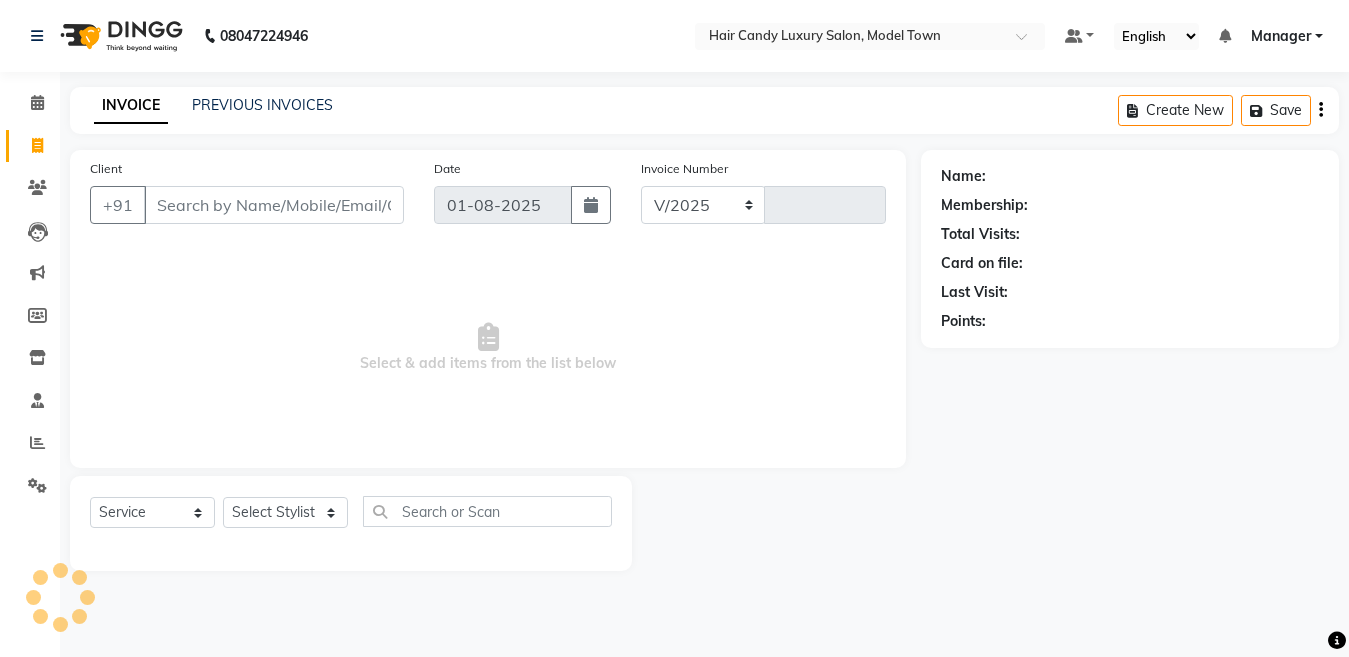 type on "3024" 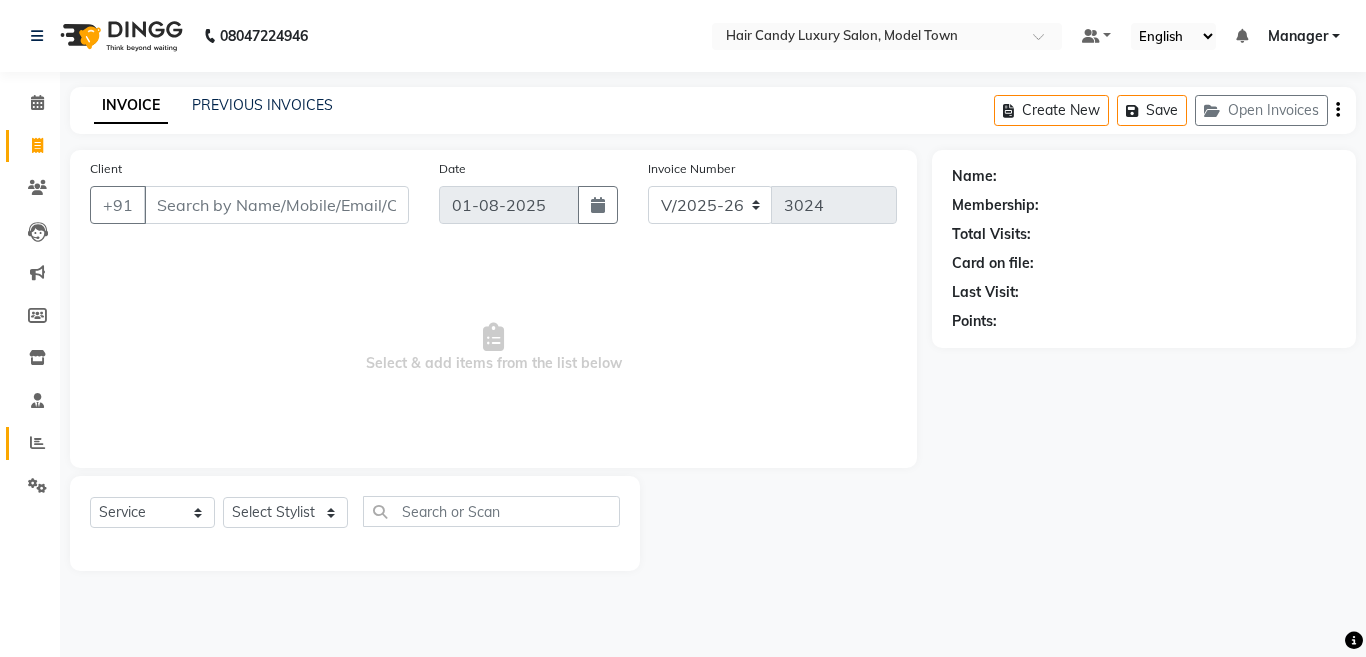 click on "Reports" 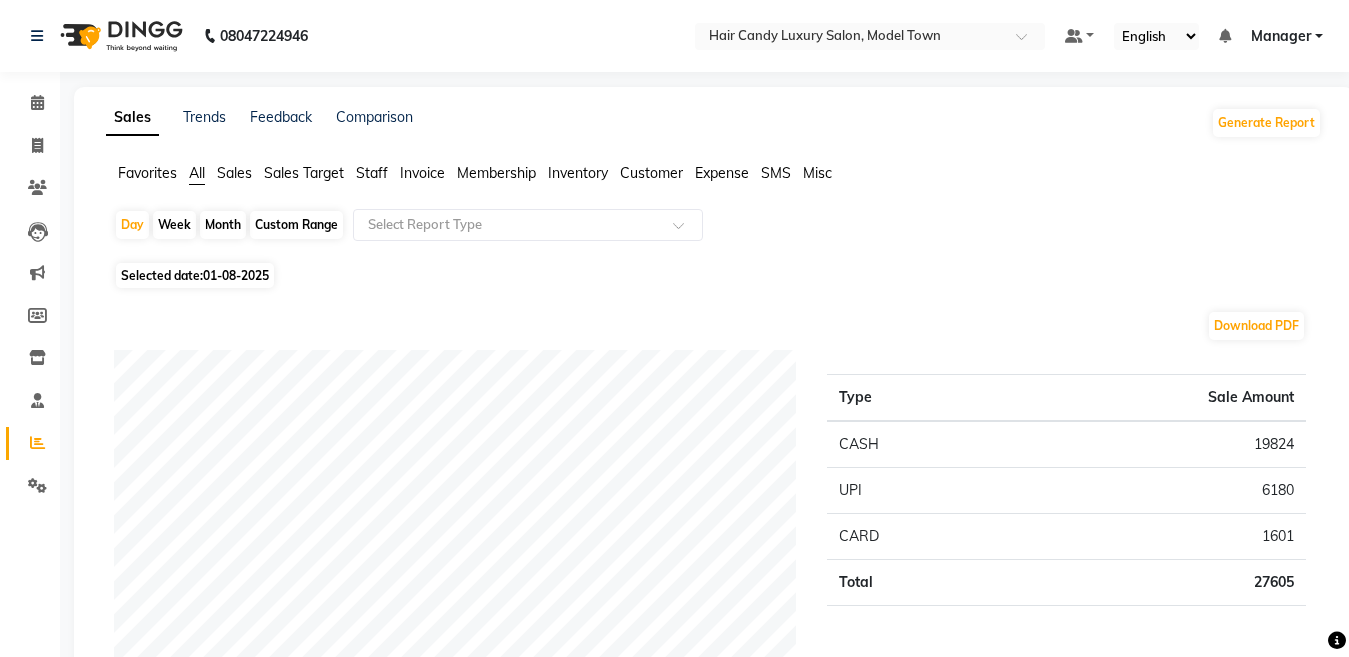 click on "Staff" 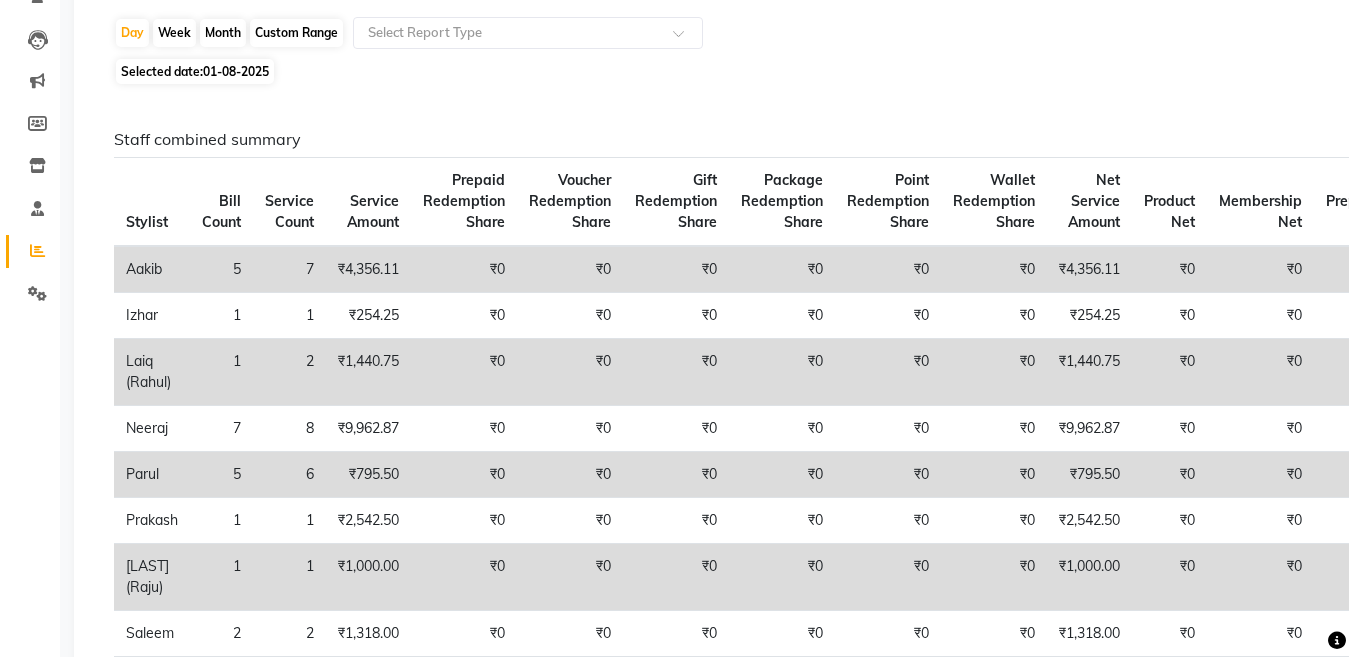 scroll, scrollTop: 224, scrollLeft: 0, axis: vertical 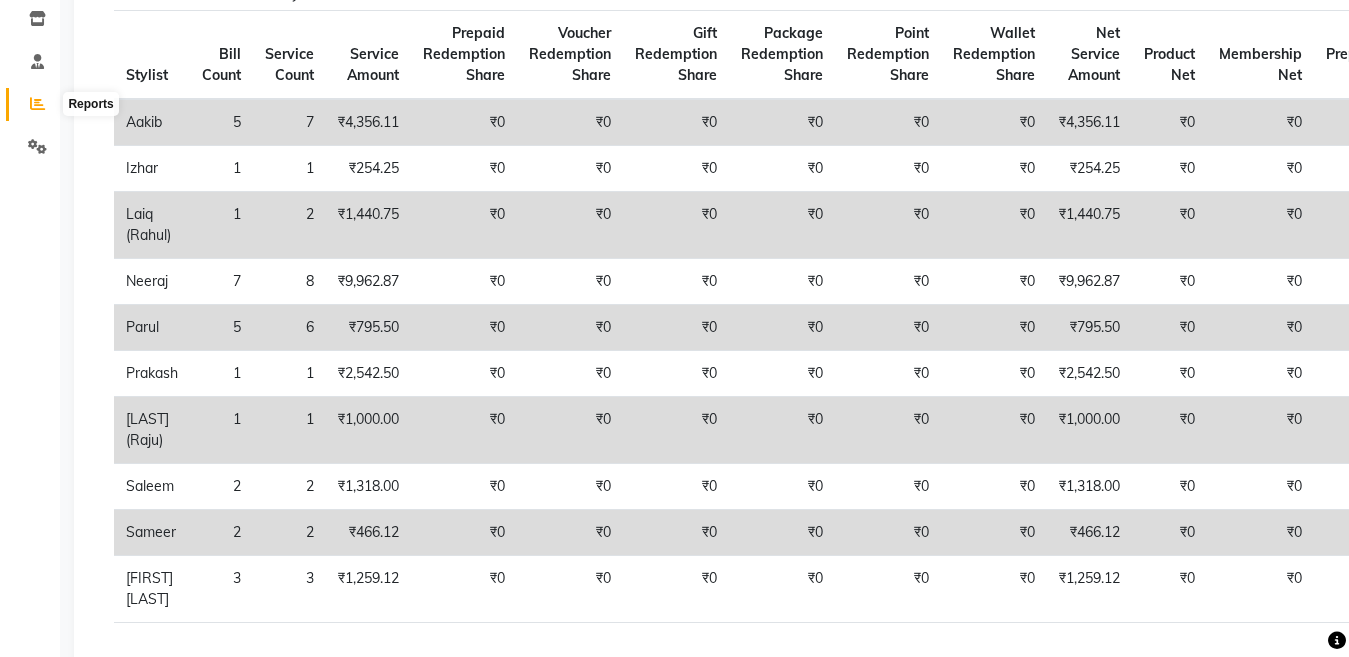 click 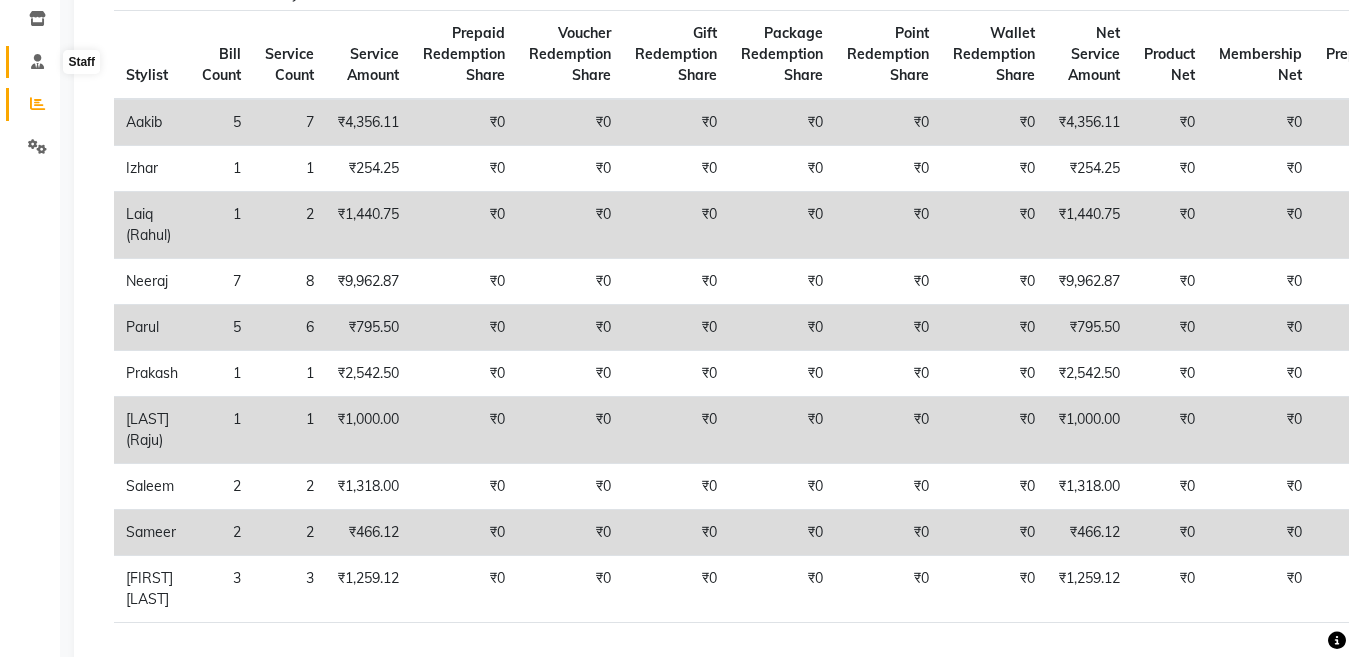 click 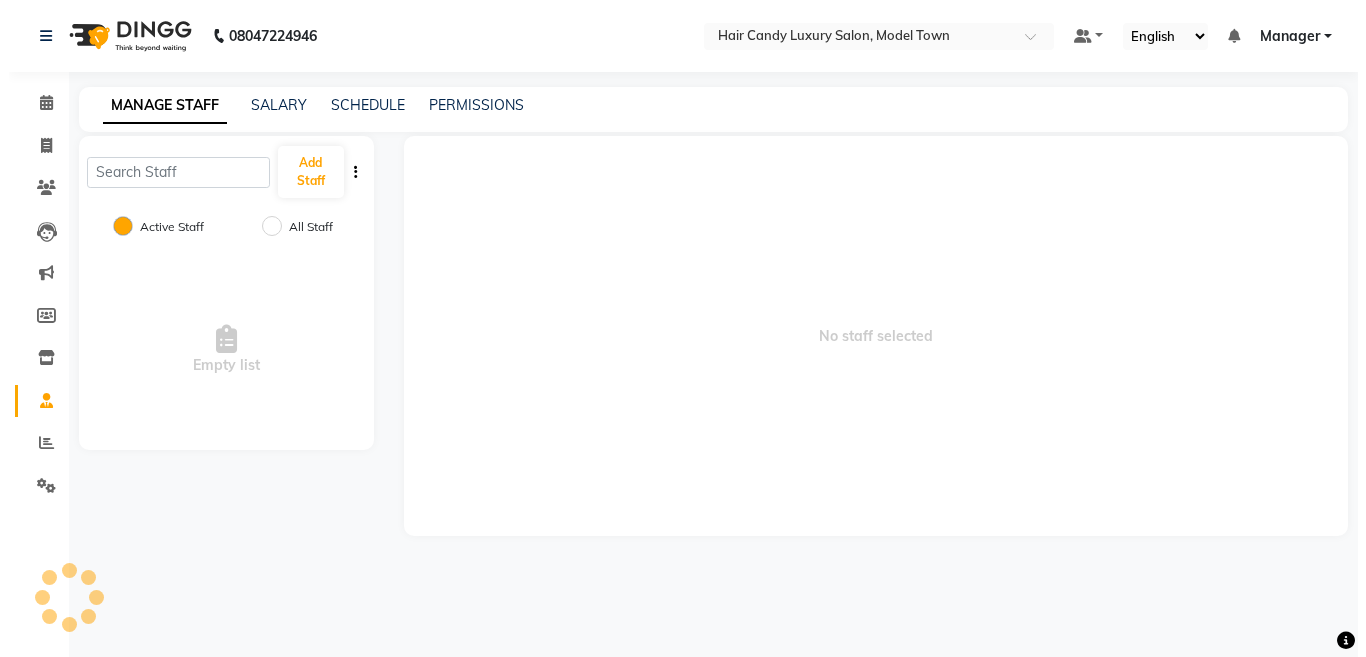scroll, scrollTop: 0, scrollLeft: 0, axis: both 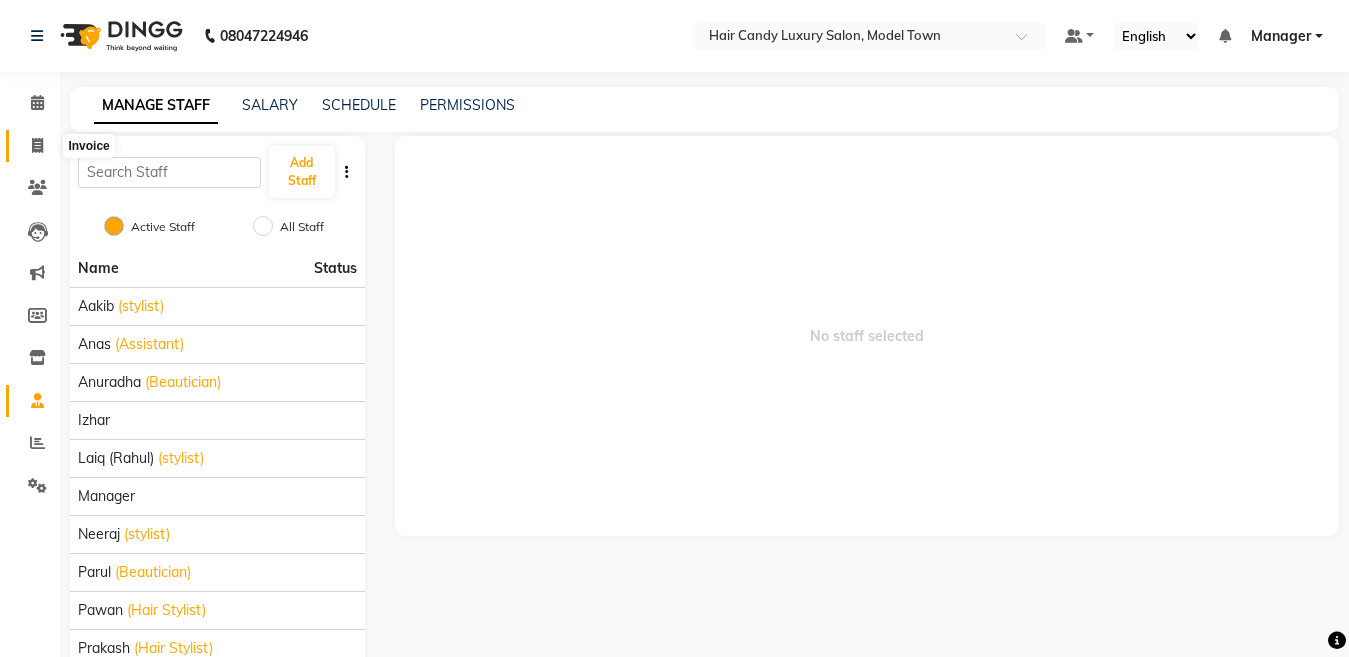 click 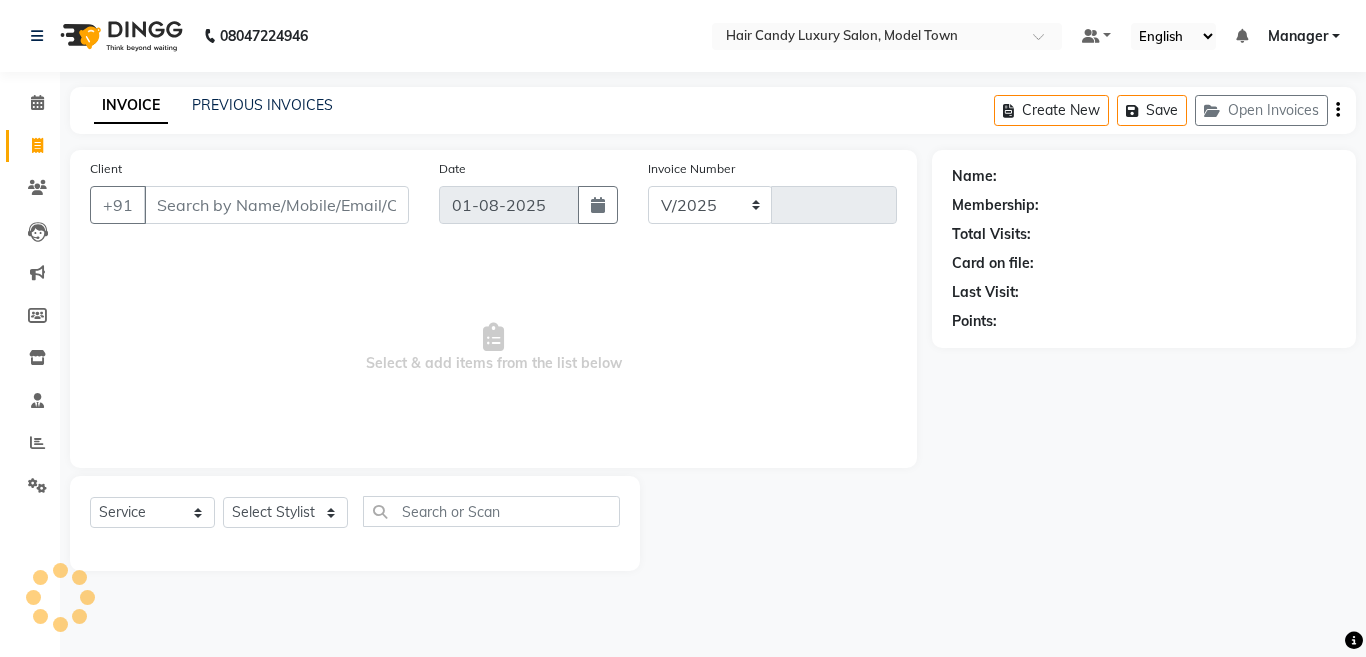 select on "4716" 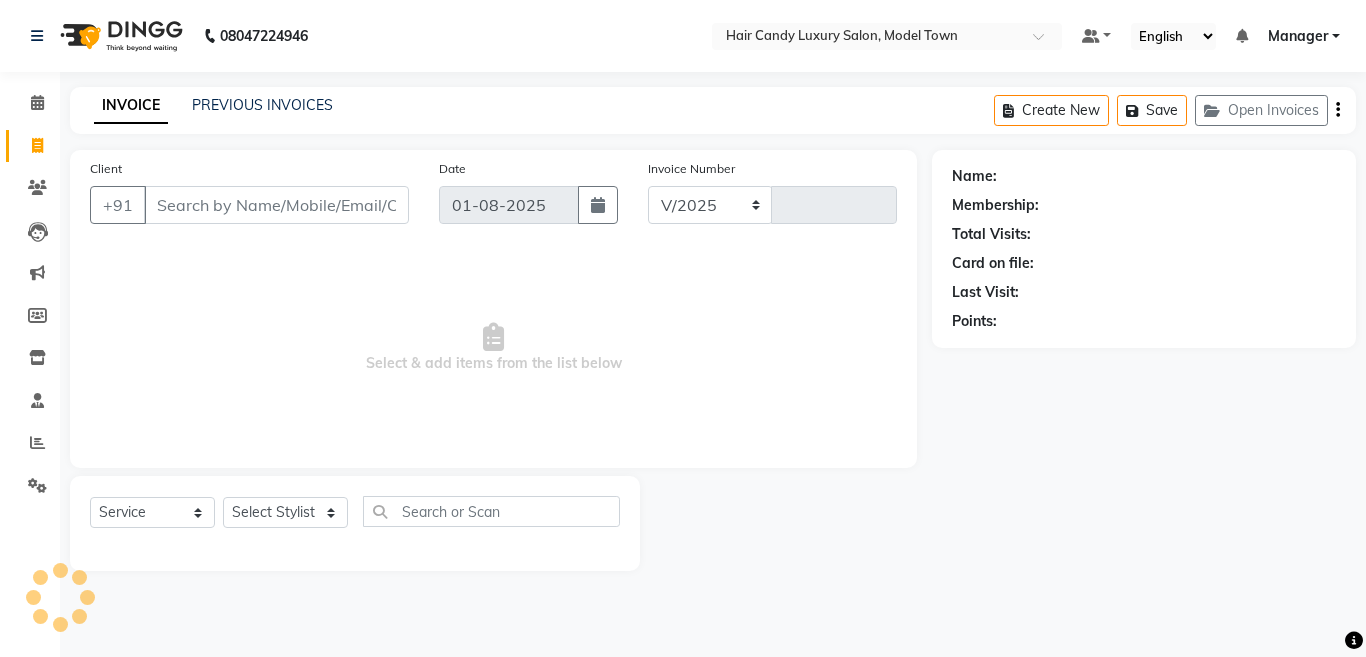 type on "3024" 